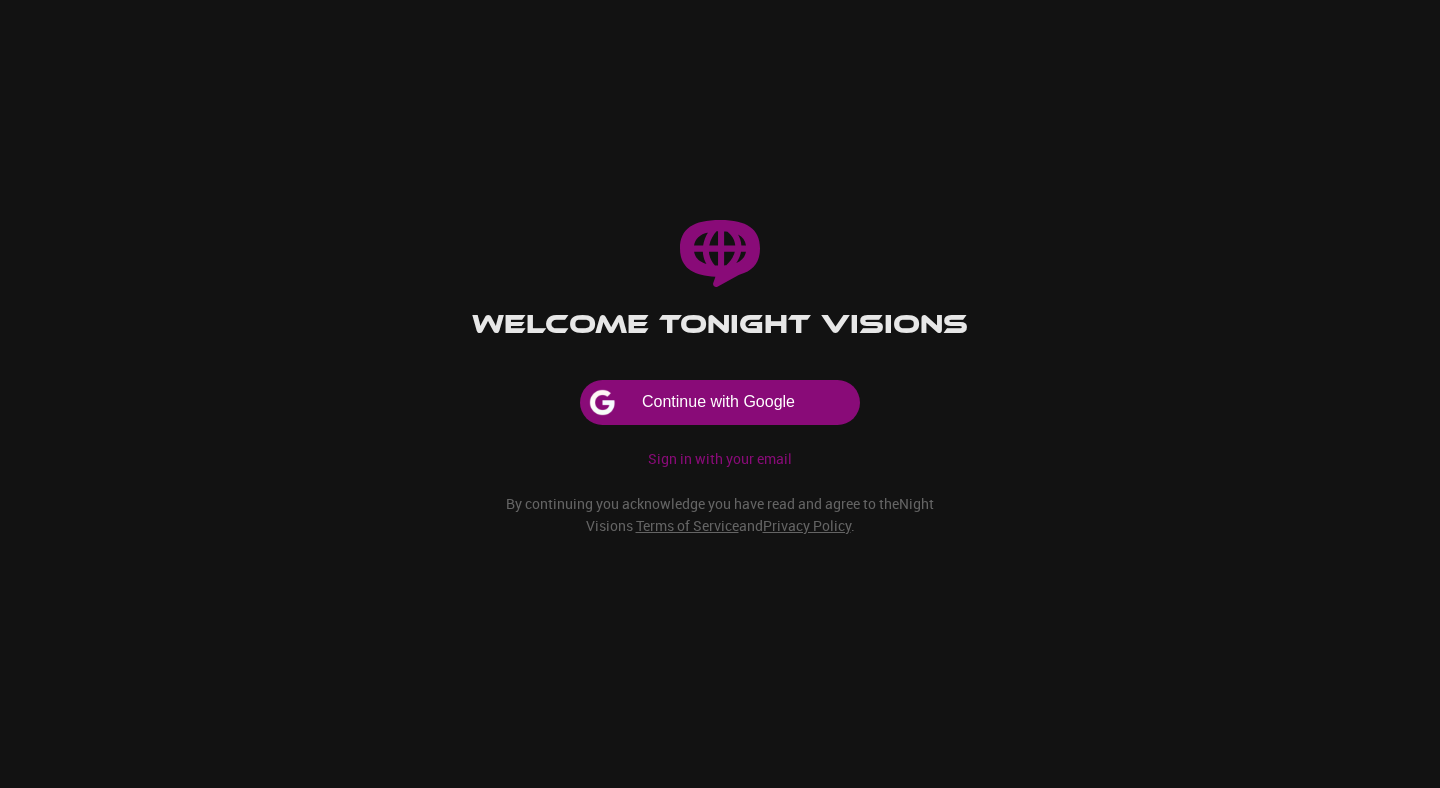 click on "Welcome to  Night Visions Continue with Google Sign in with your email By continuing you acknowledge you have read and agree to the  Night Visions   Terms of Service  and  Privacy Policy ." at bounding box center (720, 394) 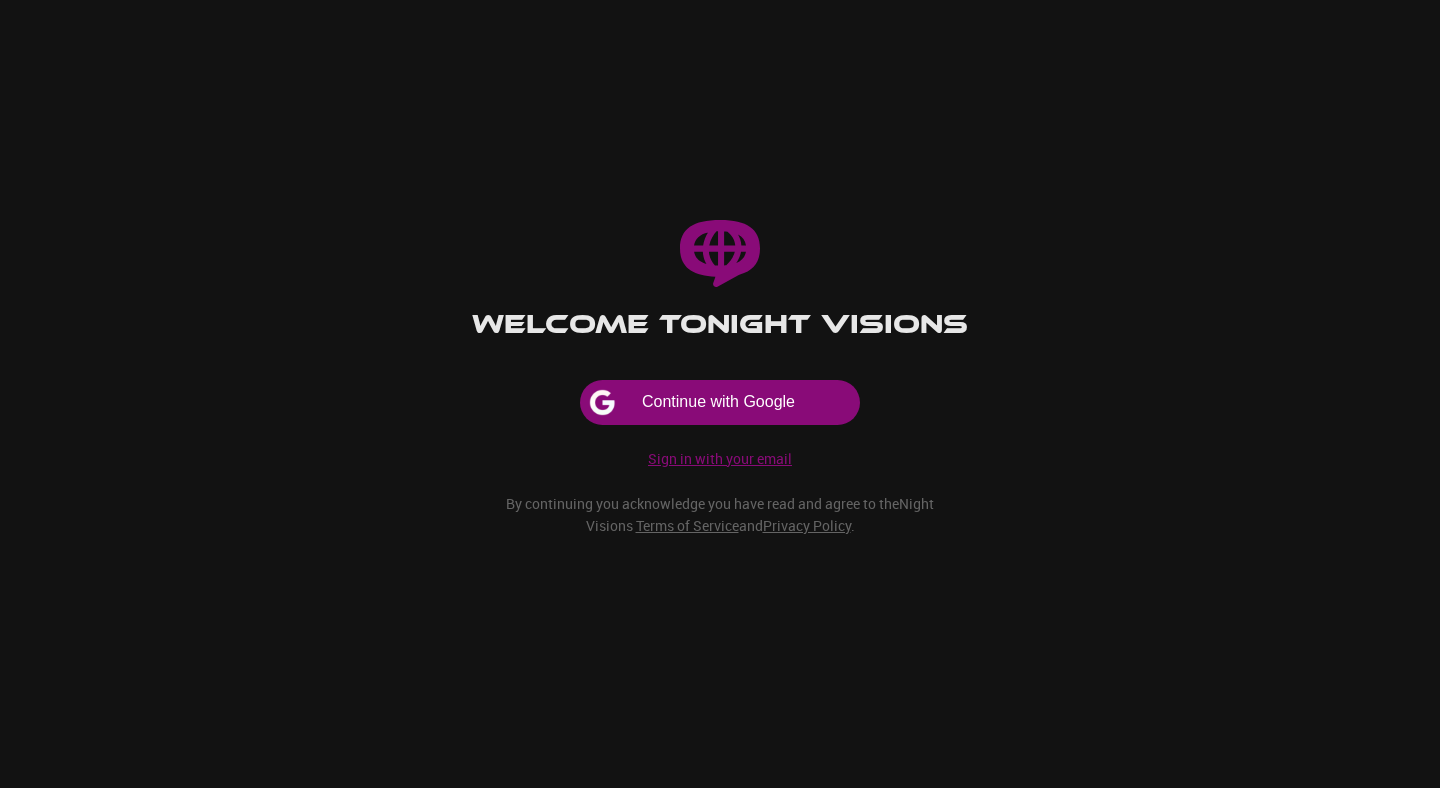 click on "Sign in with your email" at bounding box center (720, 459) 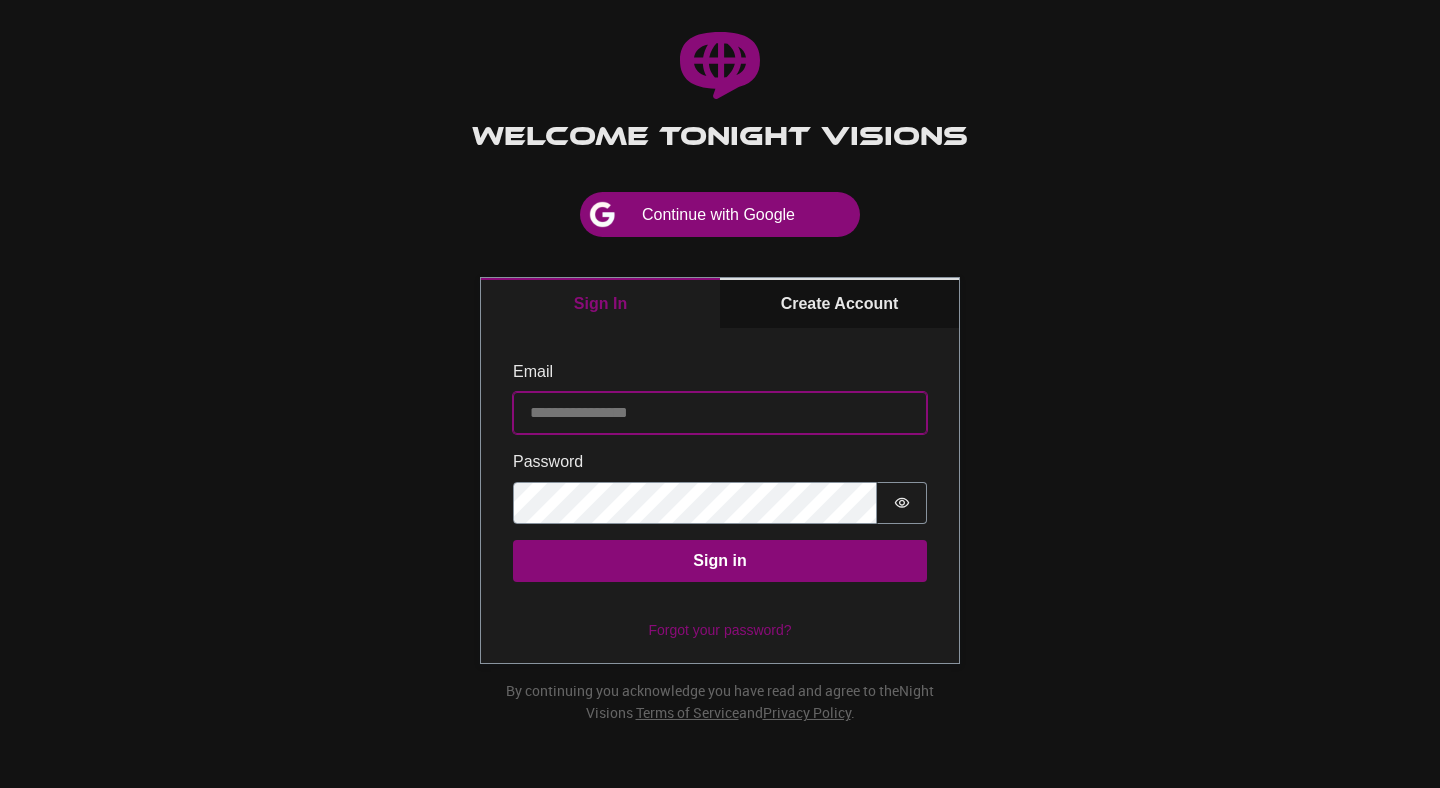 click on "Email" at bounding box center (720, 413) 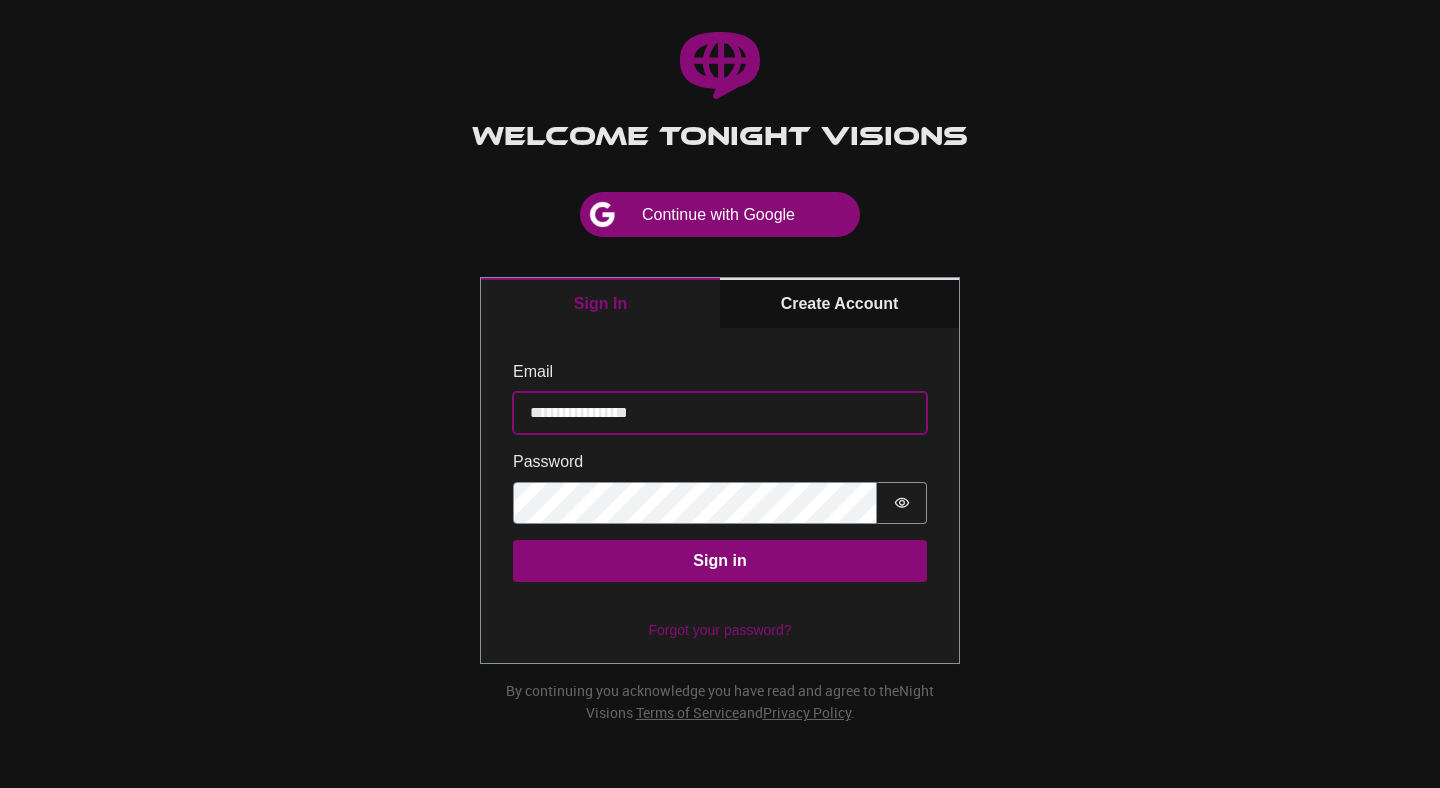 type on "**********" 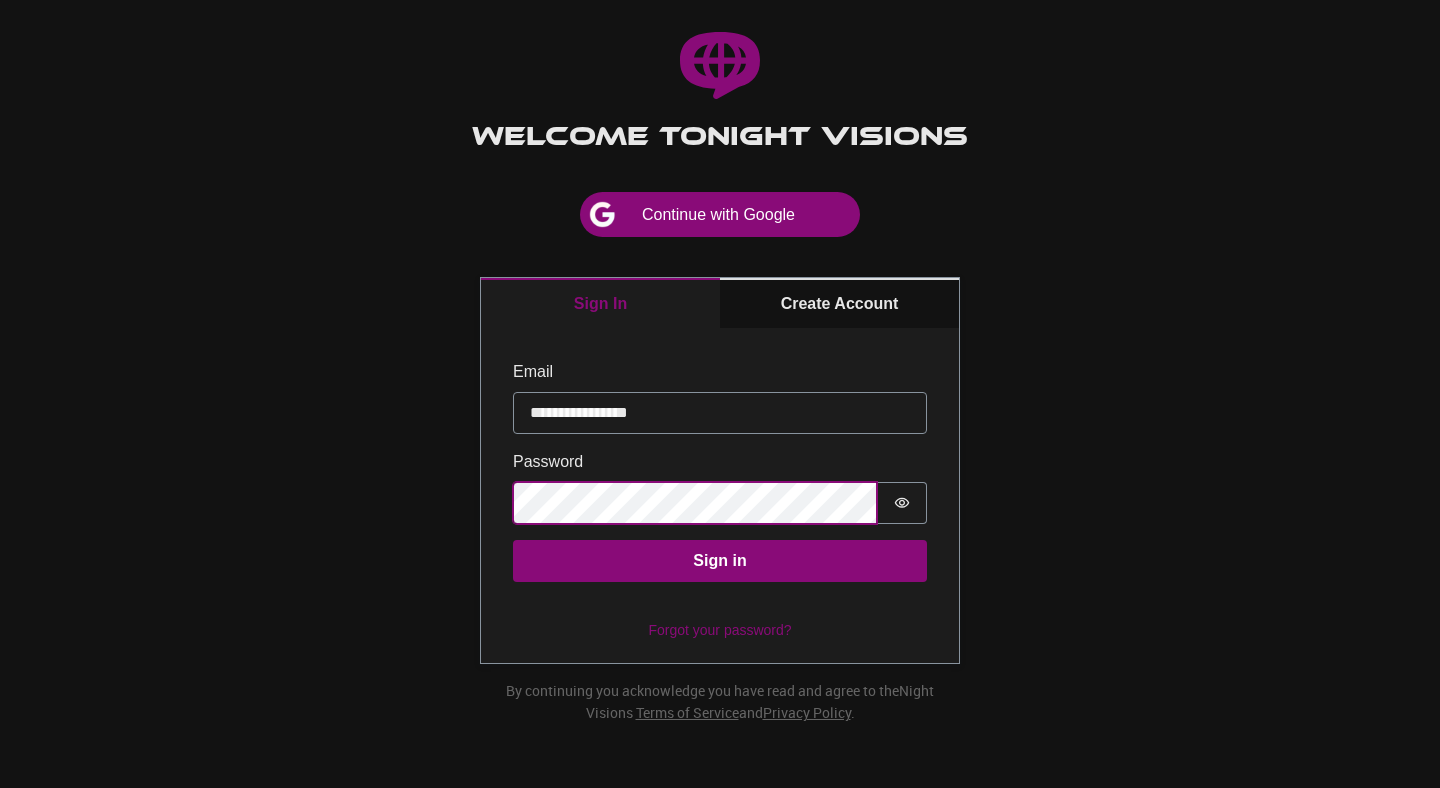 click on "Sign in" at bounding box center (720, 561) 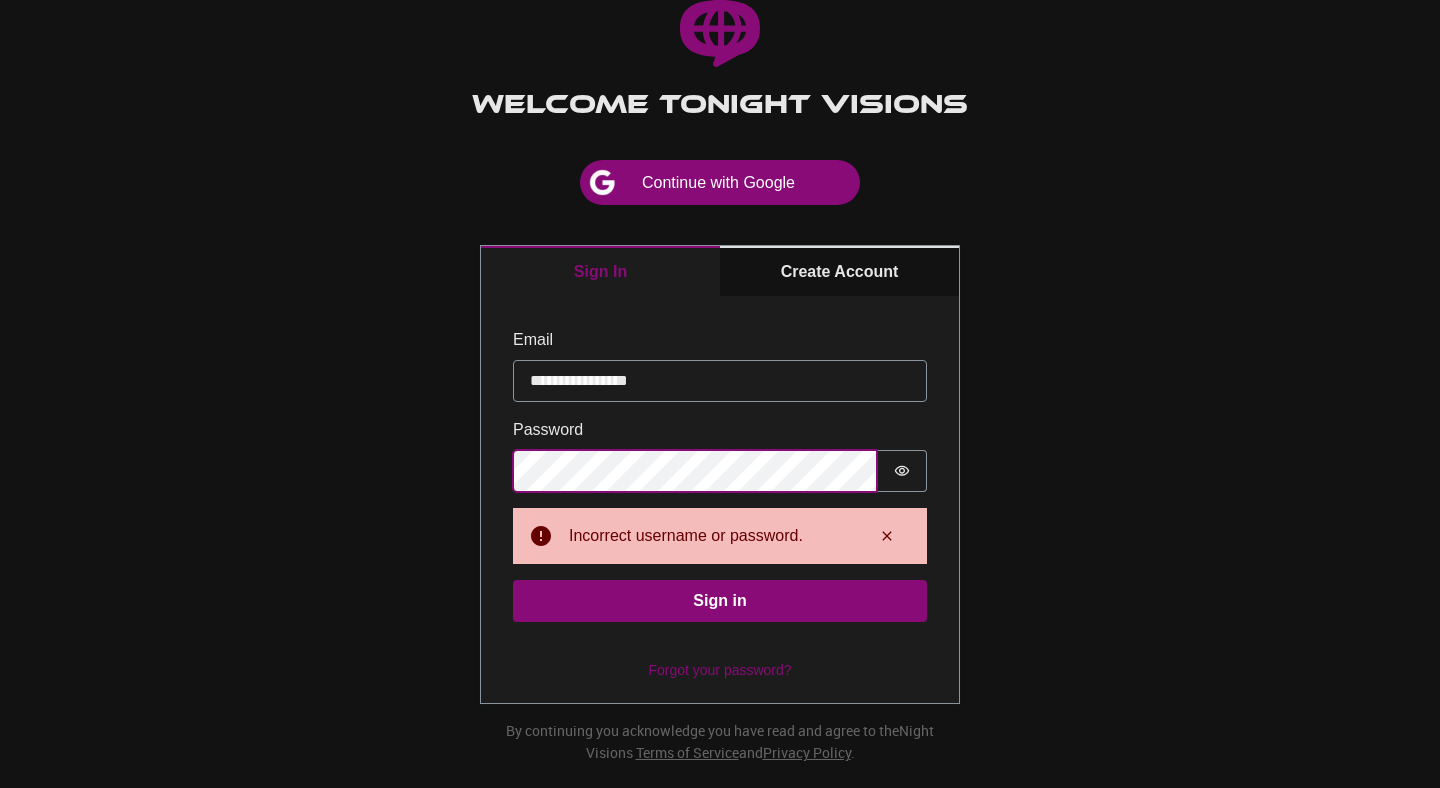 click on "Sign in" at bounding box center (720, 601) 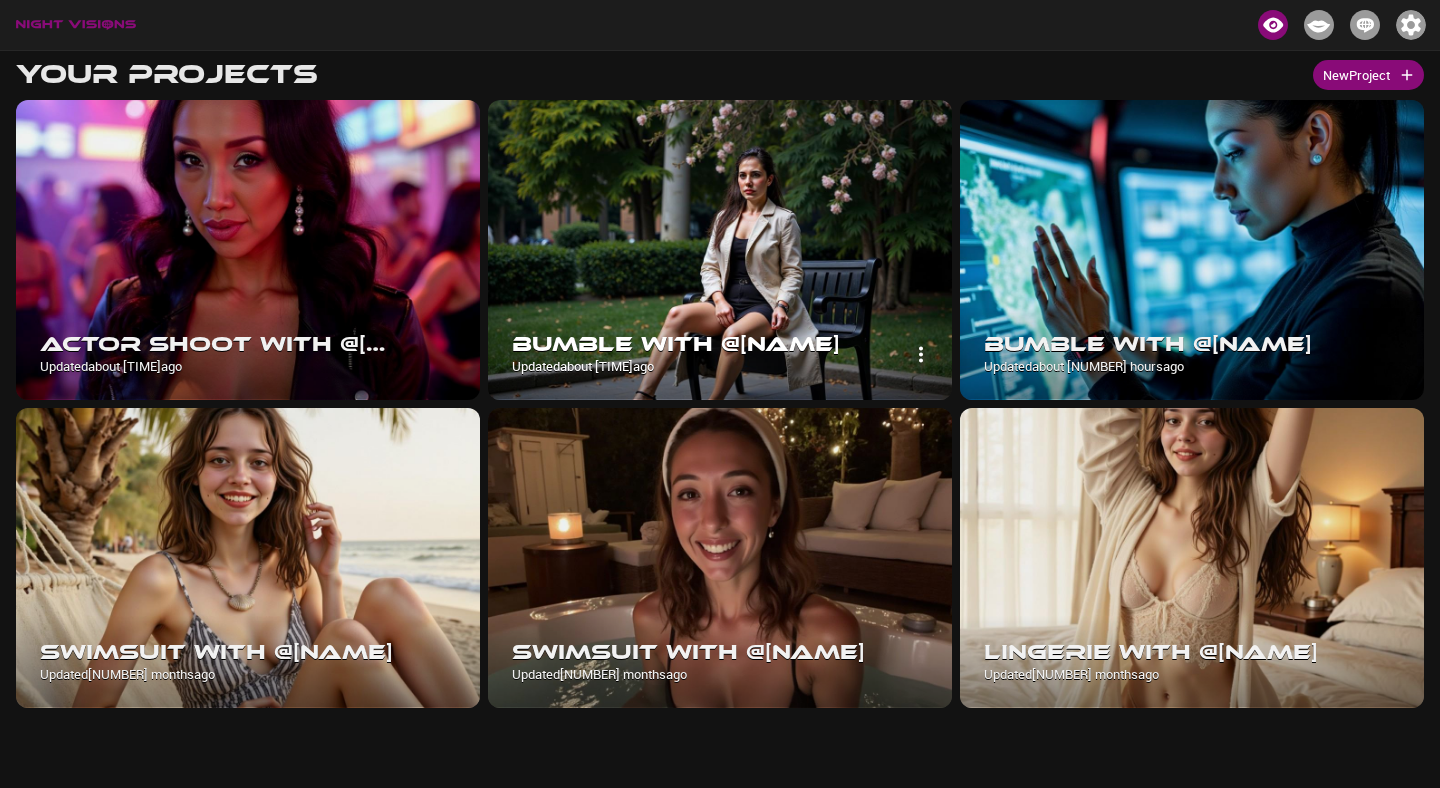 click at bounding box center [720, 250] 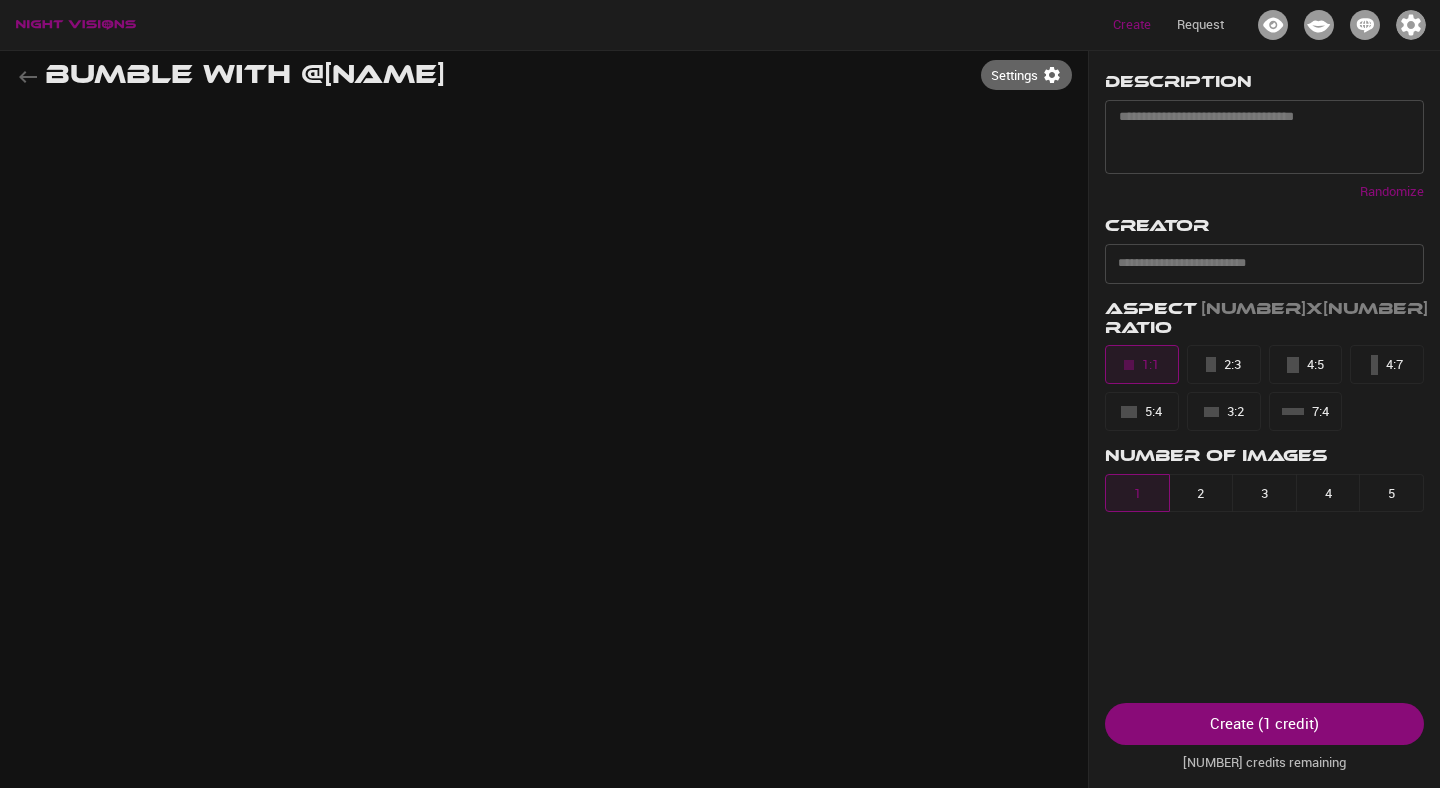 type on "**********" 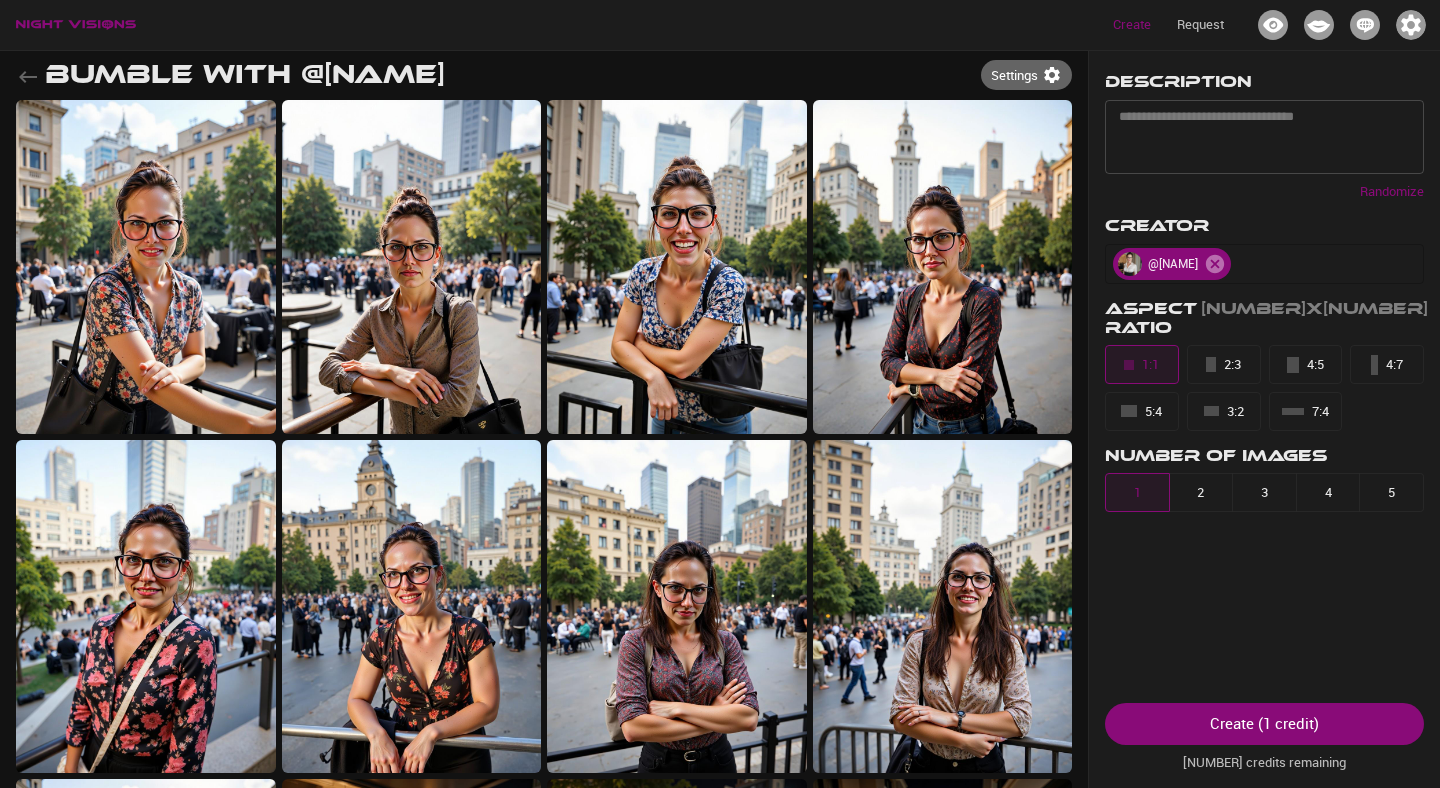 click 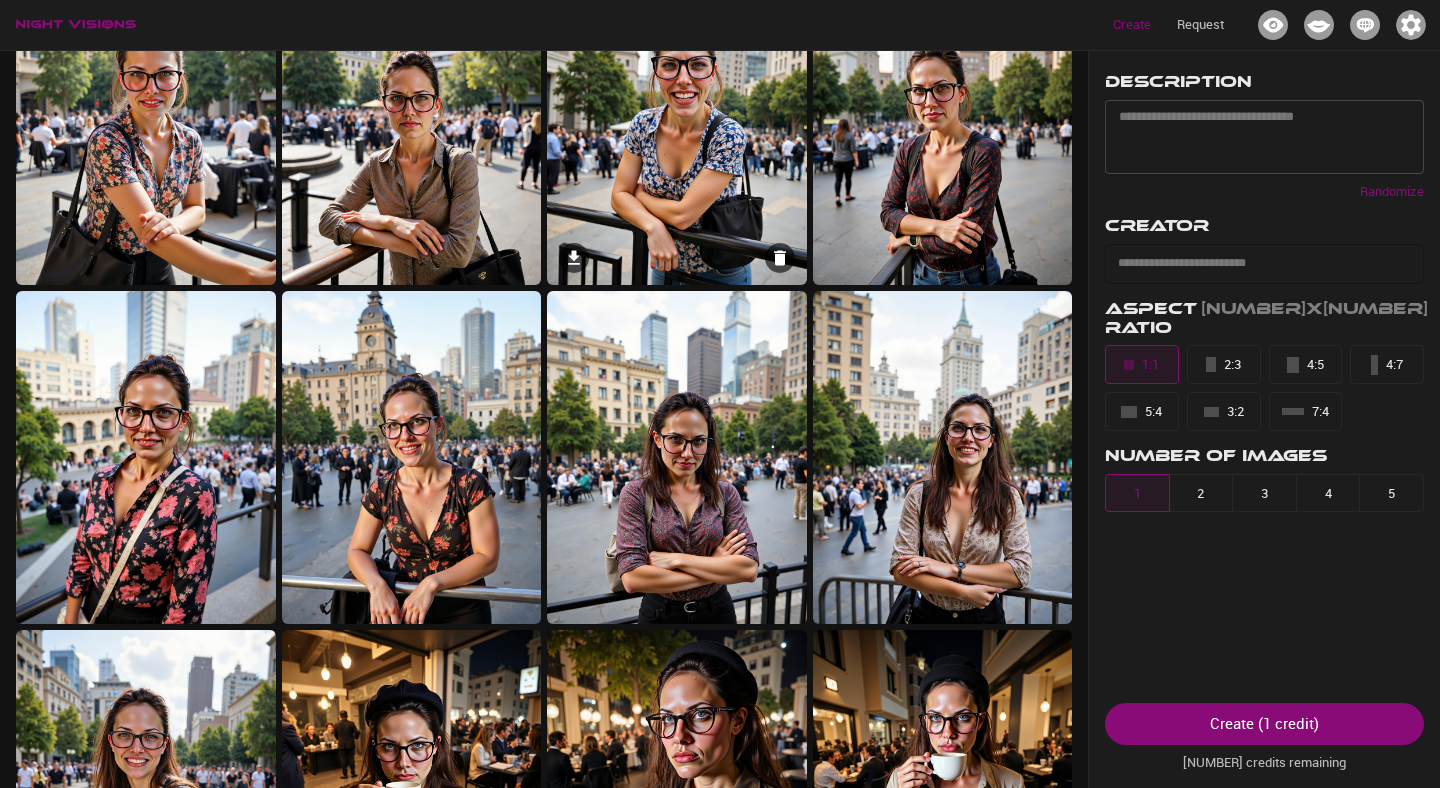scroll, scrollTop: 155, scrollLeft: 0, axis: vertical 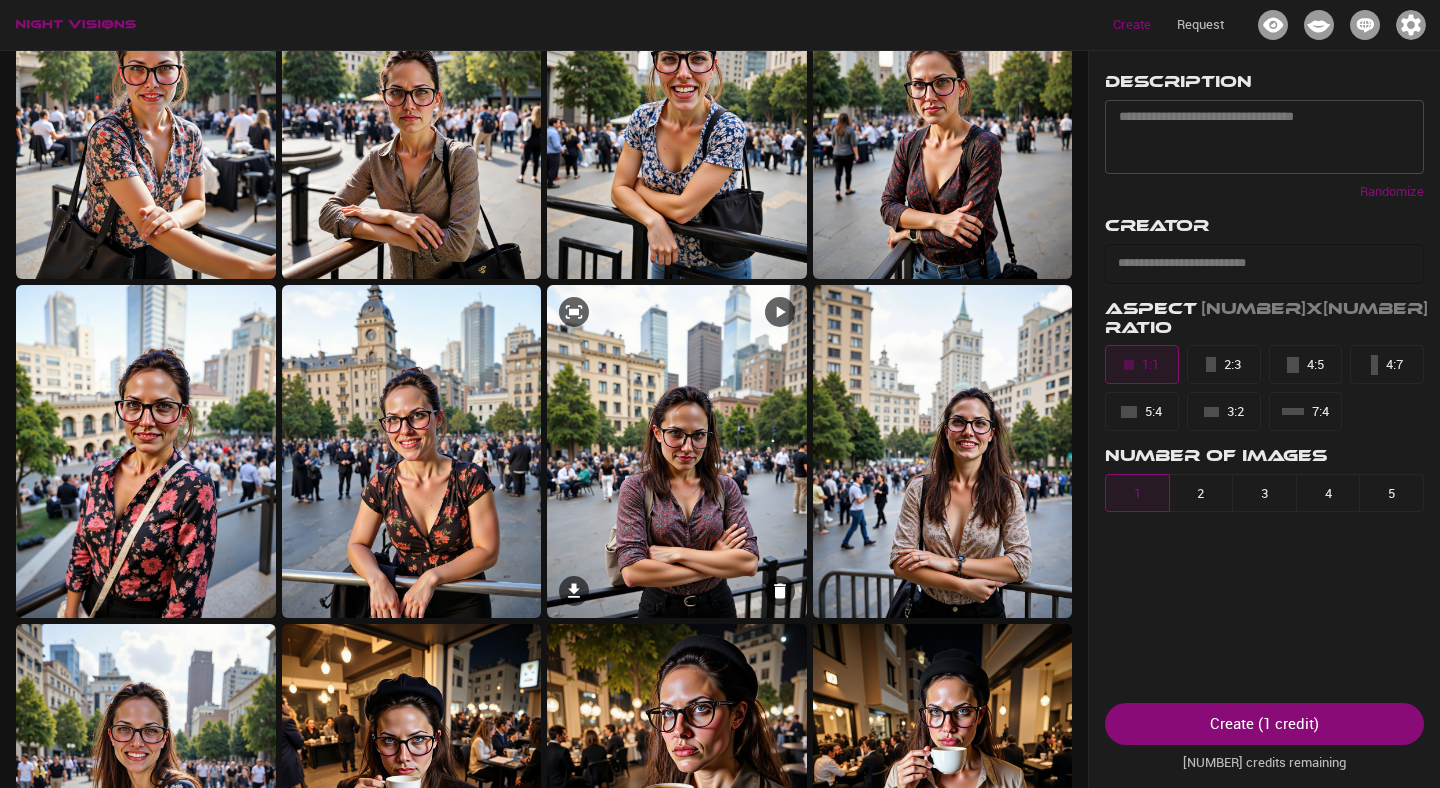 click at bounding box center (677, 452) 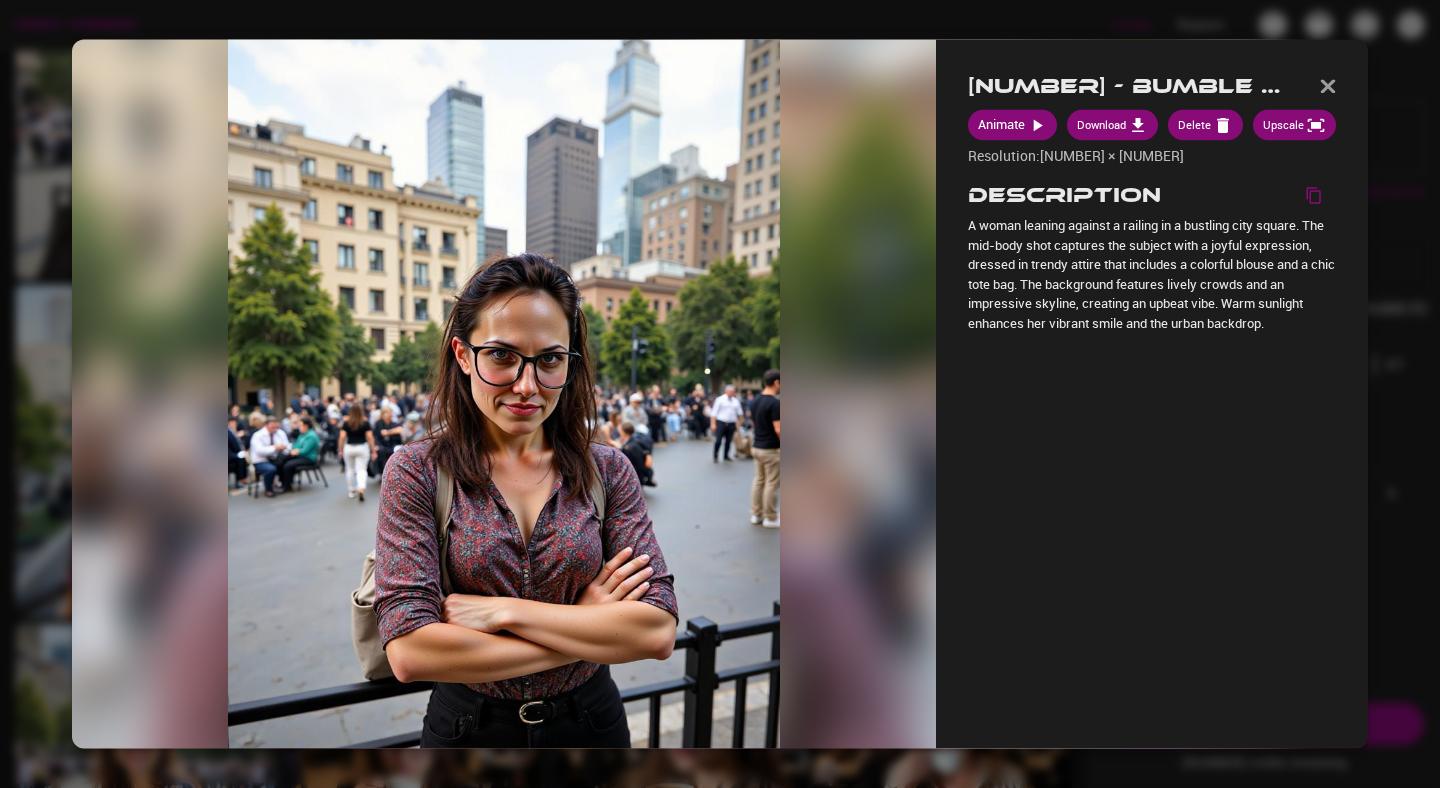 click on "Animate" at bounding box center (1012, 125) 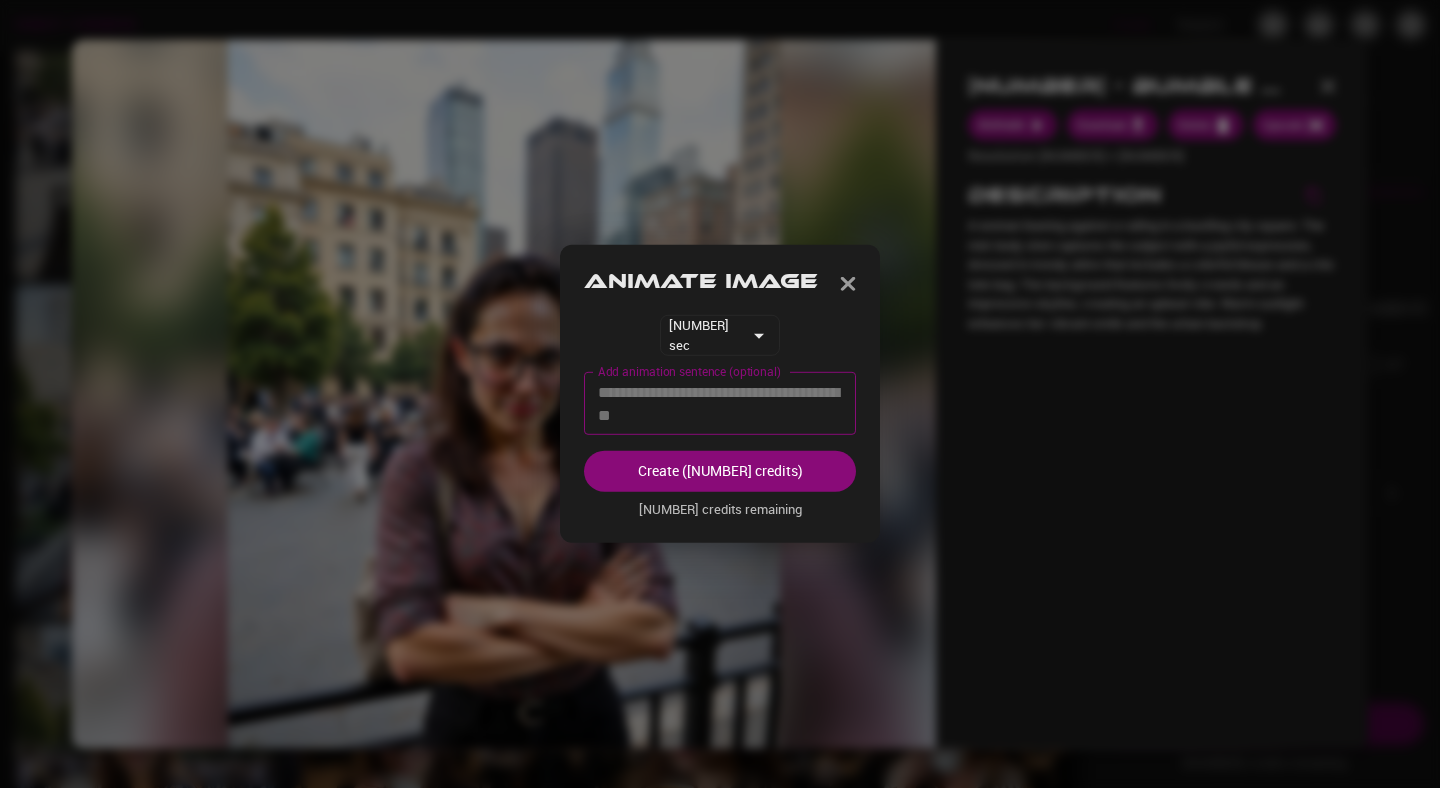 click on "Add animation sentence (optional)" at bounding box center [720, 404] 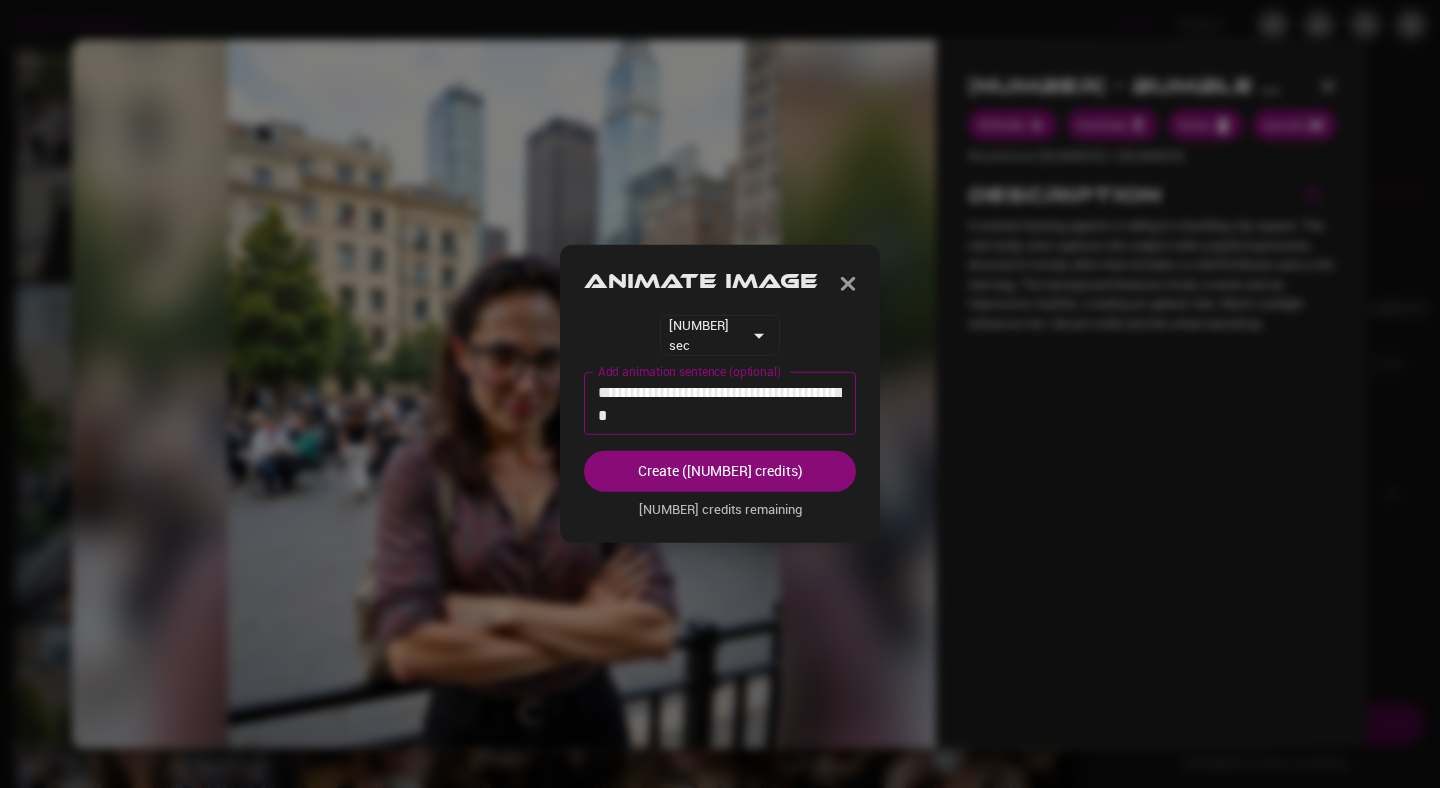 type on "**********" 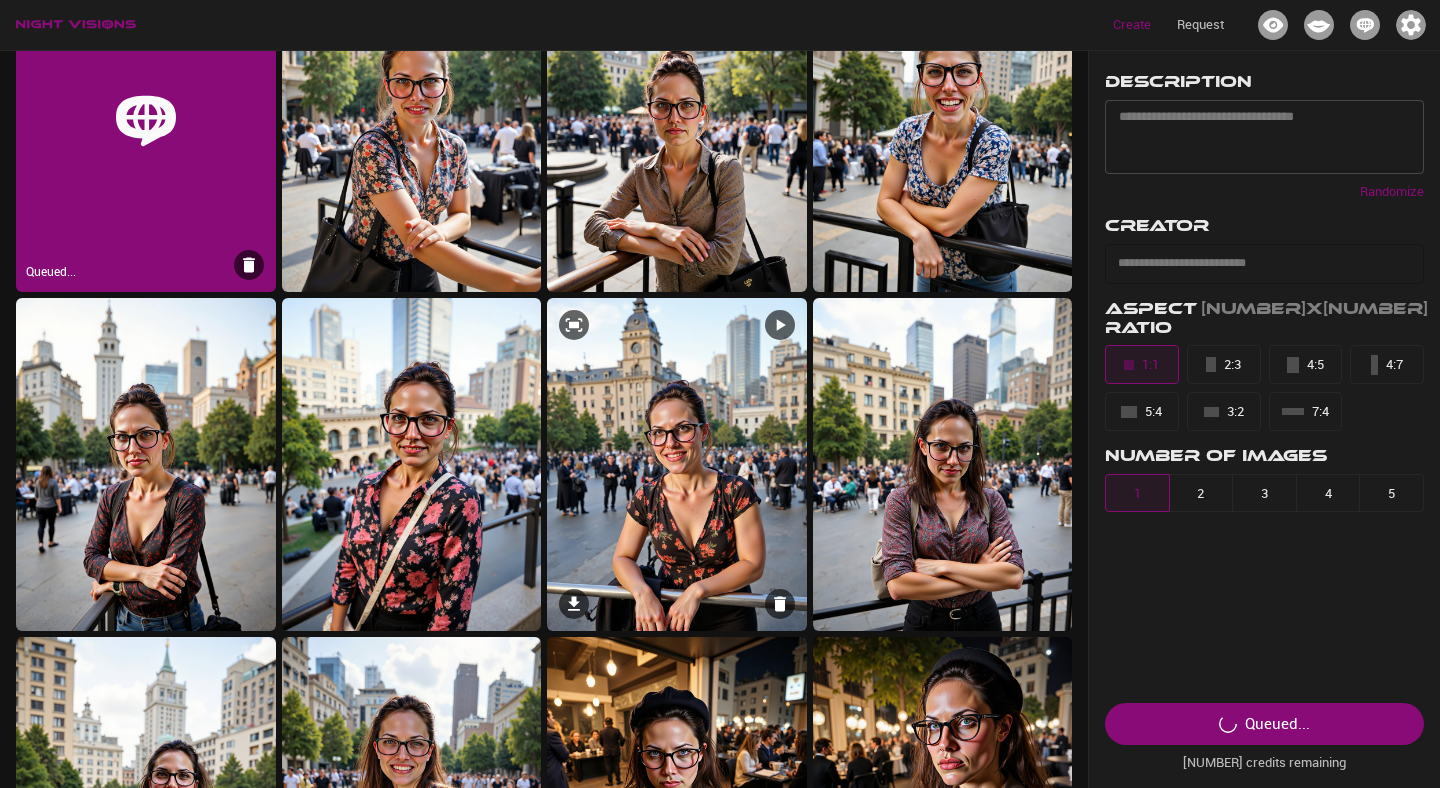 scroll, scrollTop: 0, scrollLeft: 0, axis: both 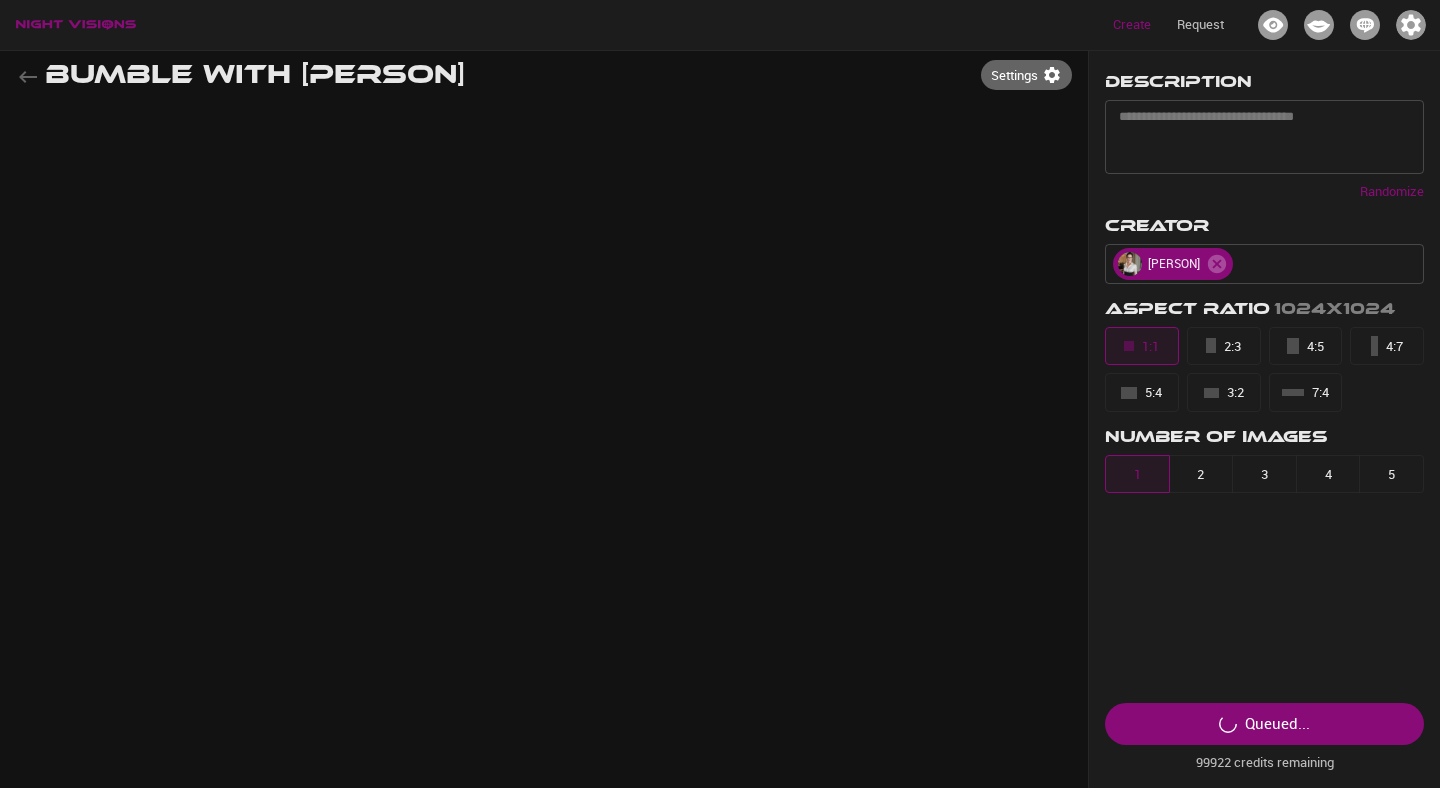 type on "**********" 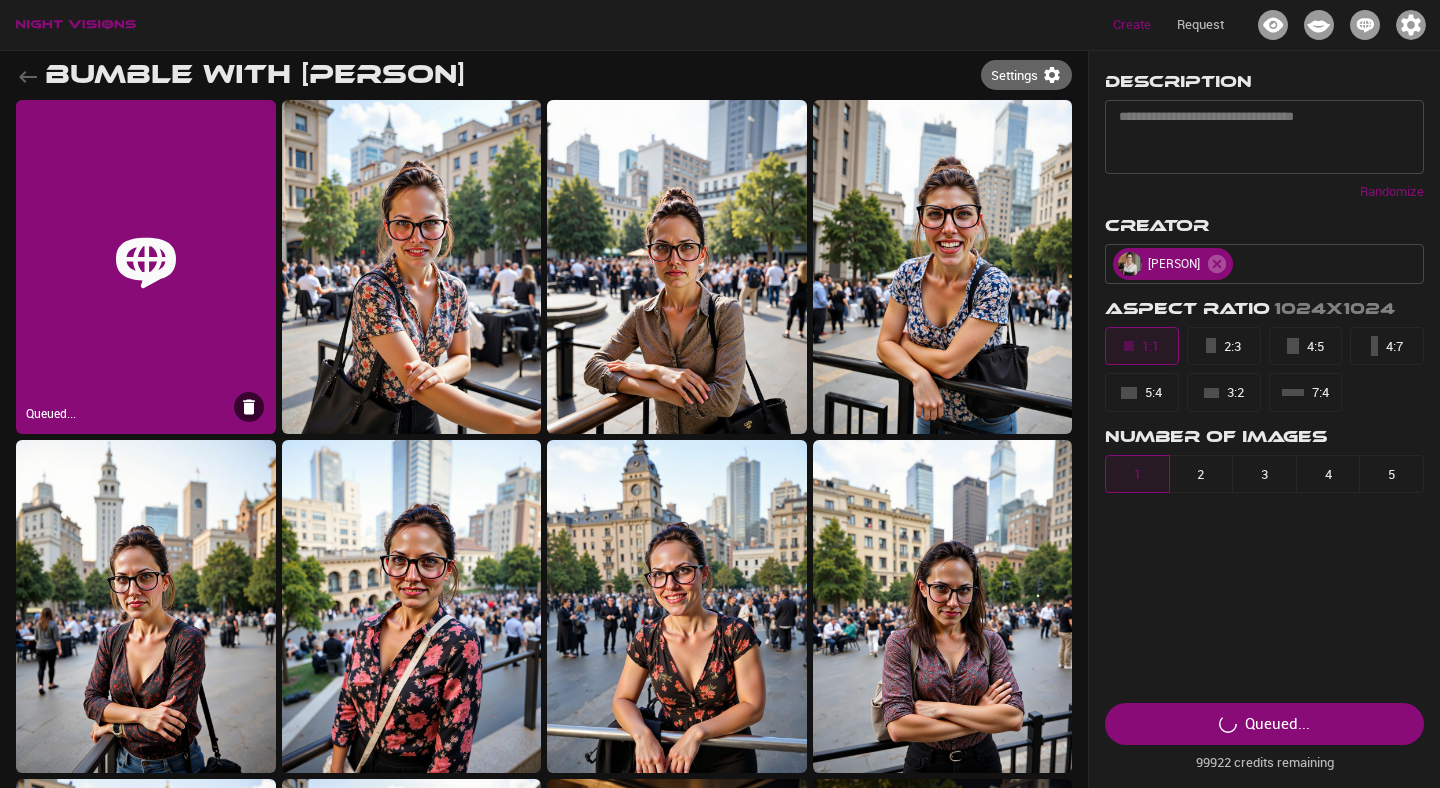 click at bounding box center [30, 74] 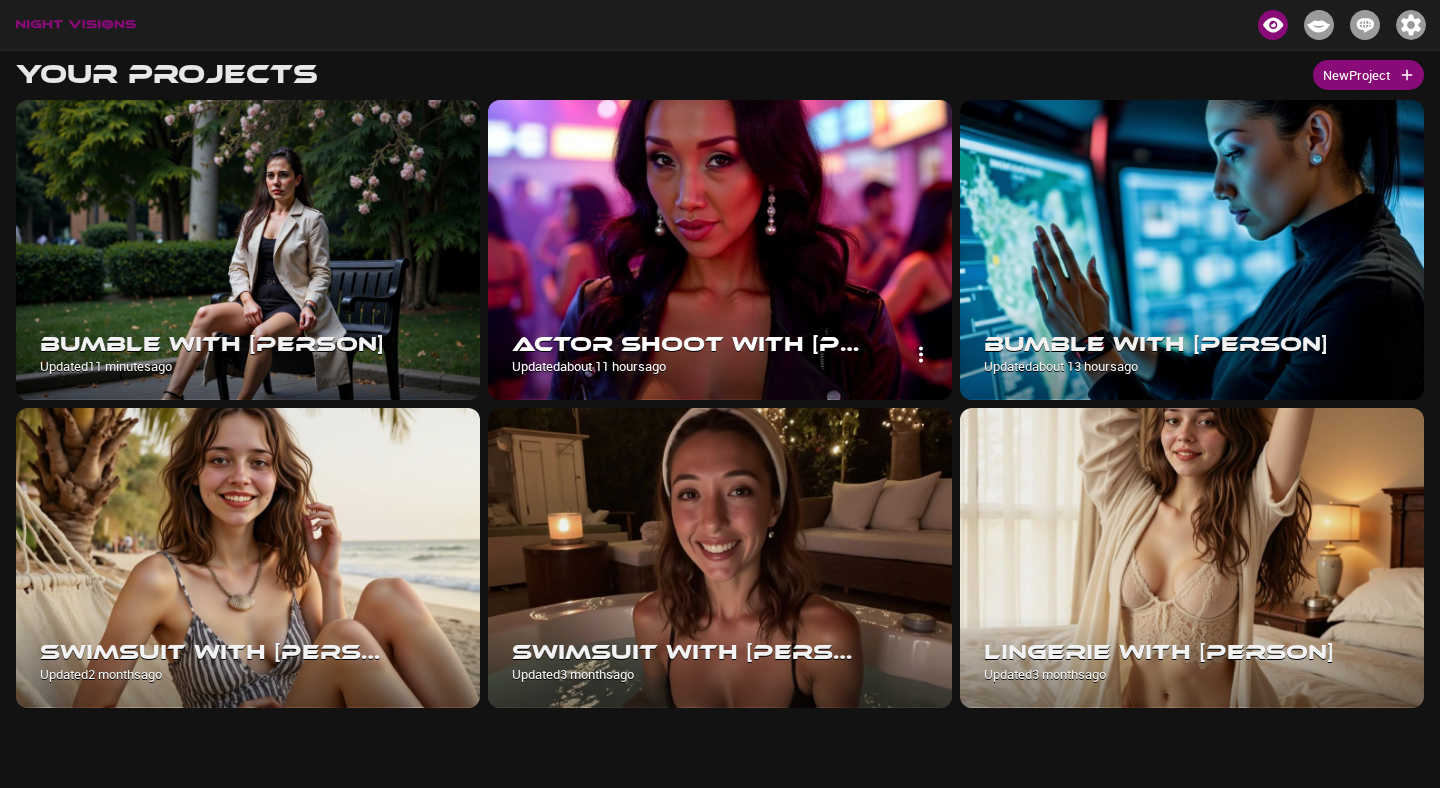 click at bounding box center [720, 250] 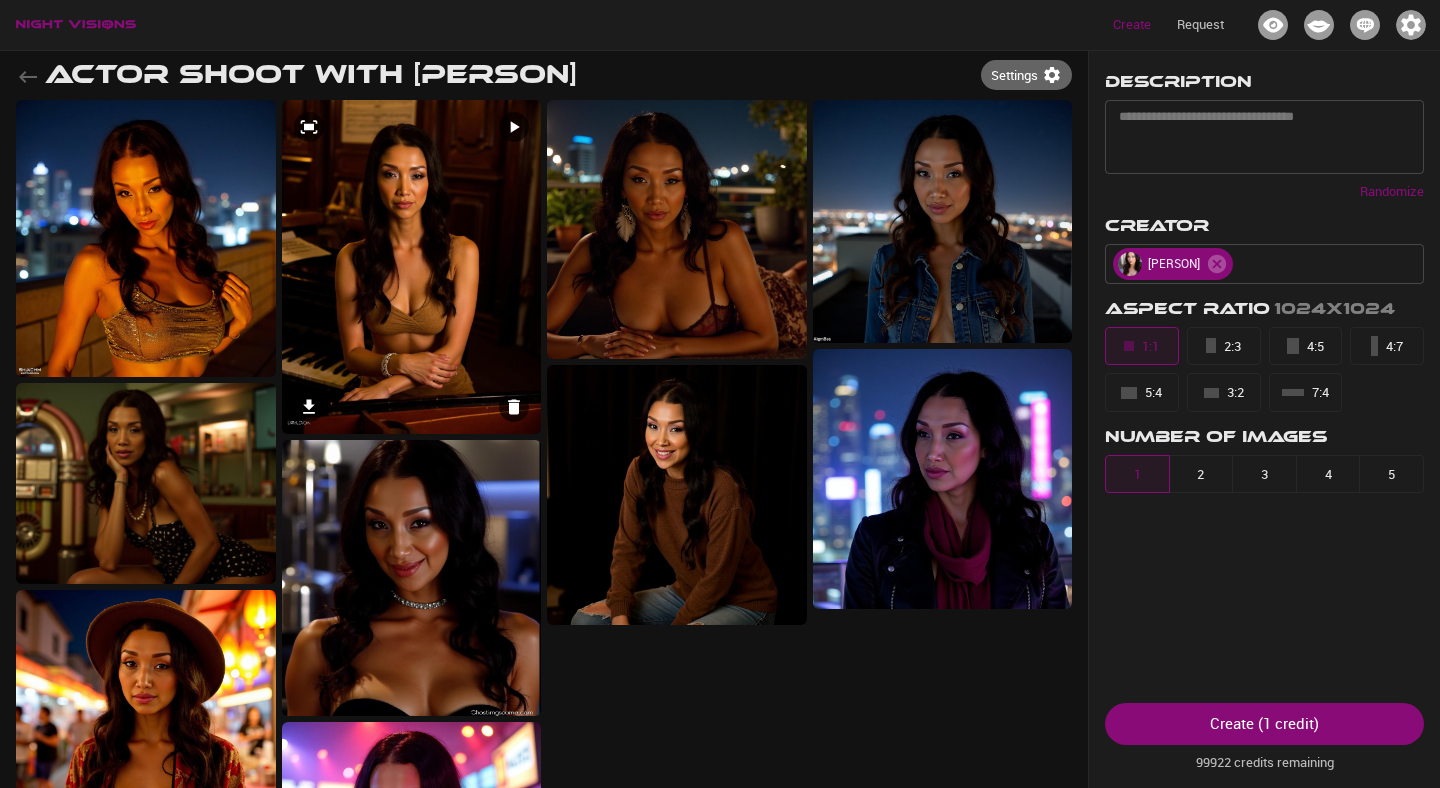 click at bounding box center [412, 267] 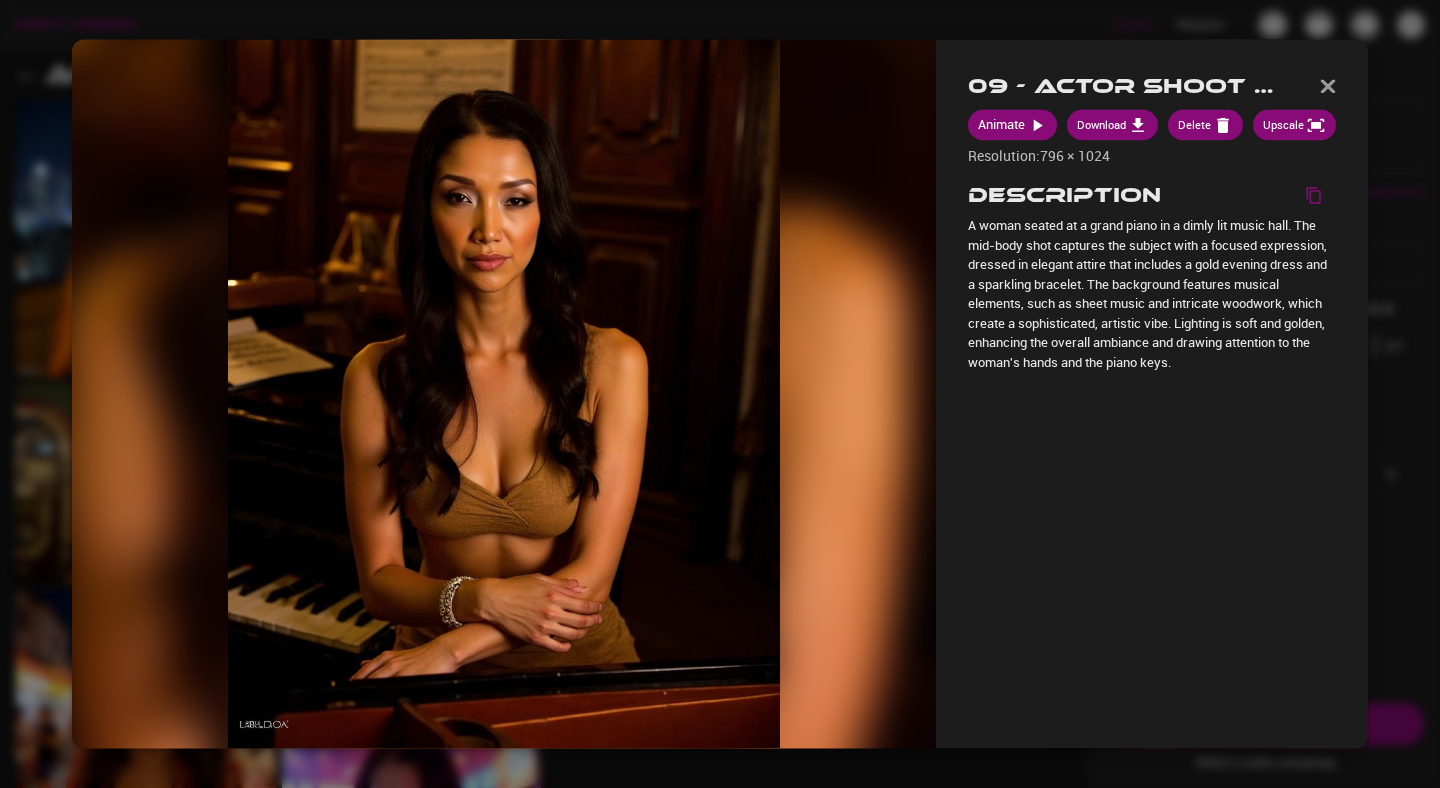 click at bounding box center [720, 394] 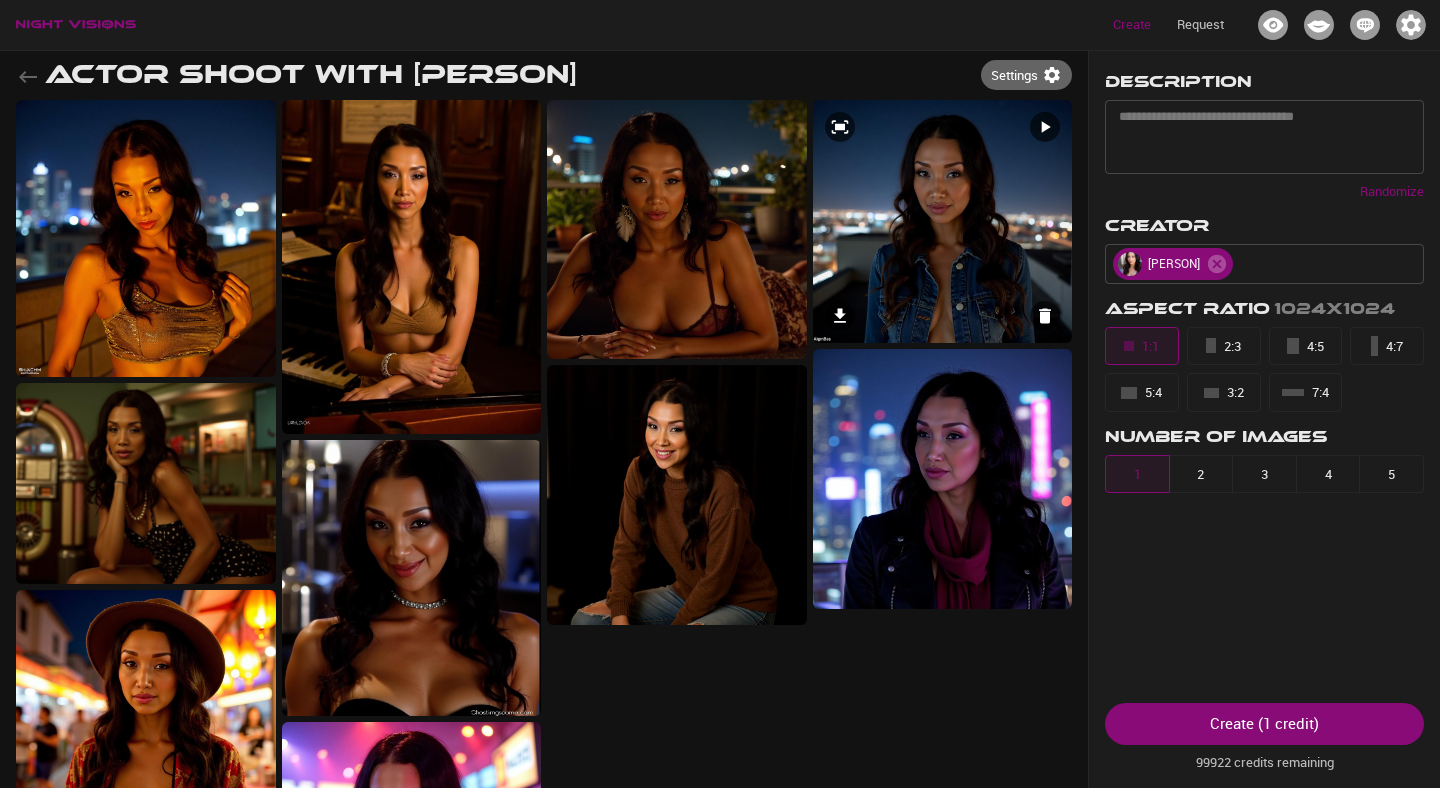 click at bounding box center (943, 221) 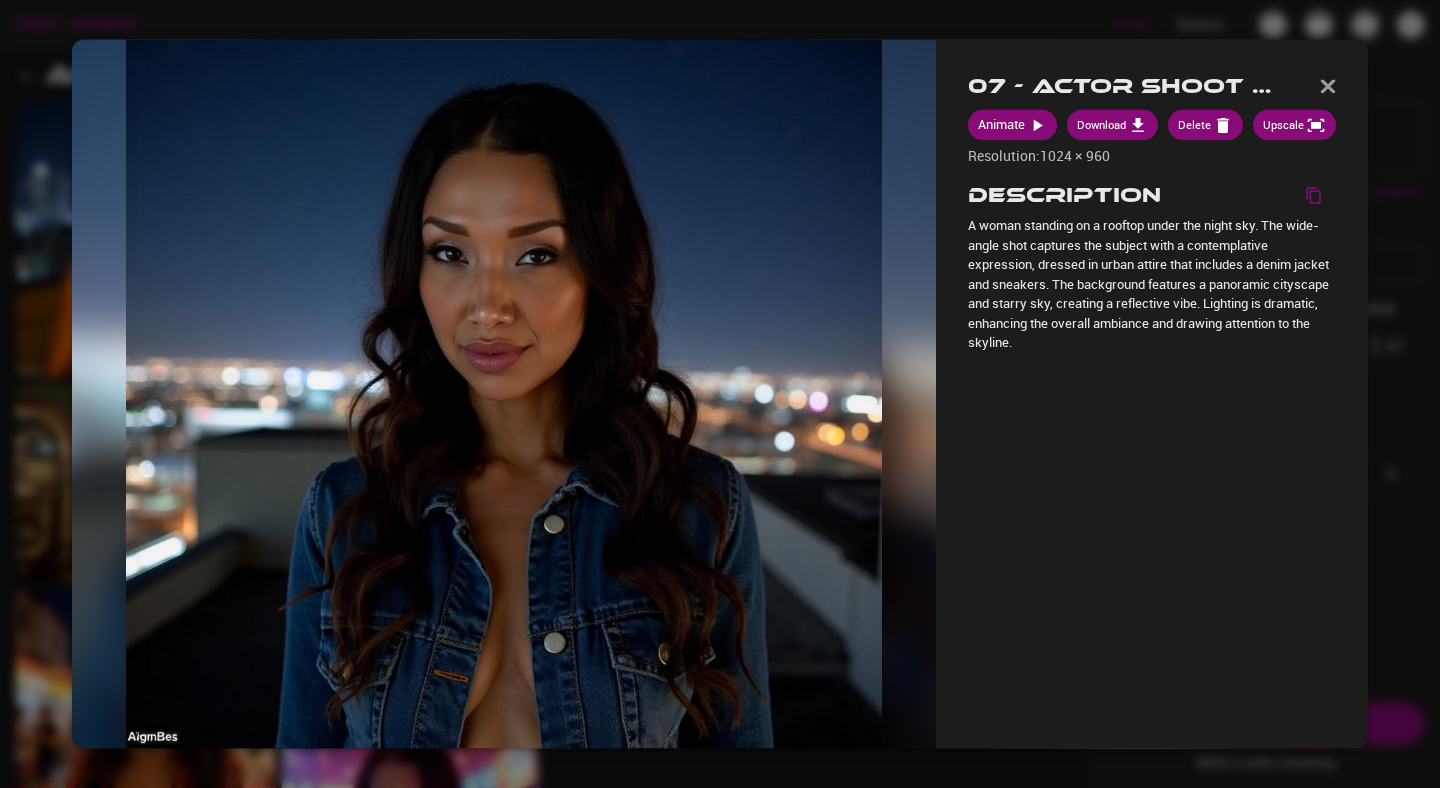 click on "Animate" at bounding box center (1012, 125) 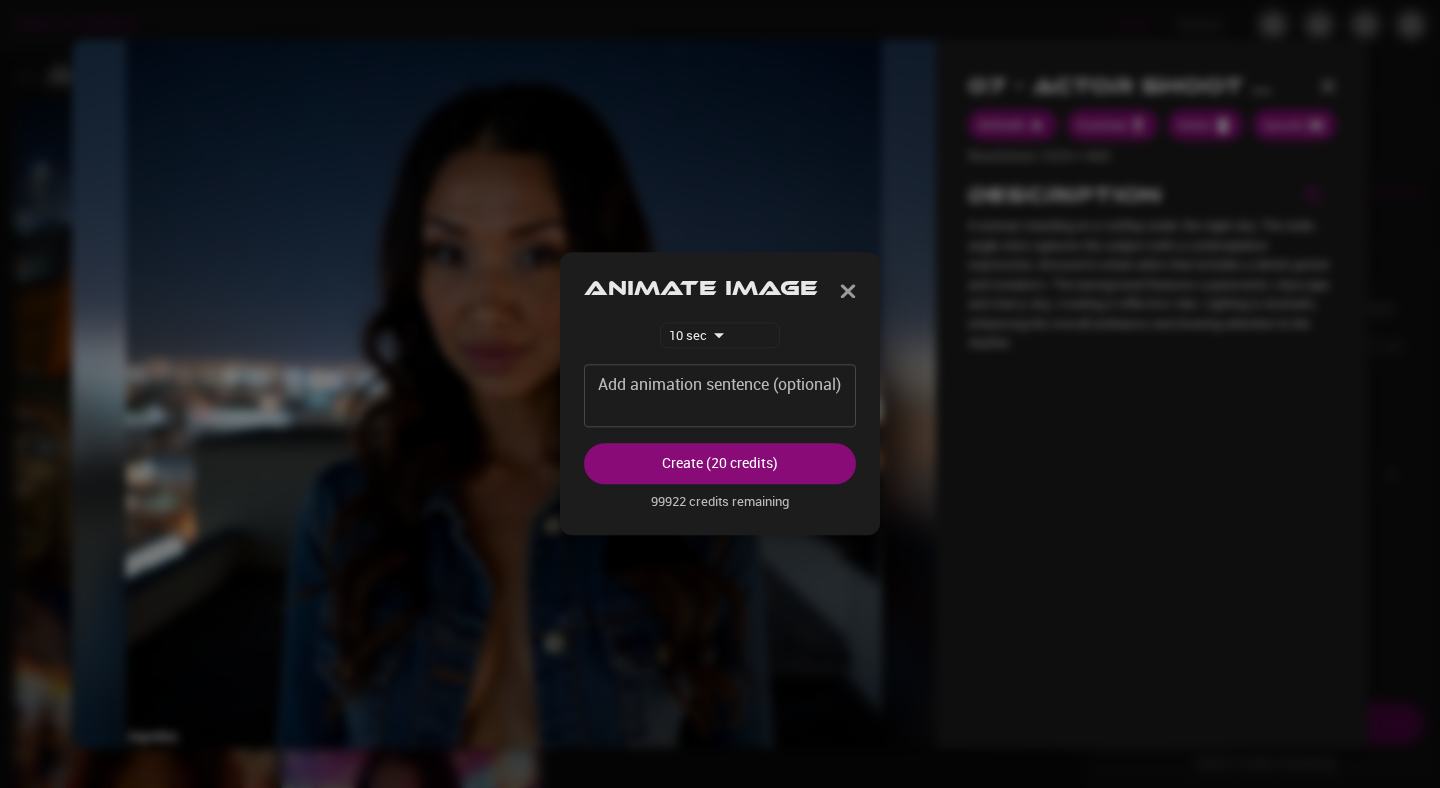 click on "* ** **" at bounding box center (720, 336) 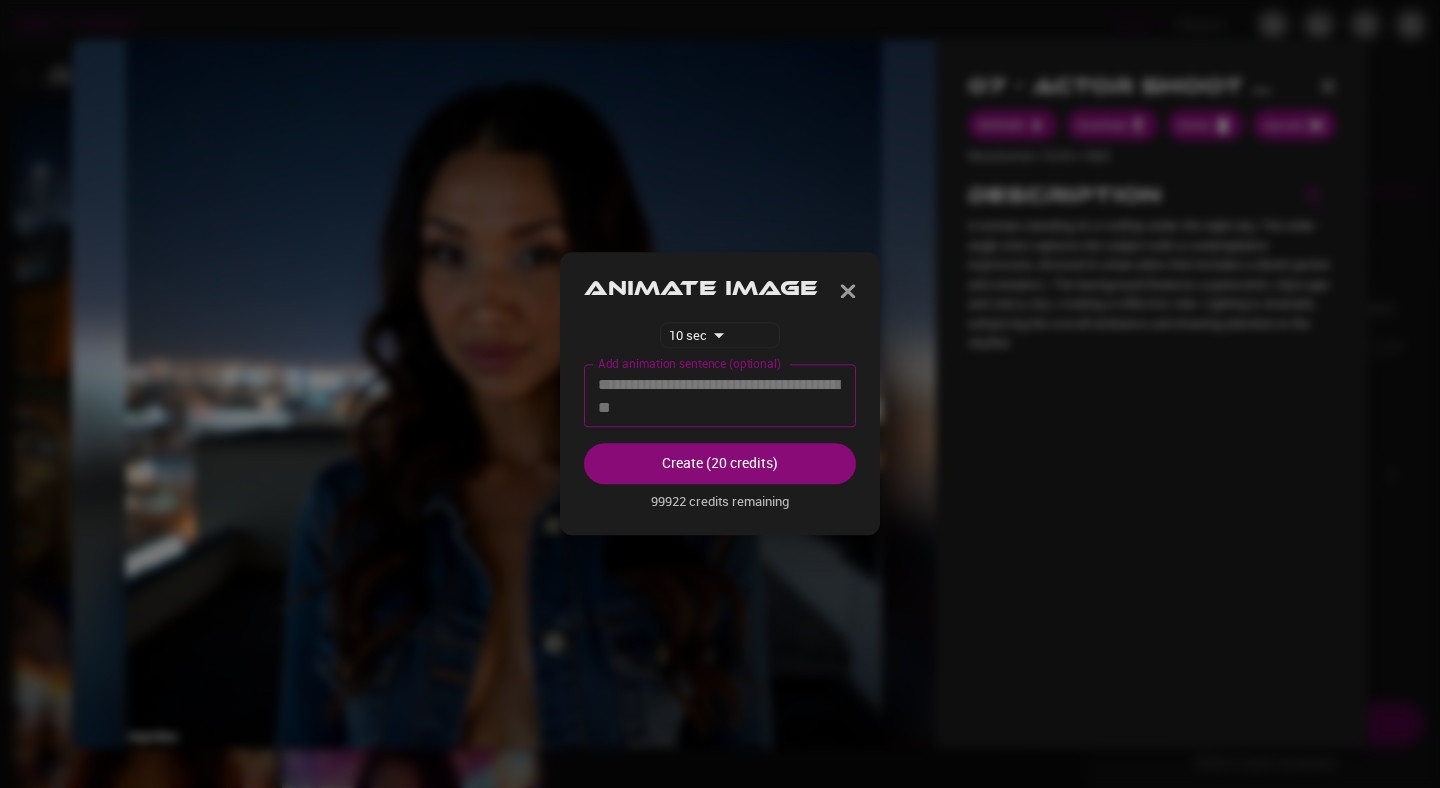 click on "Add animation sentence (optional)" at bounding box center (720, 396) 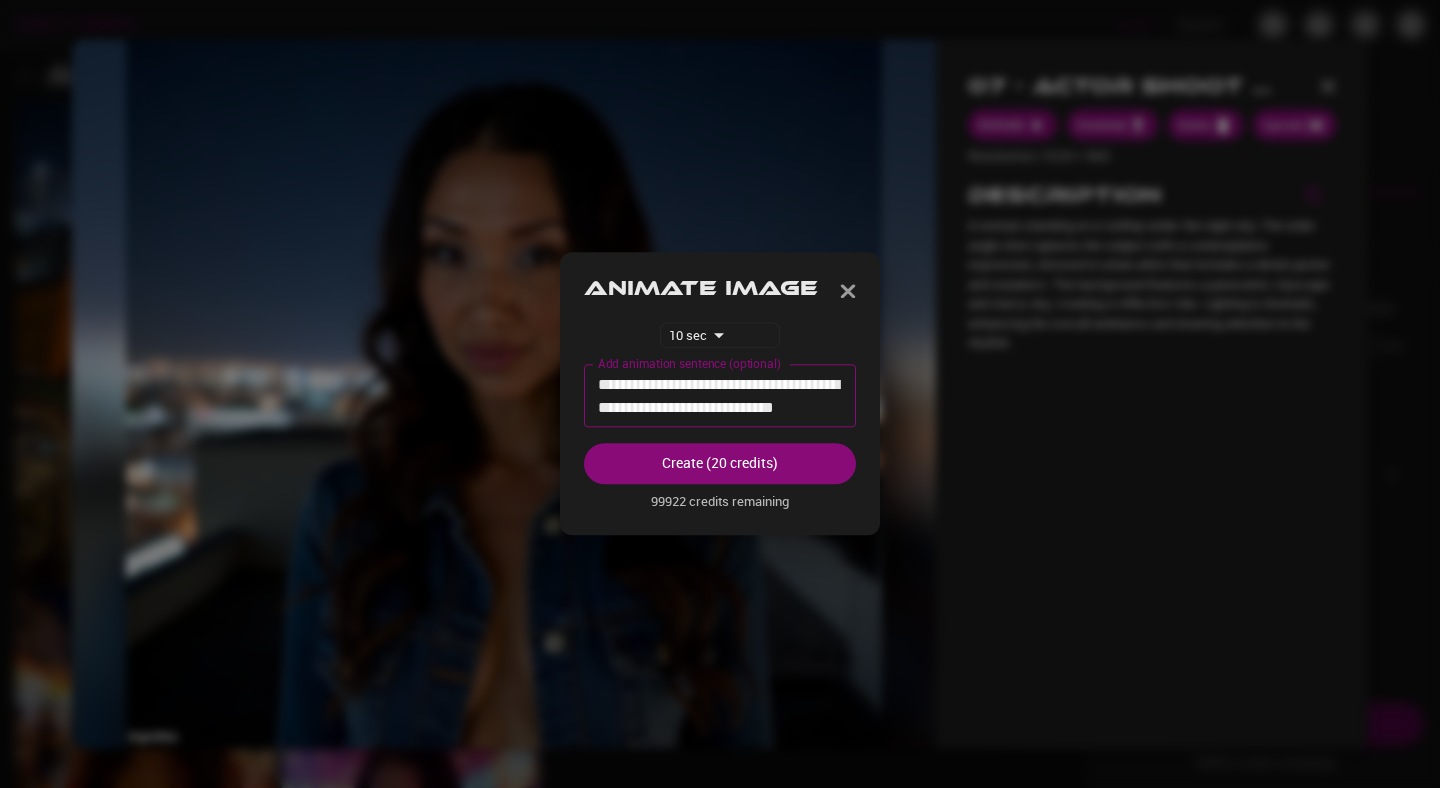 scroll, scrollTop: 22, scrollLeft: 0, axis: vertical 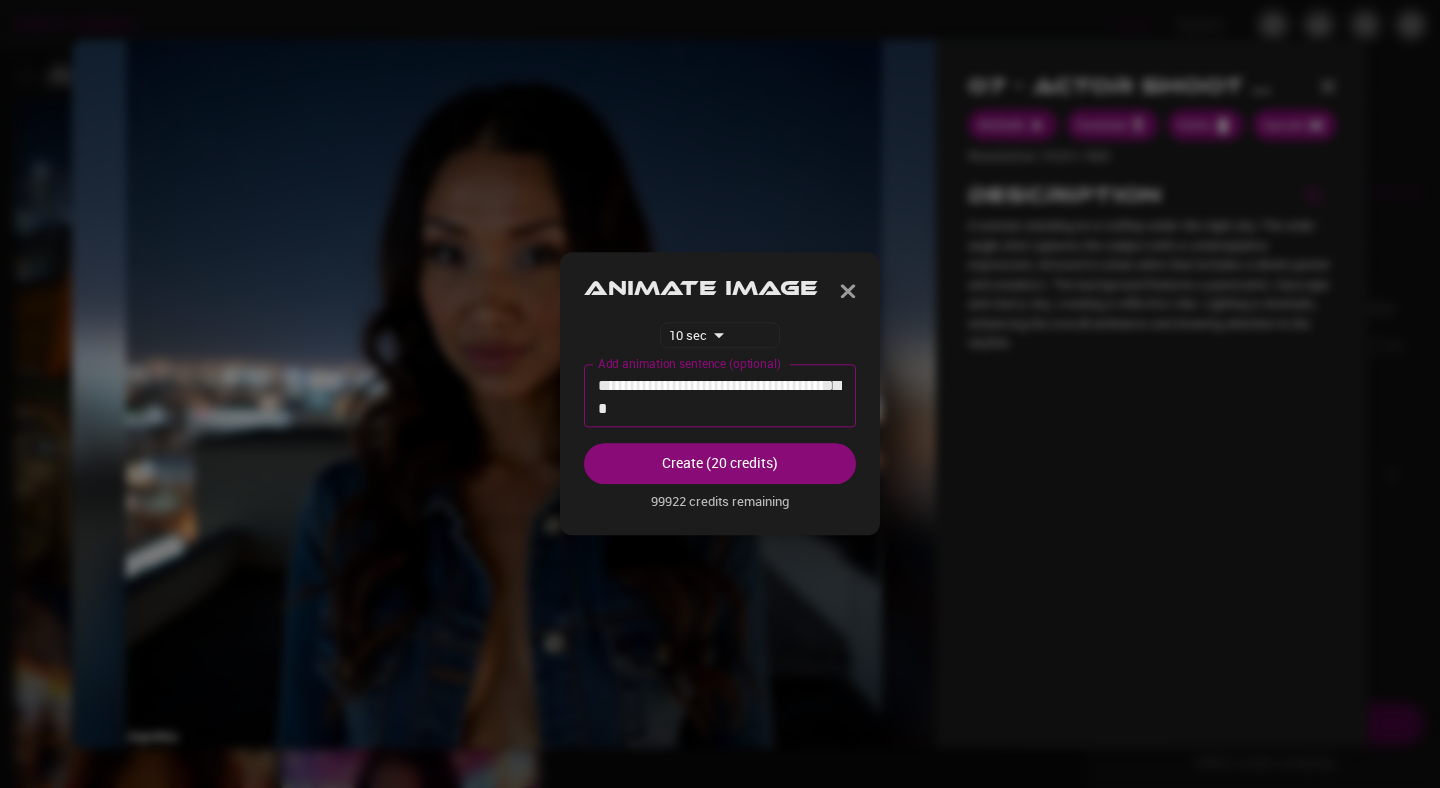 type on "**********" 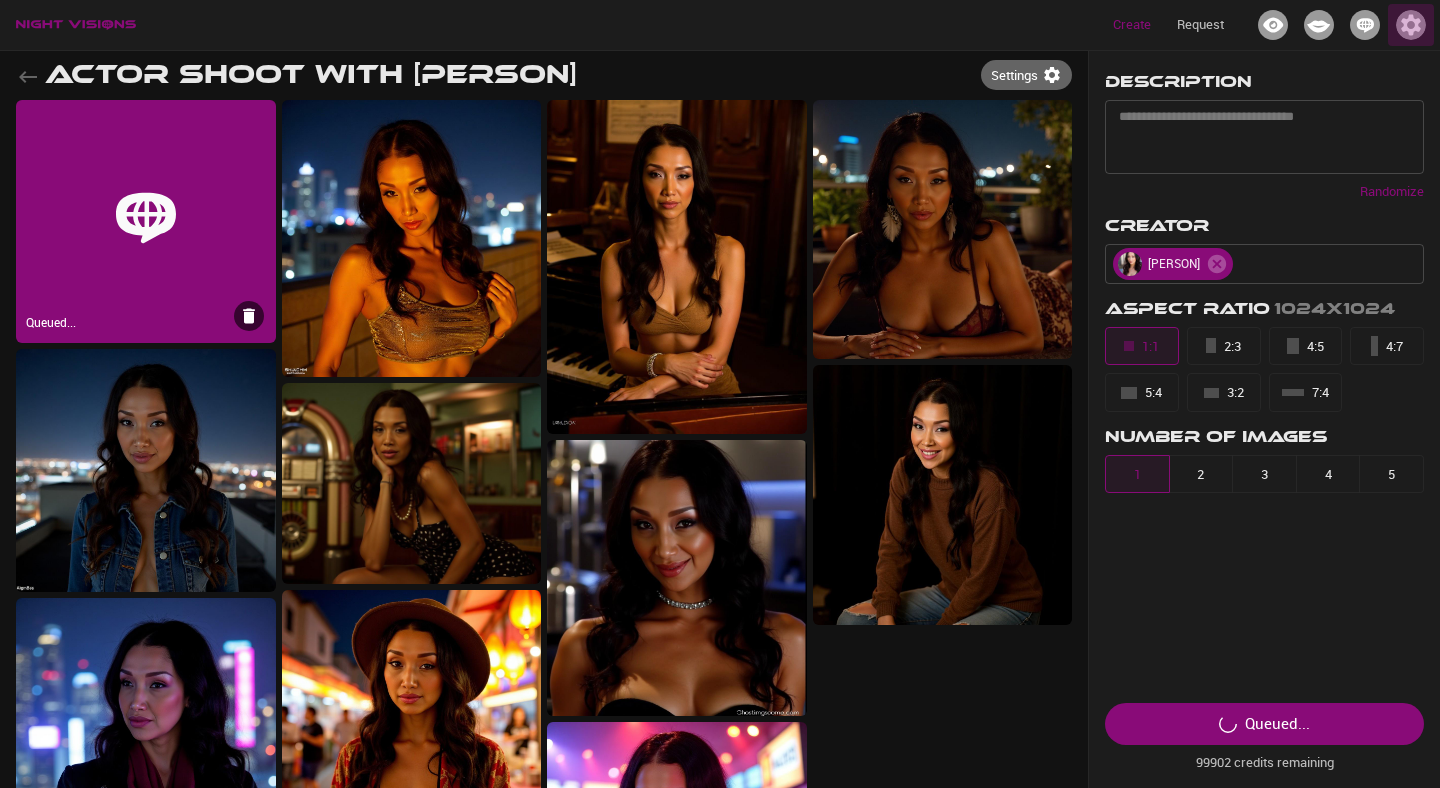 click at bounding box center (1411, 25) 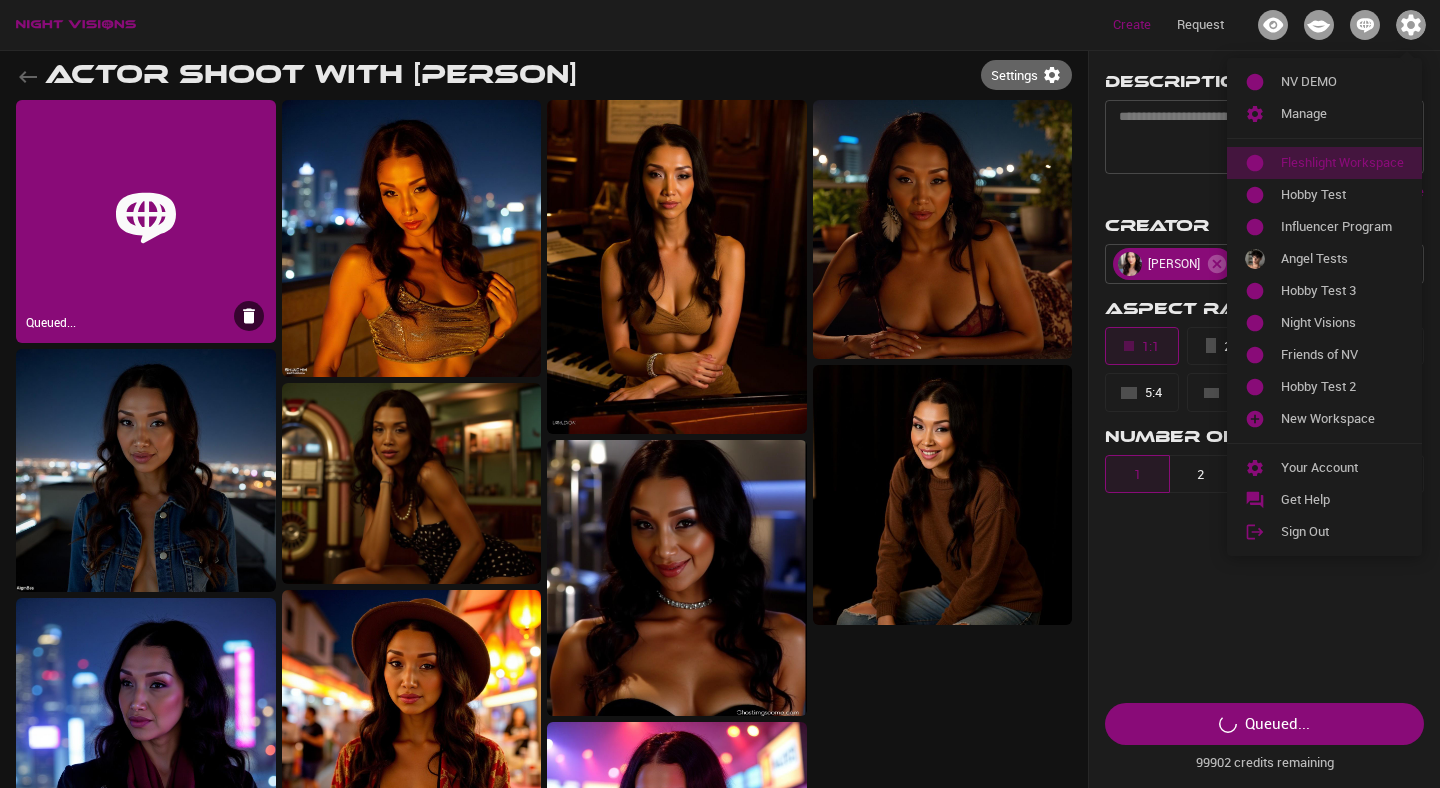 click on "Fleshlight Workspace" at bounding box center [1324, 163] 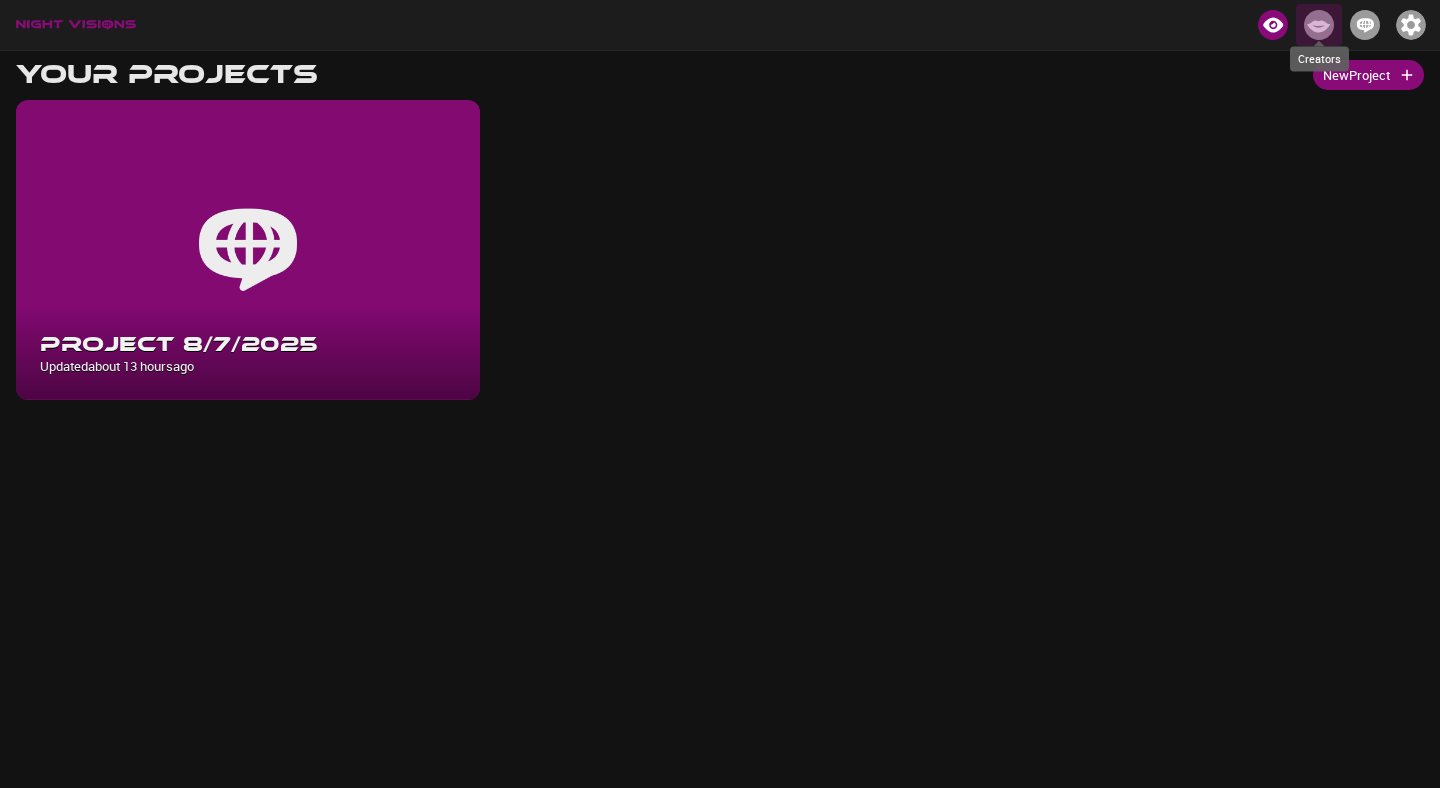 click at bounding box center (1319, 25) 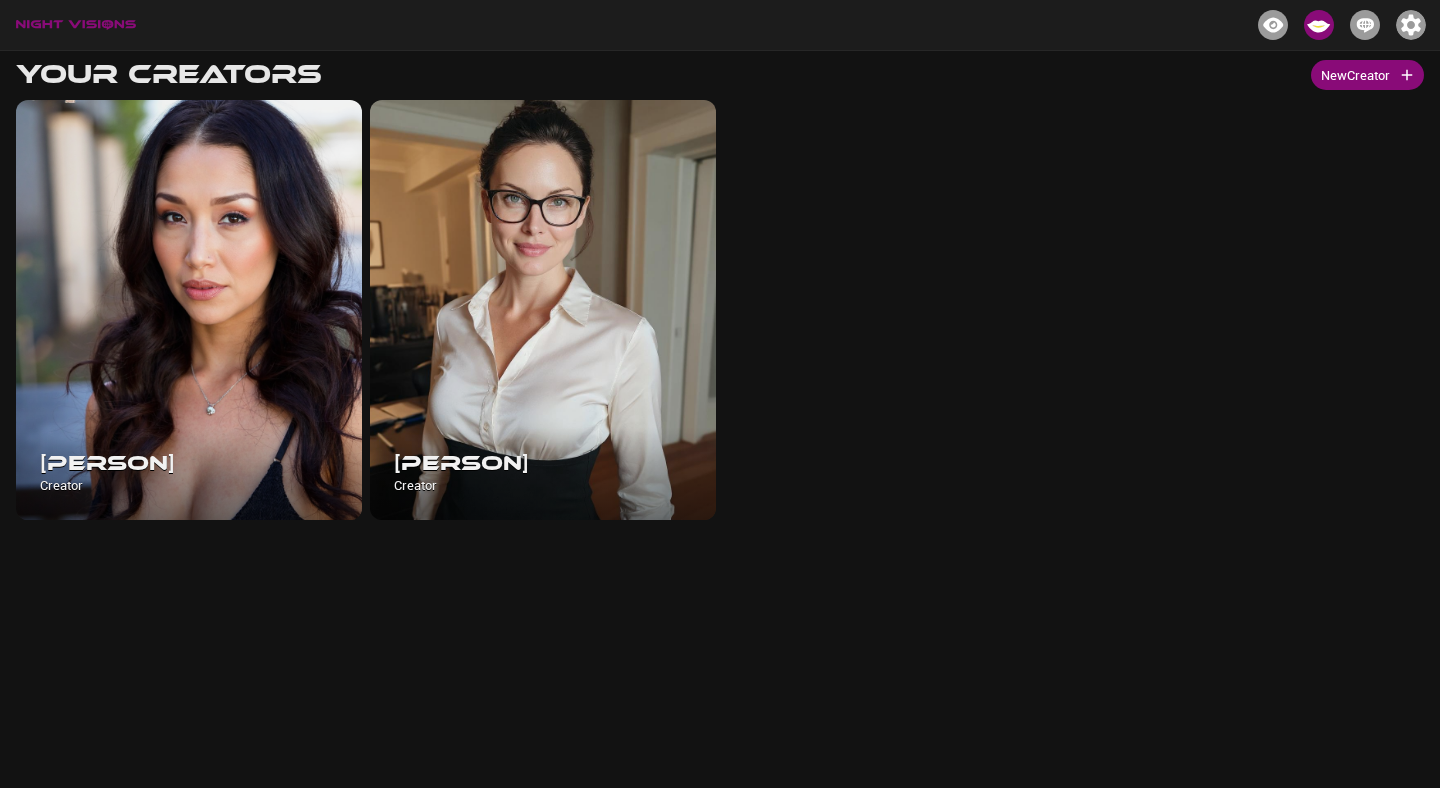 click at bounding box center [1411, 25] 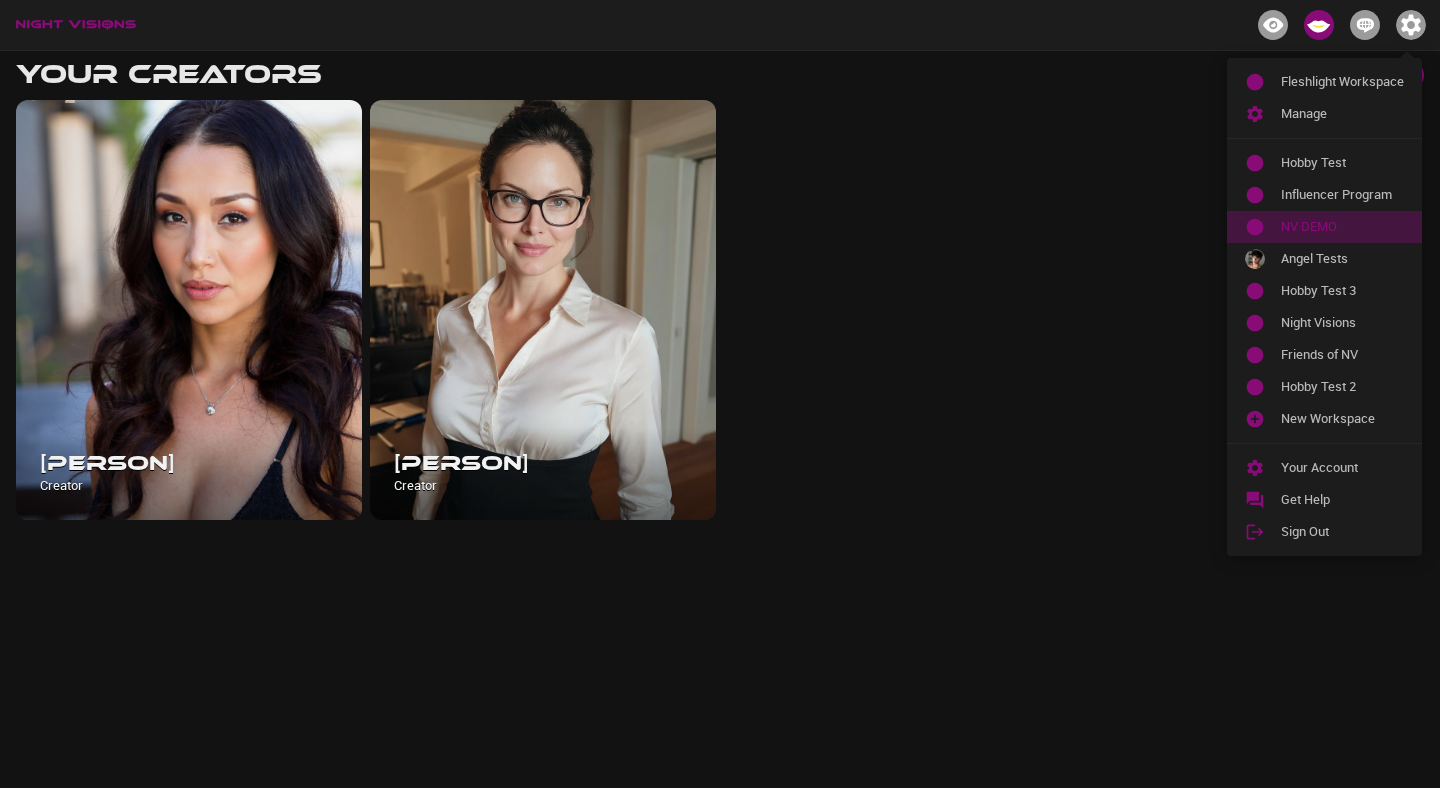 click on "[BRAND] DEMO" at bounding box center (1324, 227) 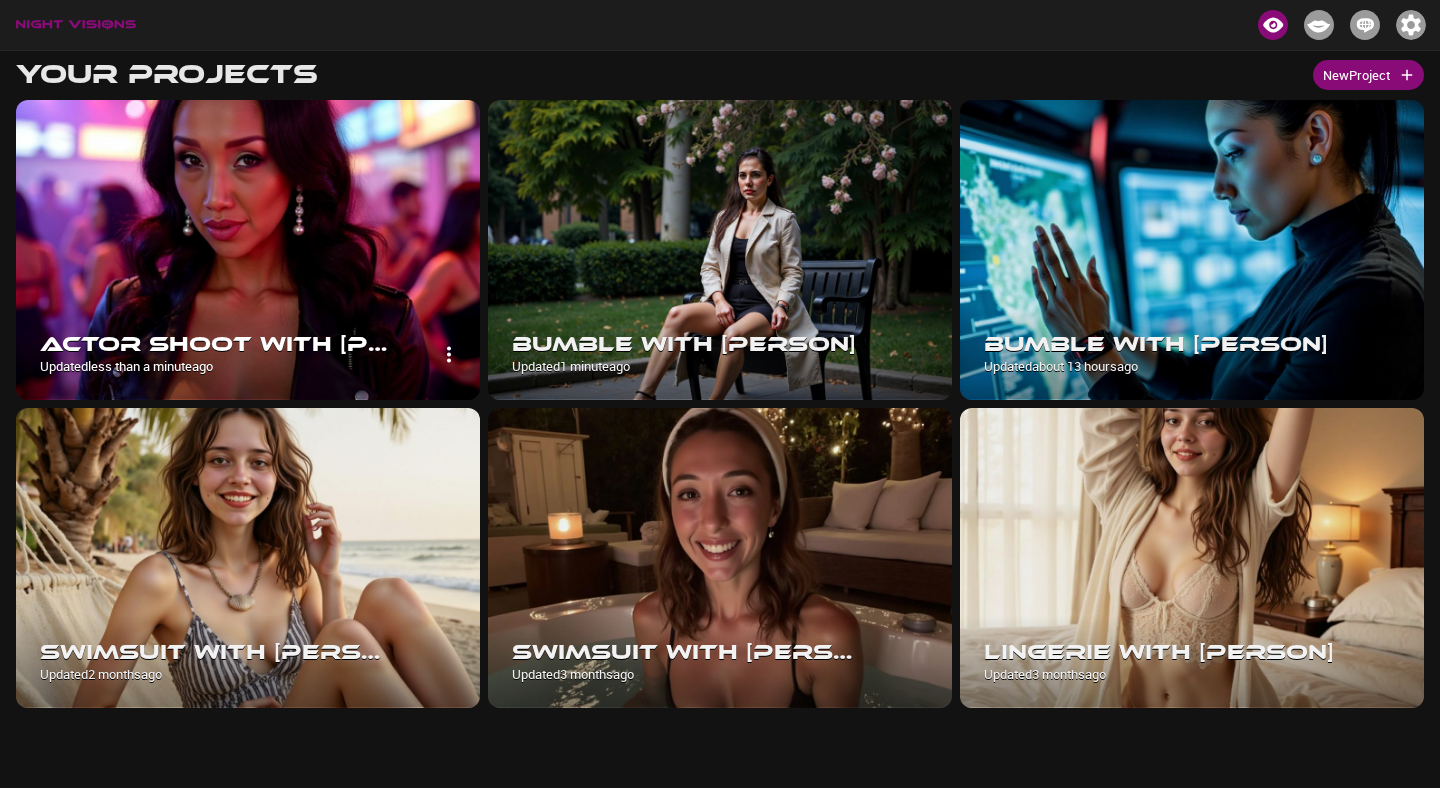 click at bounding box center (248, 250) 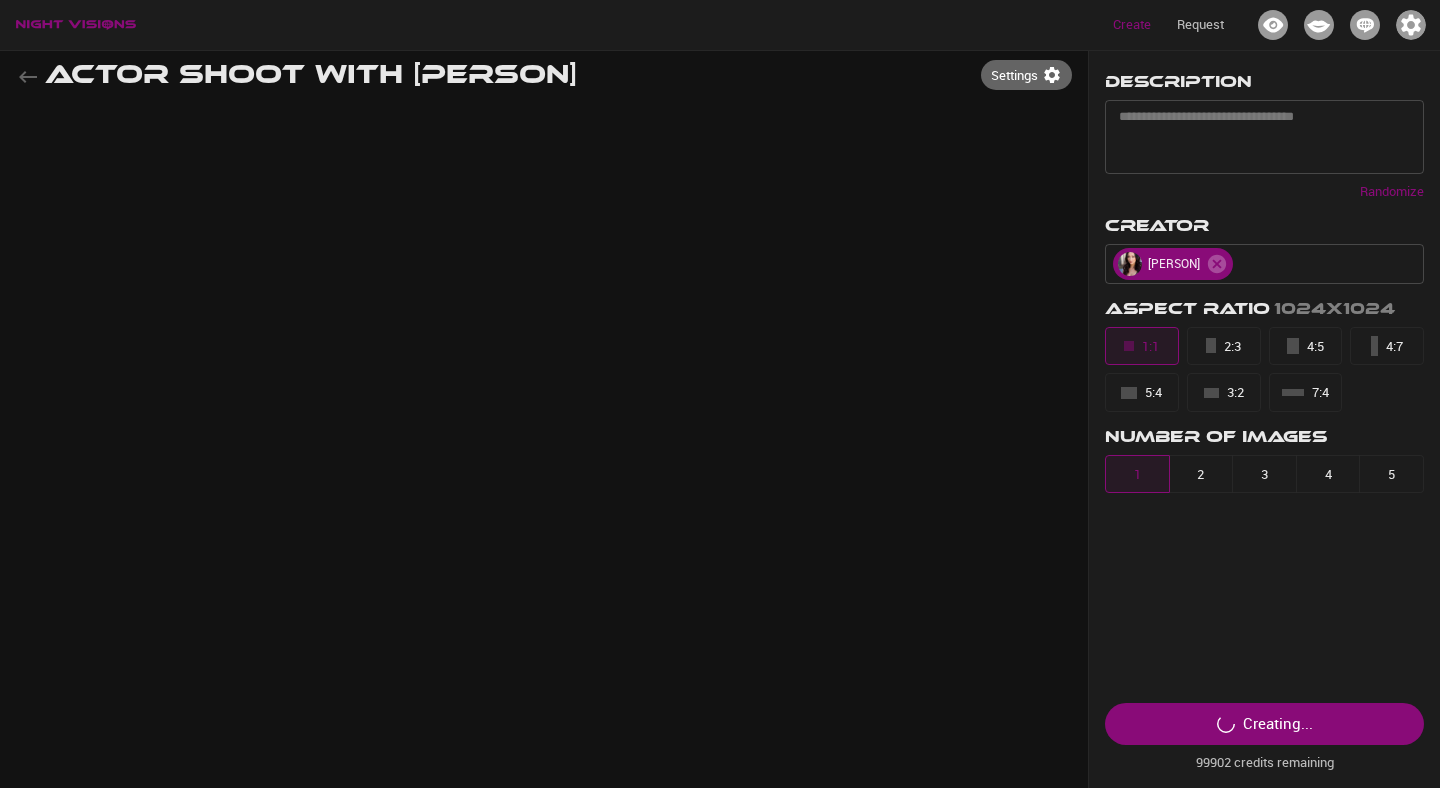 type on "**********" 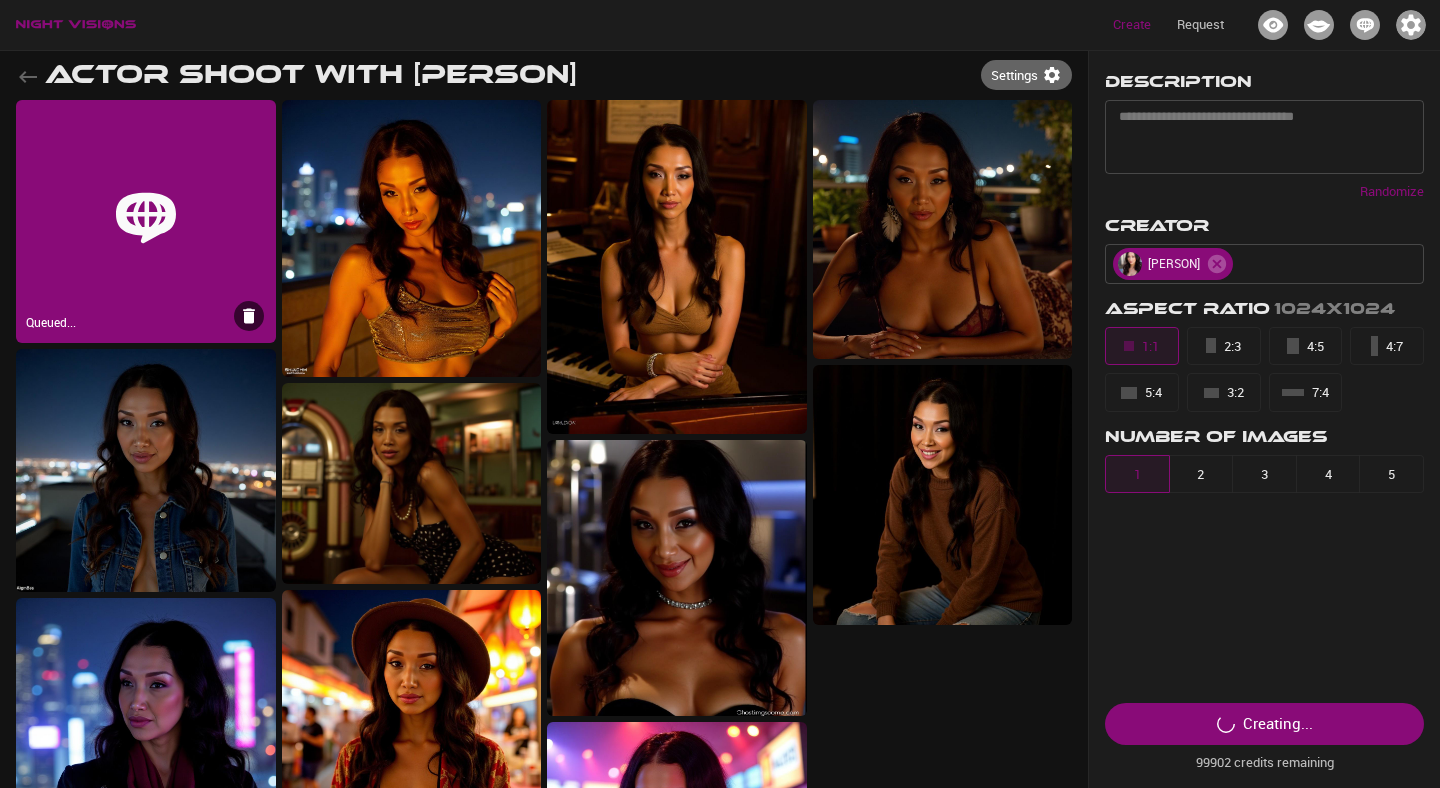 click 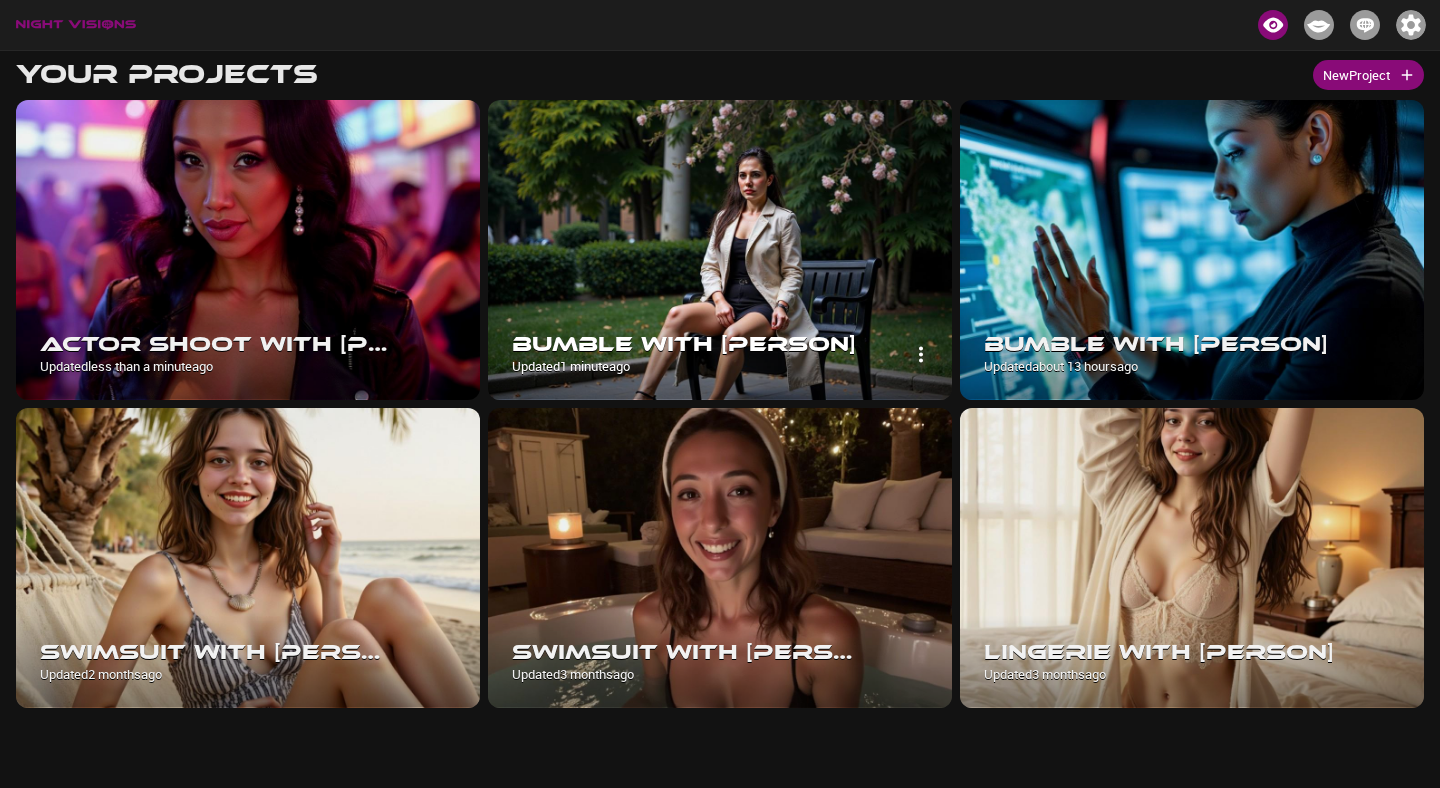 click on "Bumble with @Miss Fawks Updated  1 minute  ago" at bounding box center [720, 353] 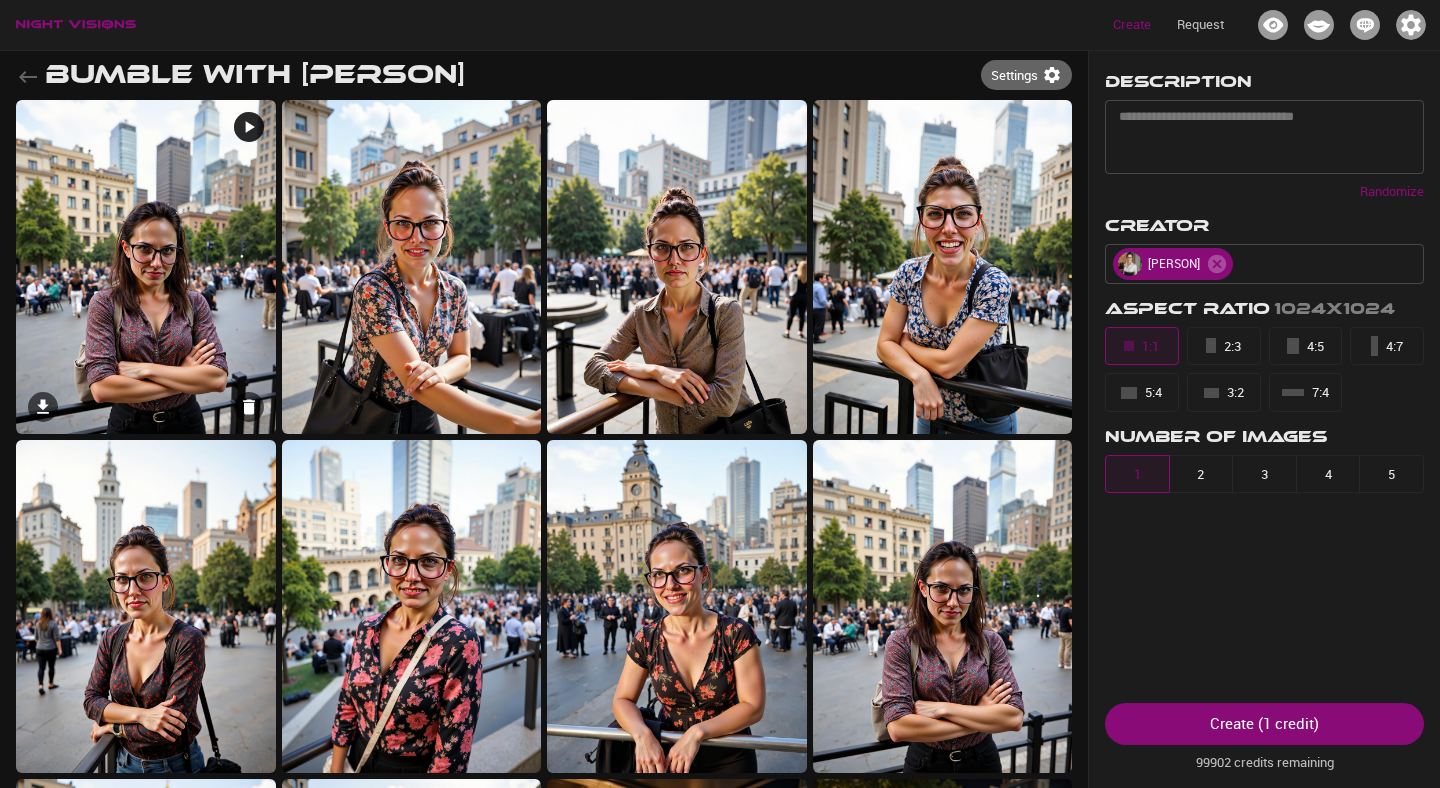 click at bounding box center (146, 267) 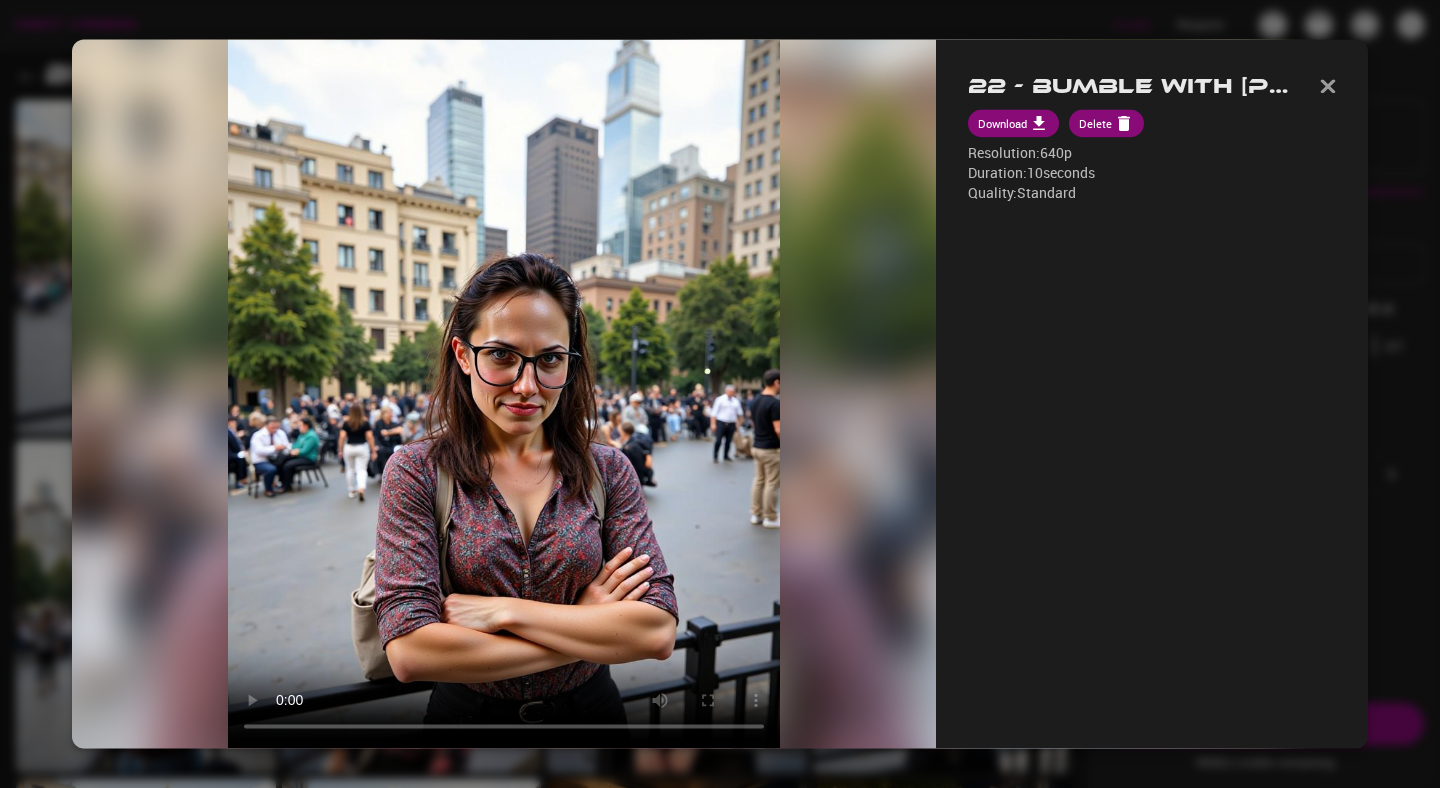 click at bounding box center [720, 394] 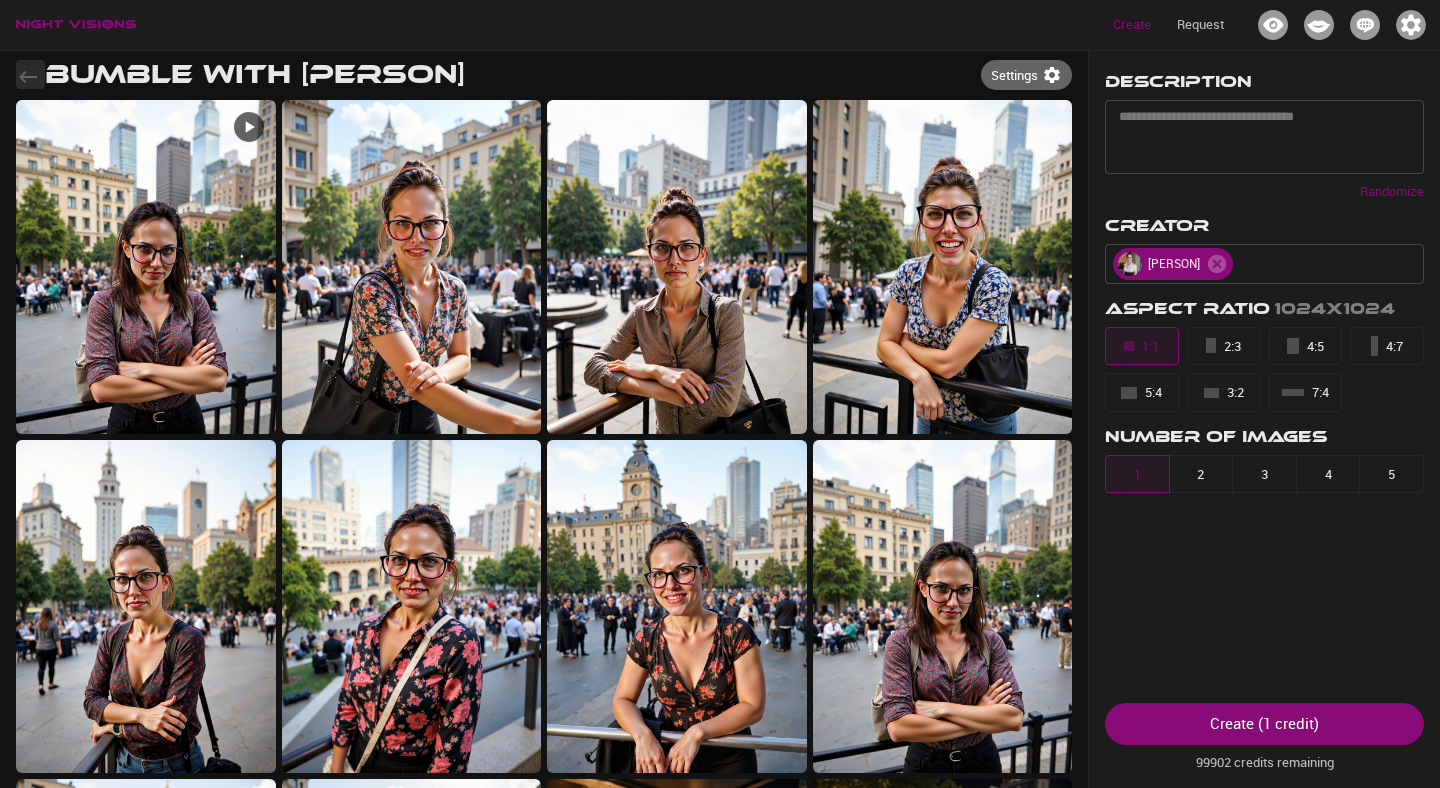 click 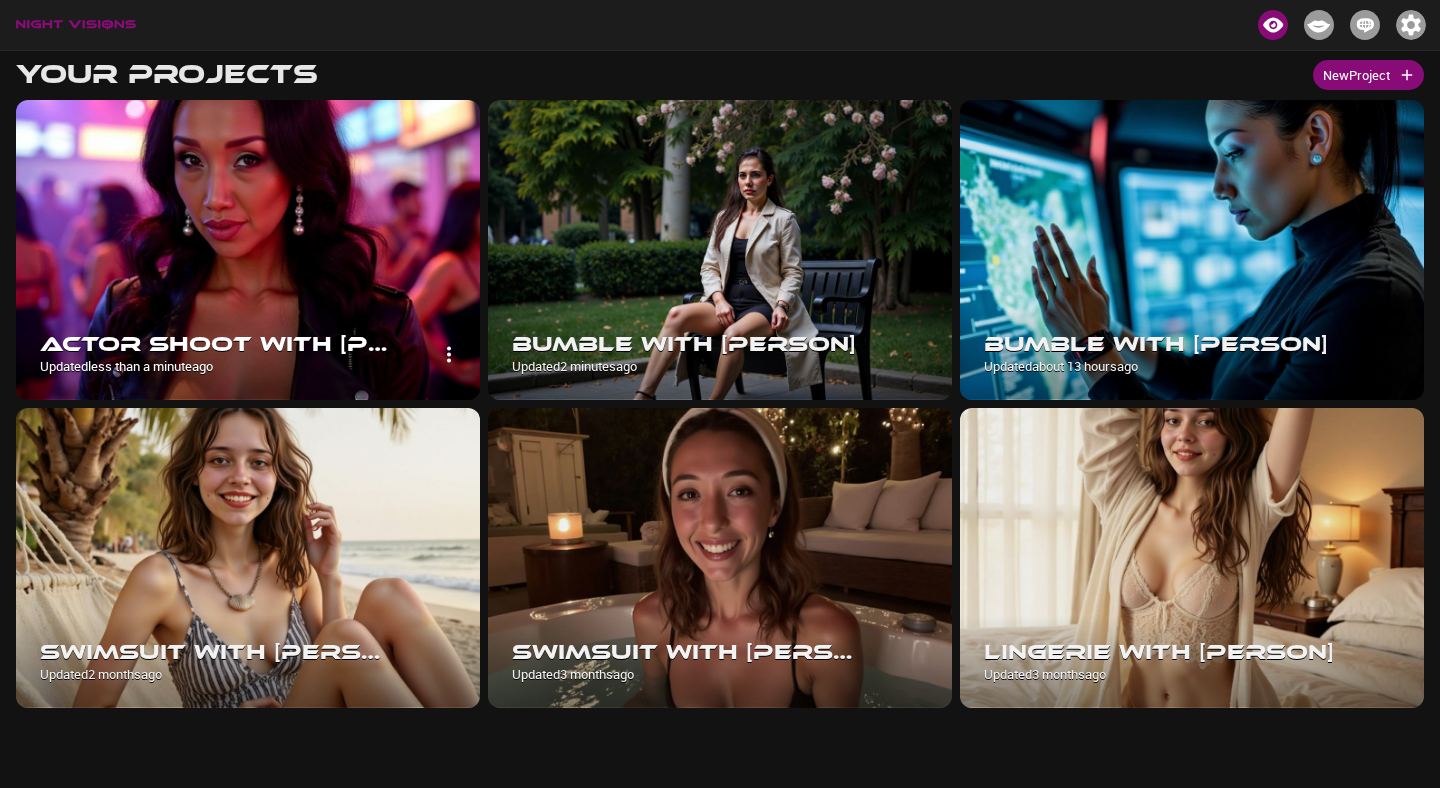 click at bounding box center [248, 250] 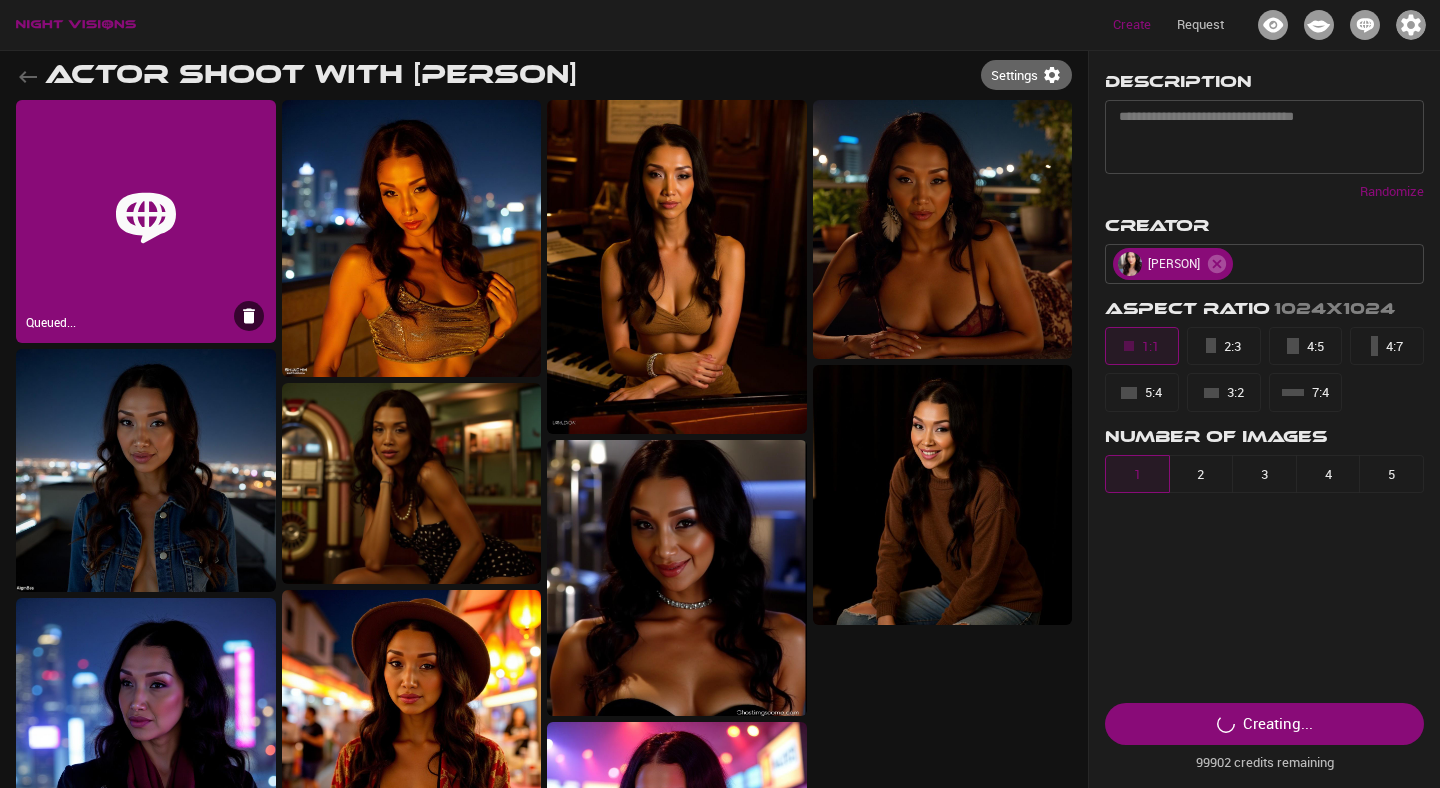click 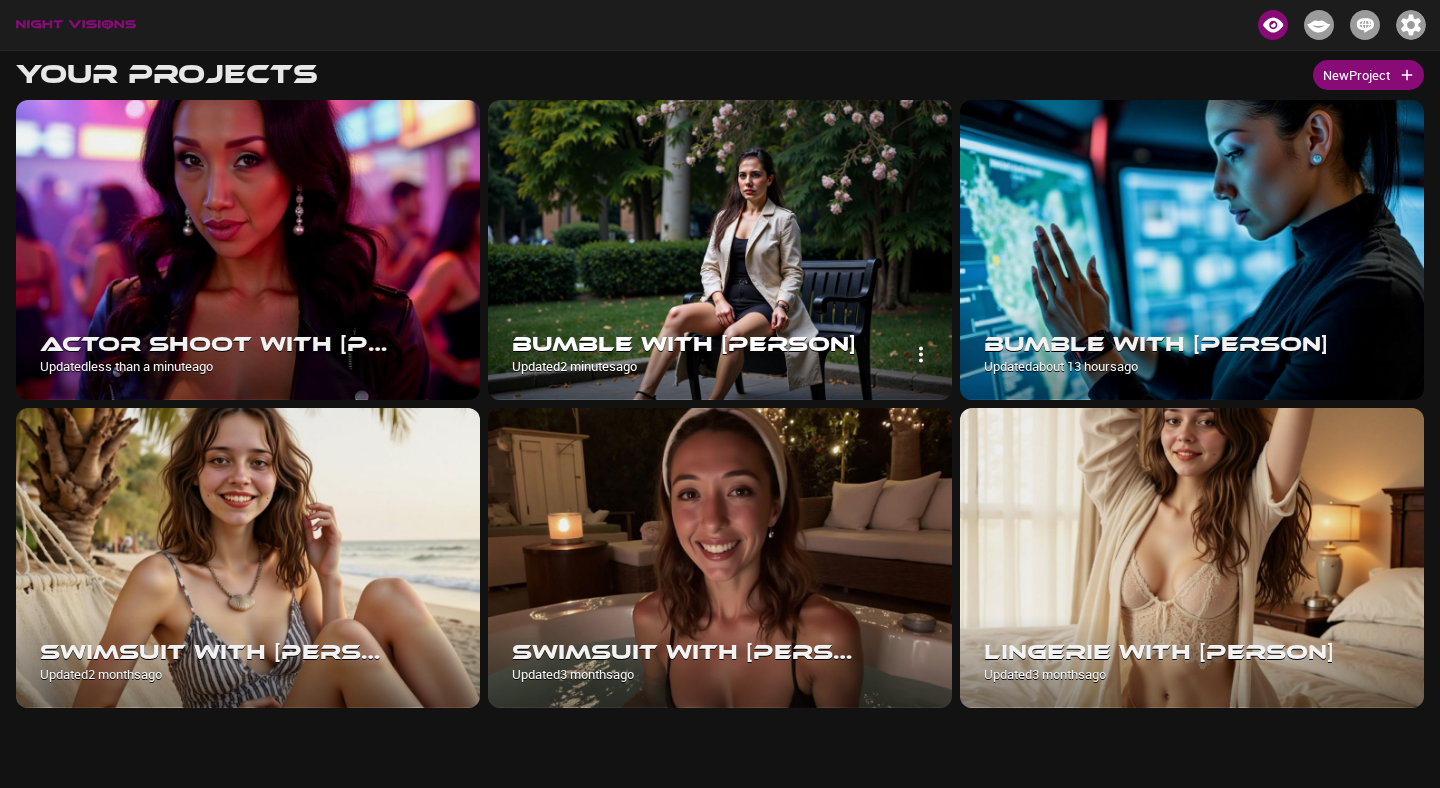 click at bounding box center [720, 250] 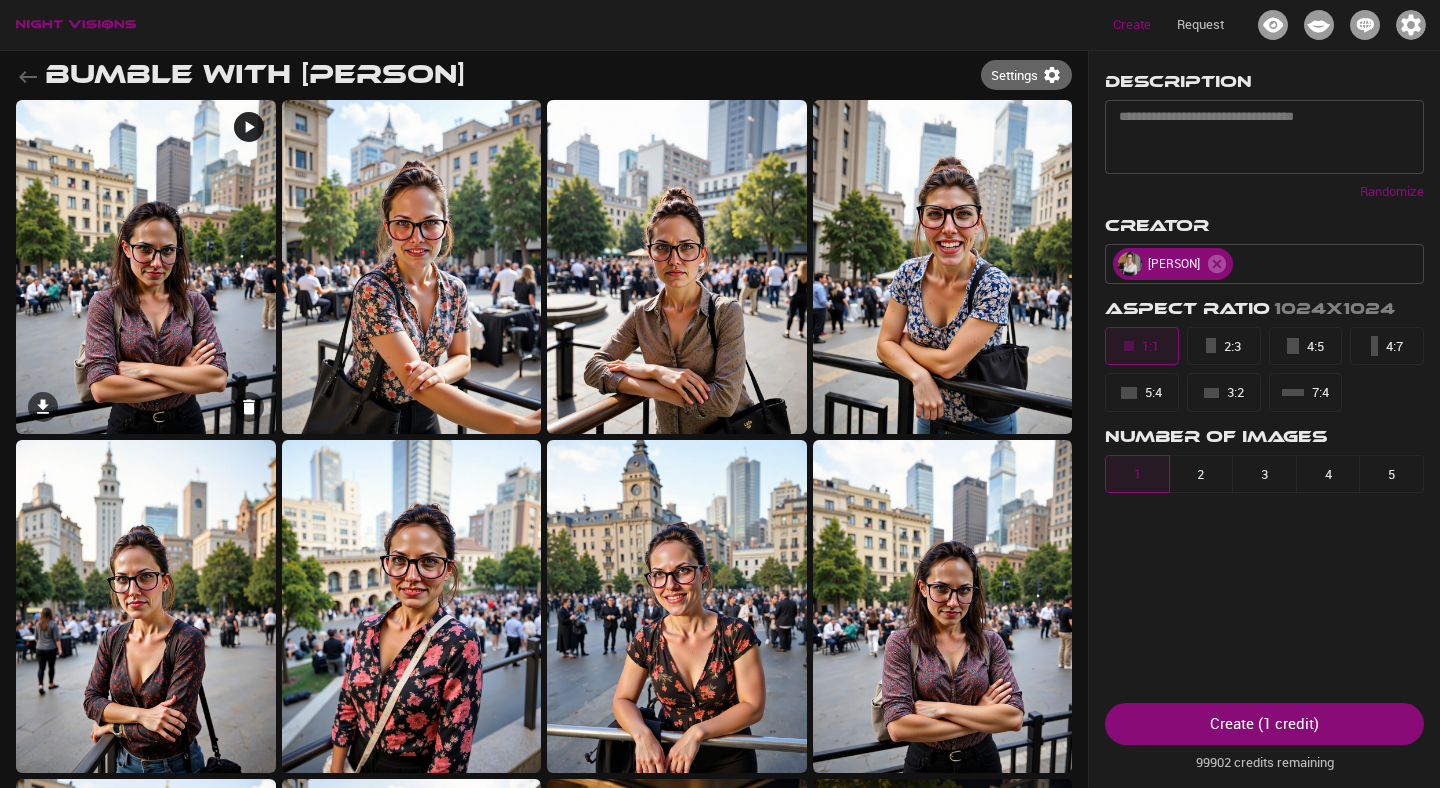 click at bounding box center (146, 267) 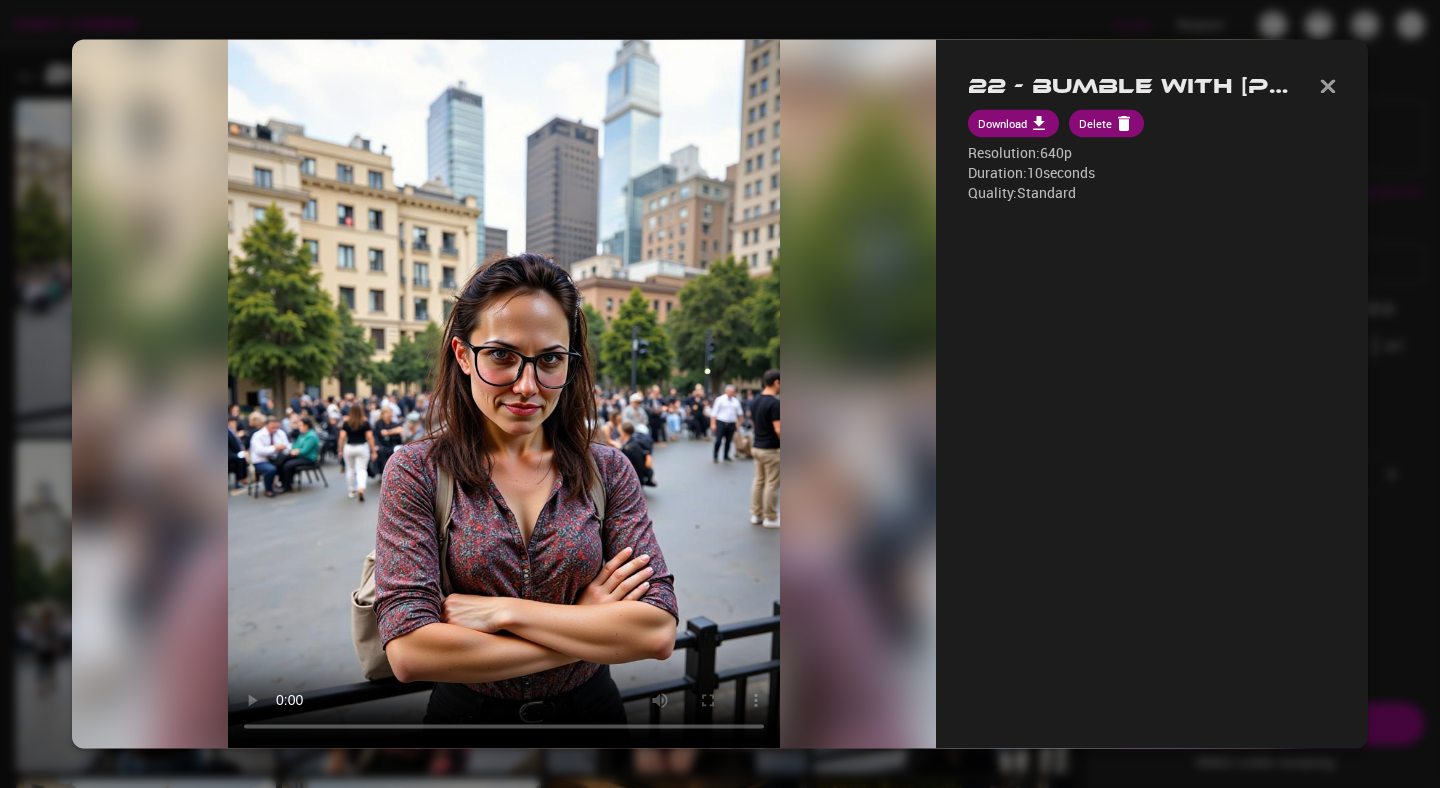 click at bounding box center [720, 394] 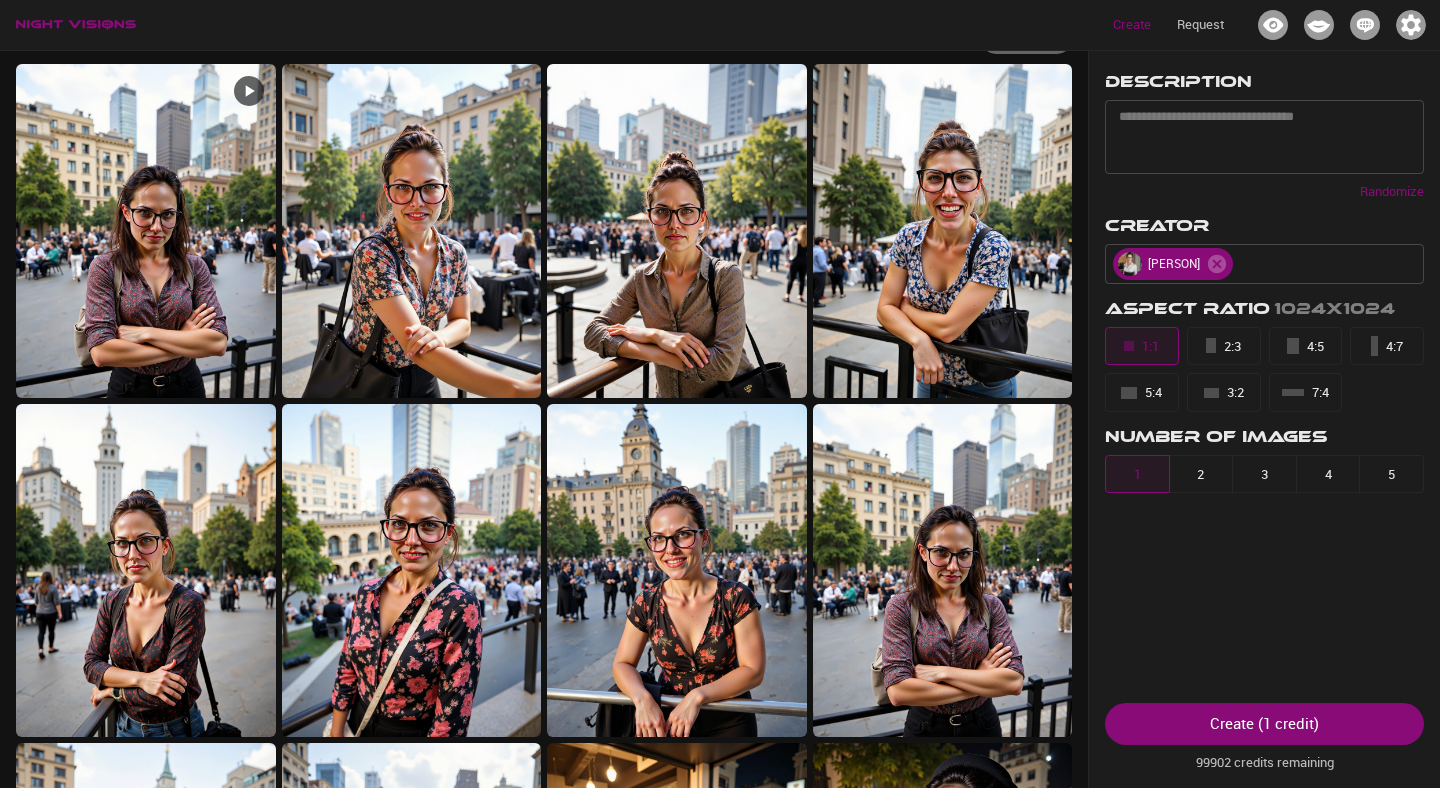 scroll, scrollTop: 0, scrollLeft: 0, axis: both 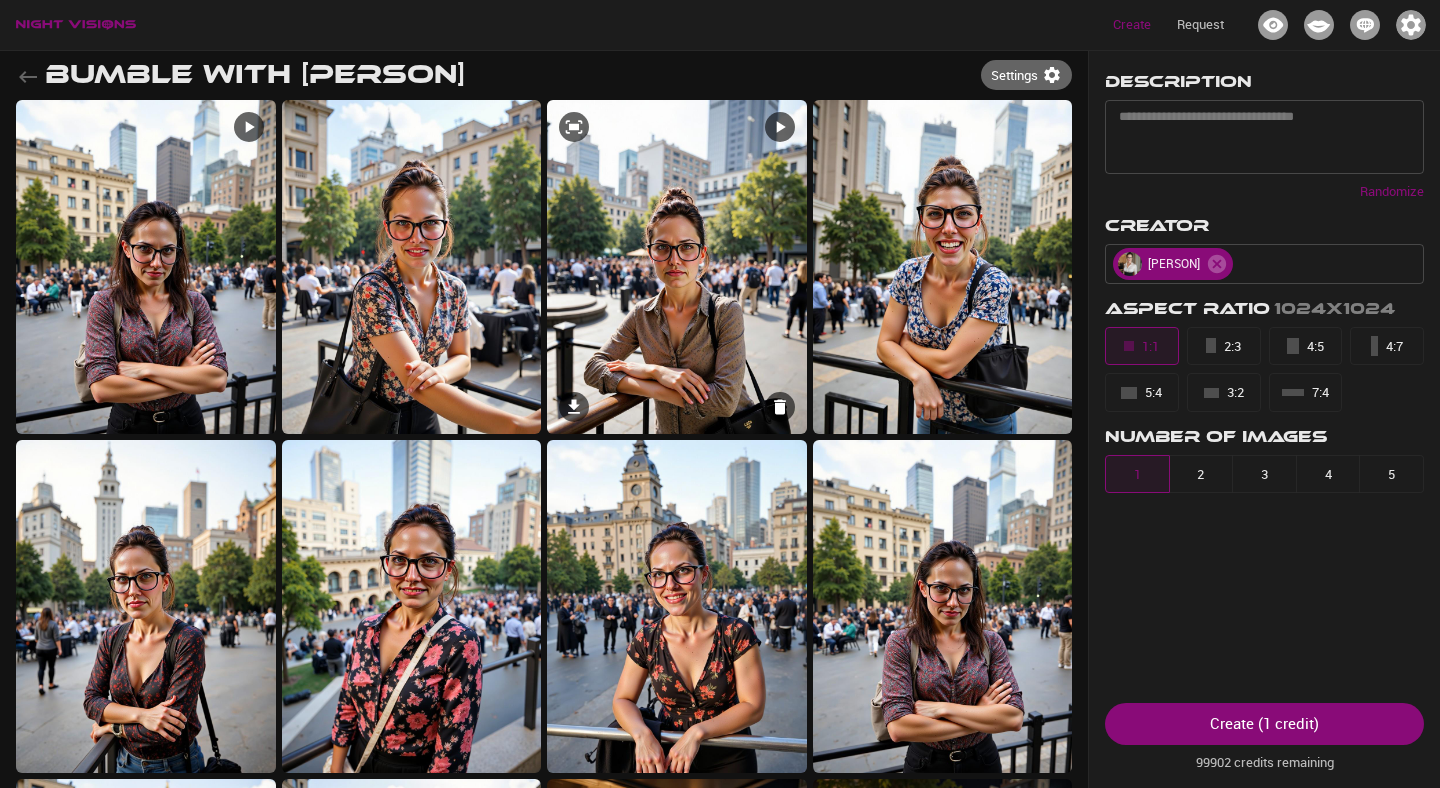 click at bounding box center [677, 267] 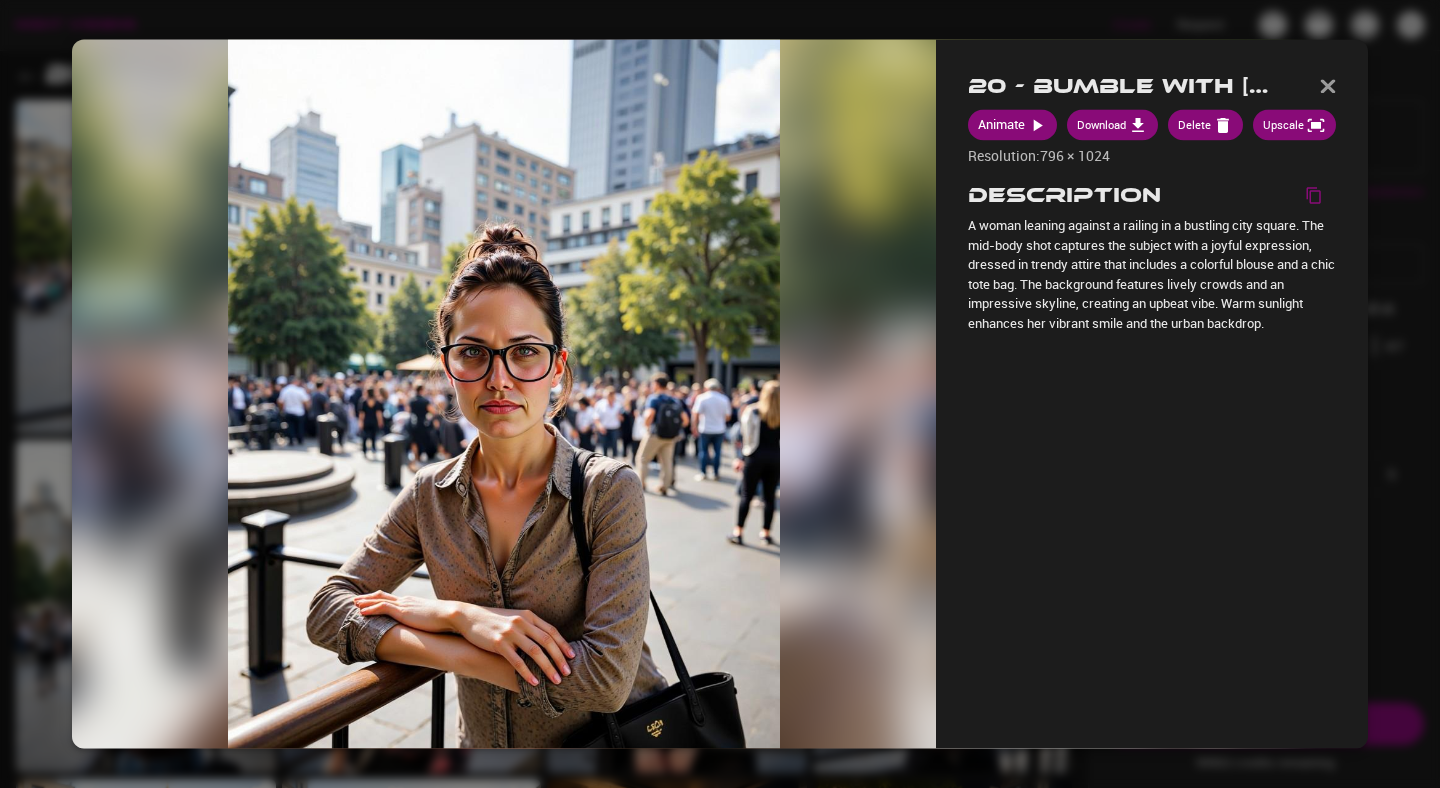 click at bounding box center [720, 394] 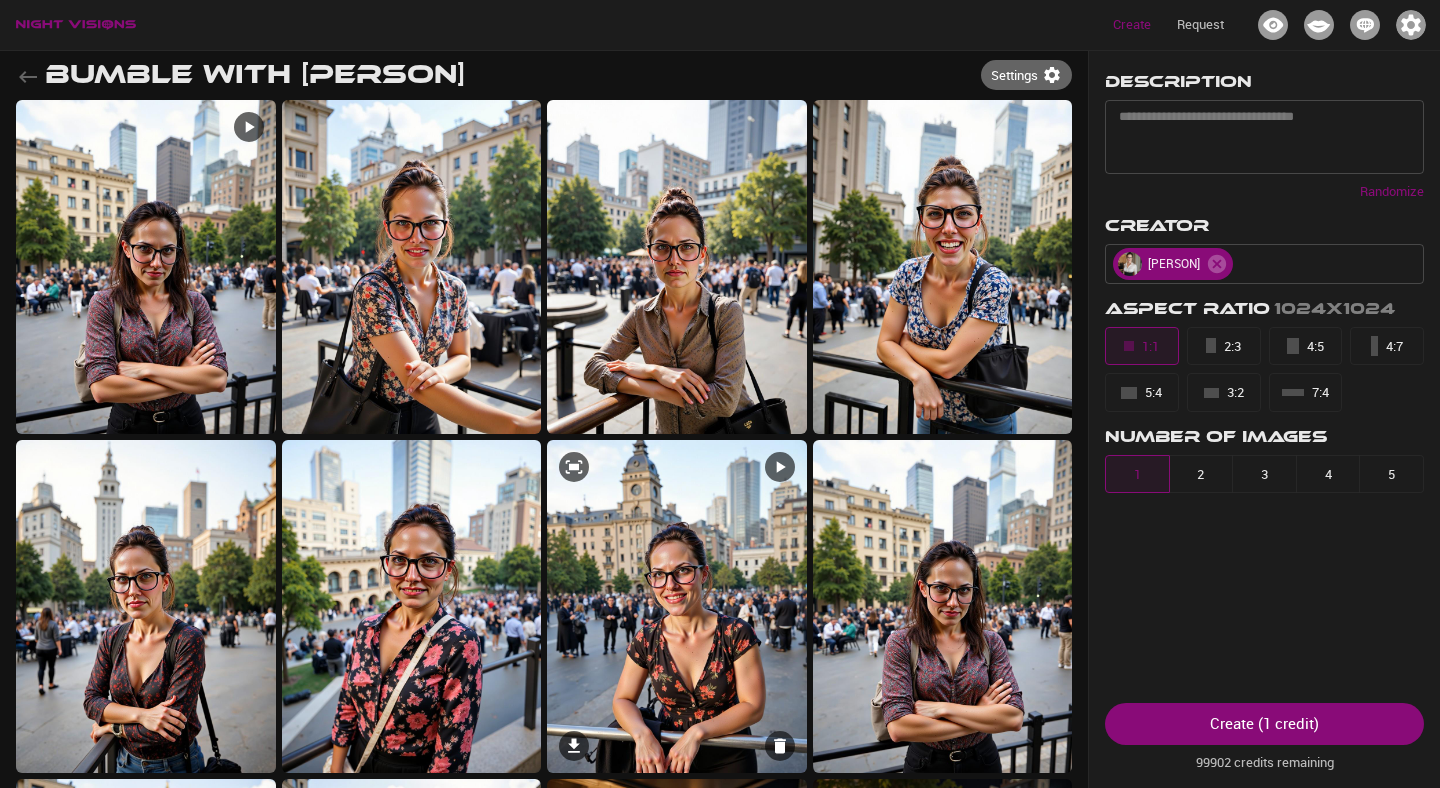click at bounding box center [677, 607] 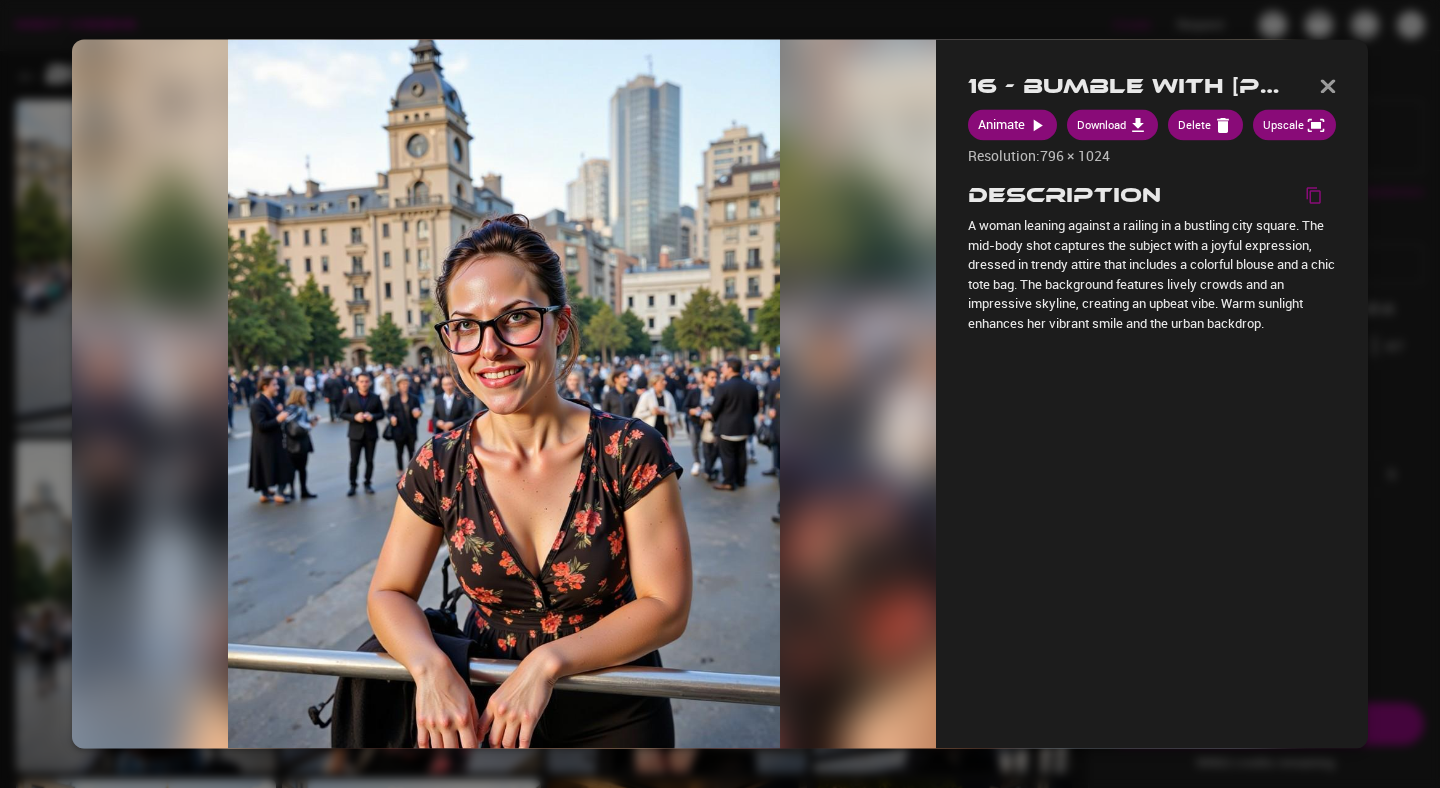 click at bounding box center [720, 394] 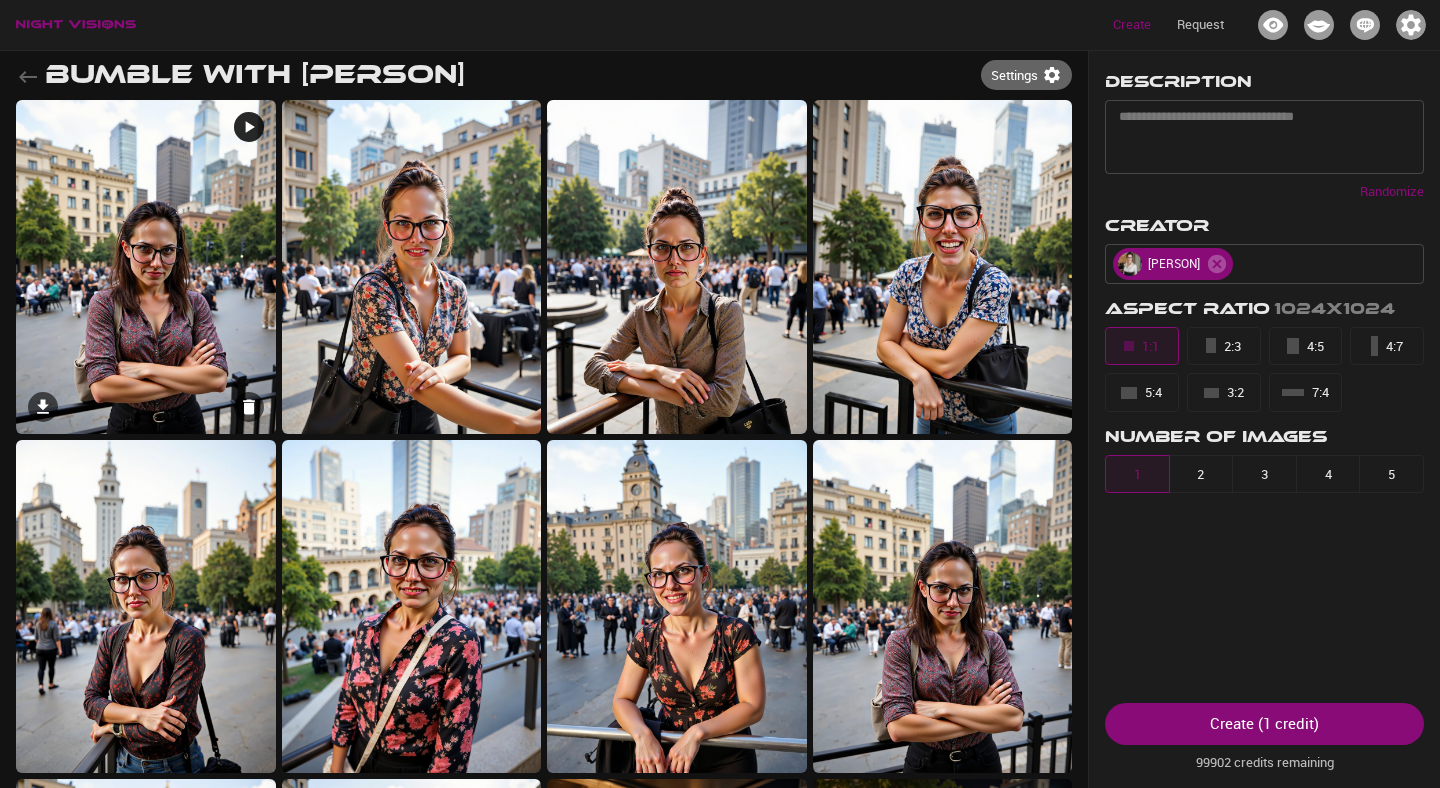 click at bounding box center (146, 267) 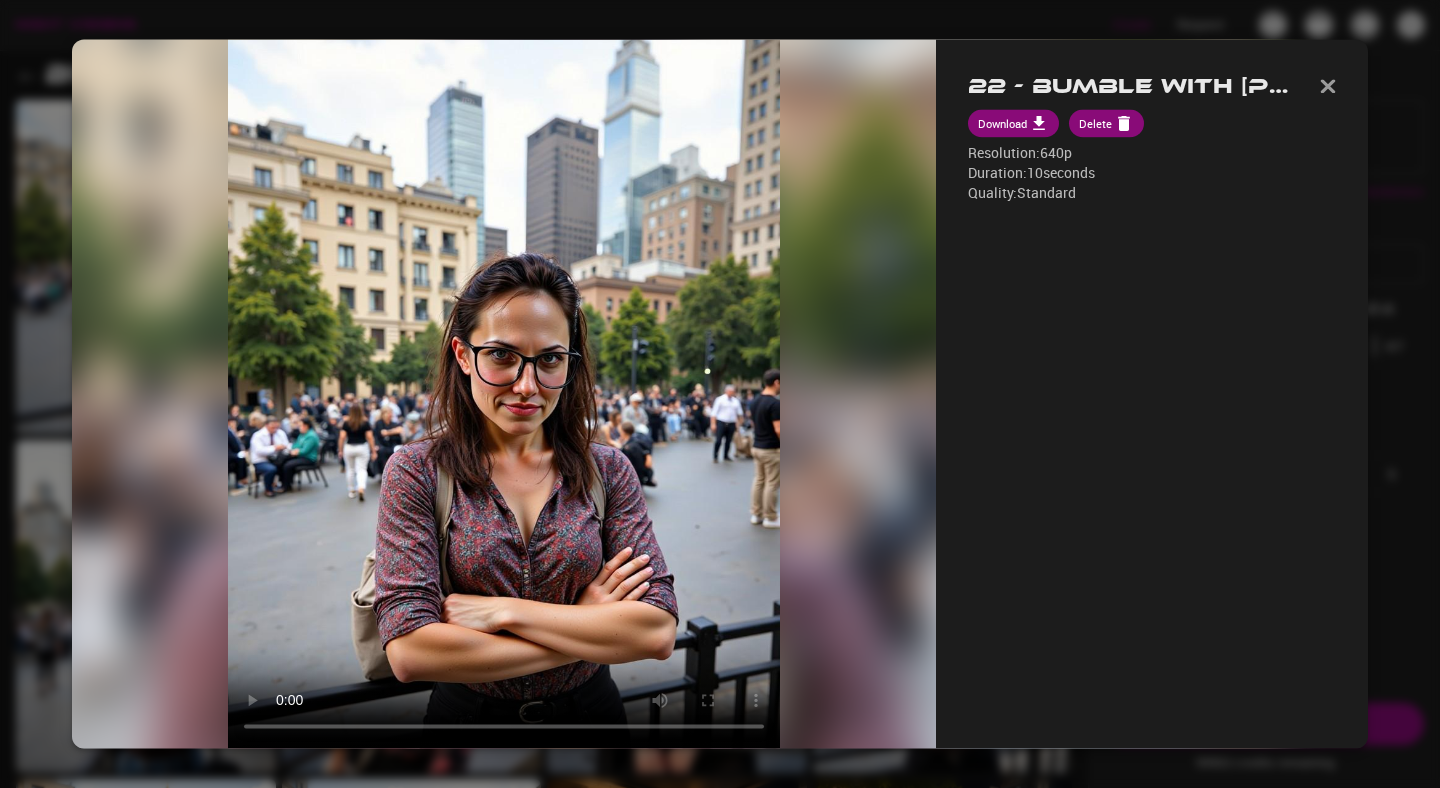 click at bounding box center (720, 394) 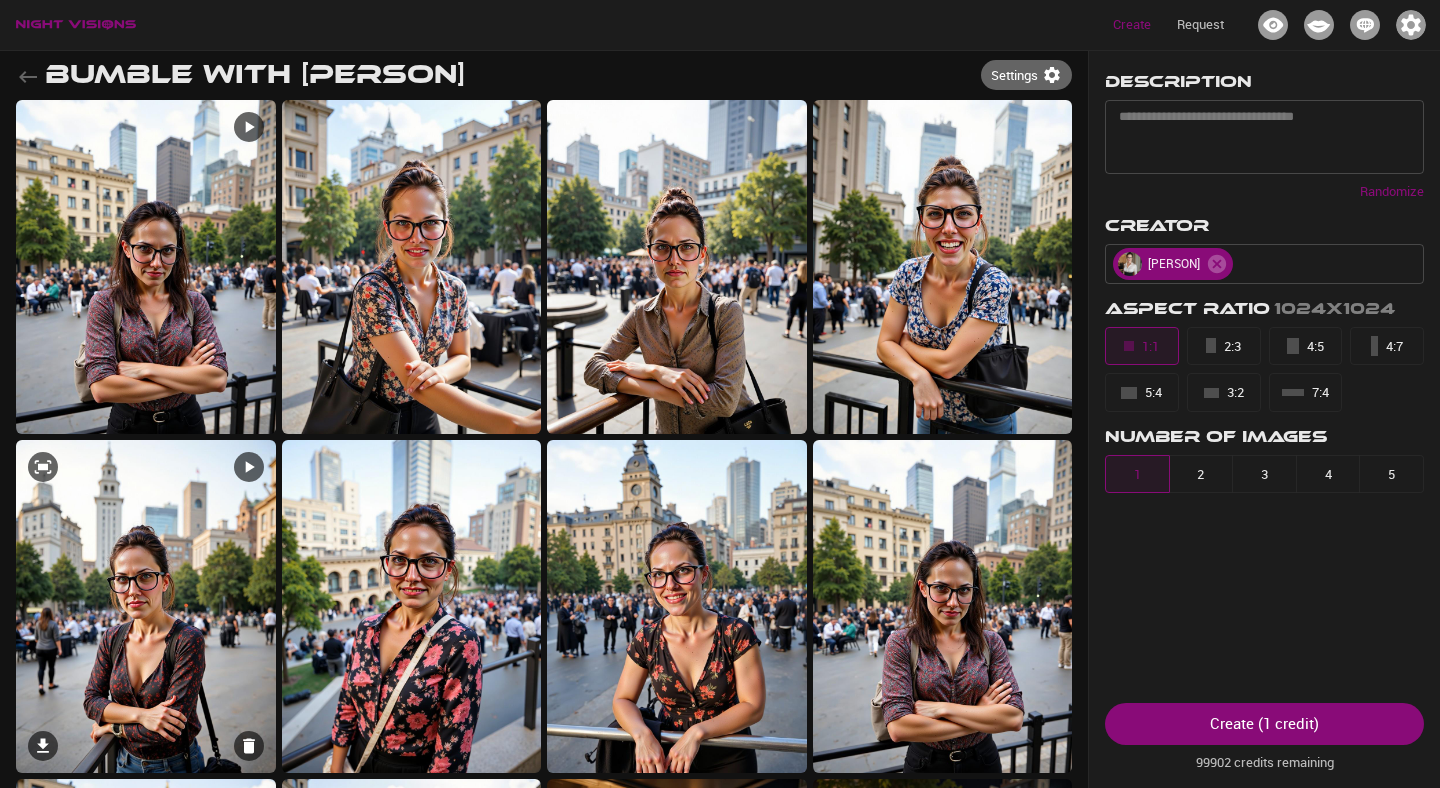 click at bounding box center [146, 607] 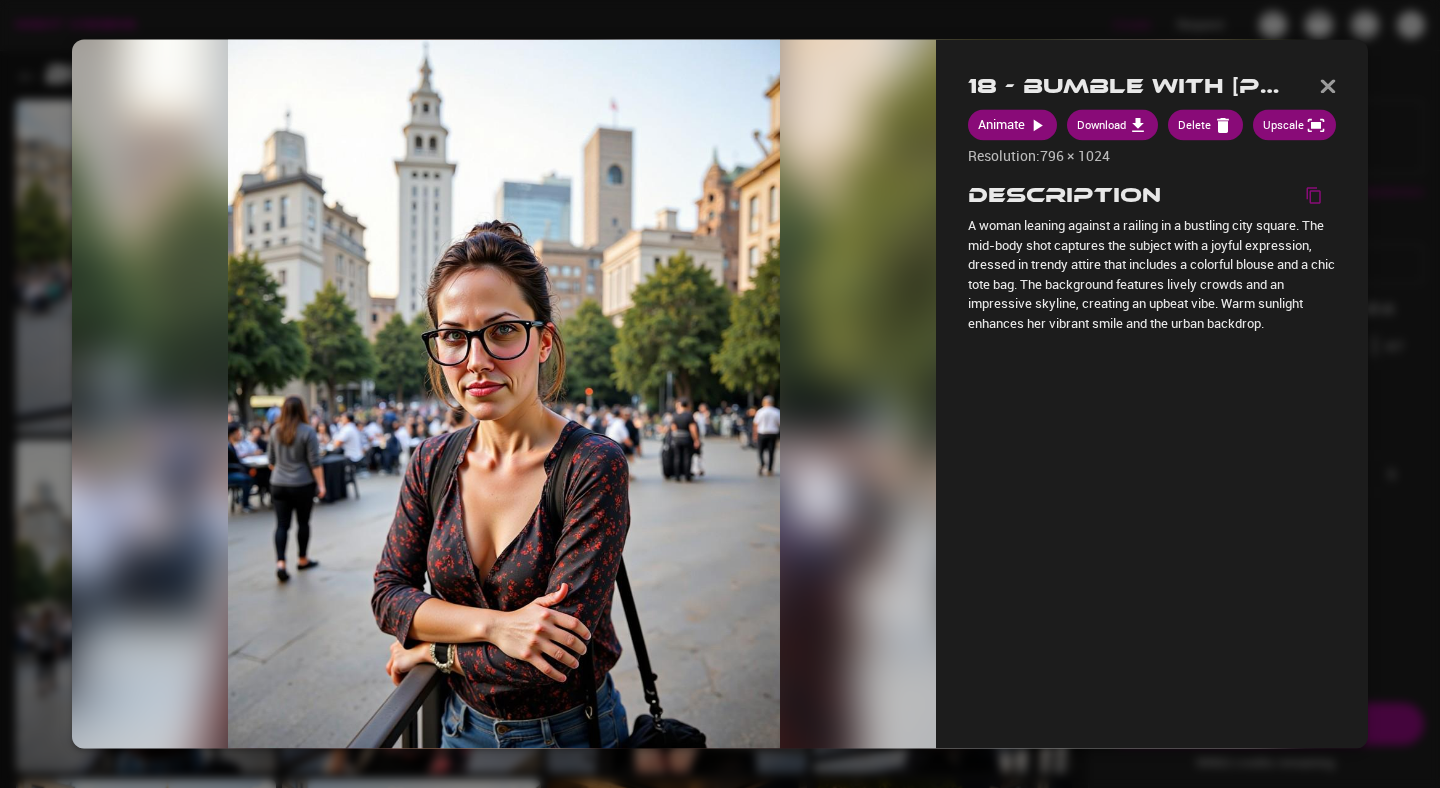 click at bounding box center (720, 394) 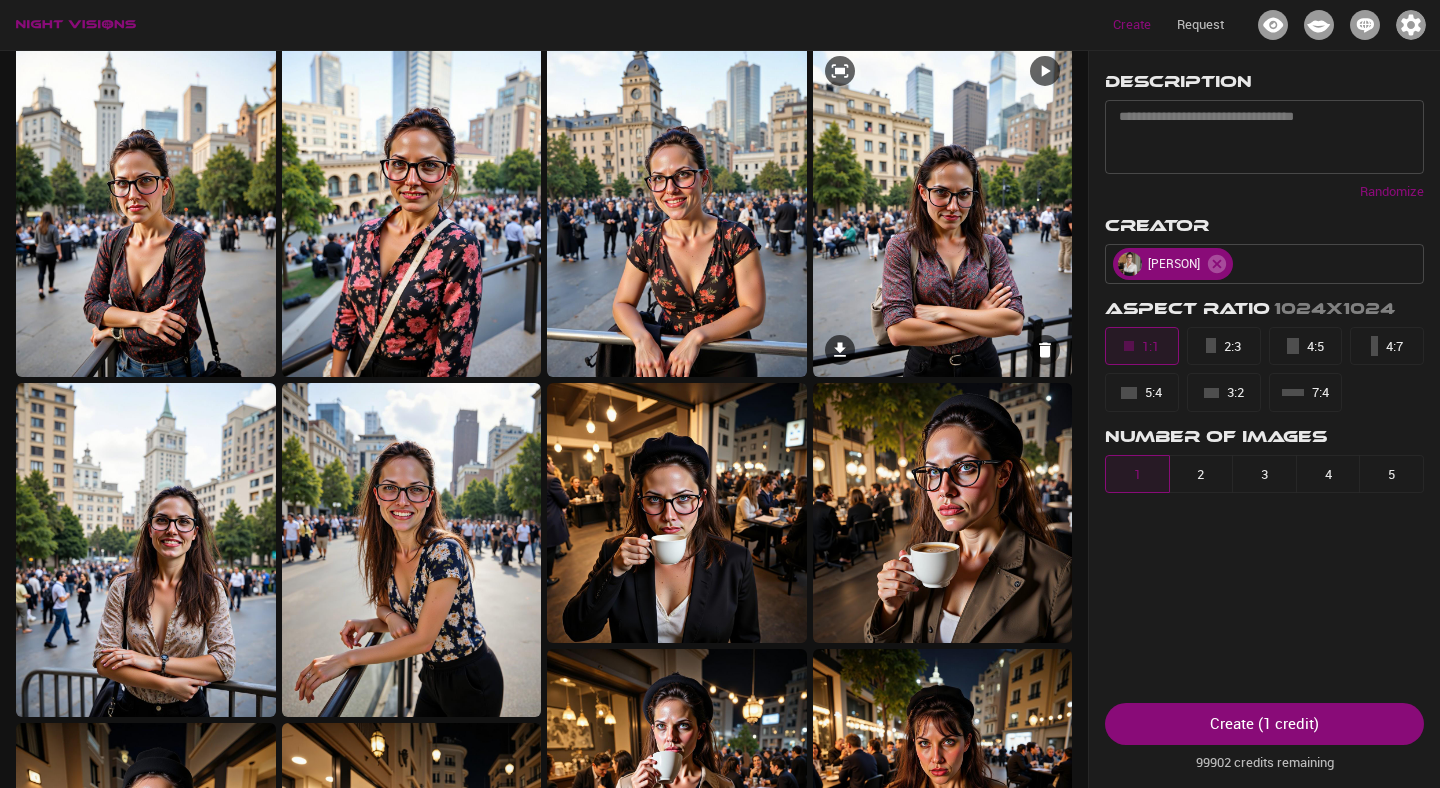 scroll, scrollTop: 0, scrollLeft: 0, axis: both 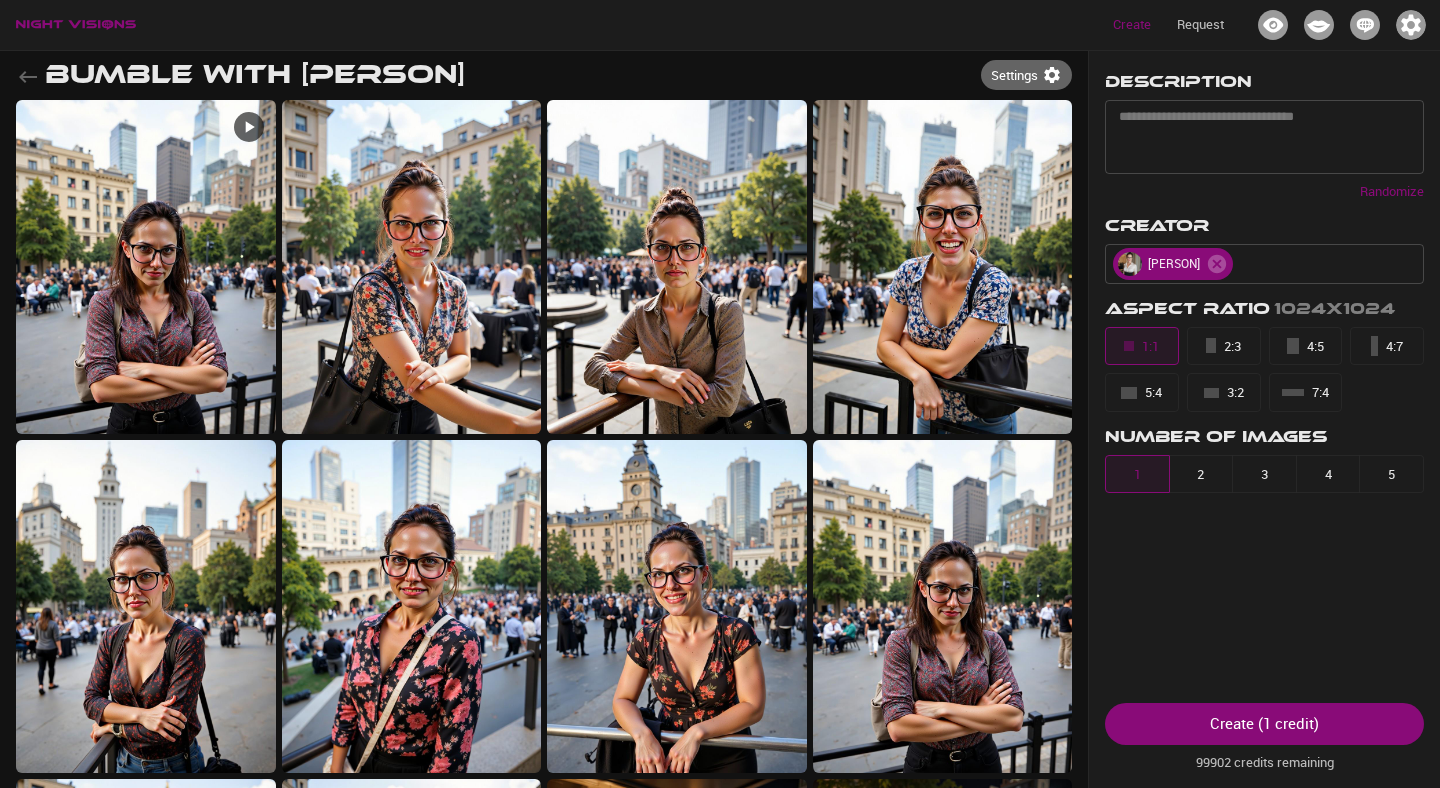 click on "Randomize" at bounding box center [1392, 192] 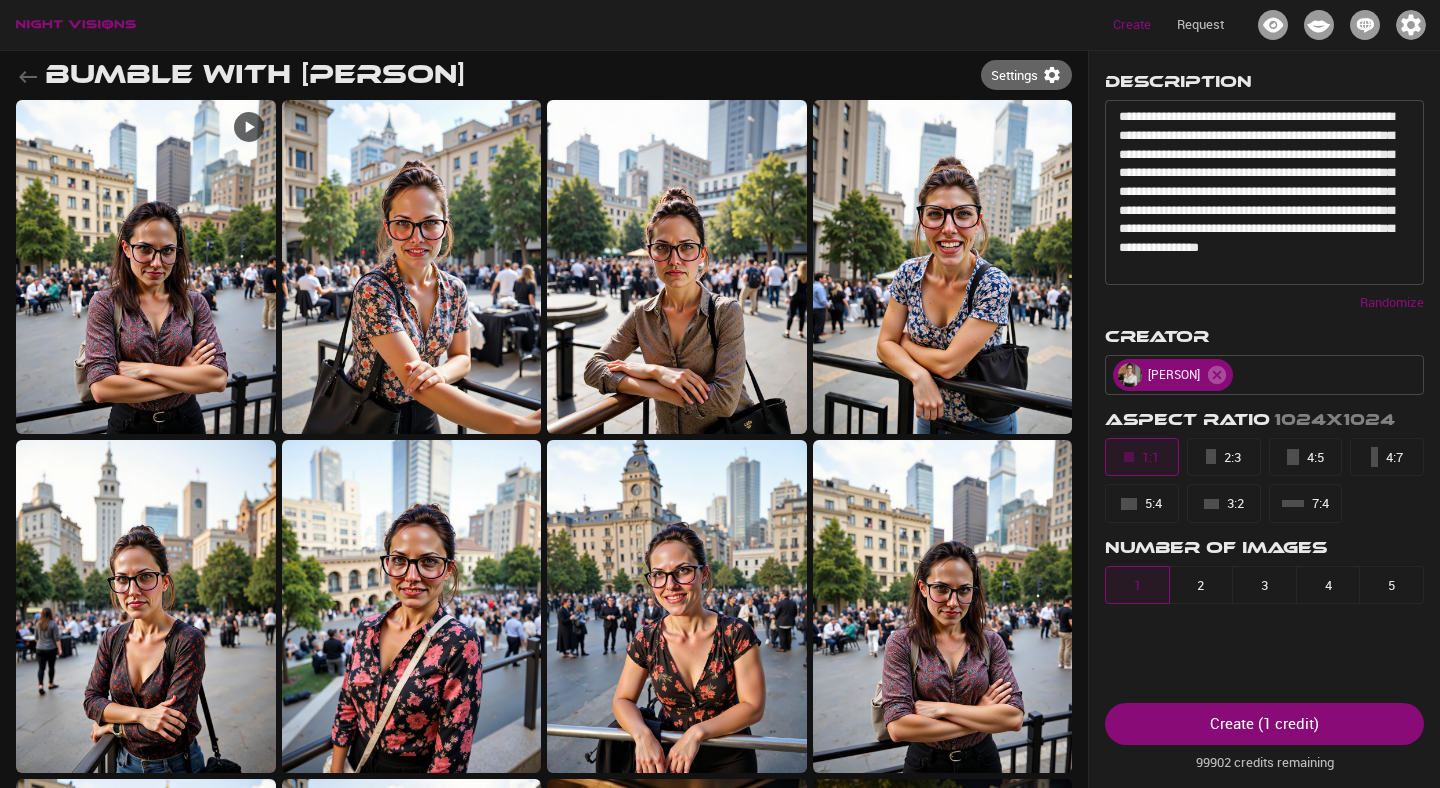 click on "4" at bounding box center (1328, 585) 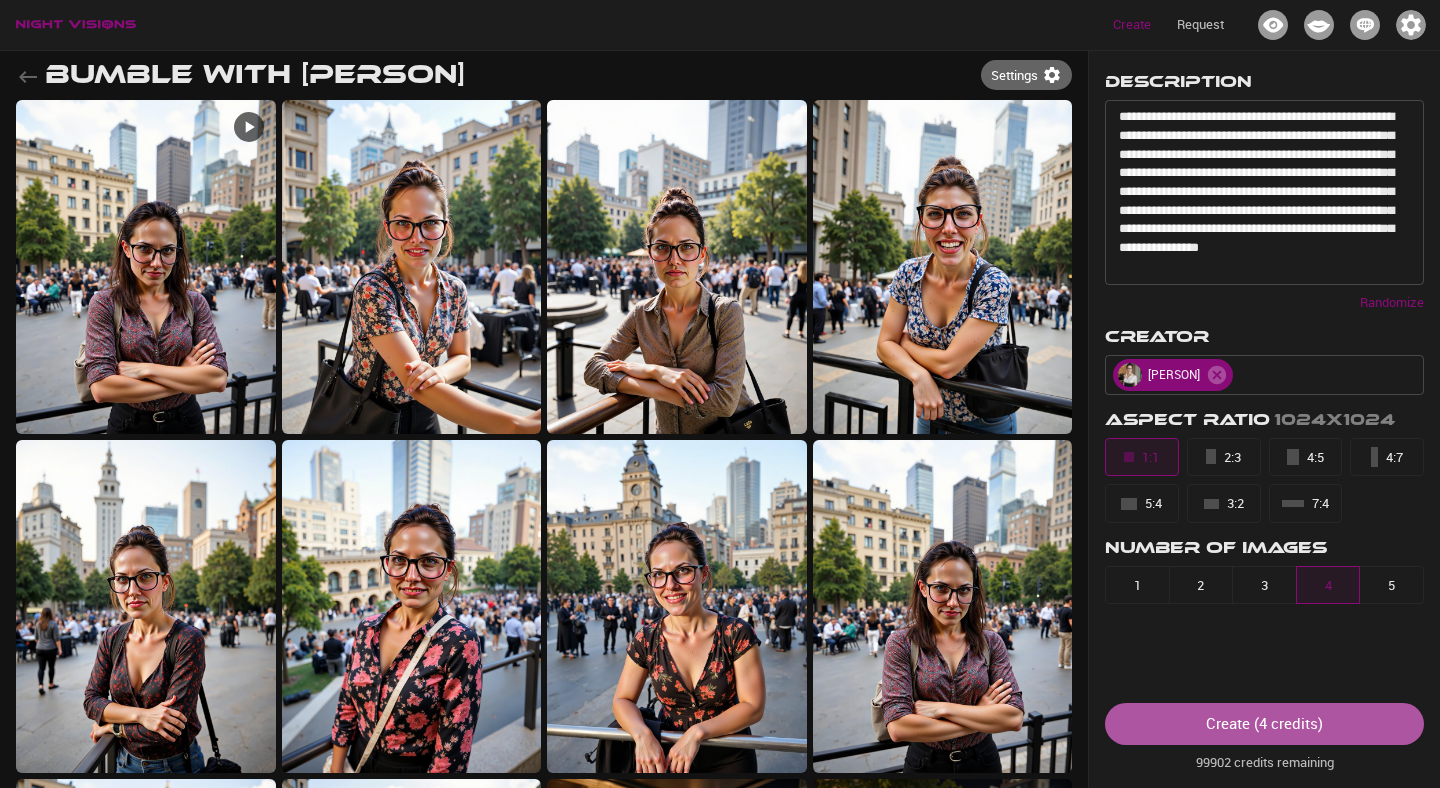 click on "Create ( 4   credits )" at bounding box center (1264, 724) 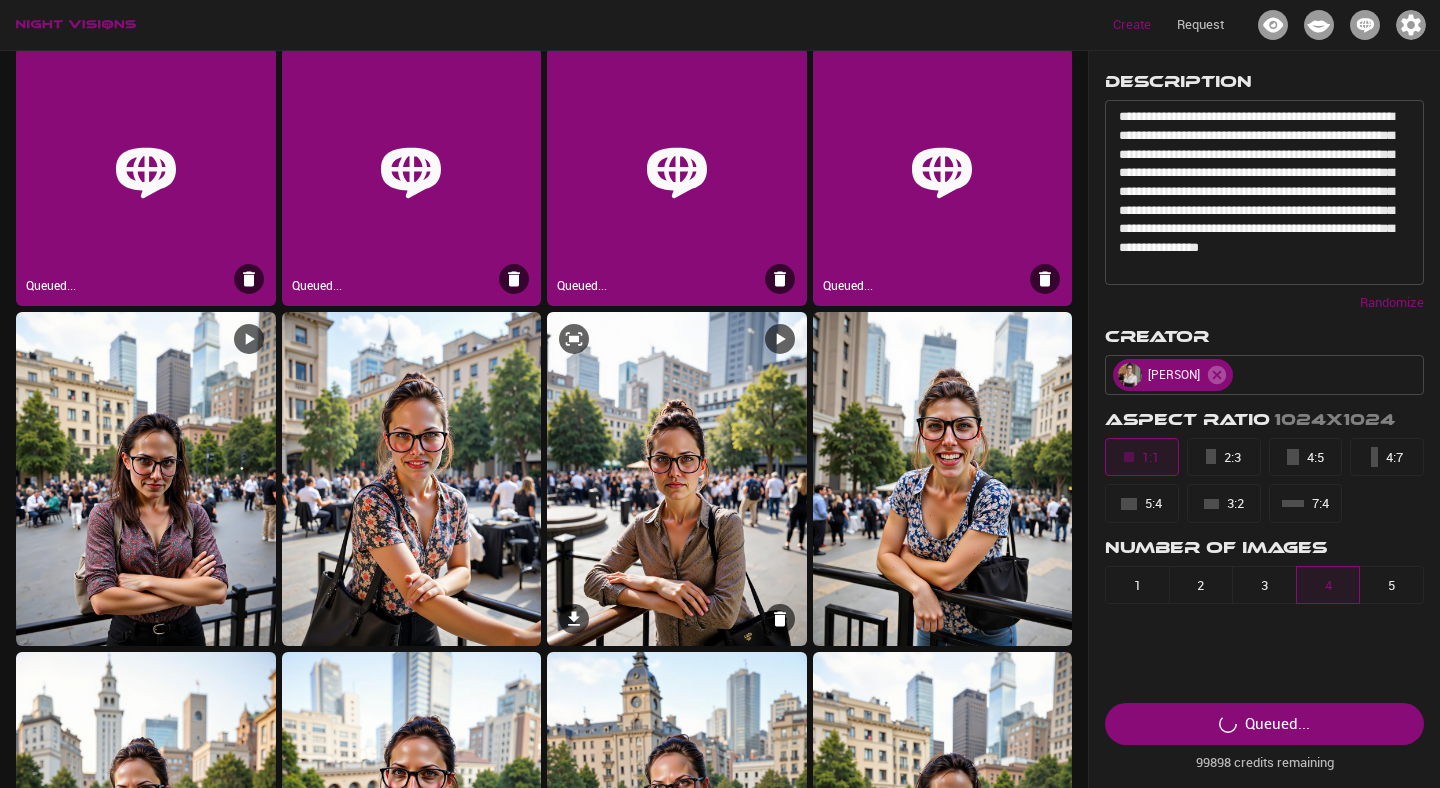 scroll, scrollTop: 0, scrollLeft: 0, axis: both 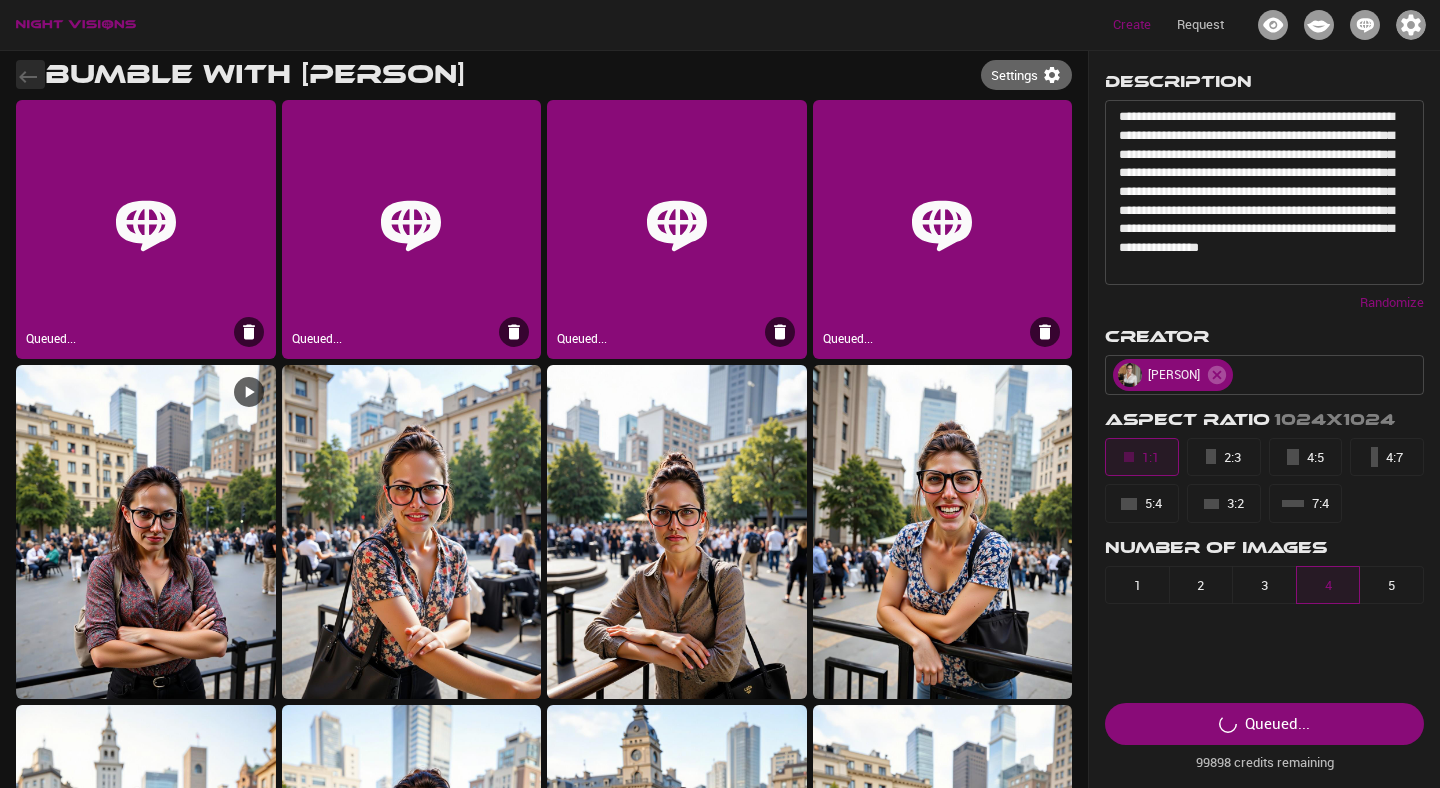 click 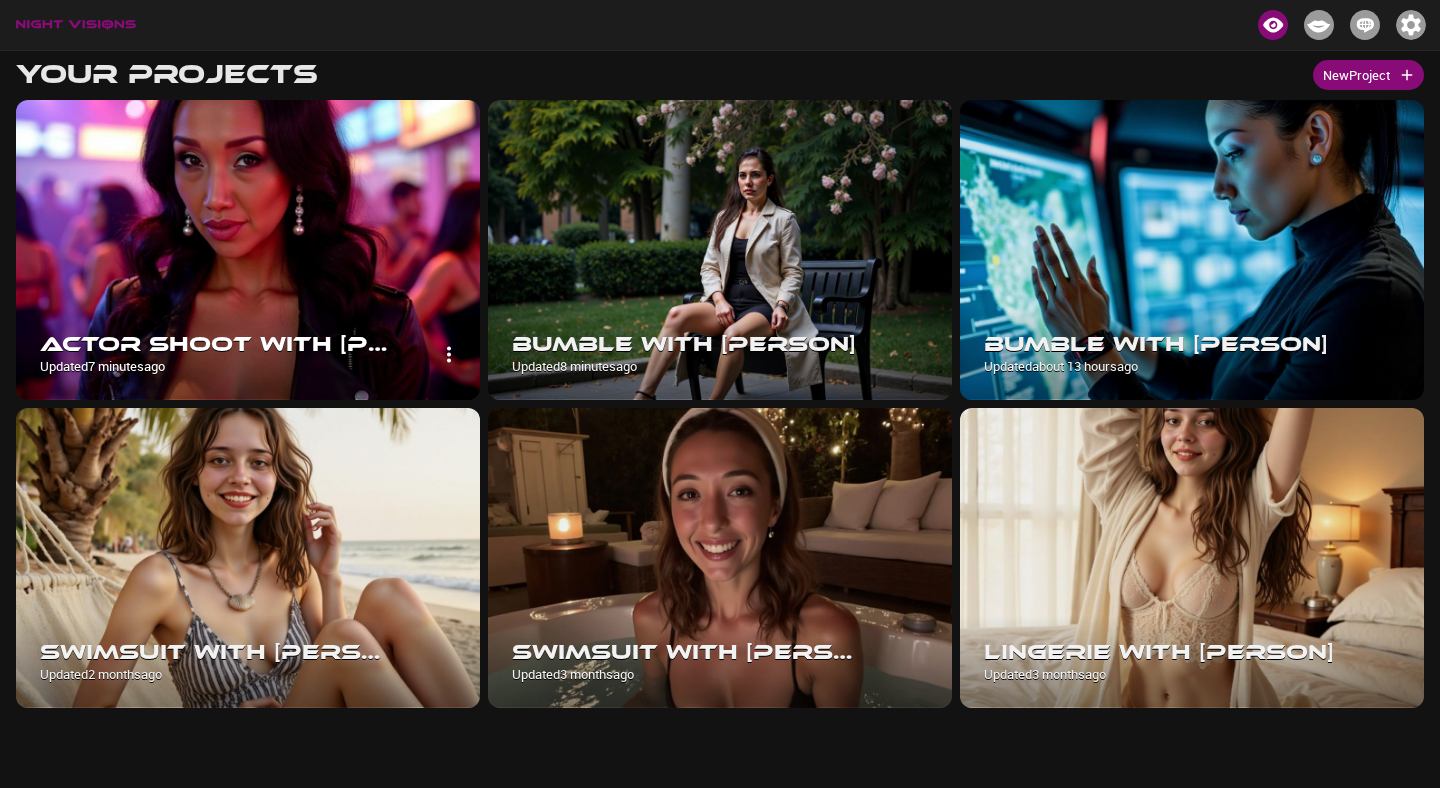 click at bounding box center (248, 250) 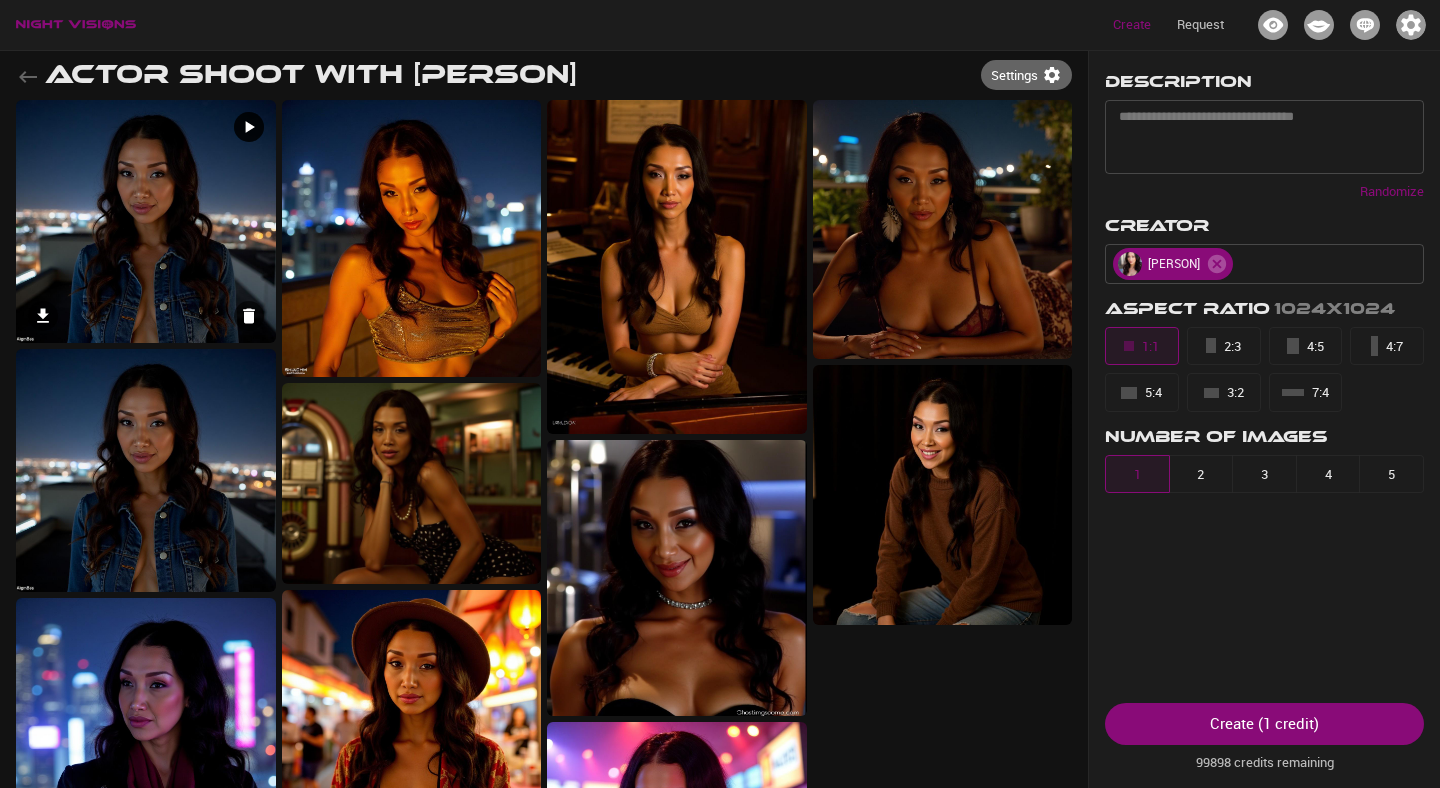click at bounding box center (146, 221) 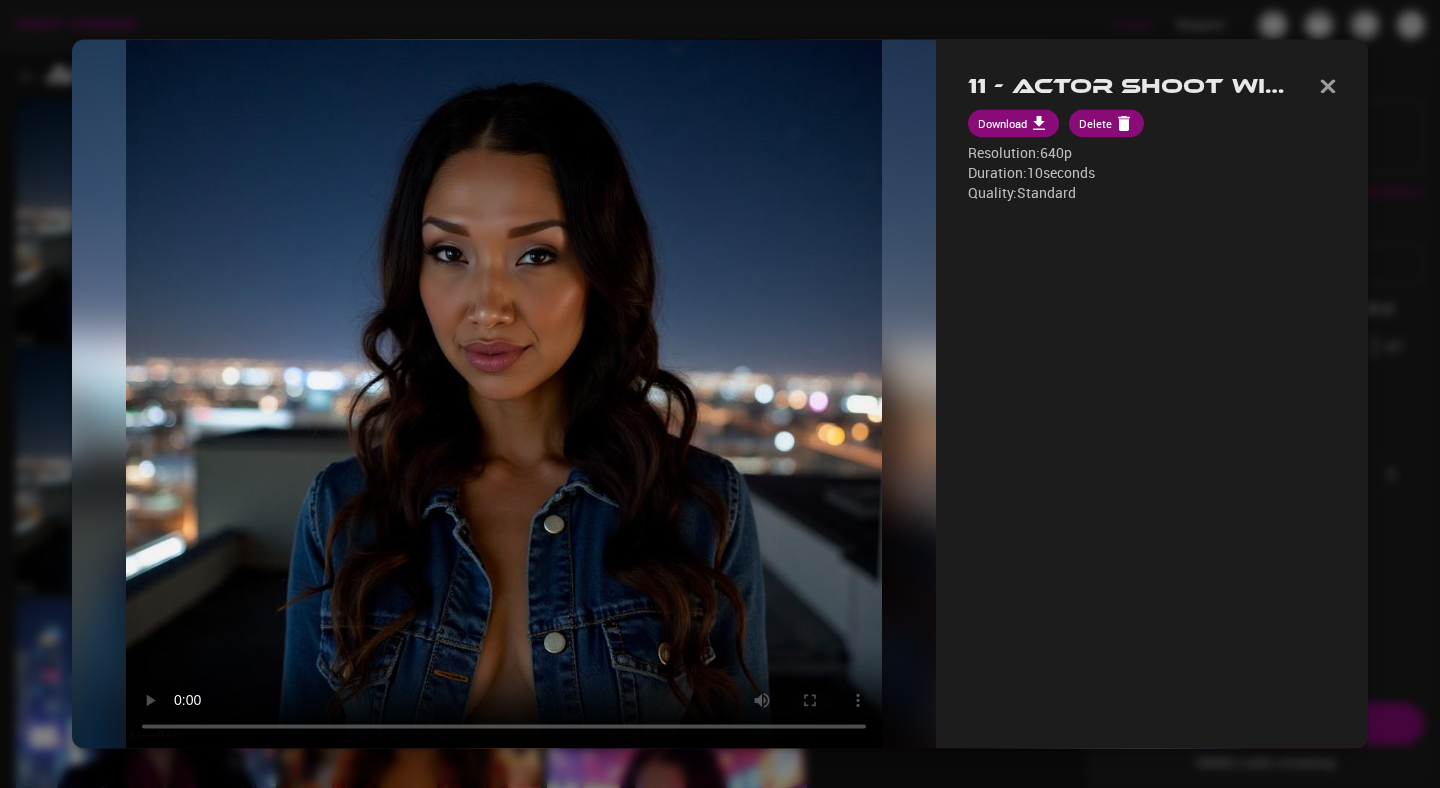 click at bounding box center (720, 394) 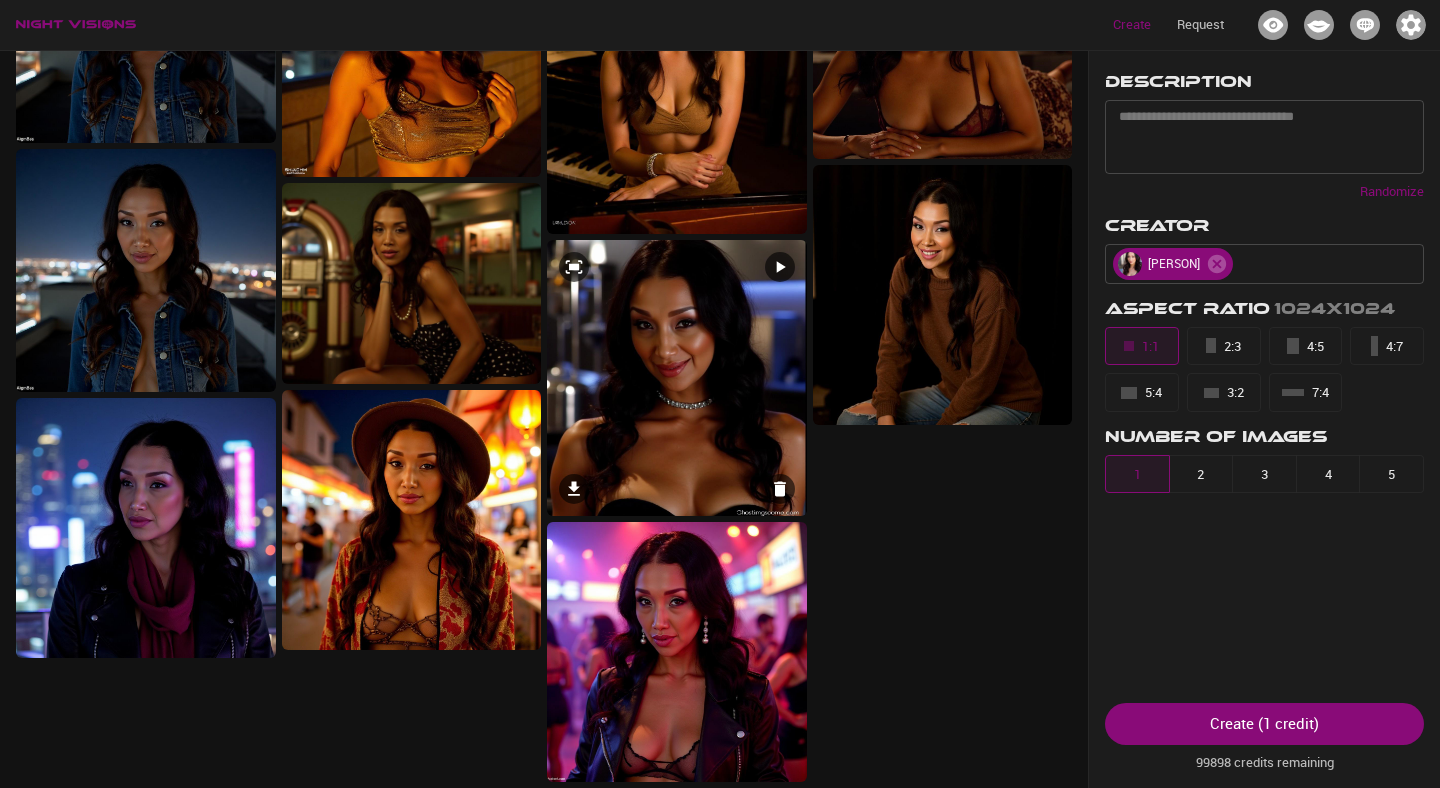 scroll, scrollTop: 0, scrollLeft: 0, axis: both 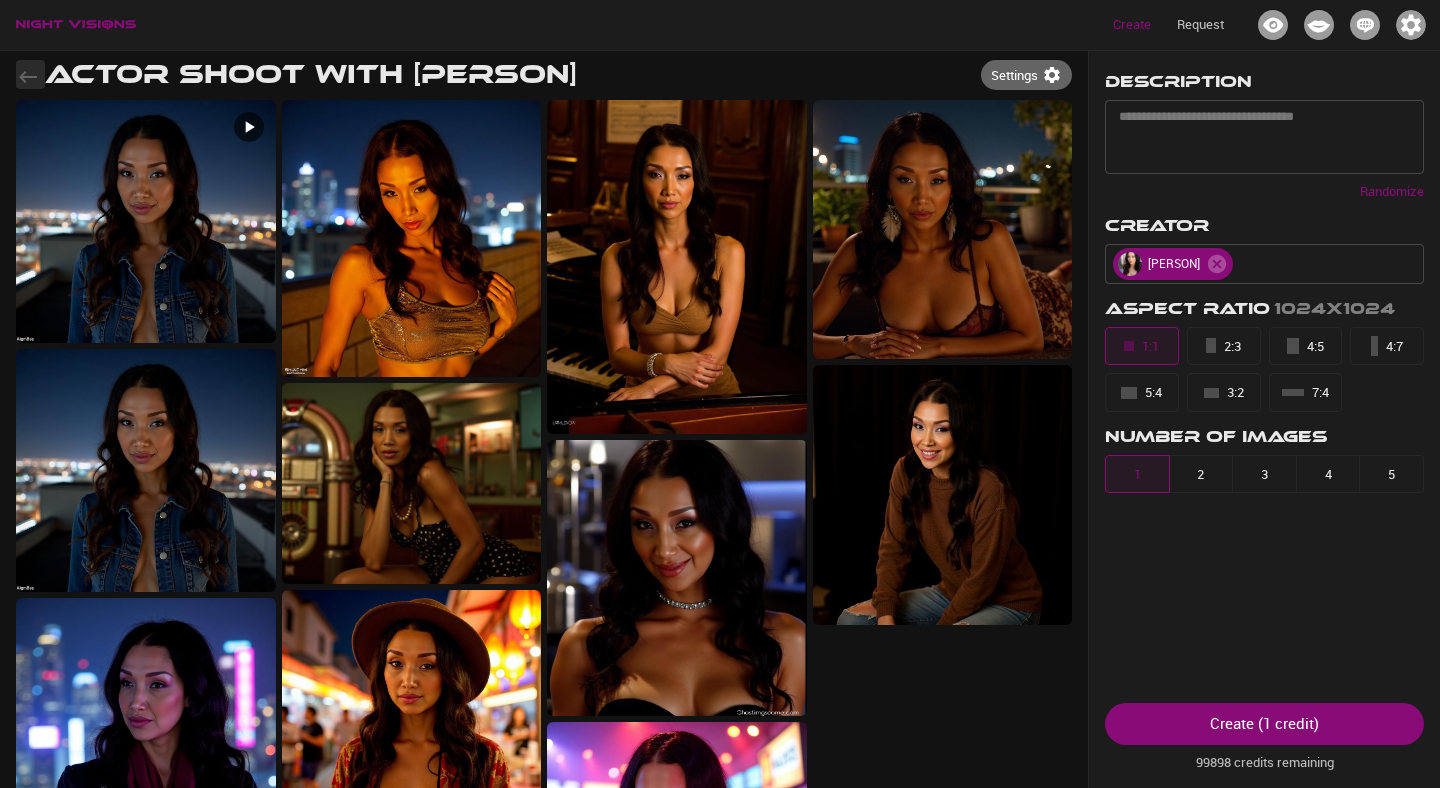 click 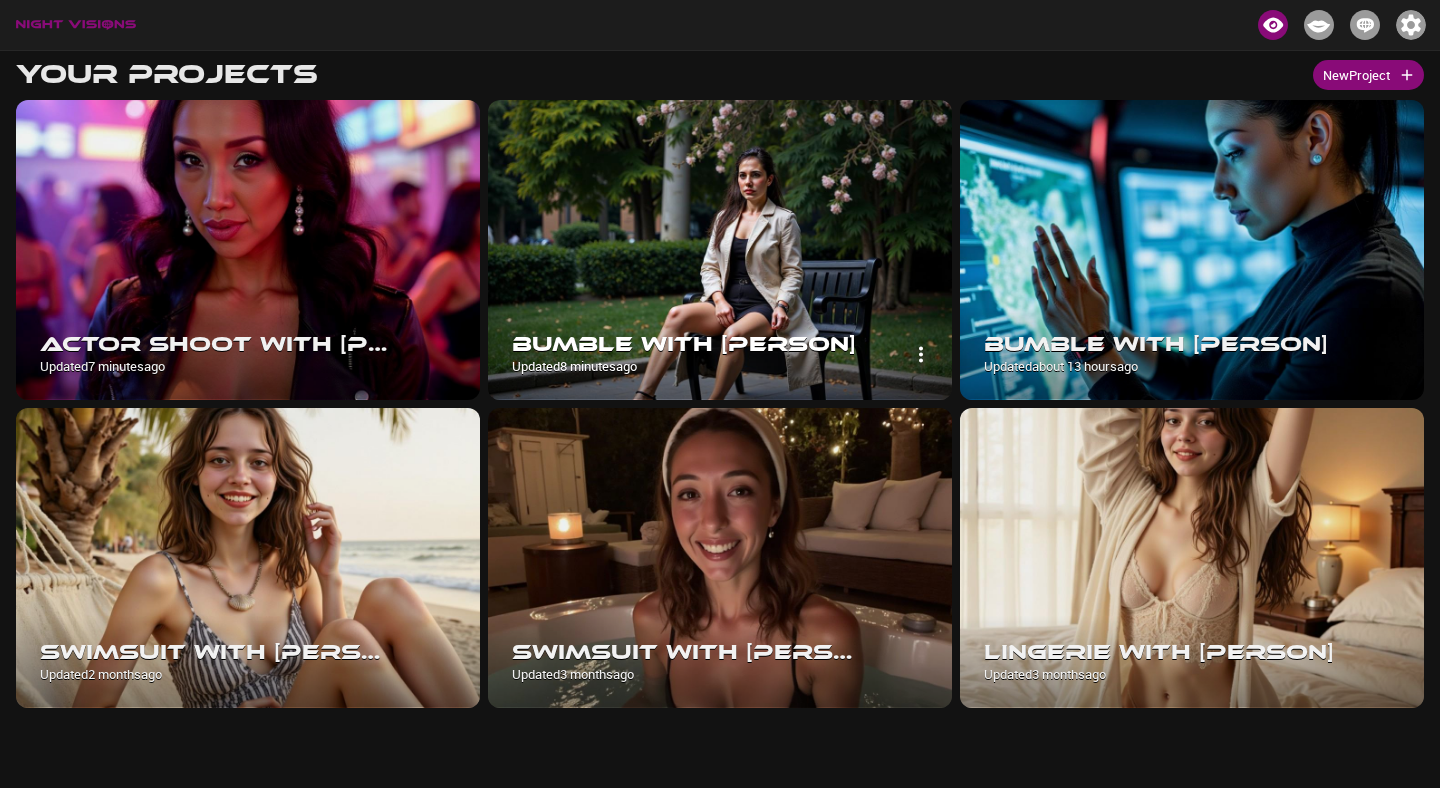 click at bounding box center (720, 250) 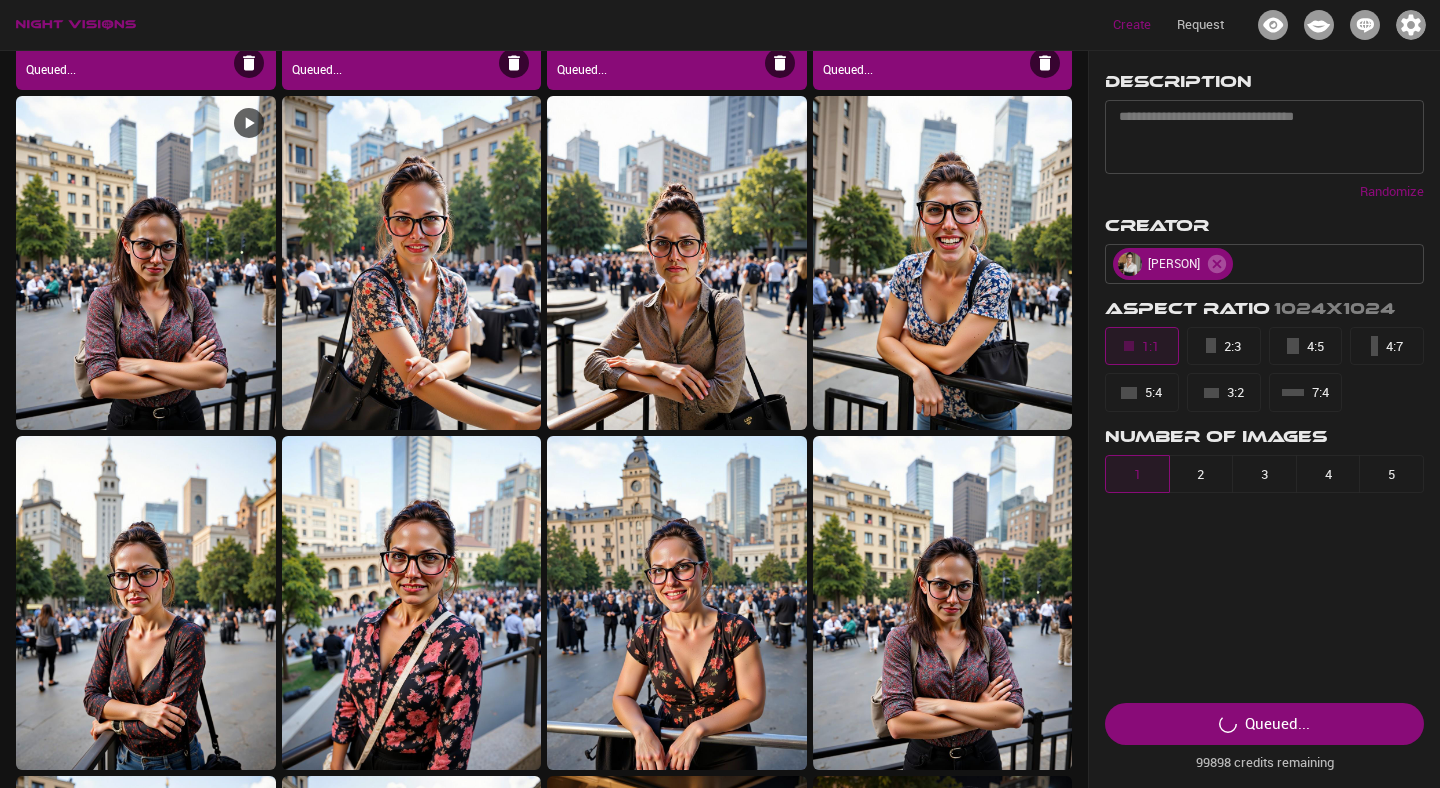 scroll, scrollTop: 0, scrollLeft: 0, axis: both 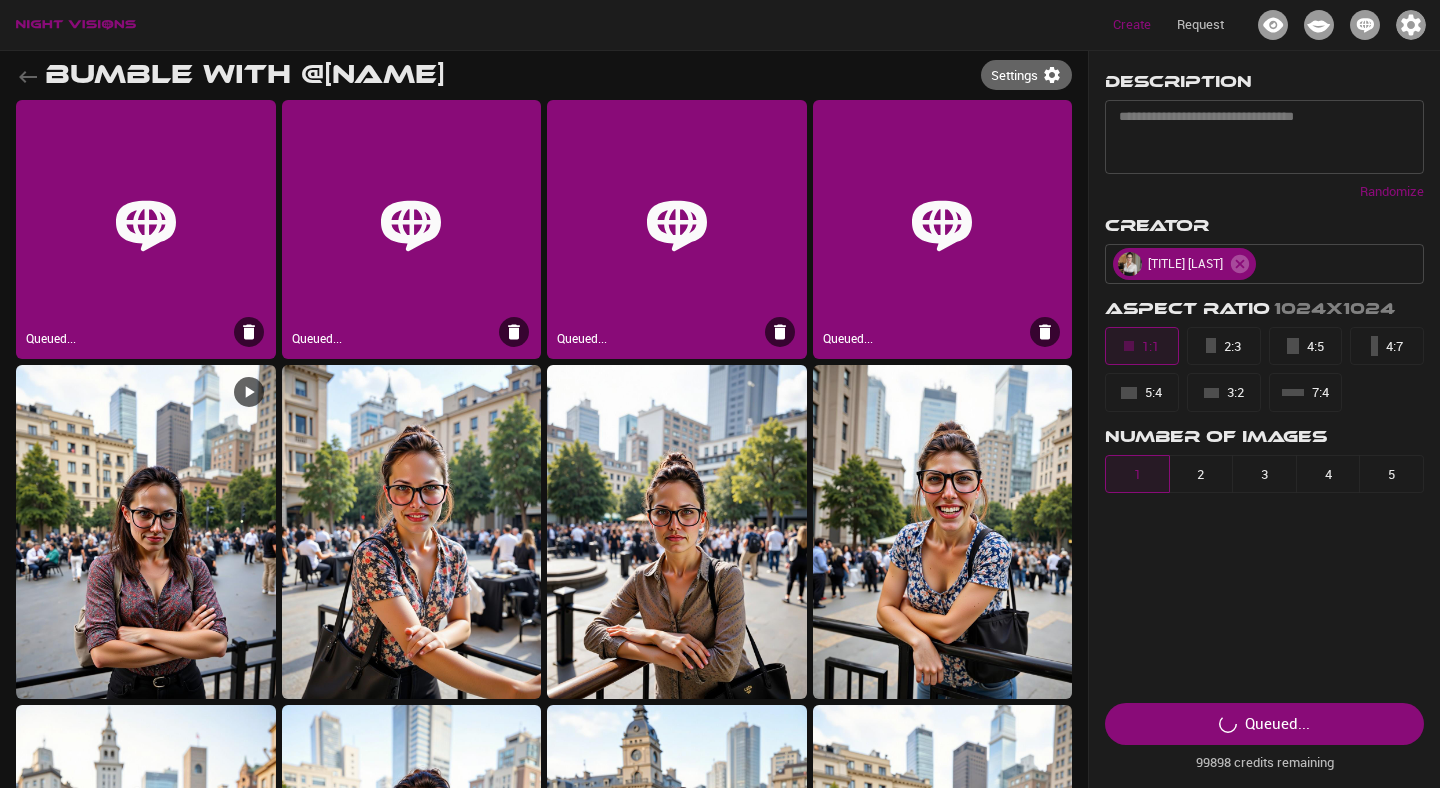 click at bounding box center (1411, 25) 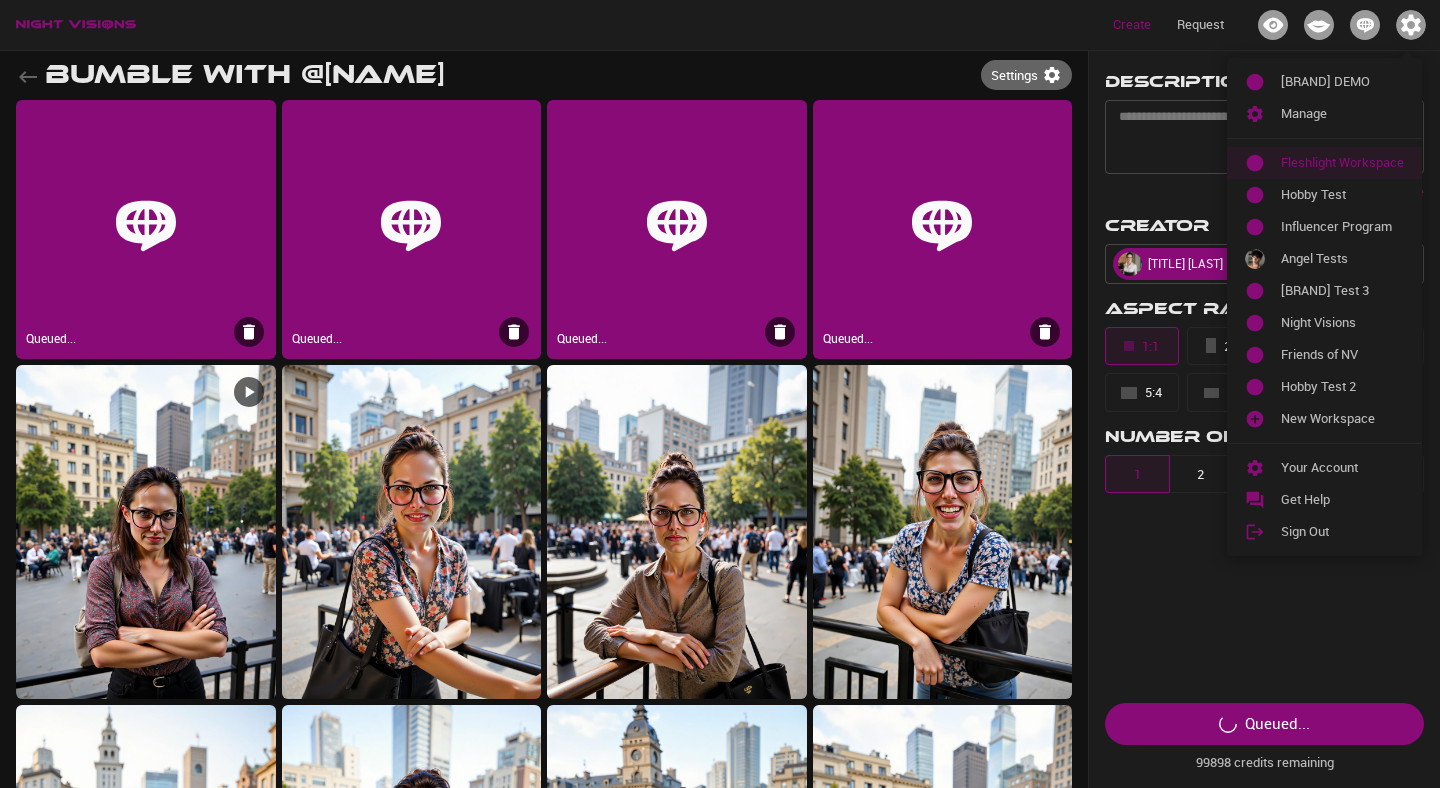 click on "Fleshlight Workspace" at bounding box center [1342, 163] 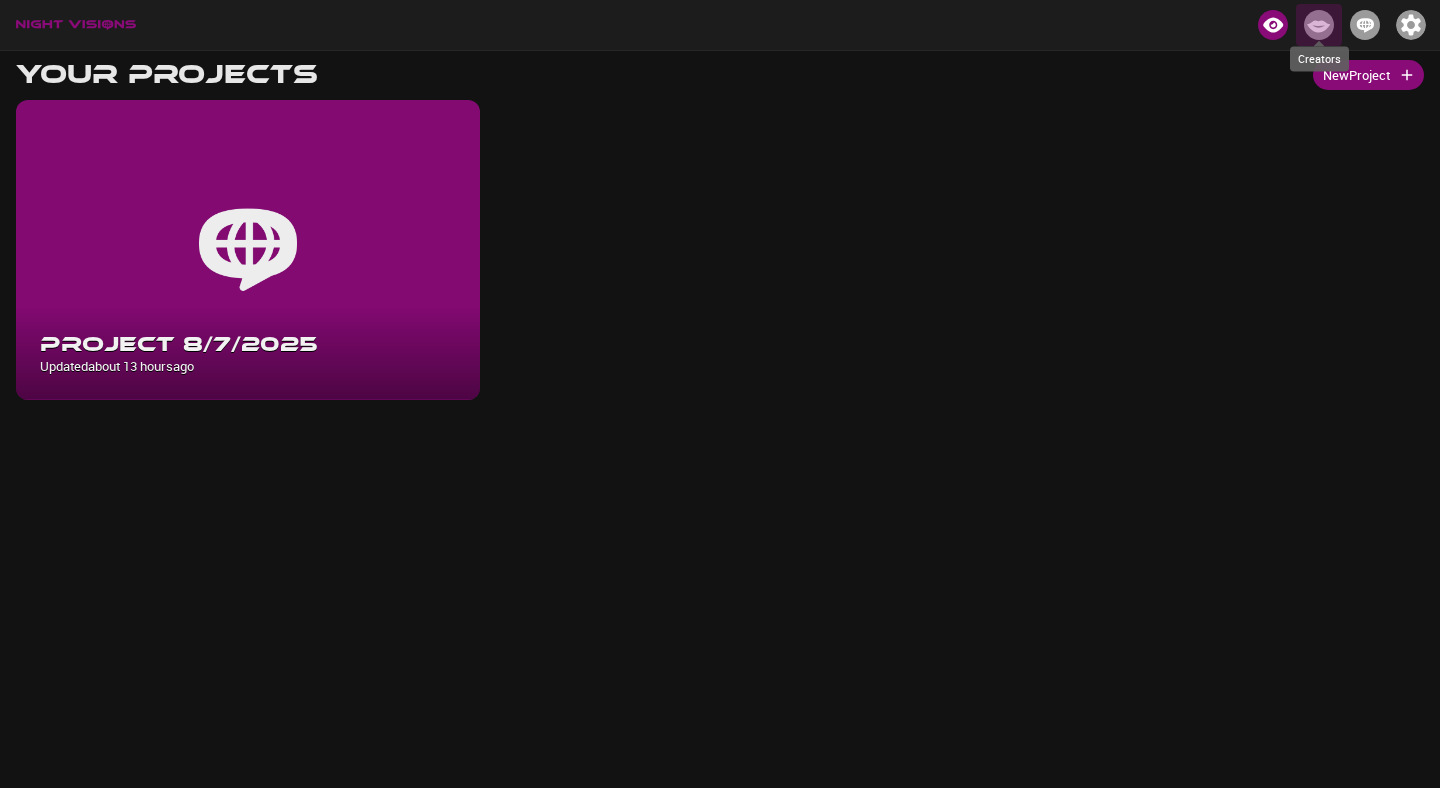 click at bounding box center [1319, 25] 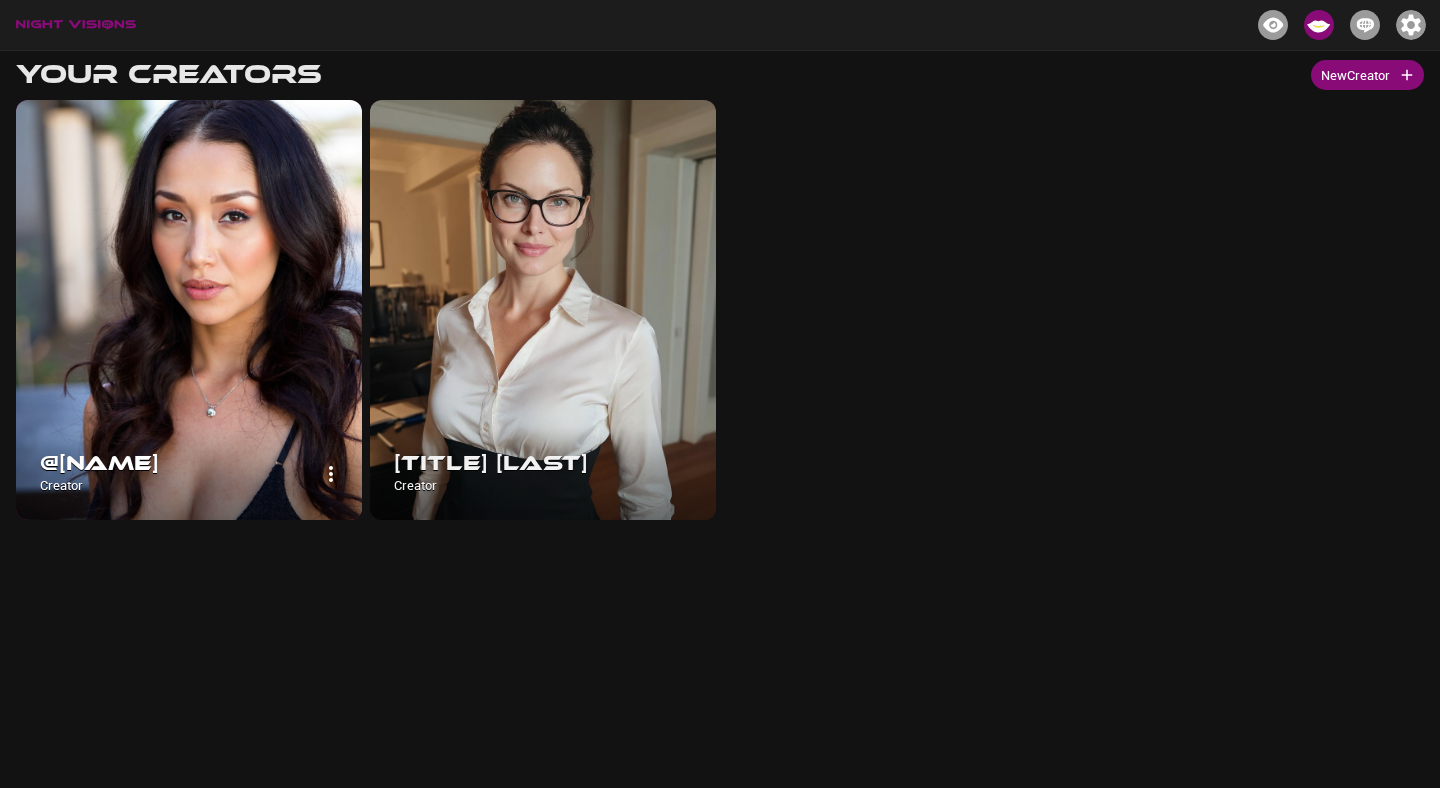 click at bounding box center [189, 310] 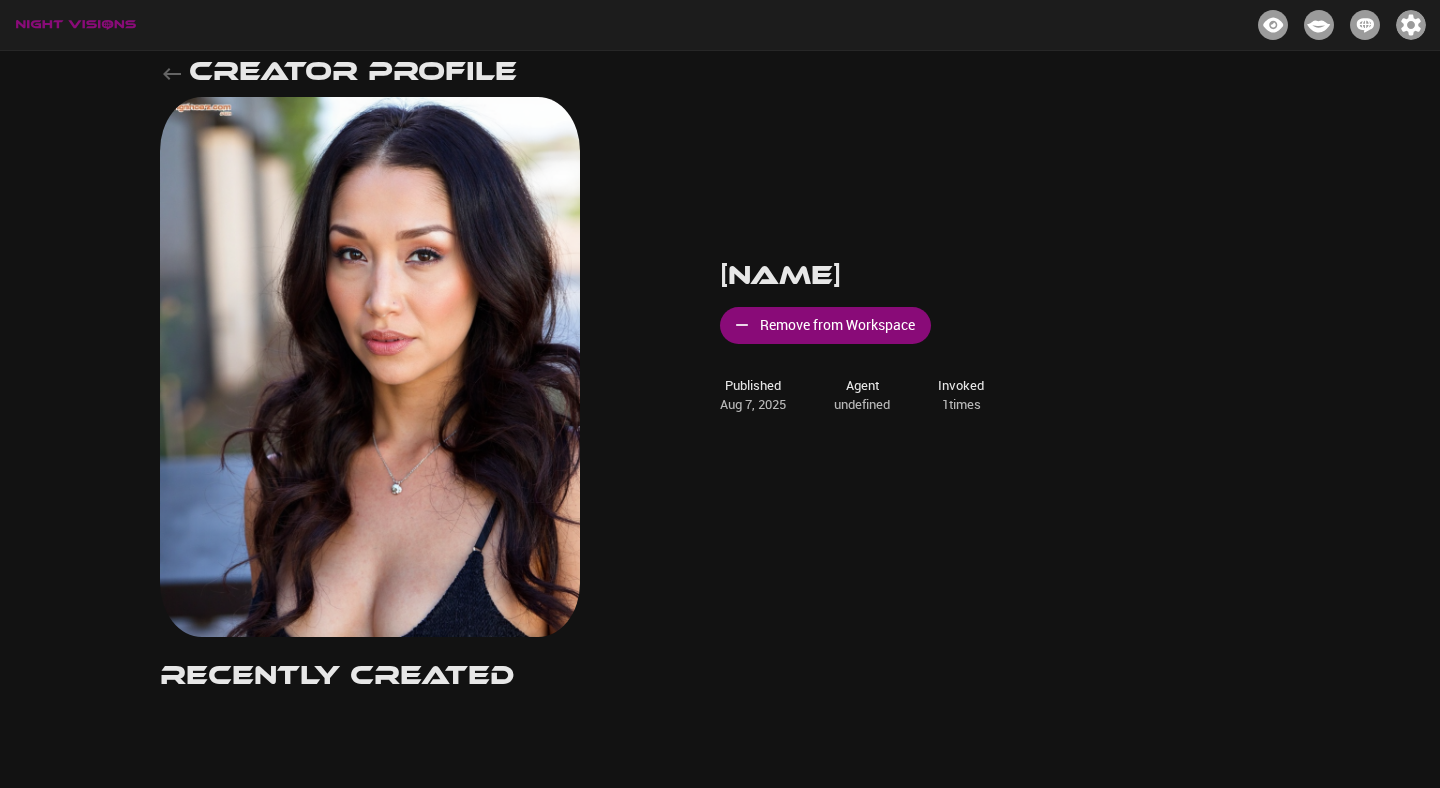 scroll, scrollTop: 0, scrollLeft: 0, axis: both 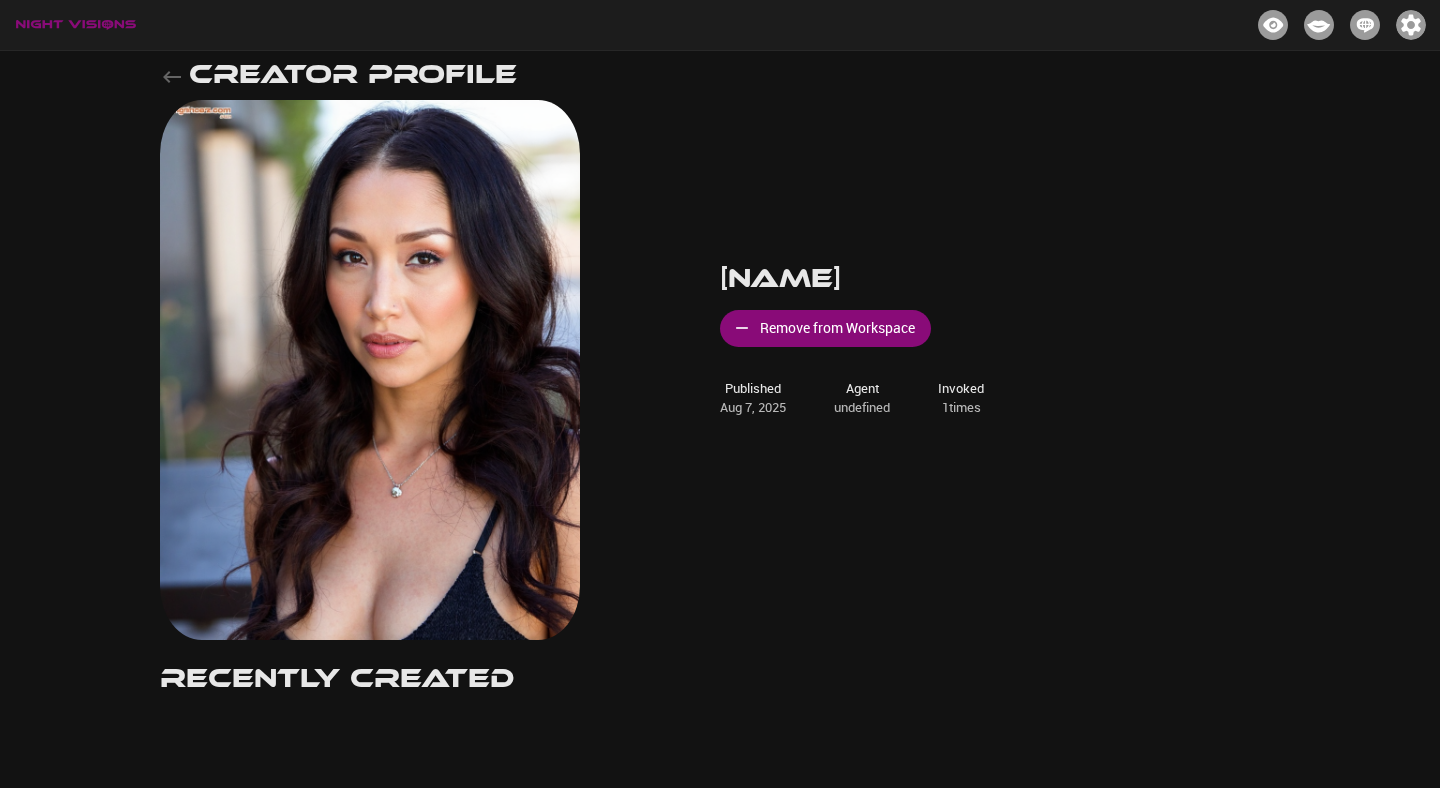 click 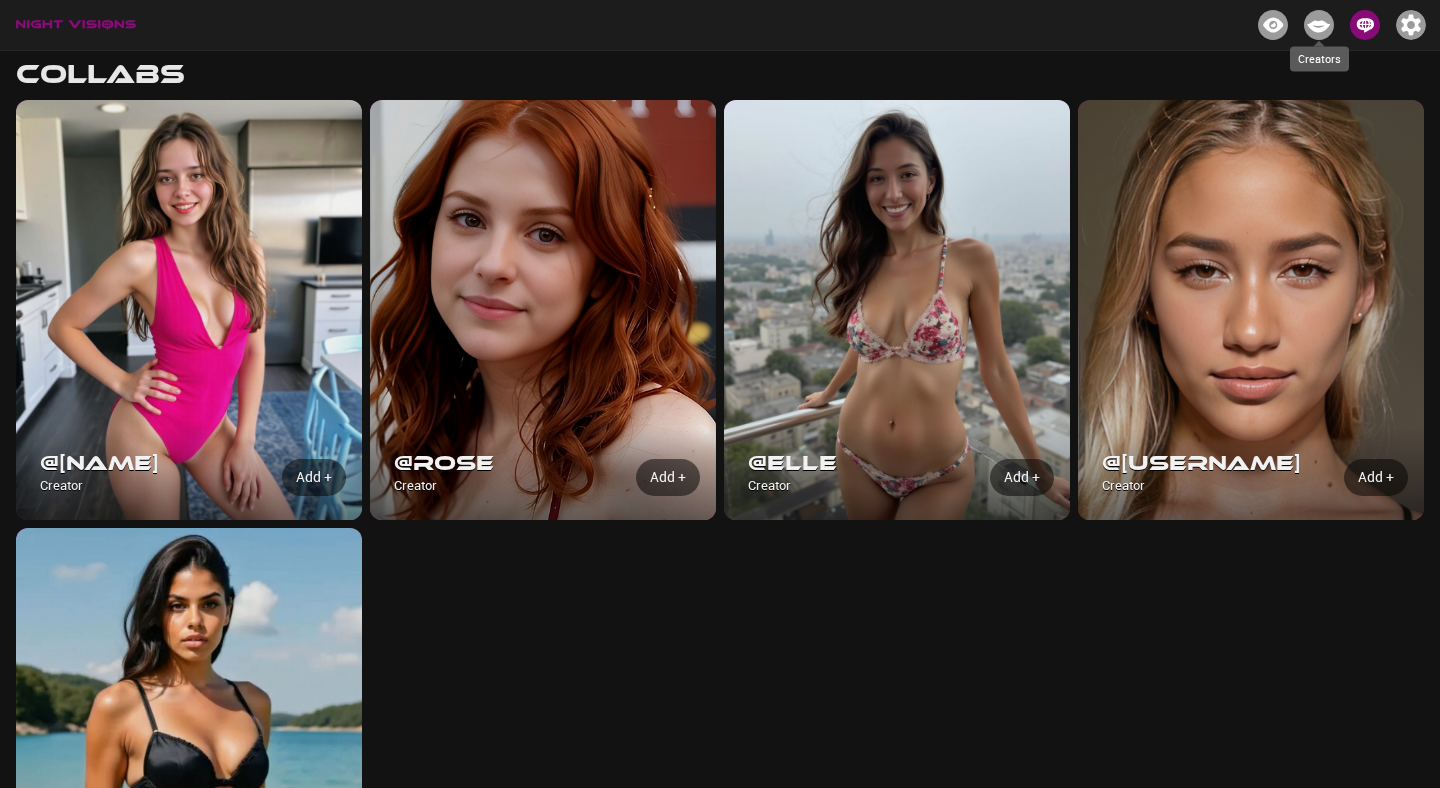 click on "Collabs @[NAME] Creator Add + @[NAME] Creator Add + @[NAME] Creator Add + @[NAME] Creator Add + @[NAME] Creator Add + Collabs Creators" at bounding box center [720, 499] 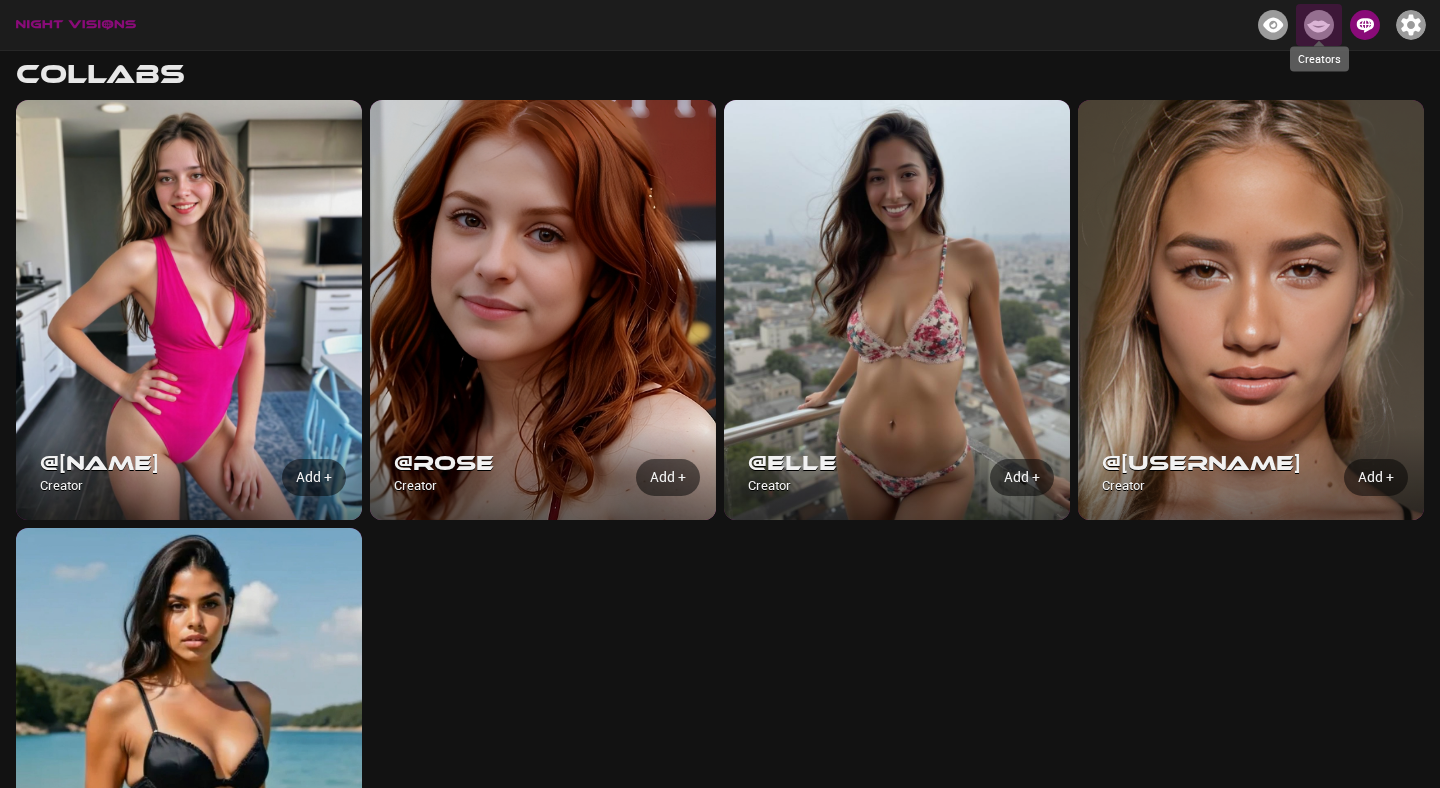 click at bounding box center (1319, 25) 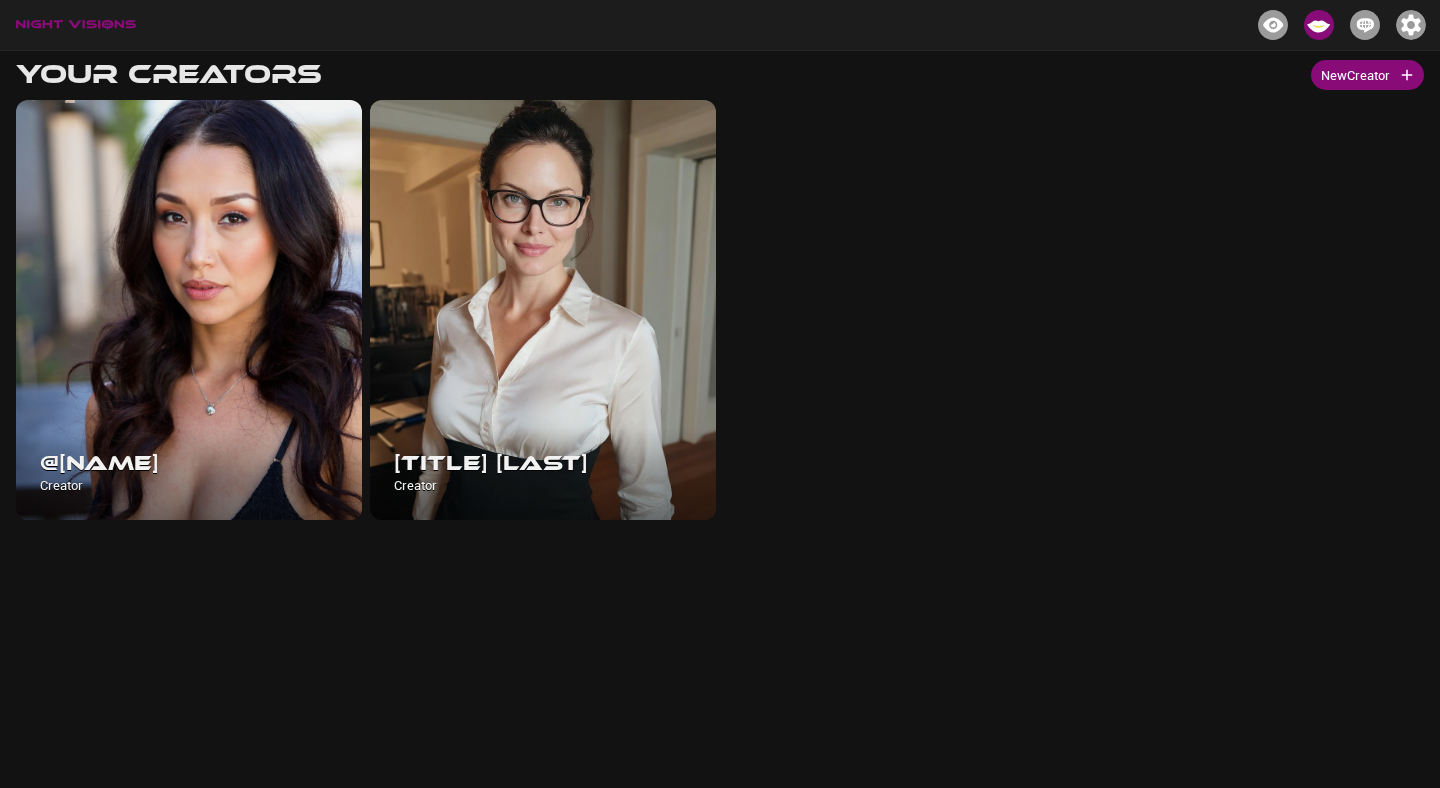 click on "@[NAME] Creator @[NAME] Creator" at bounding box center (716, 306) 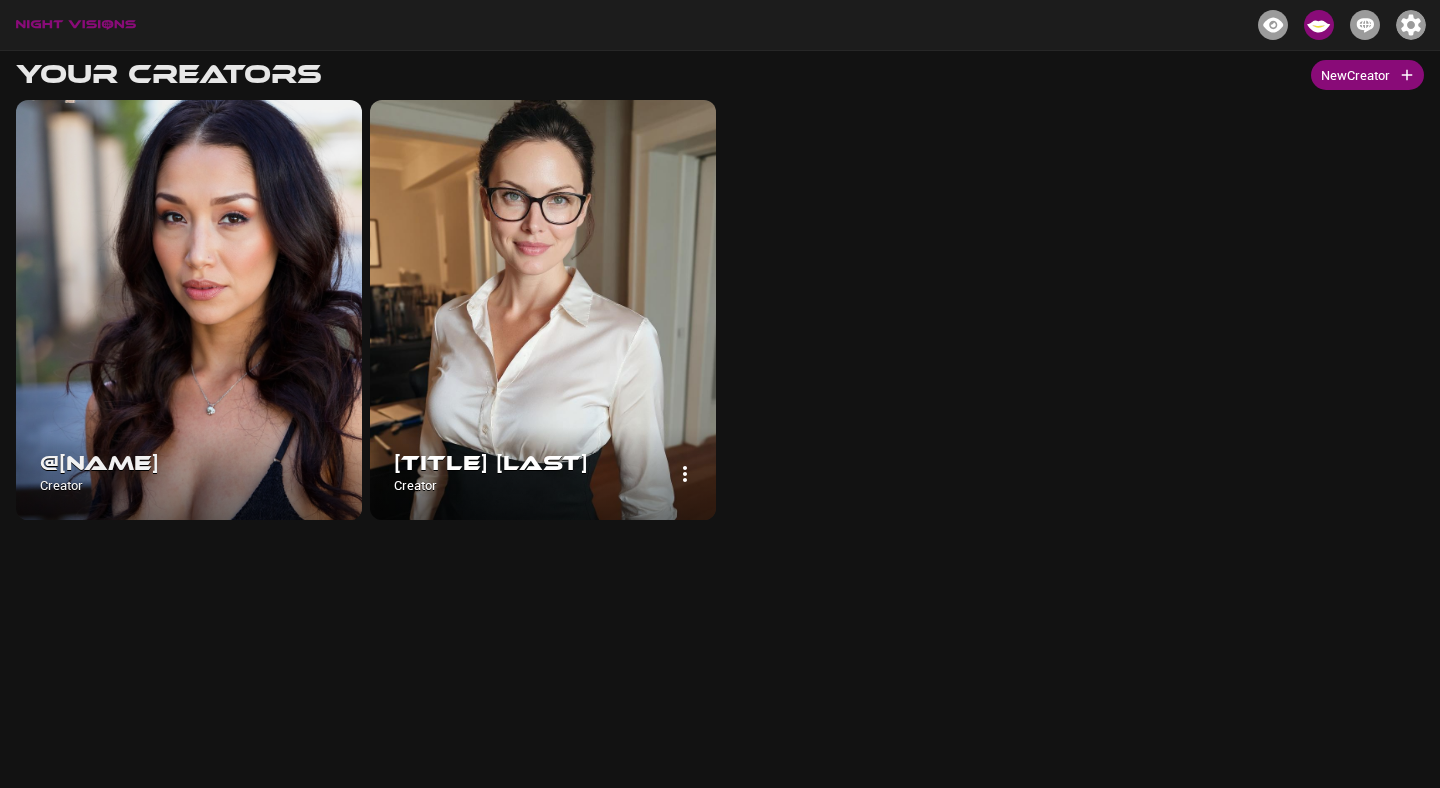 click at bounding box center [543, 310] 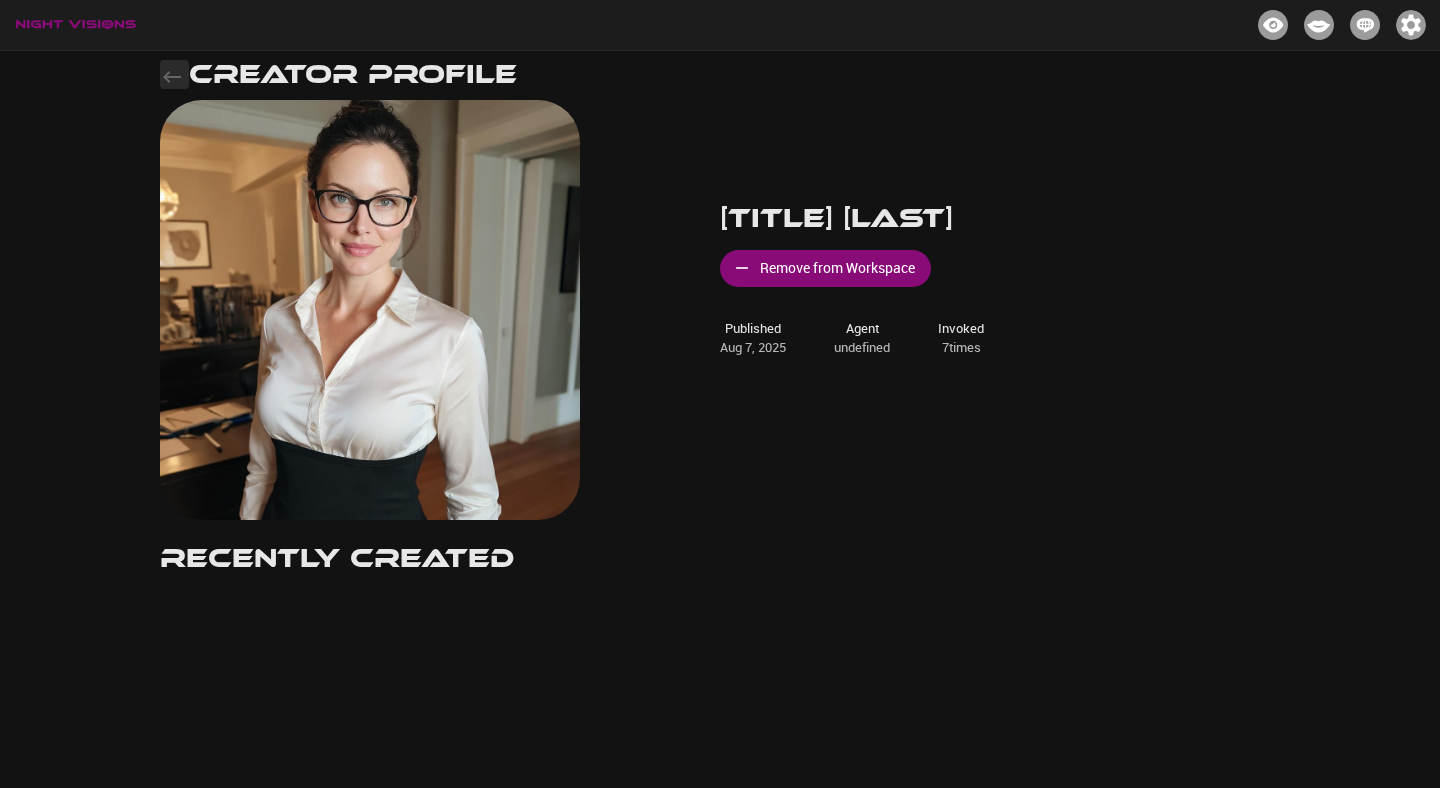 click 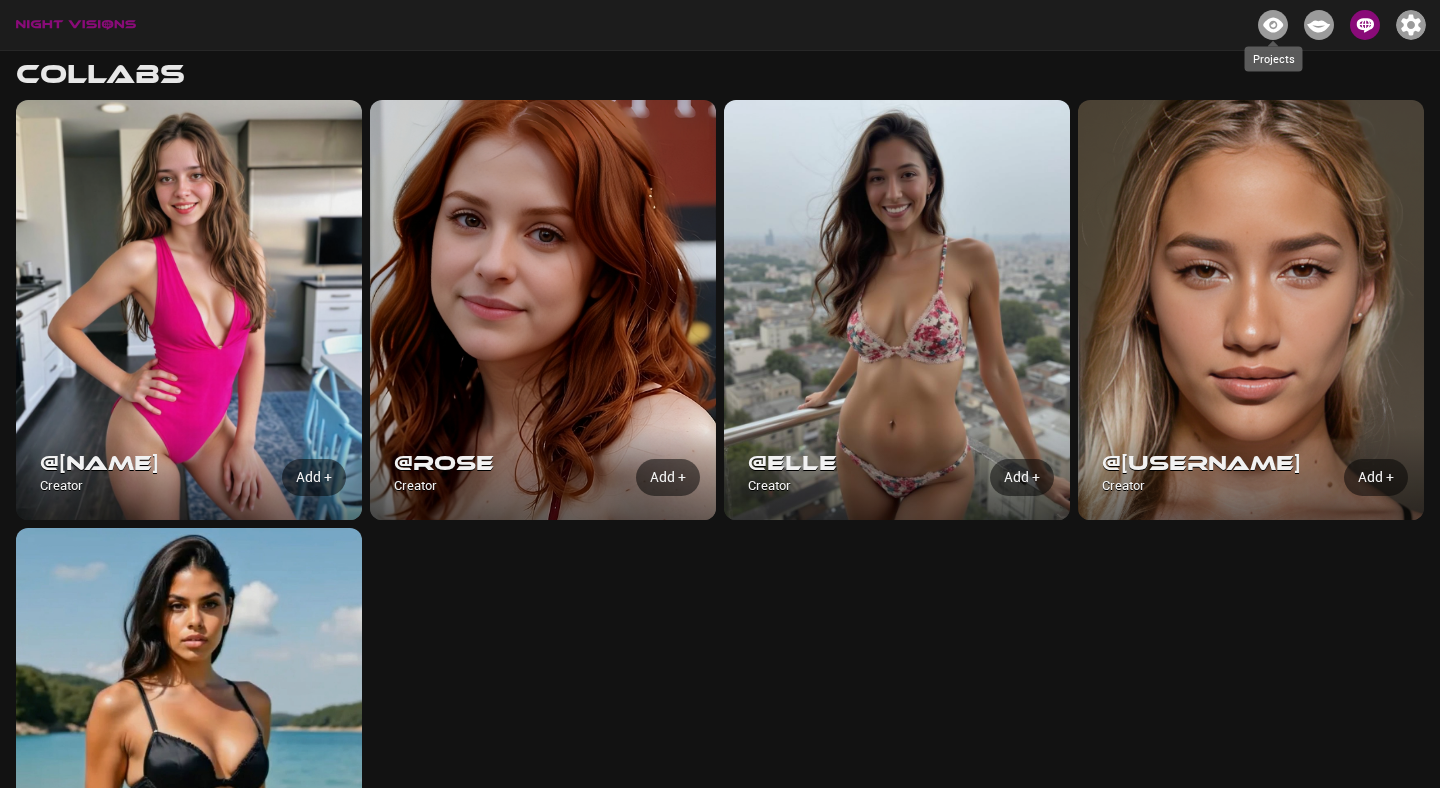 click at bounding box center [1273, 25] 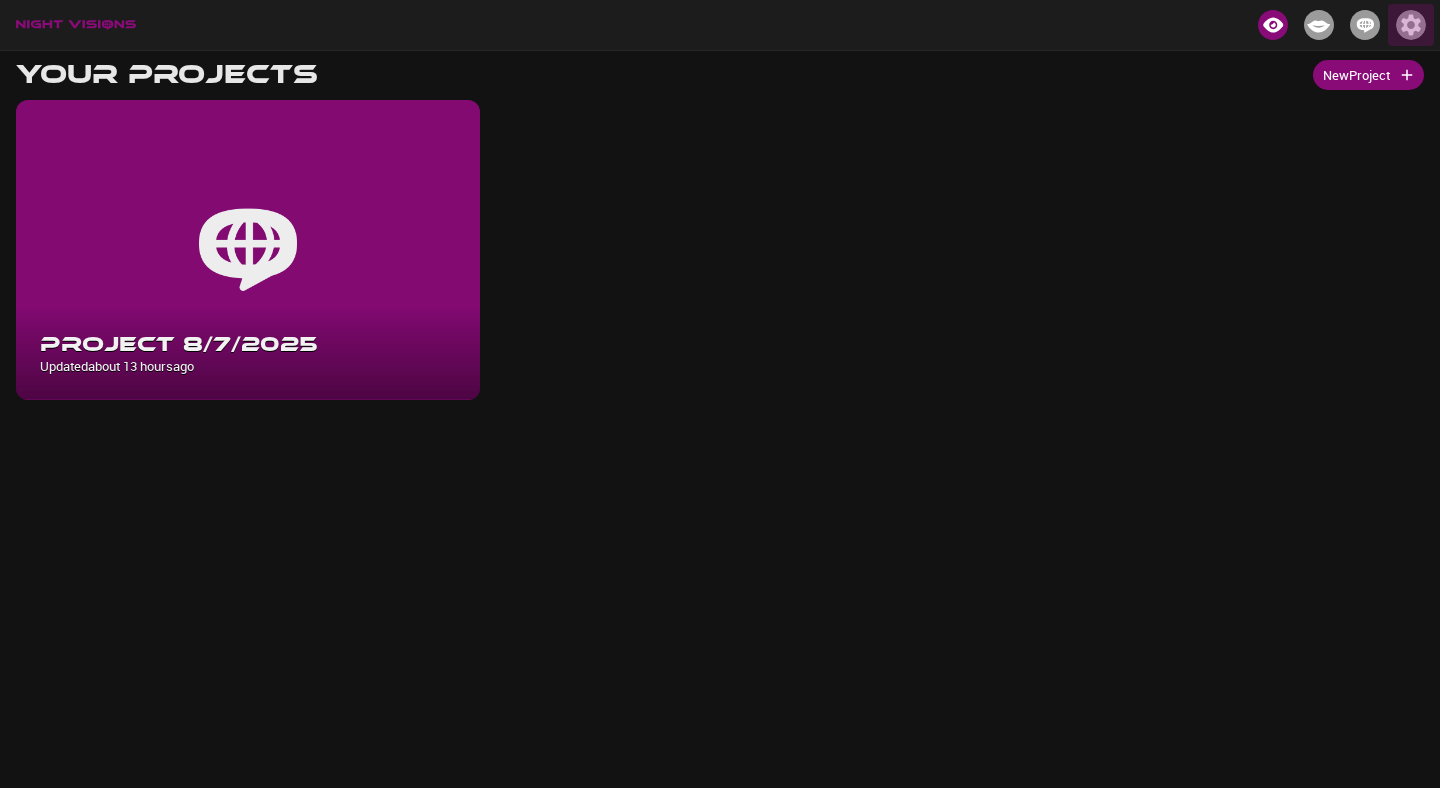 click at bounding box center (1411, 25) 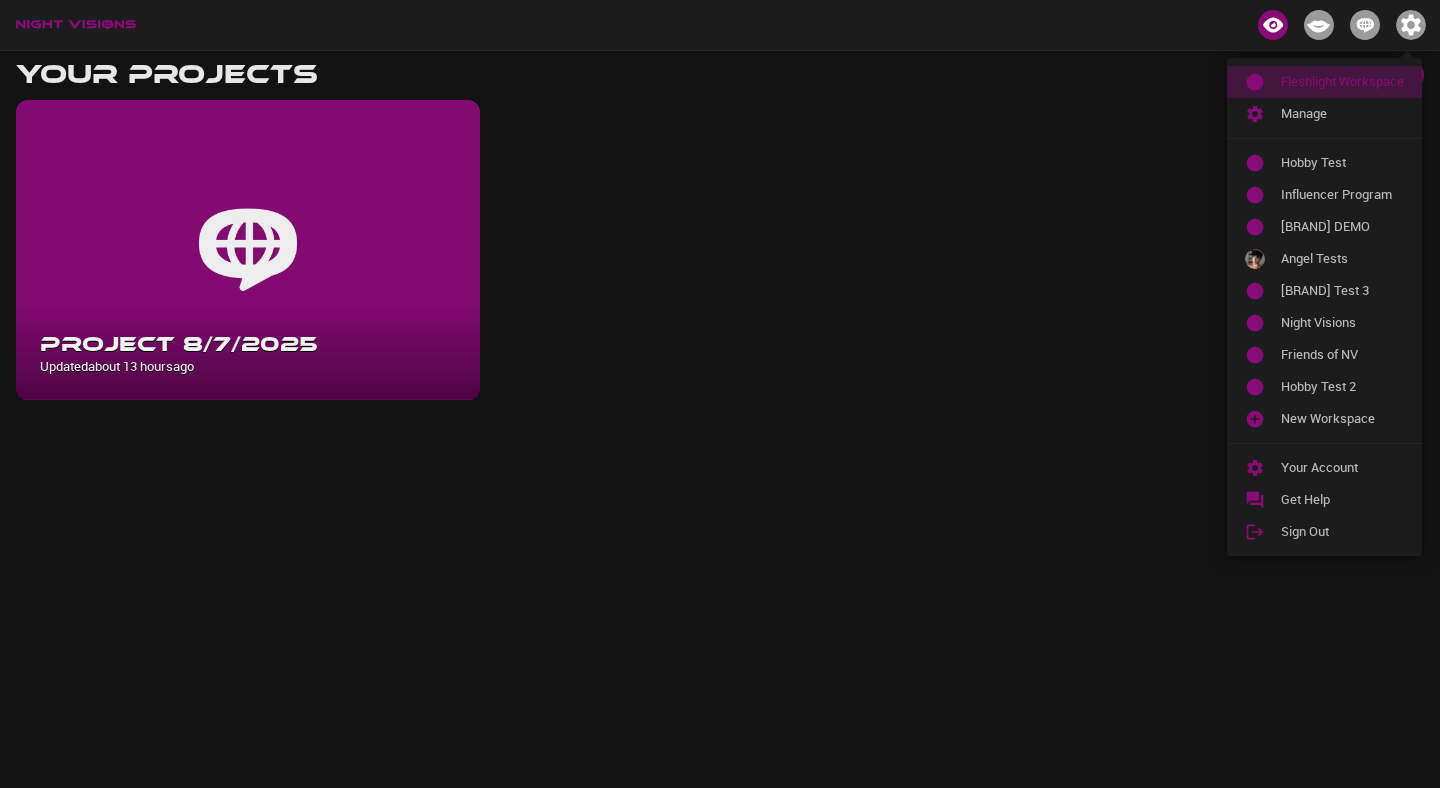 click on "Fleshlight Workspace" at bounding box center [1342, 82] 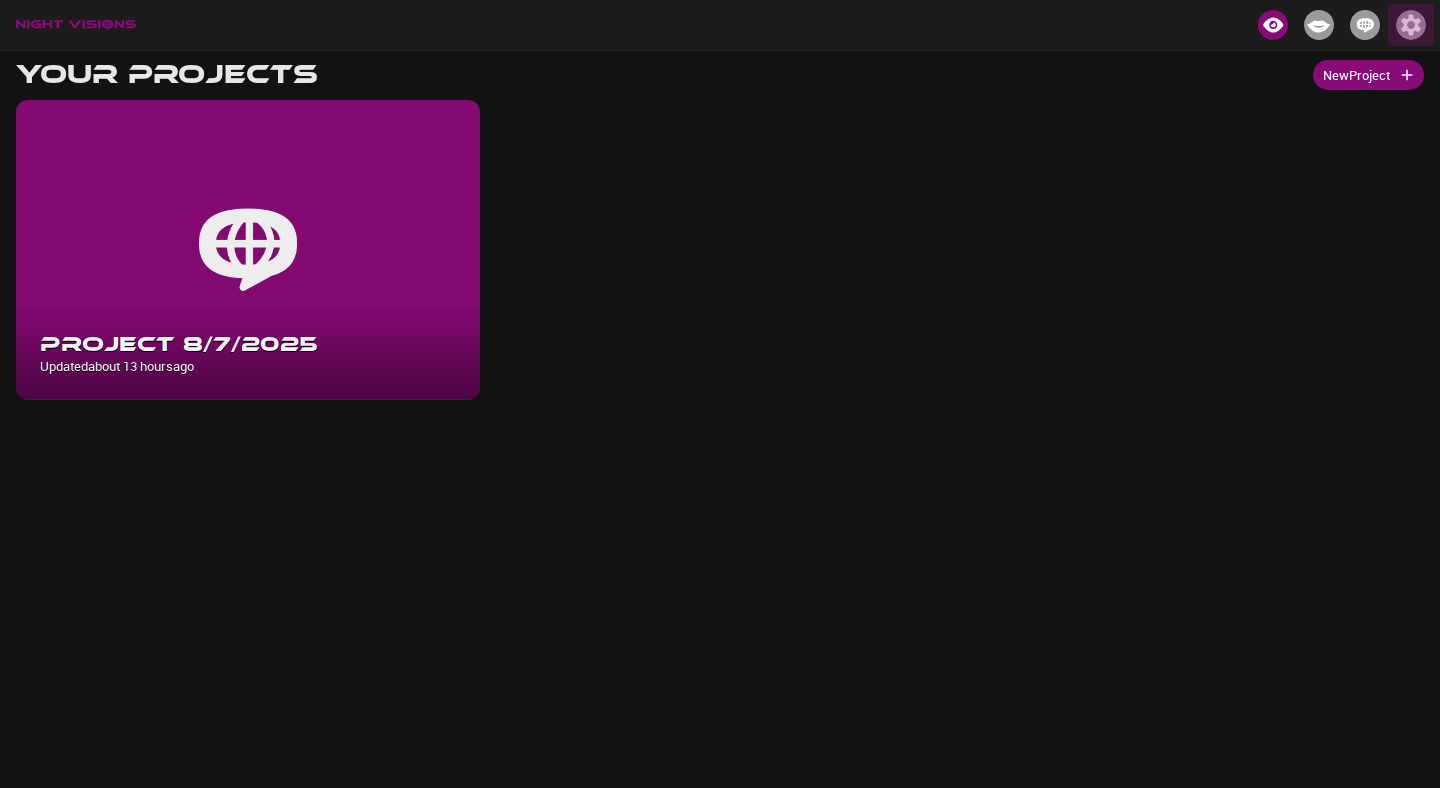 click at bounding box center [1411, 25] 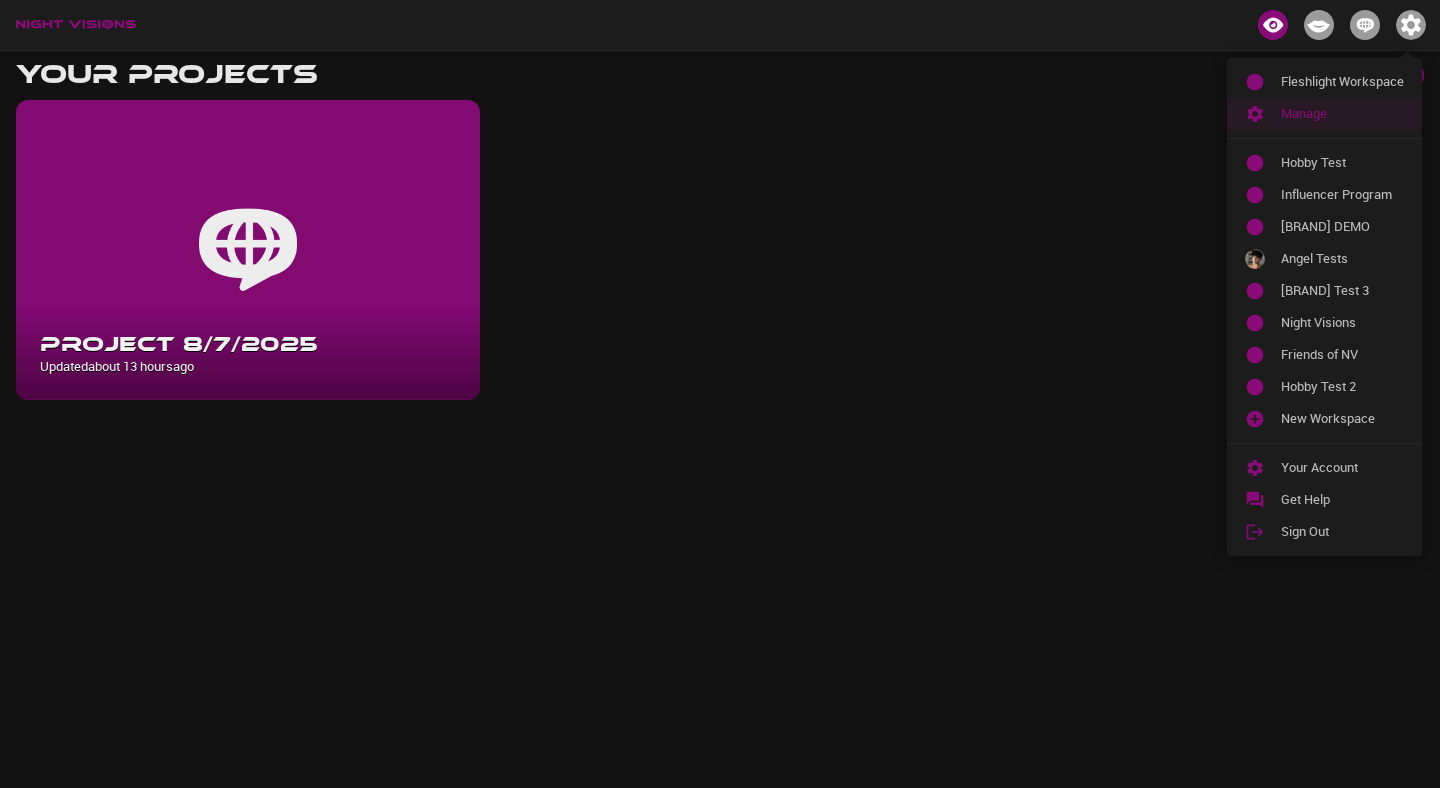 click on "Manage" at bounding box center (1342, 114) 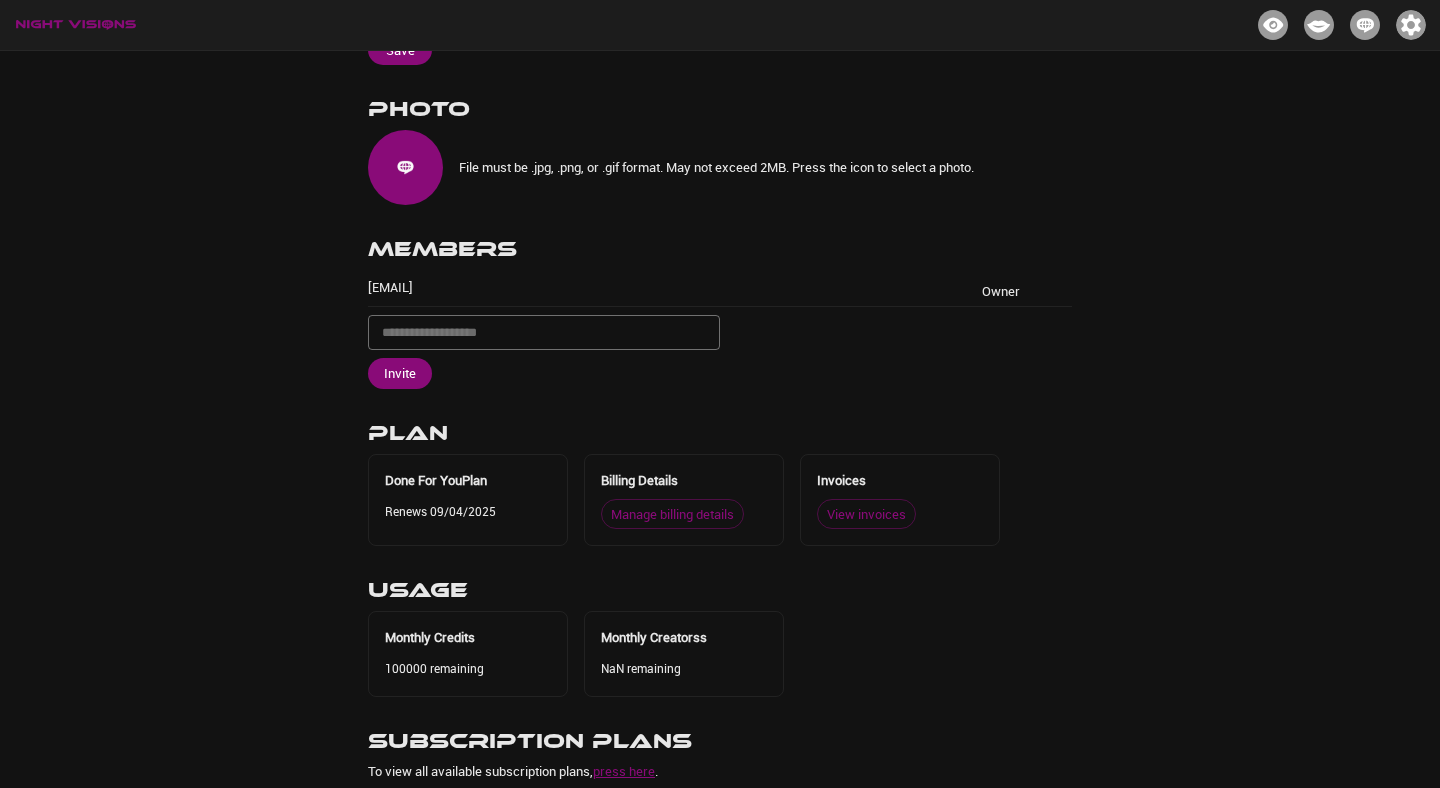 scroll, scrollTop: 0, scrollLeft: 0, axis: both 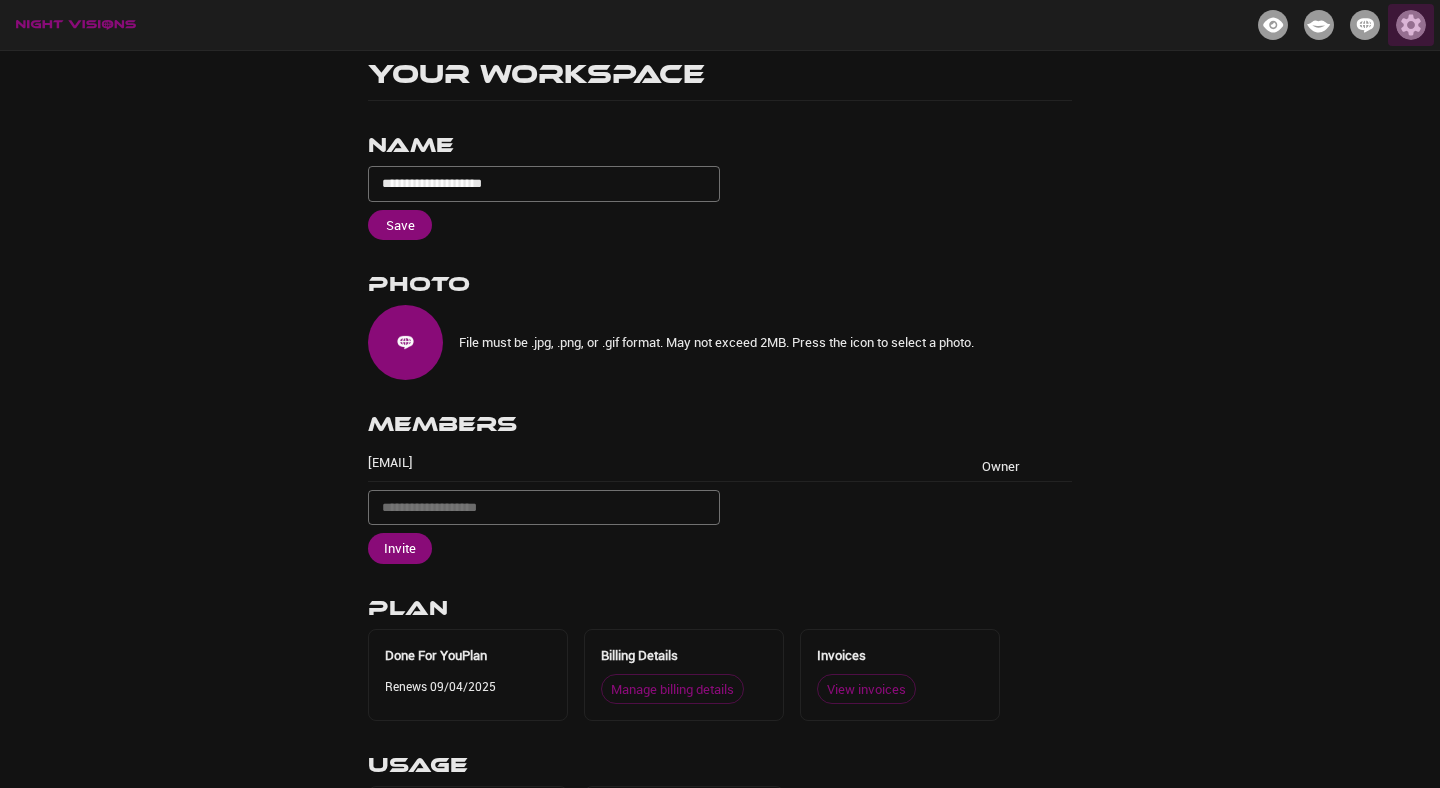 click at bounding box center [1411, 25] 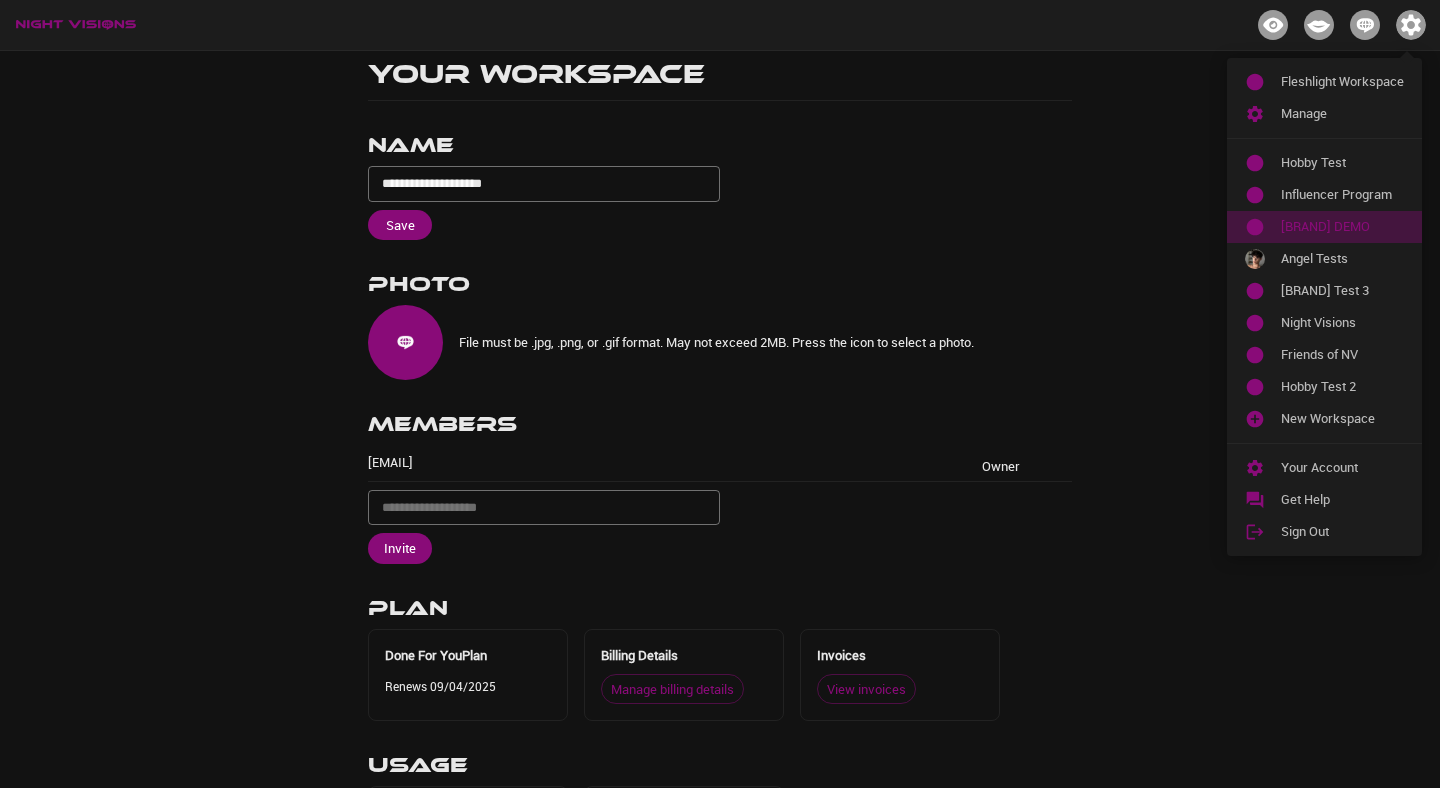click on "[BRAND] DEMO" at bounding box center [1342, 227] 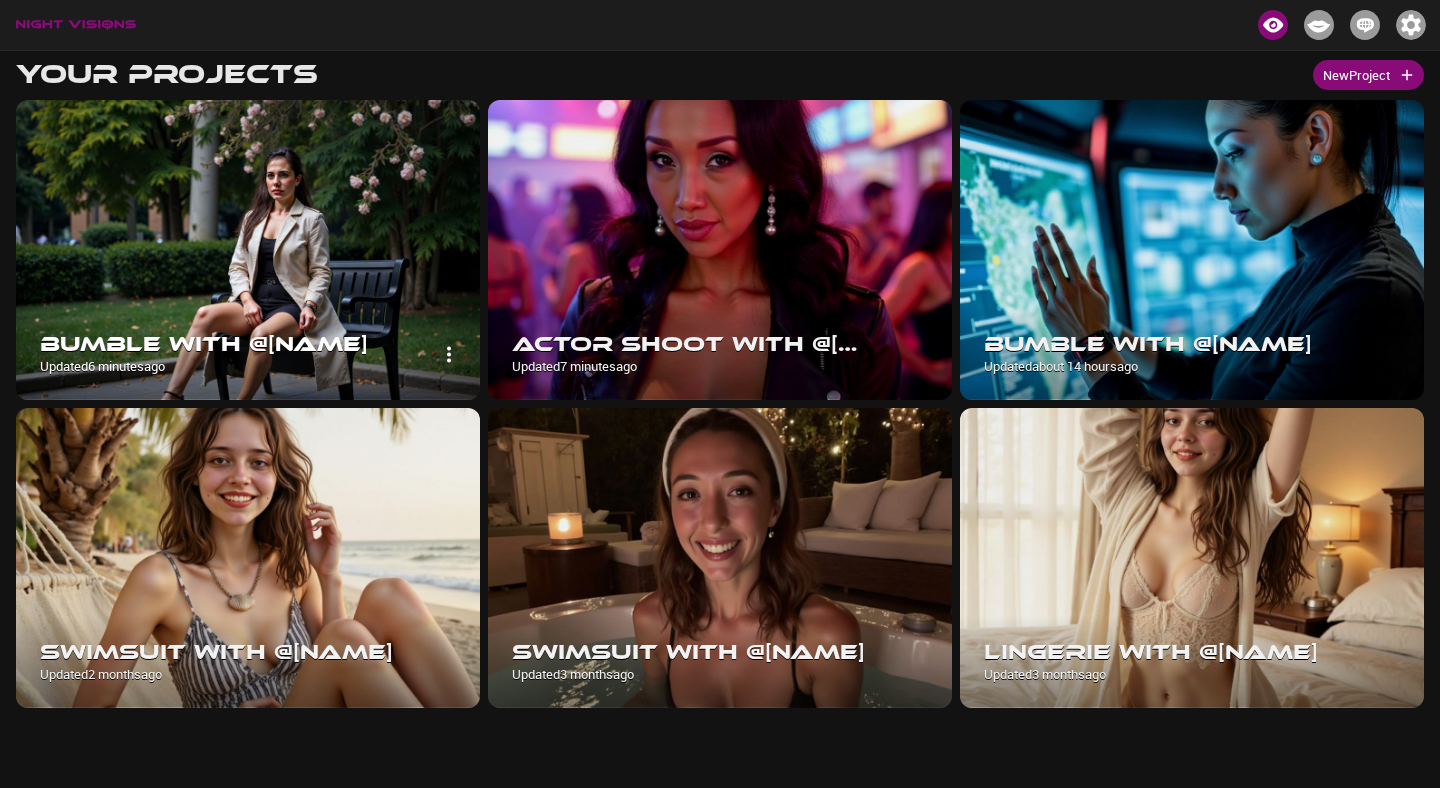 click at bounding box center (248, 250) 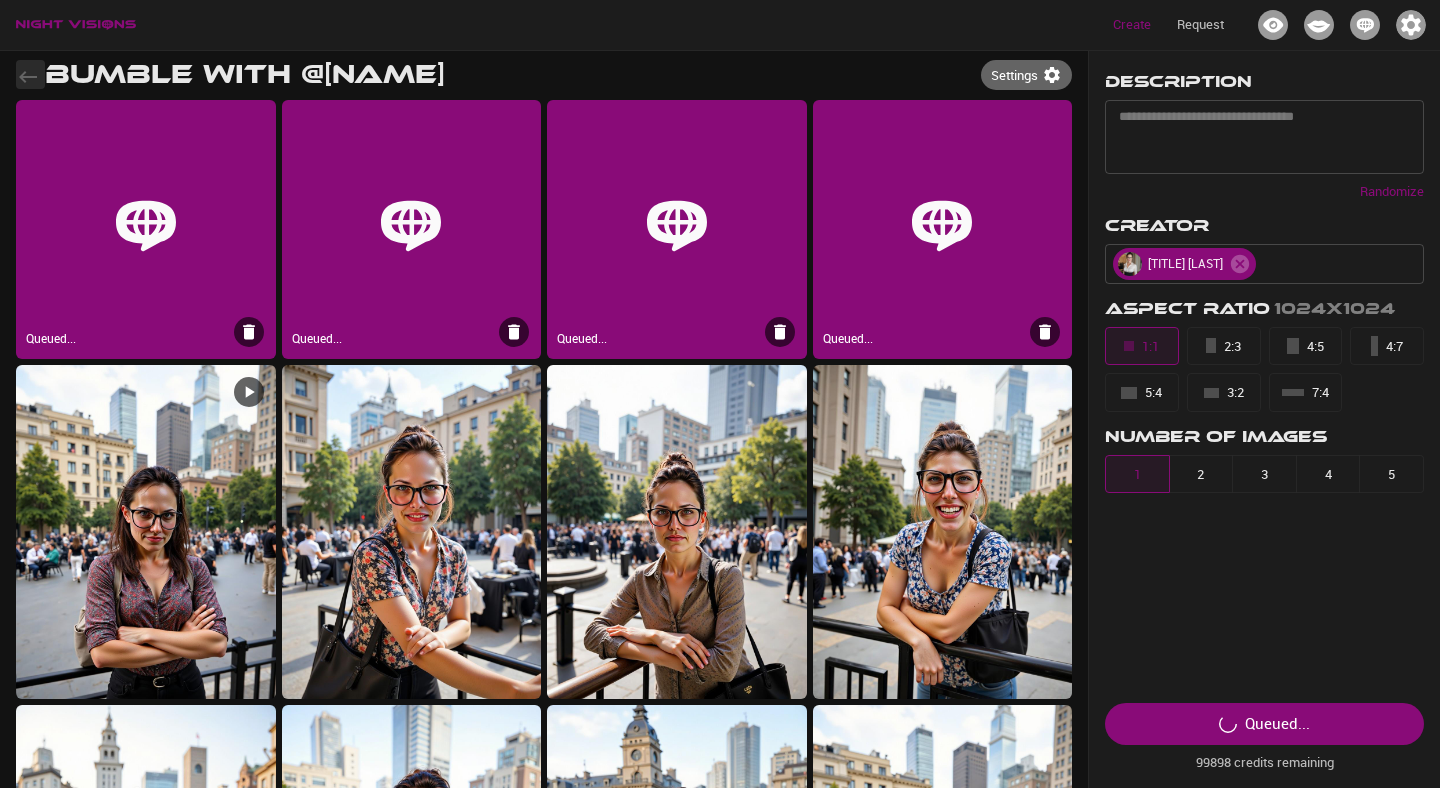 click 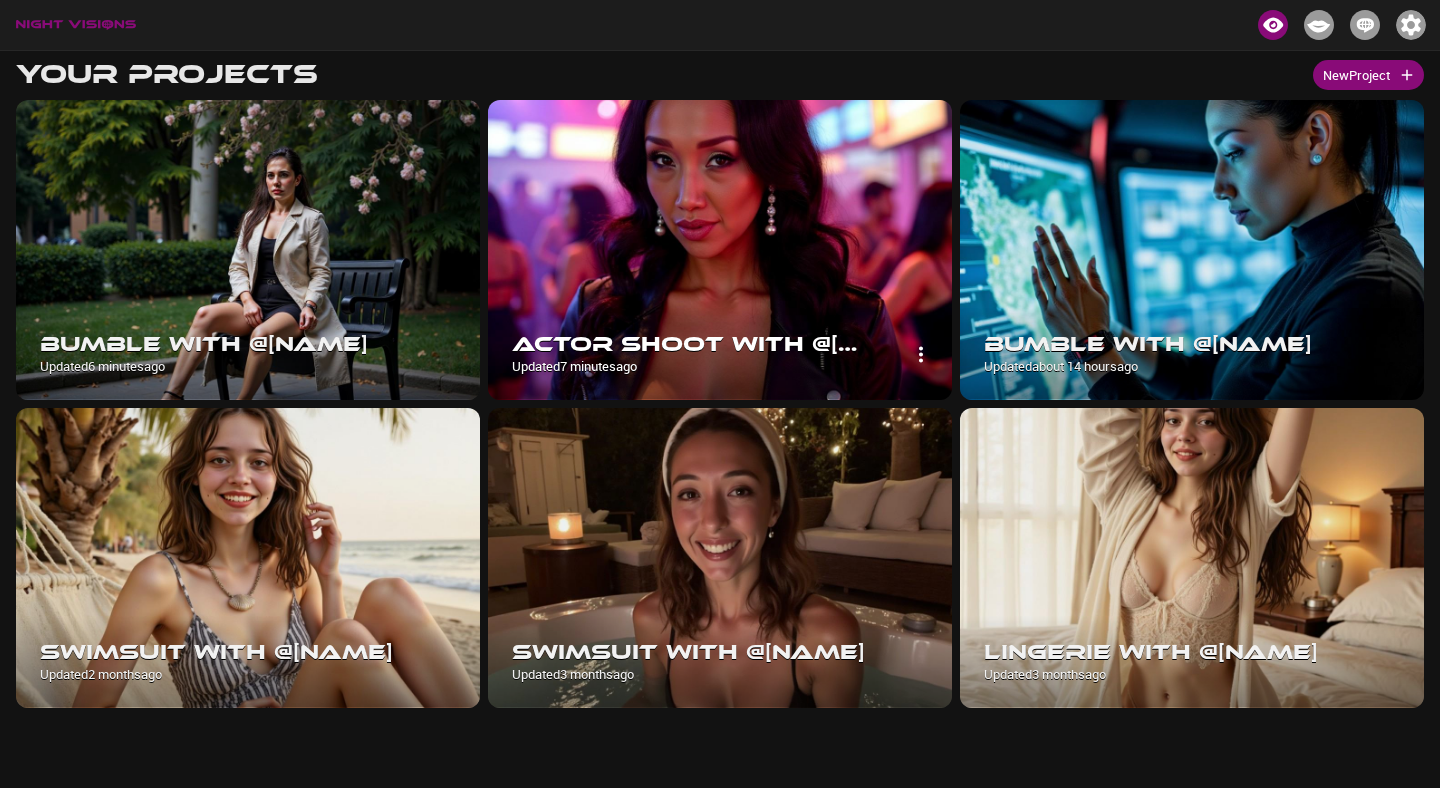 click at bounding box center (720, 250) 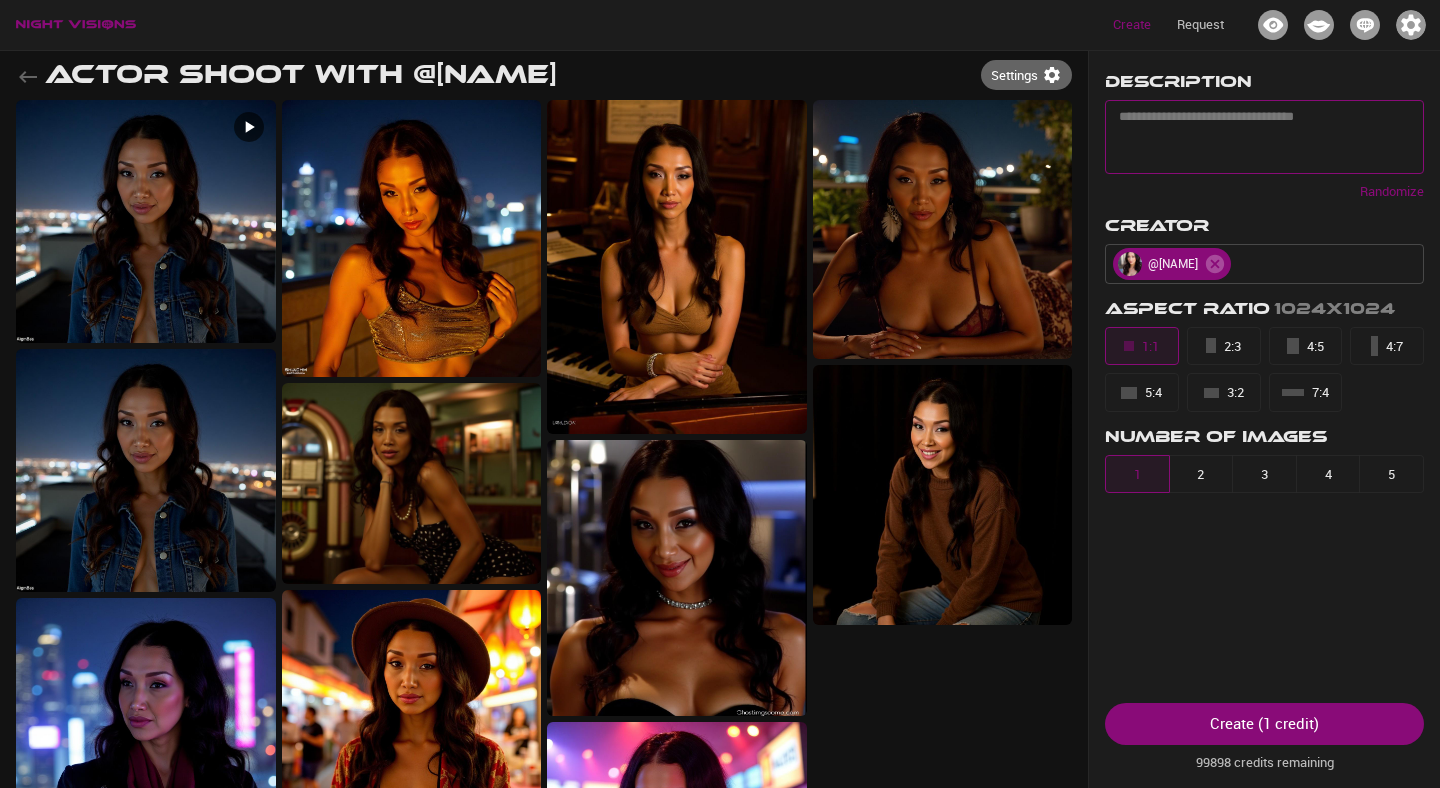 click at bounding box center (1264, 136) 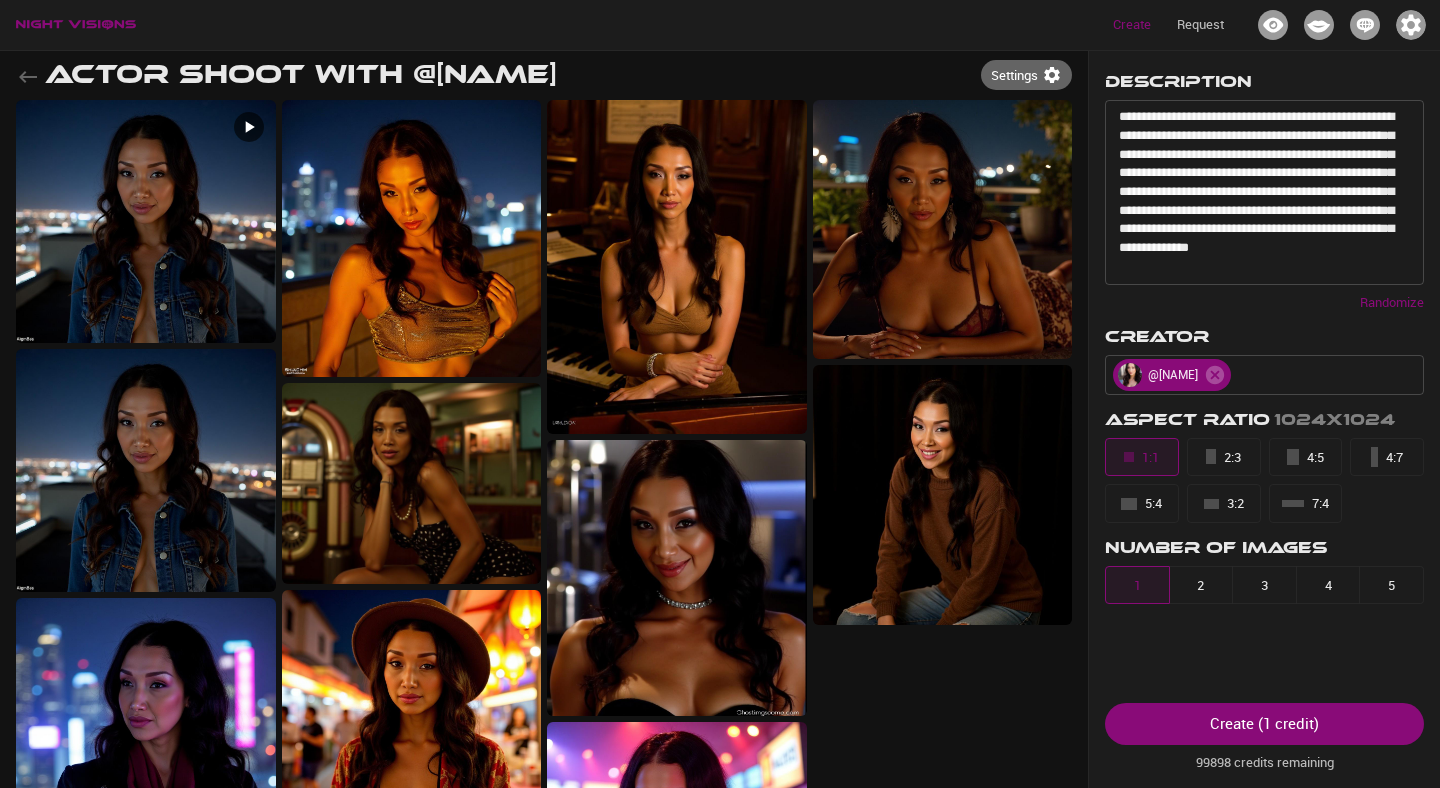 click on "Create ( 1   credit )" at bounding box center (1264, 724) 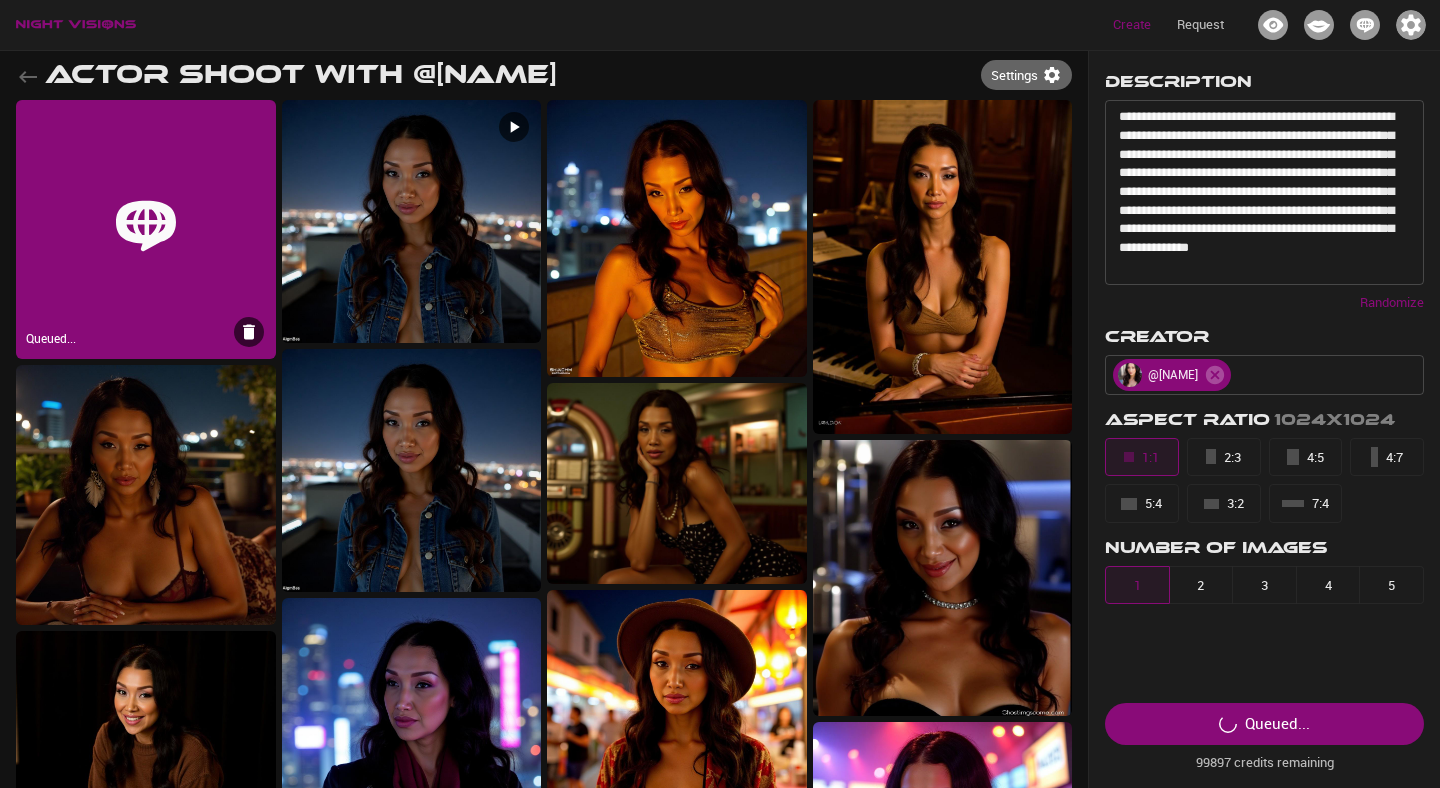 click at bounding box center (30, 74) 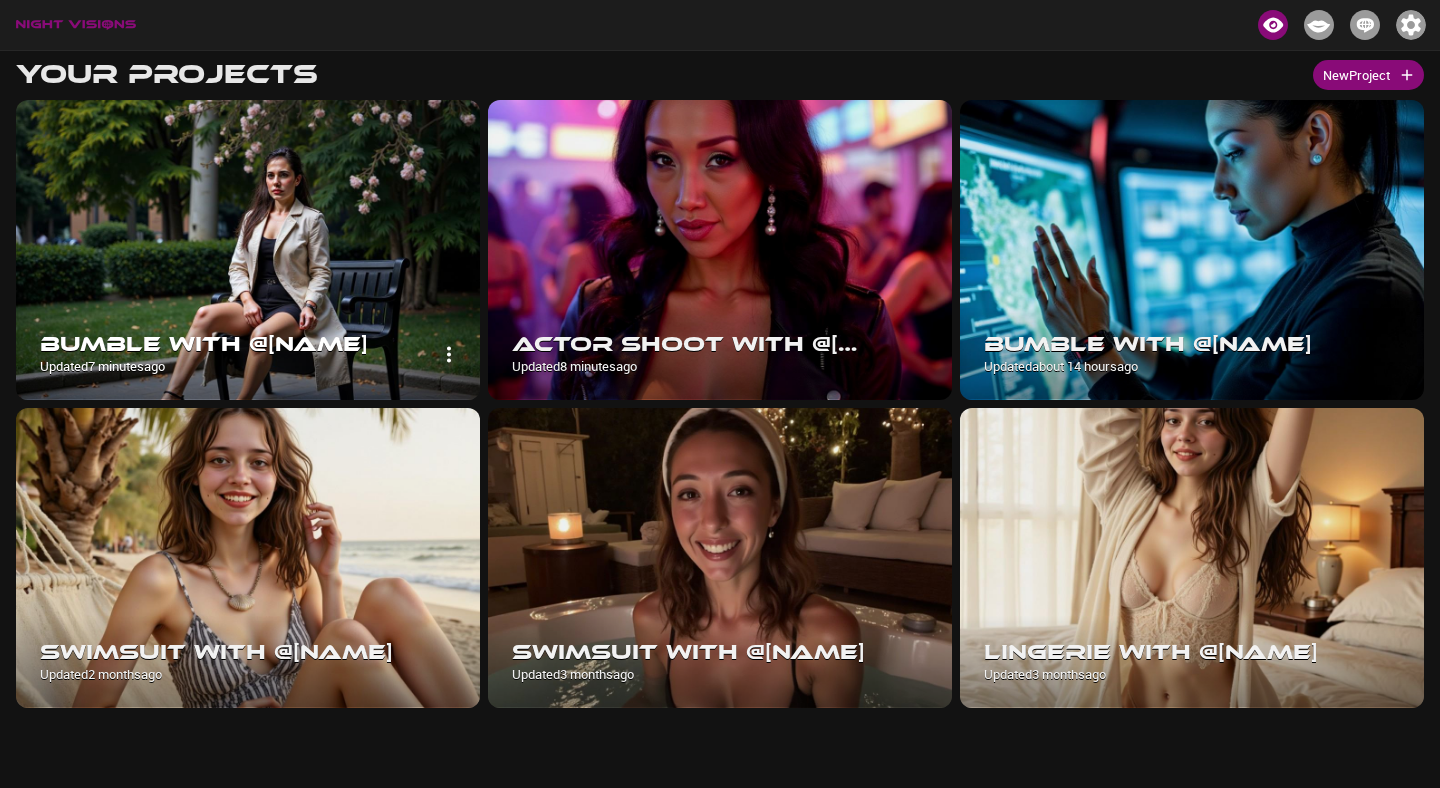 click at bounding box center (248, 250) 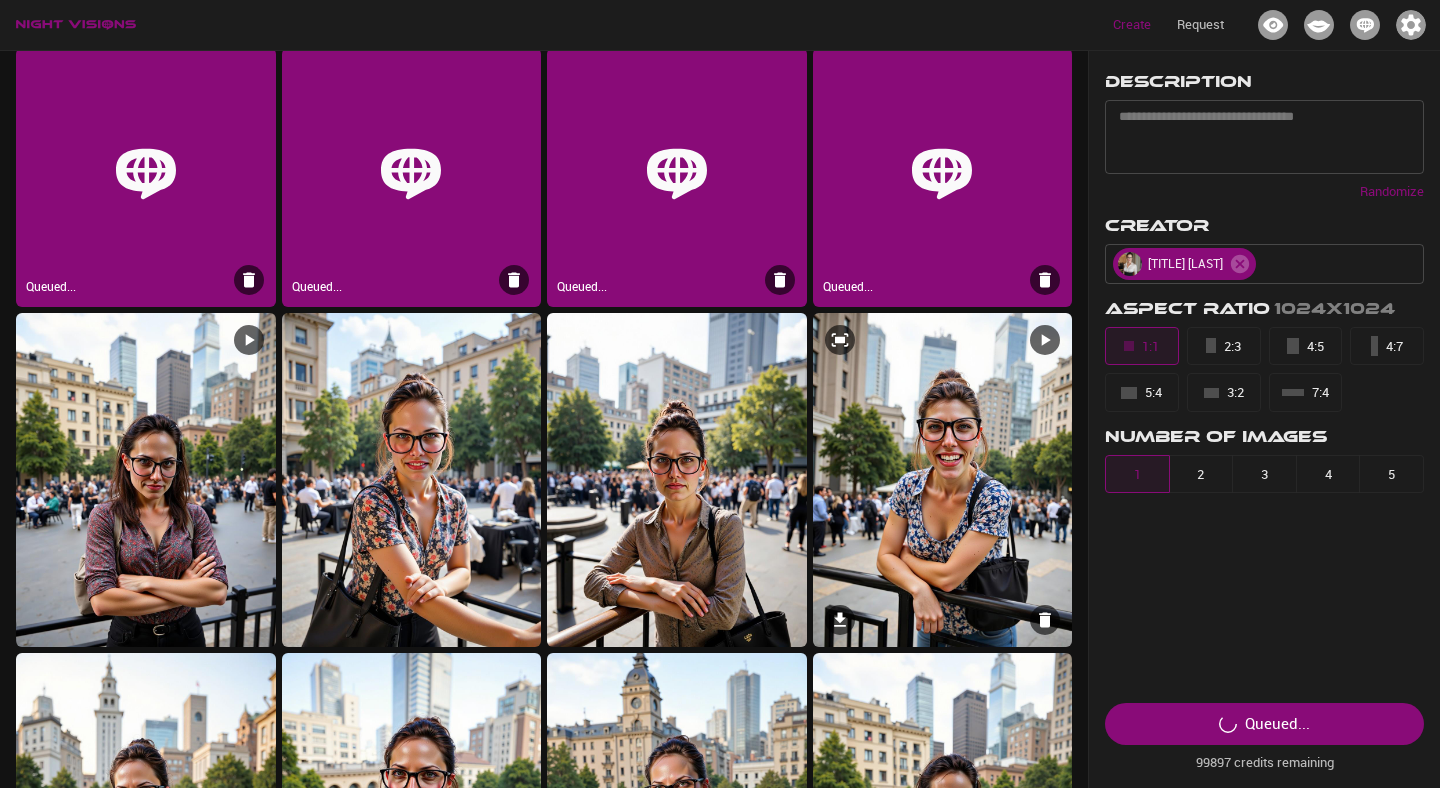 scroll, scrollTop: 53, scrollLeft: 0, axis: vertical 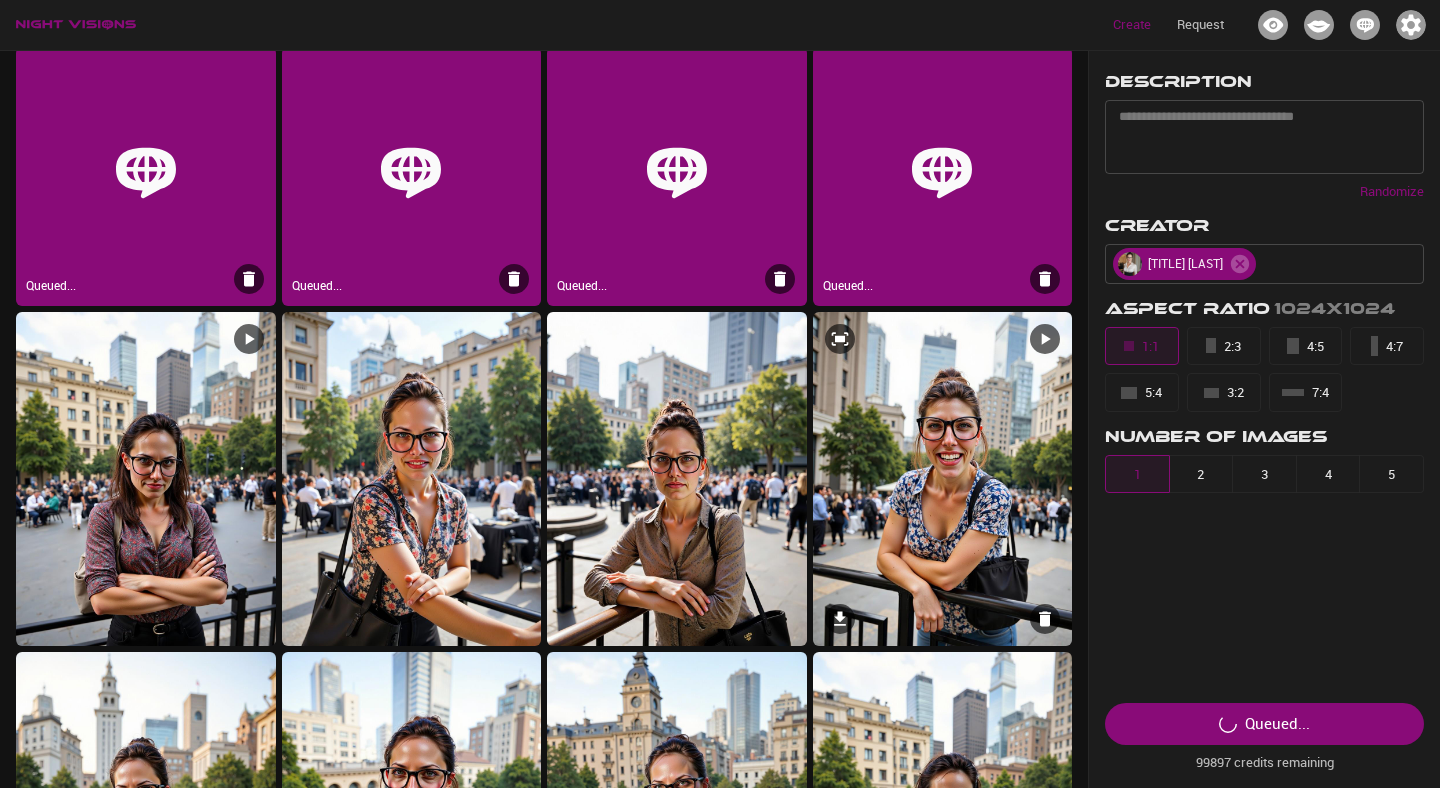 click 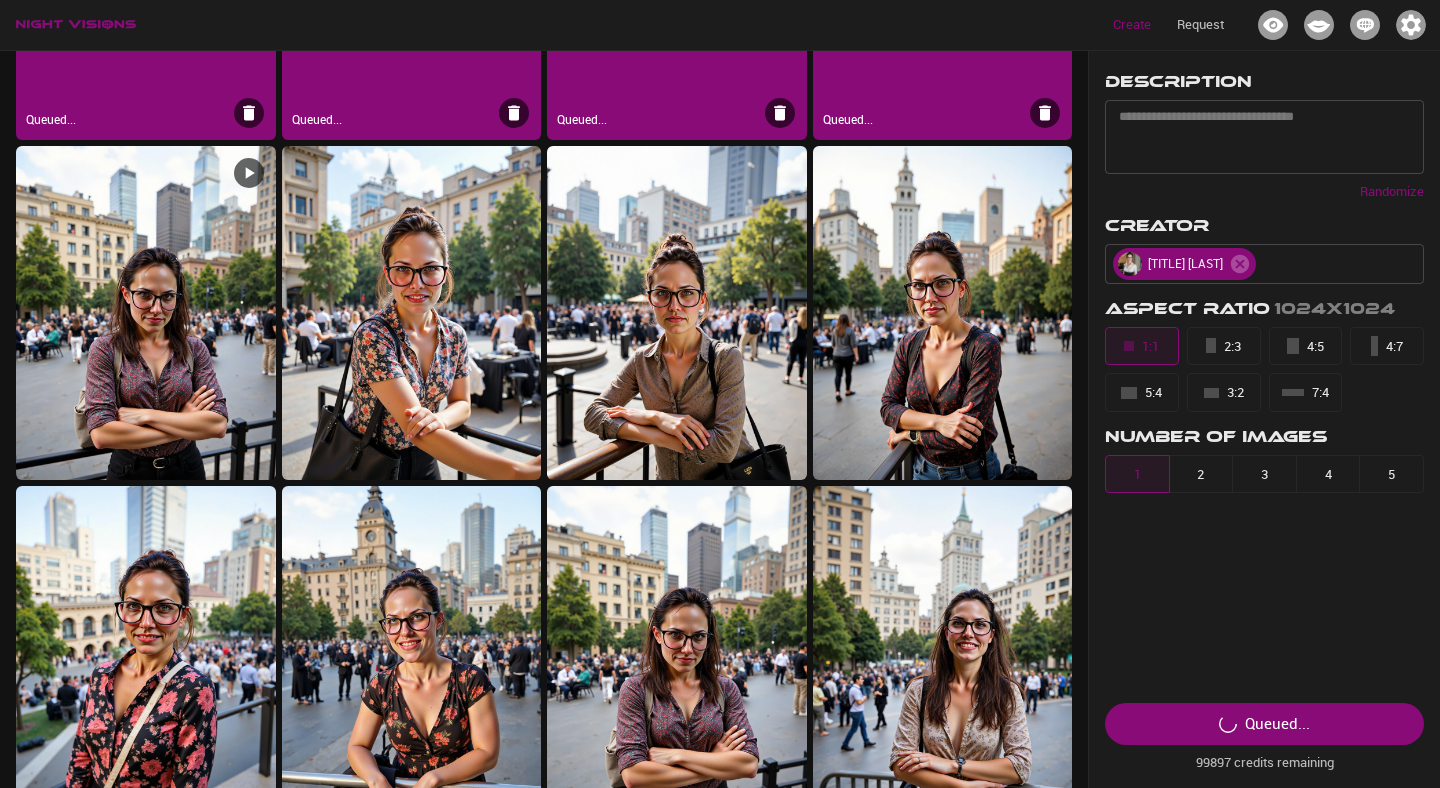 scroll, scrollTop: 0, scrollLeft: 0, axis: both 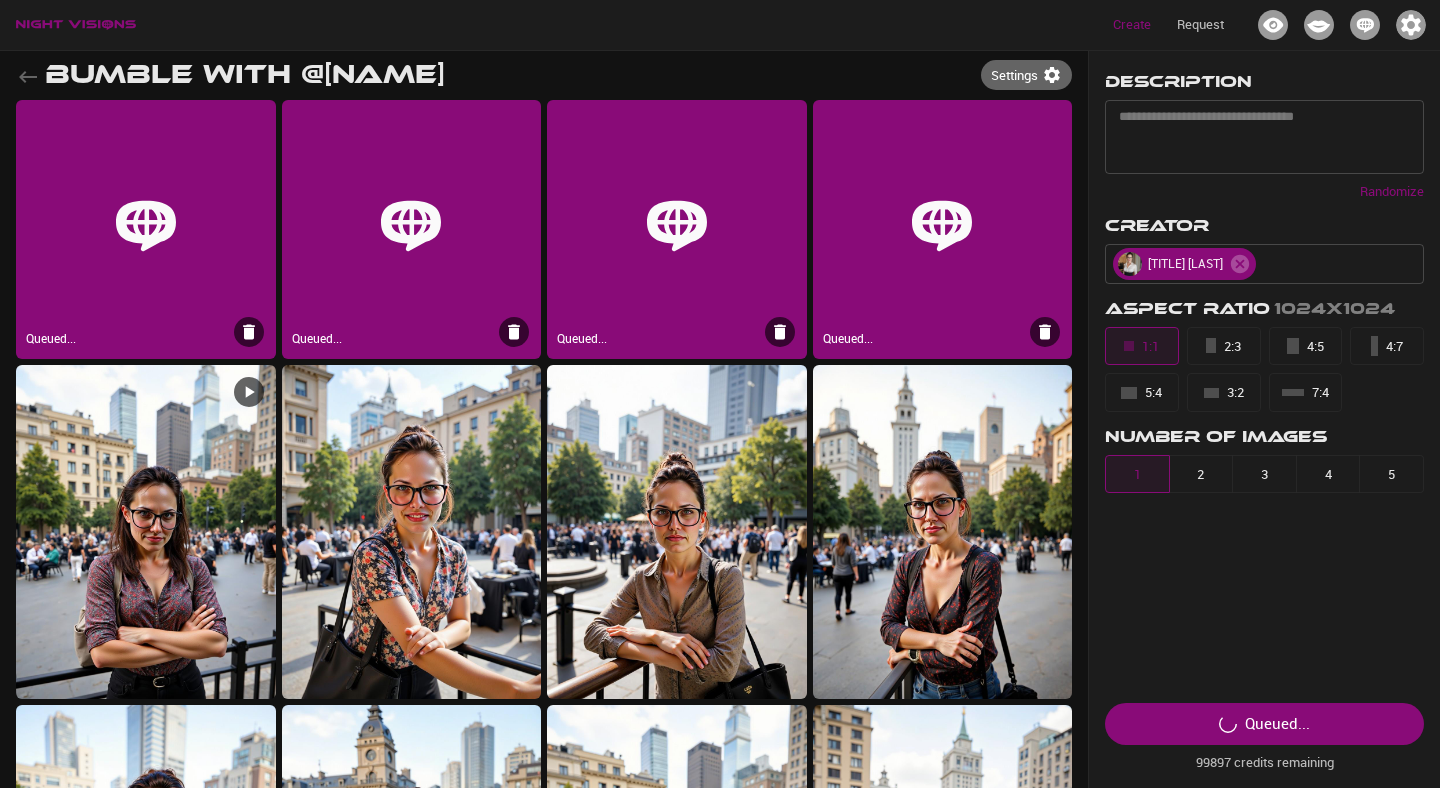 click 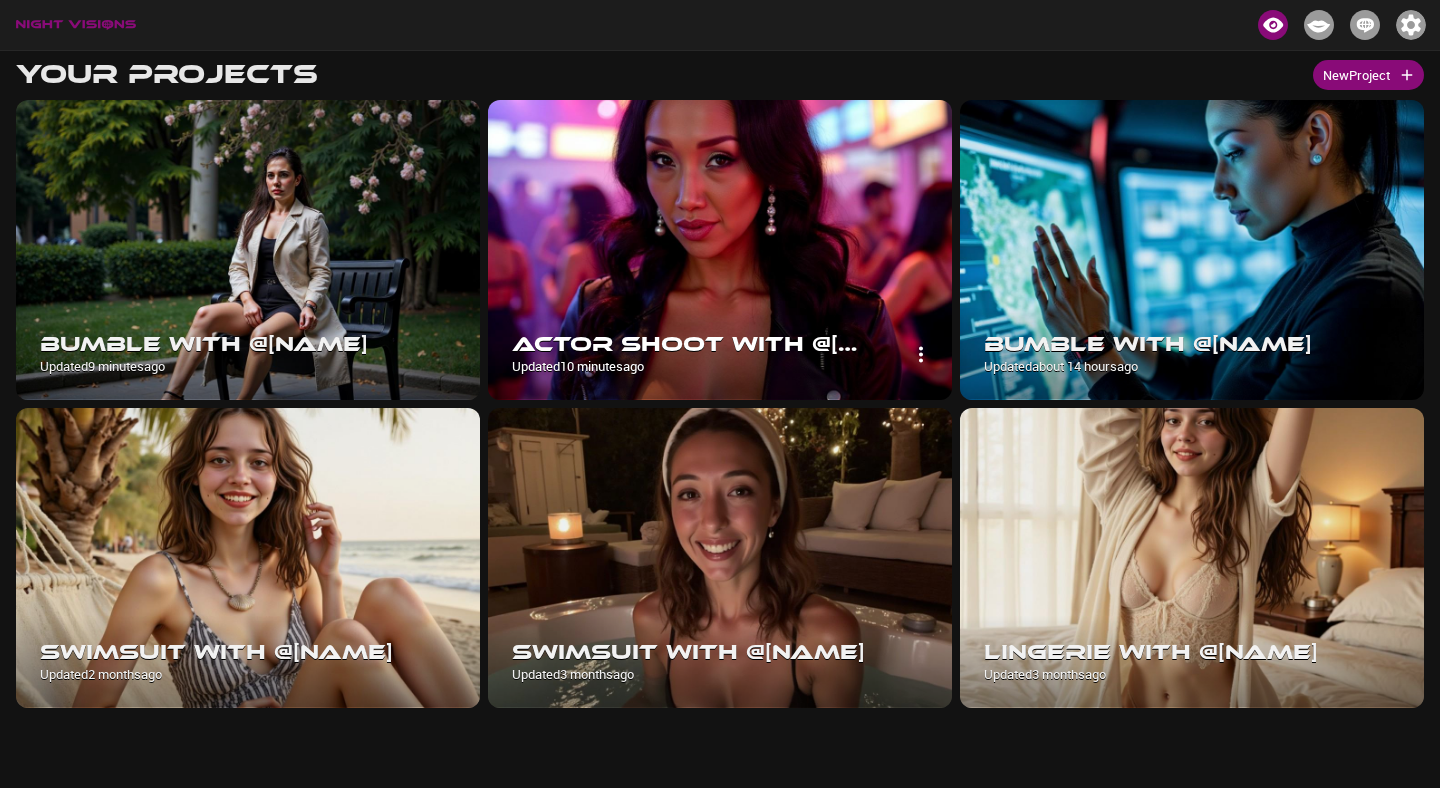 click at bounding box center (720, 250) 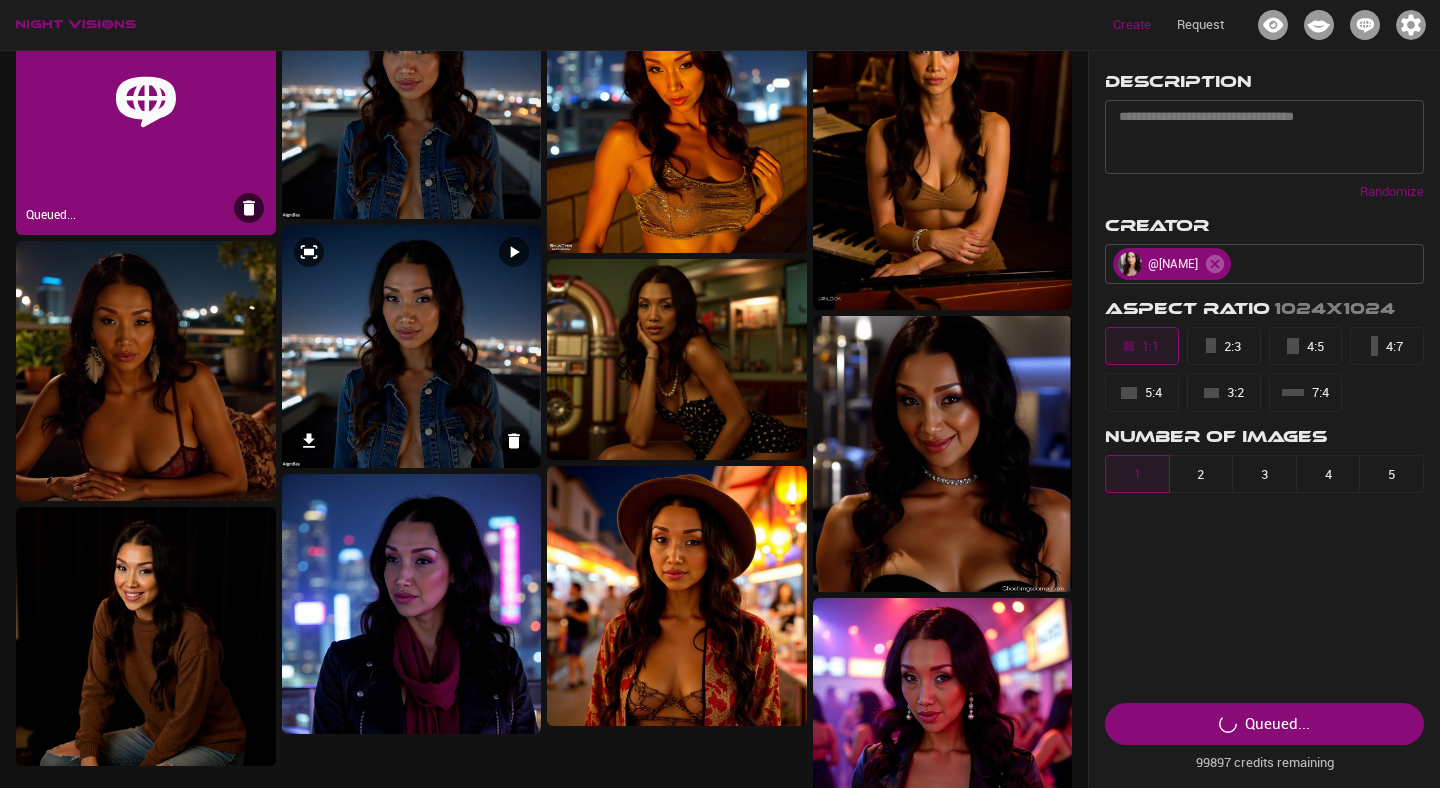 scroll, scrollTop: 0, scrollLeft: 0, axis: both 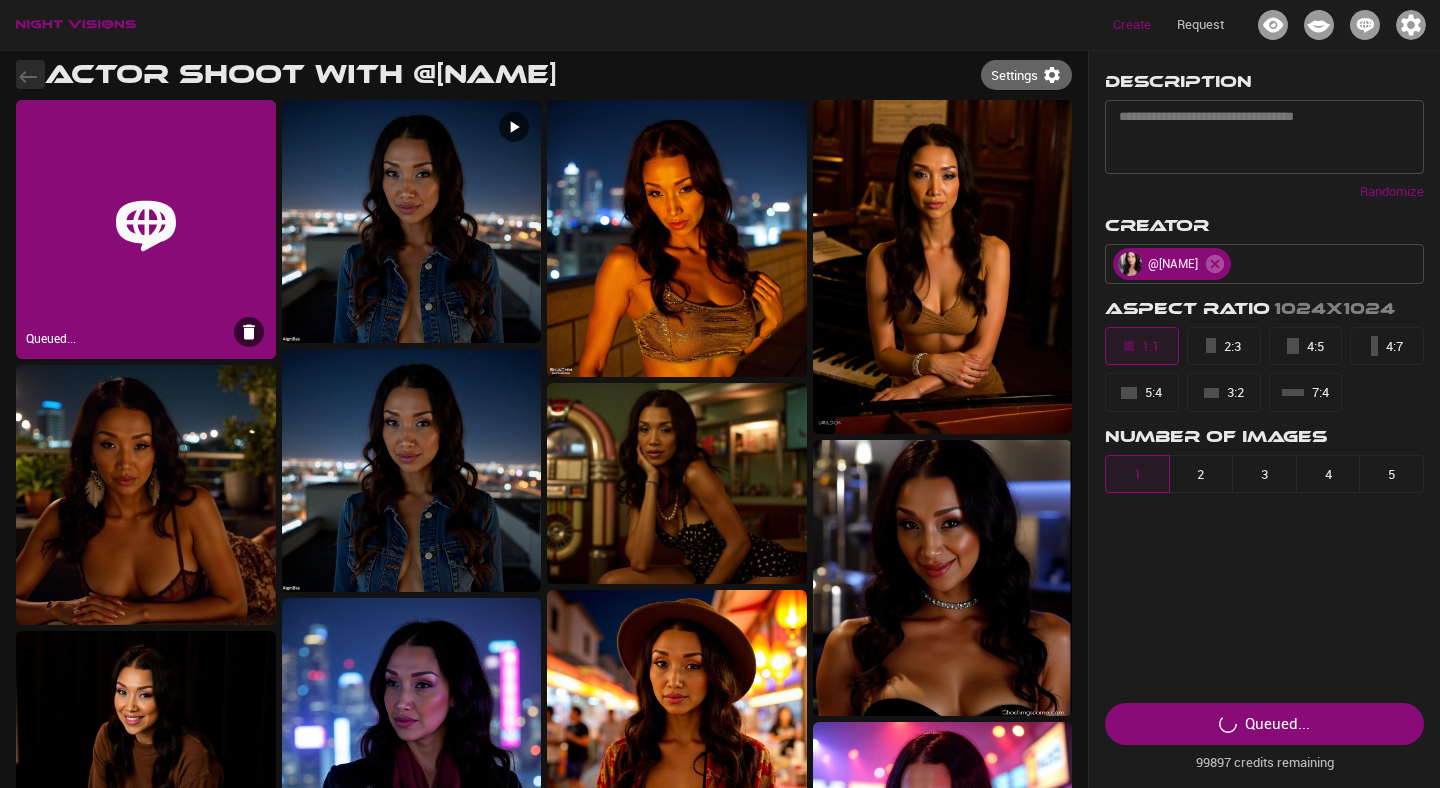 click 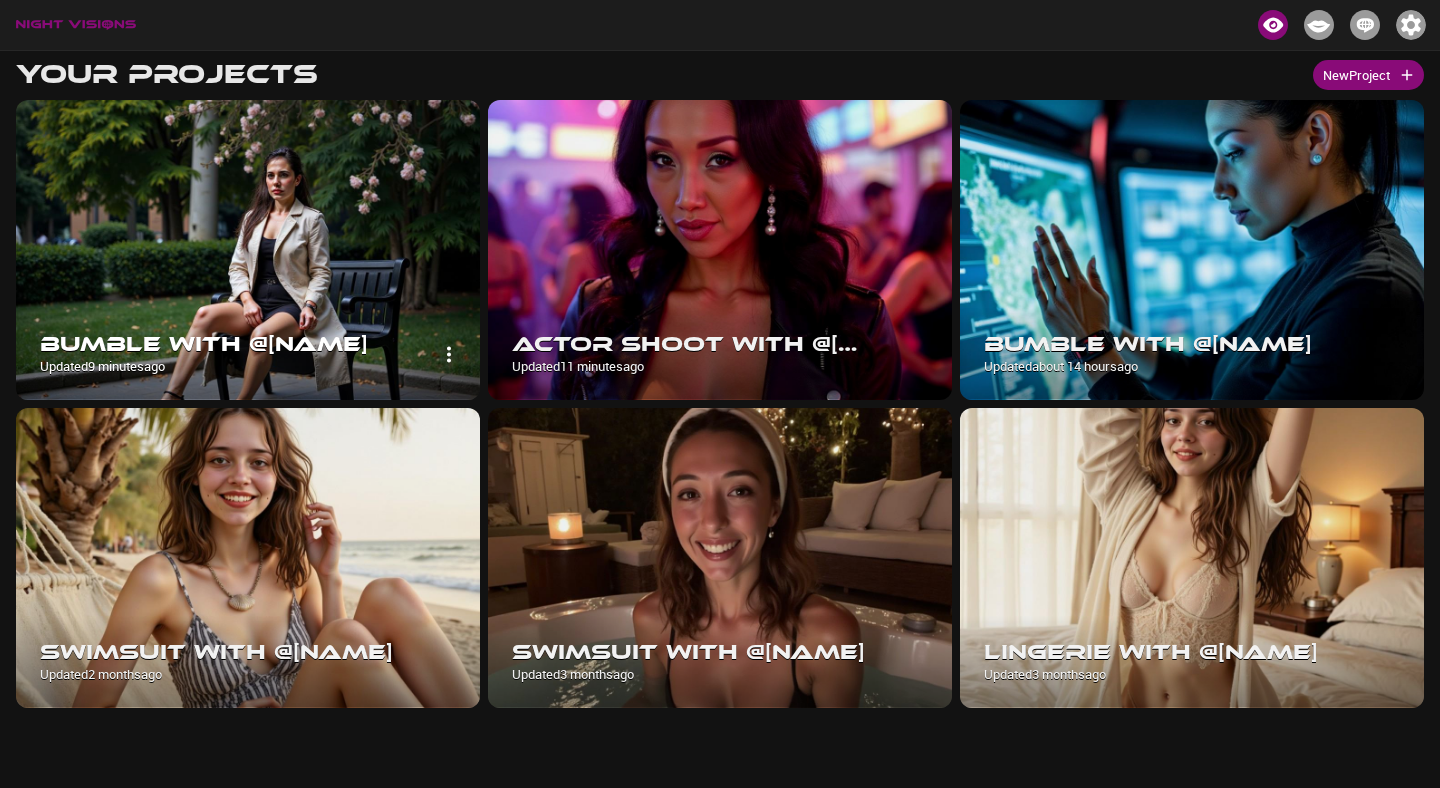 click at bounding box center (248, 250) 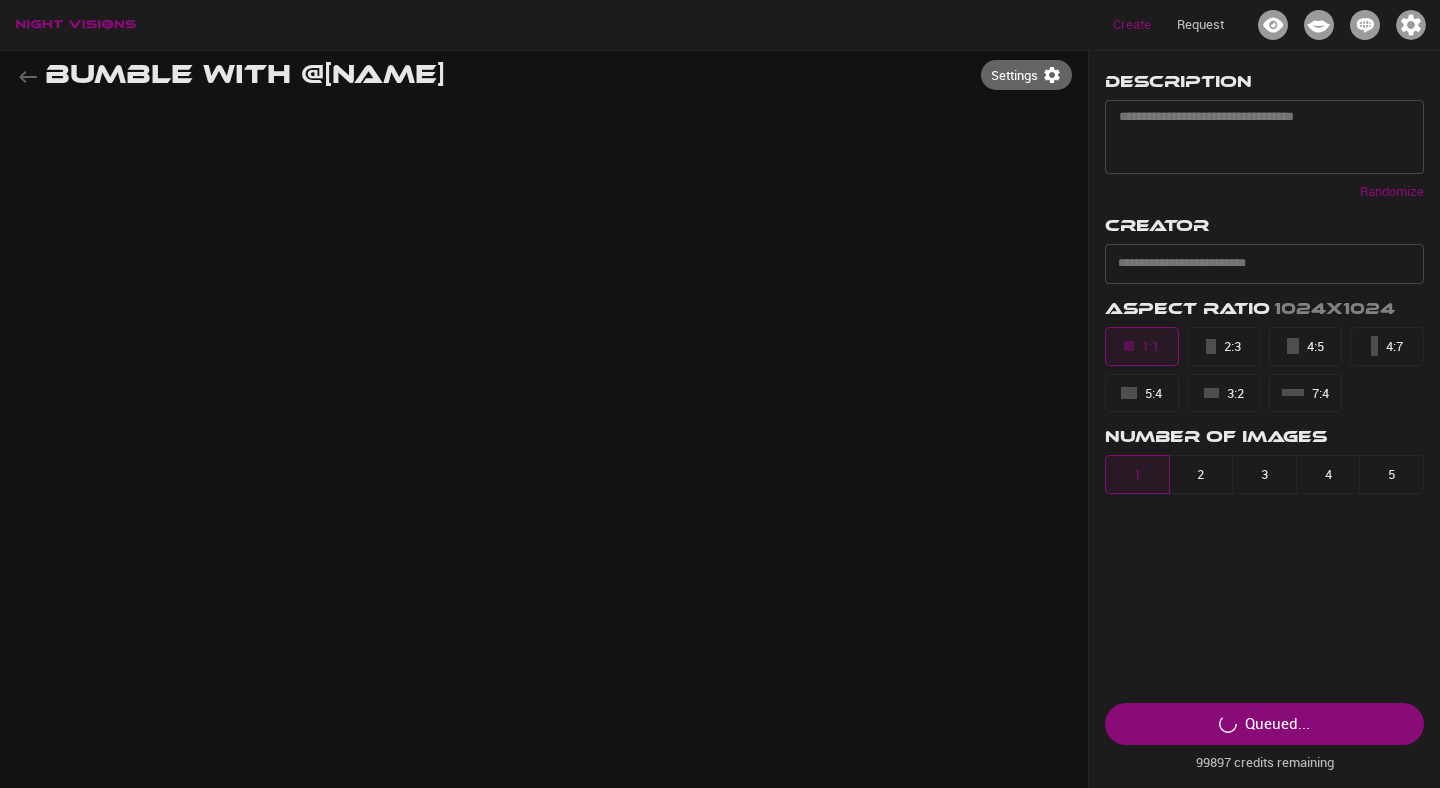type on "**********" 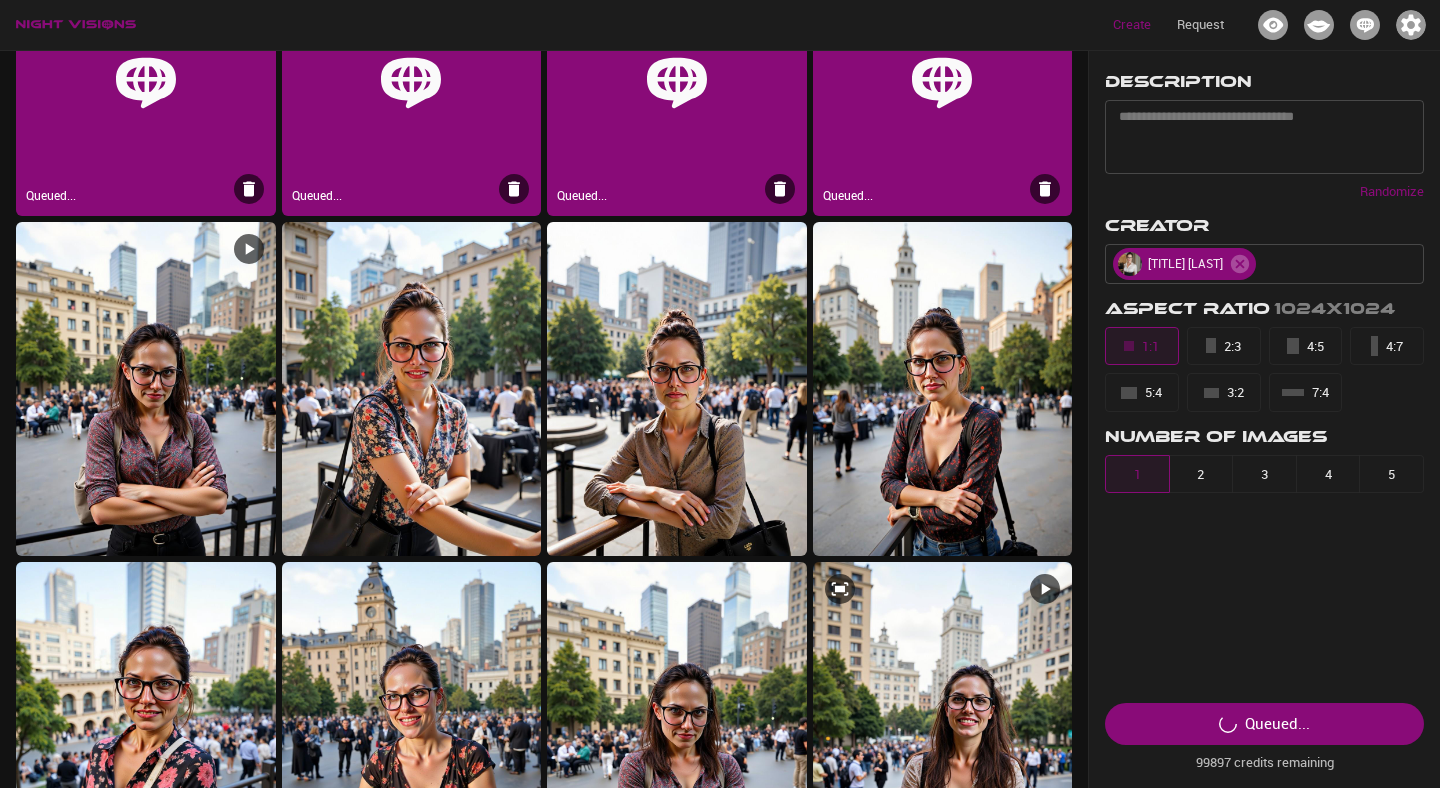 scroll, scrollTop: 0, scrollLeft: 0, axis: both 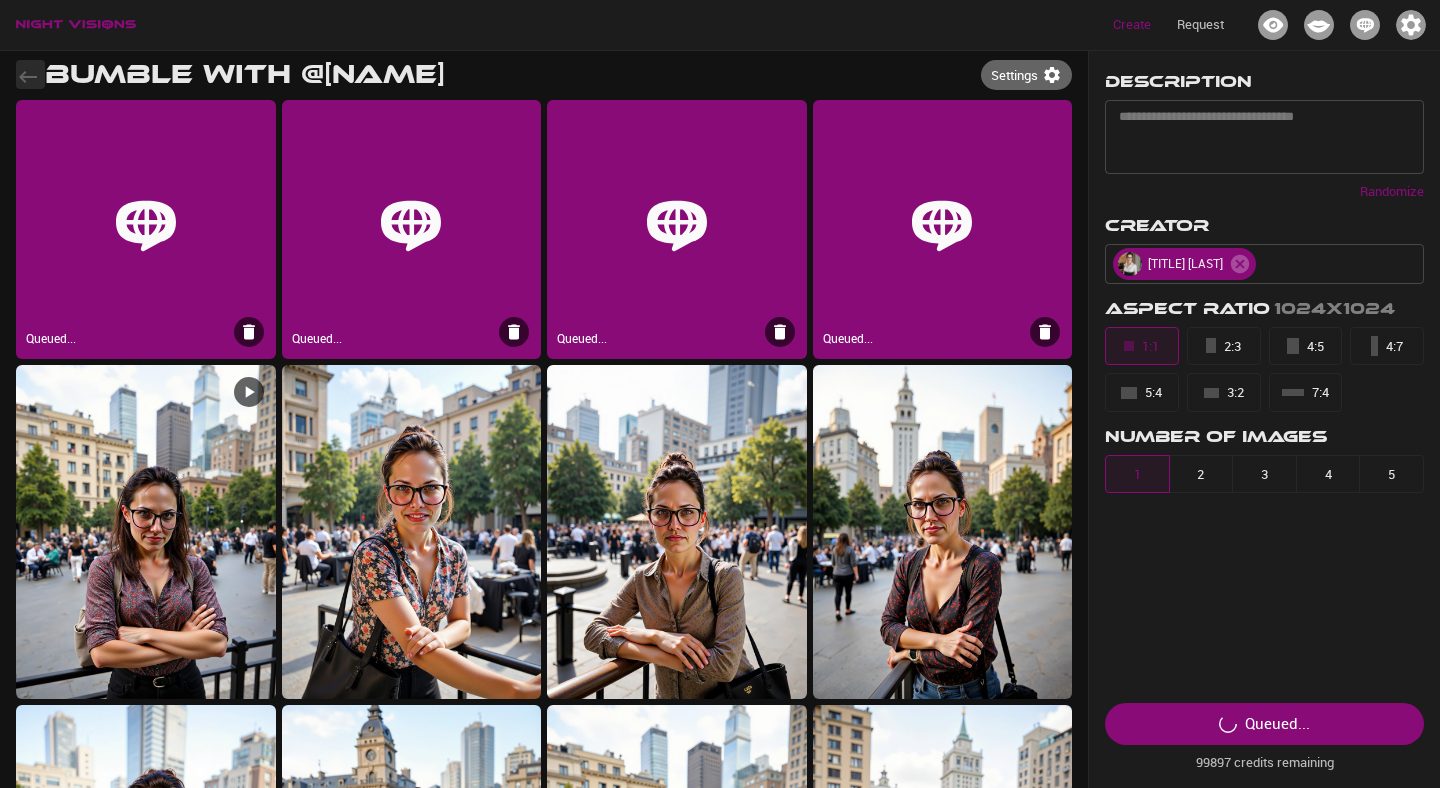 click 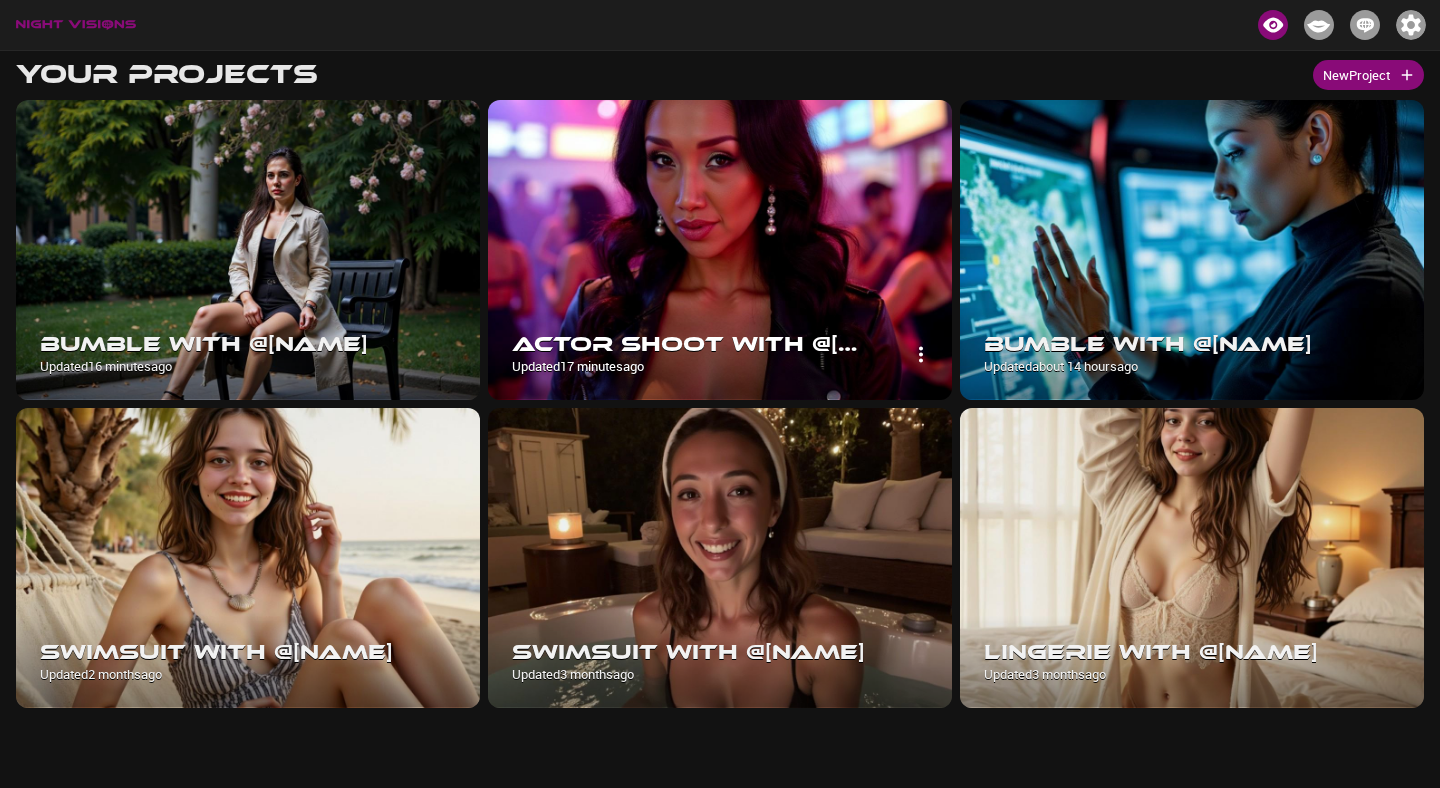 click at bounding box center (720, 250) 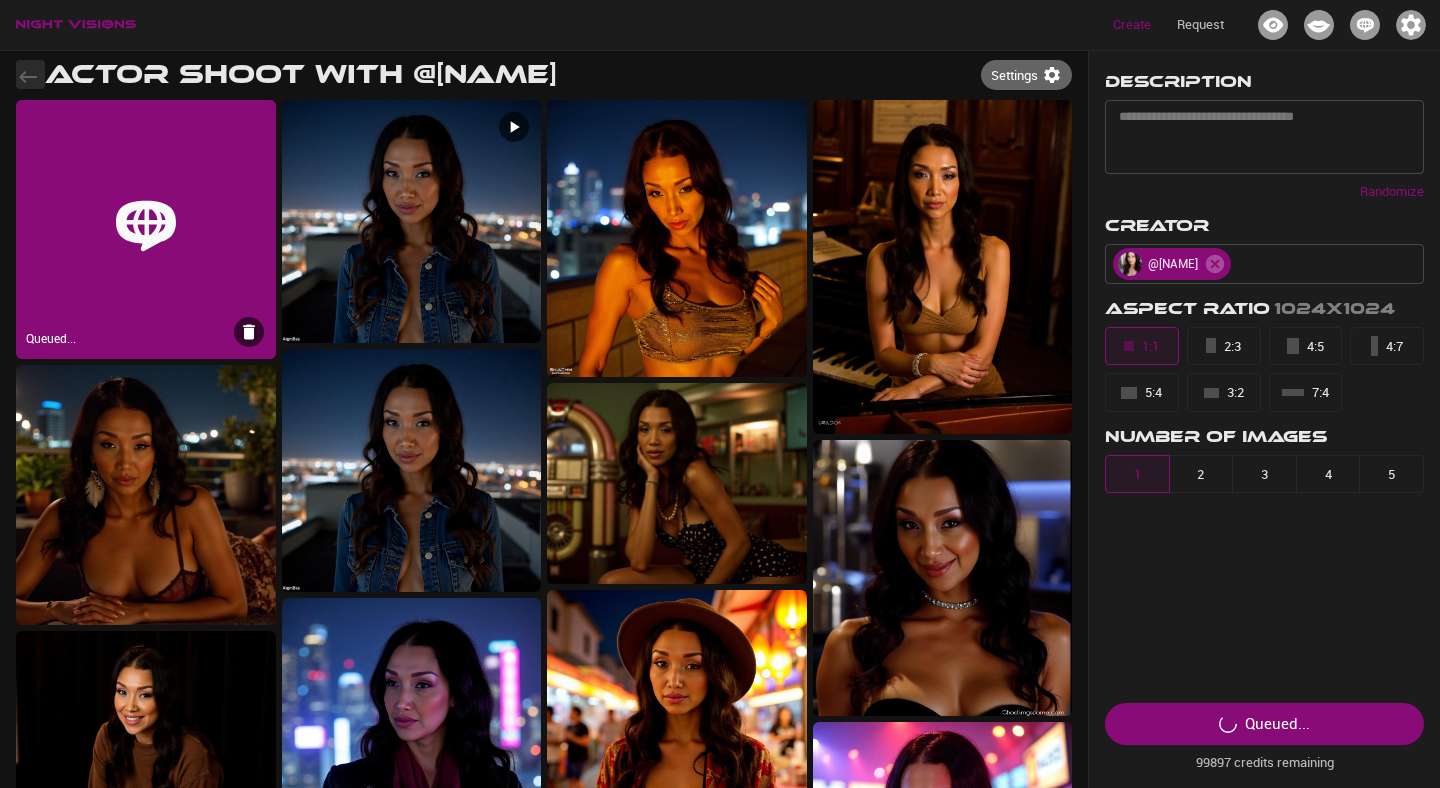 click 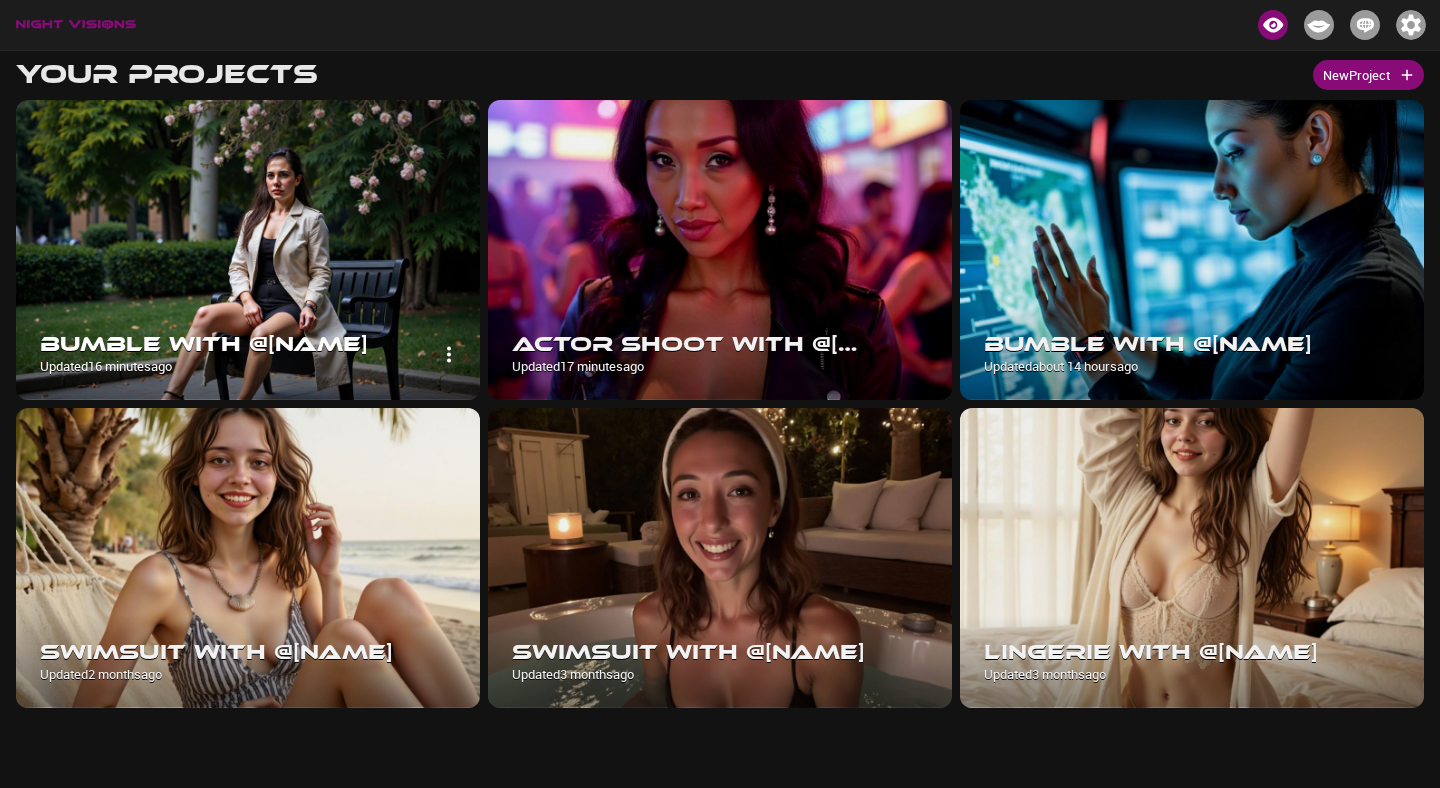 click at bounding box center (248, 250) 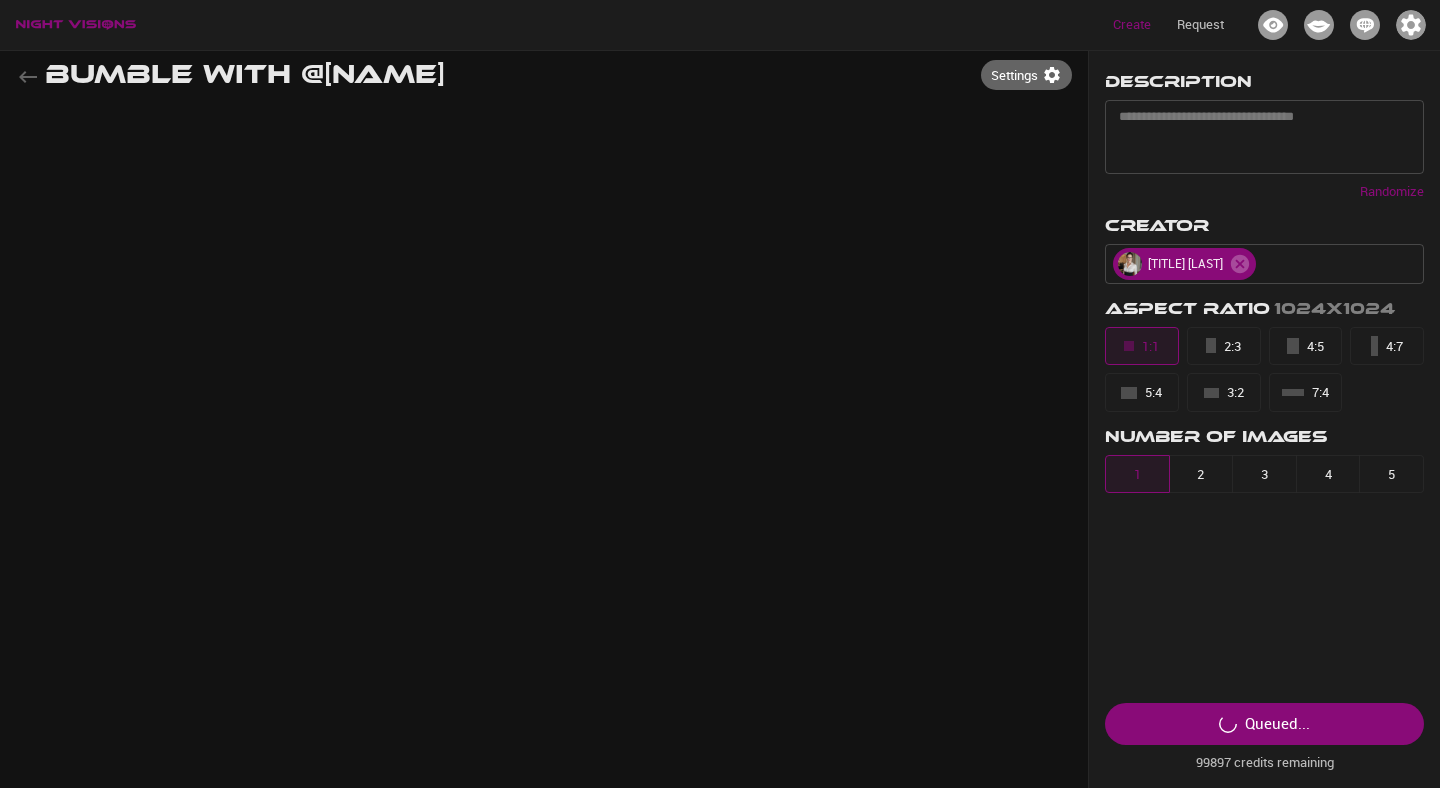 type on "**********" 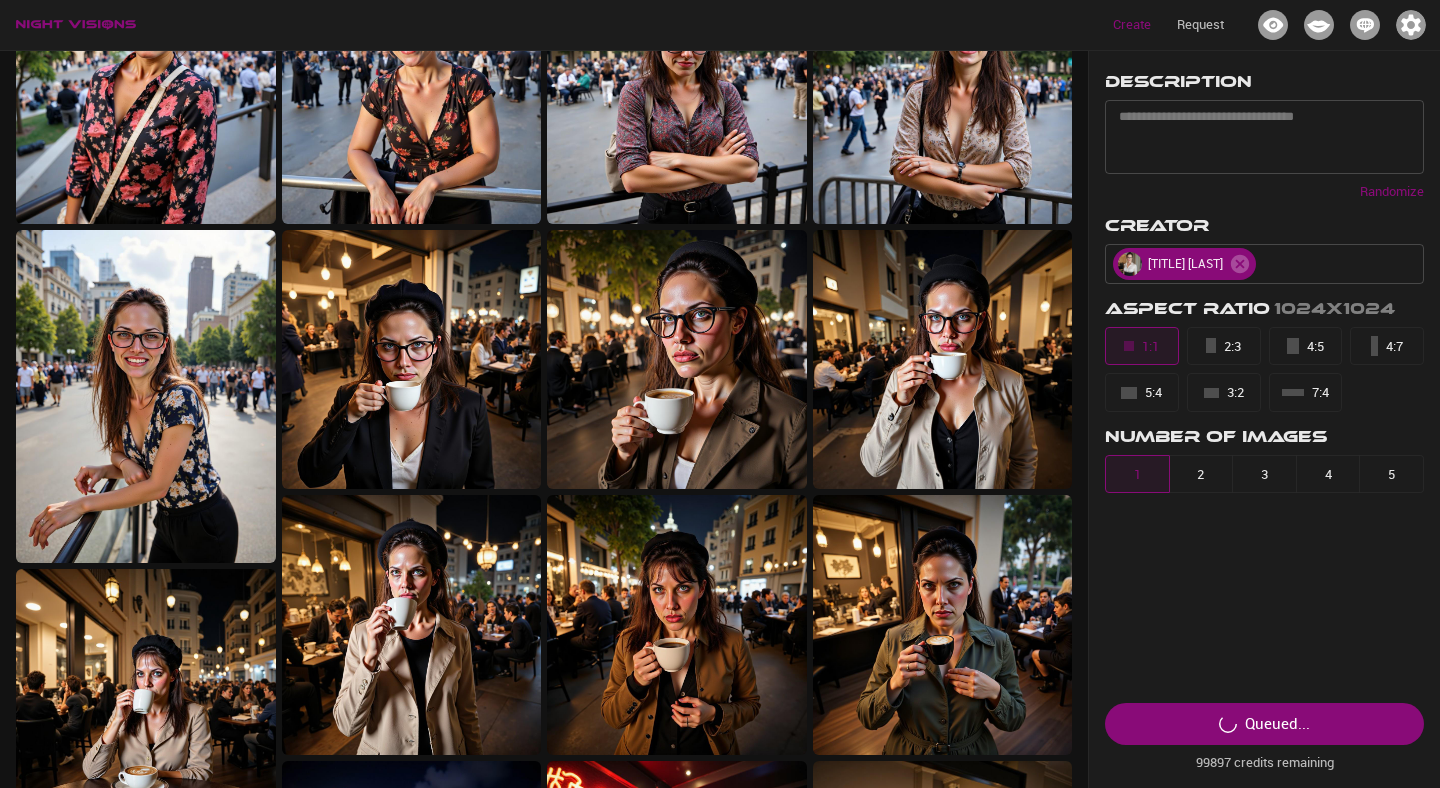 scroll, scrollTop: 0, scrollLeft: 0, axis: both 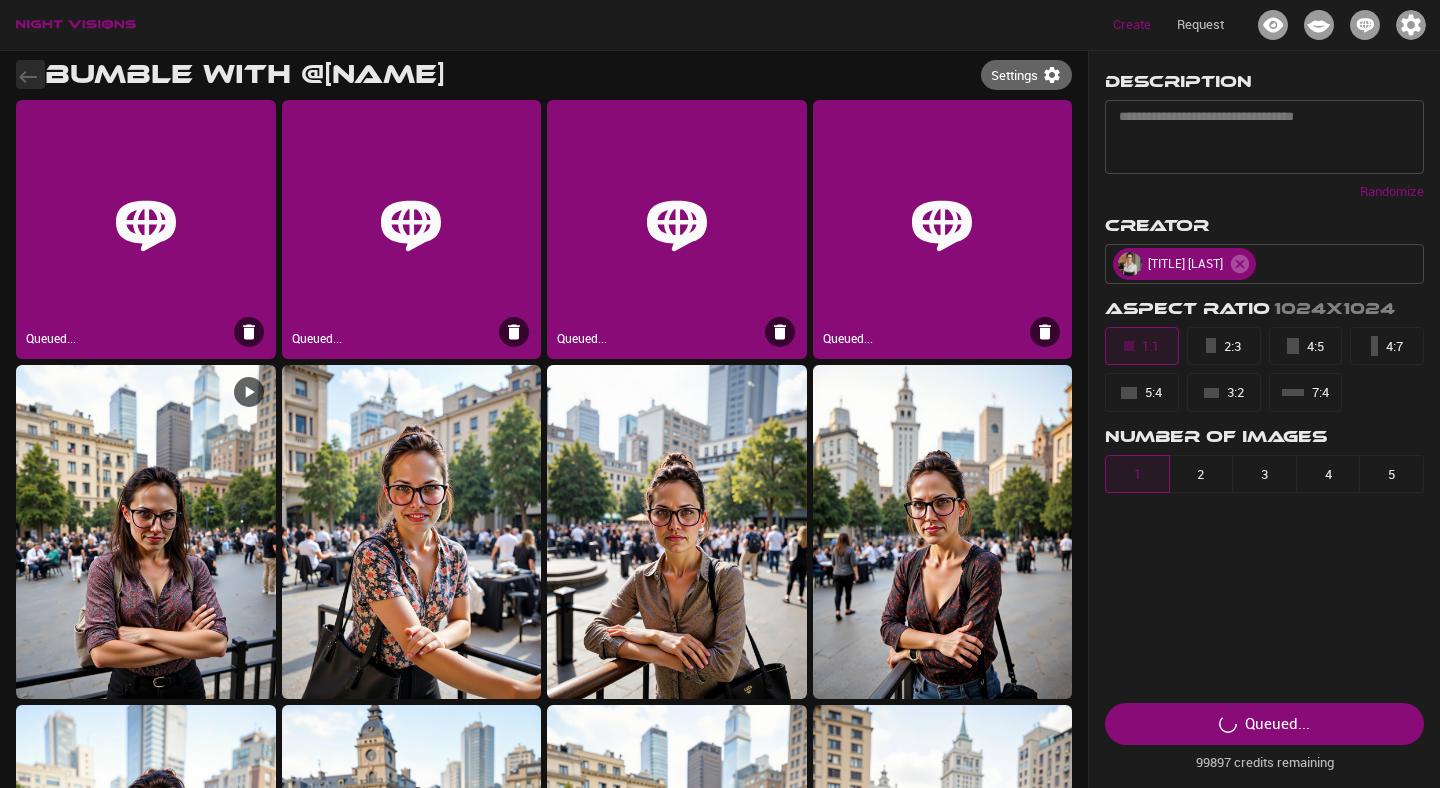 click 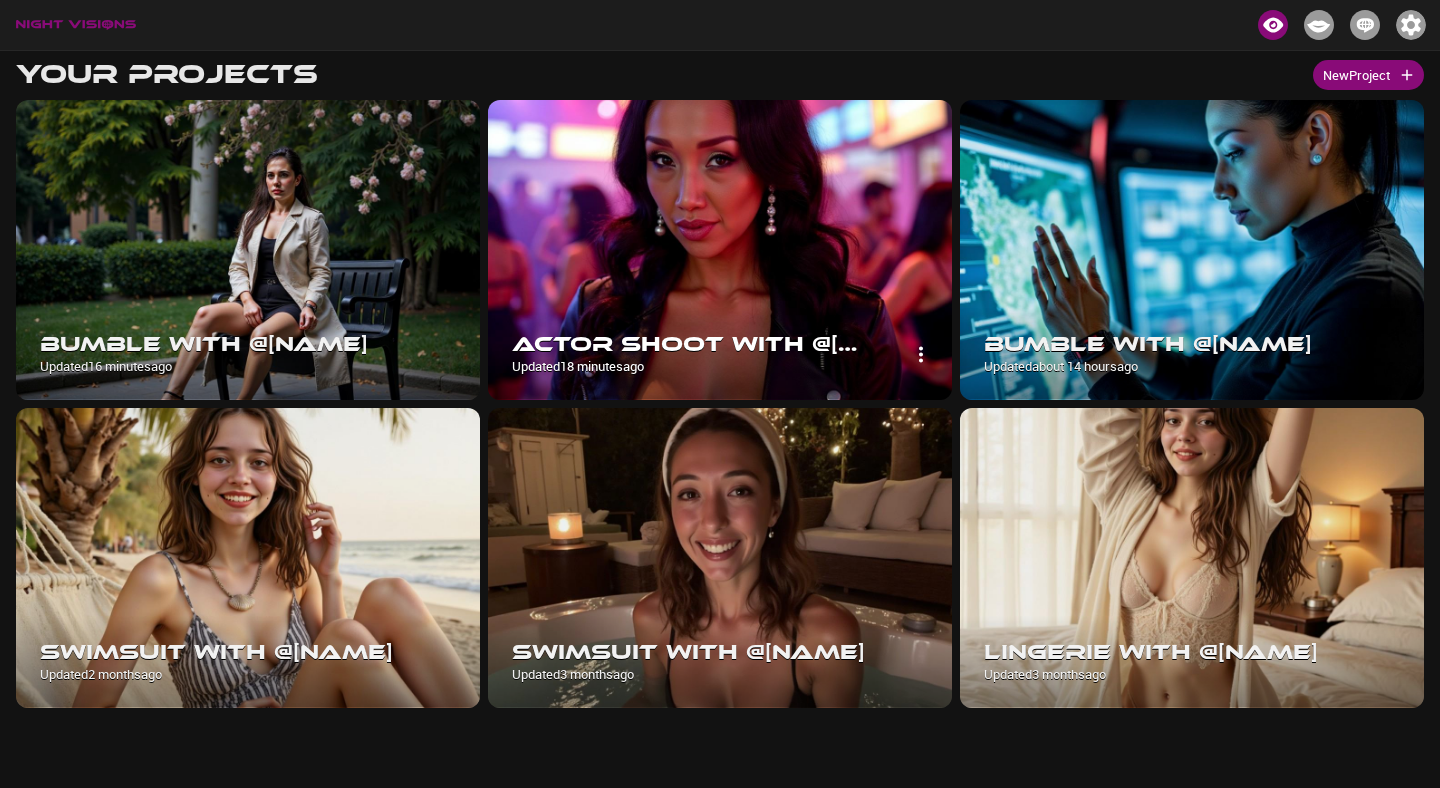 click at bounding box center (720, 250) 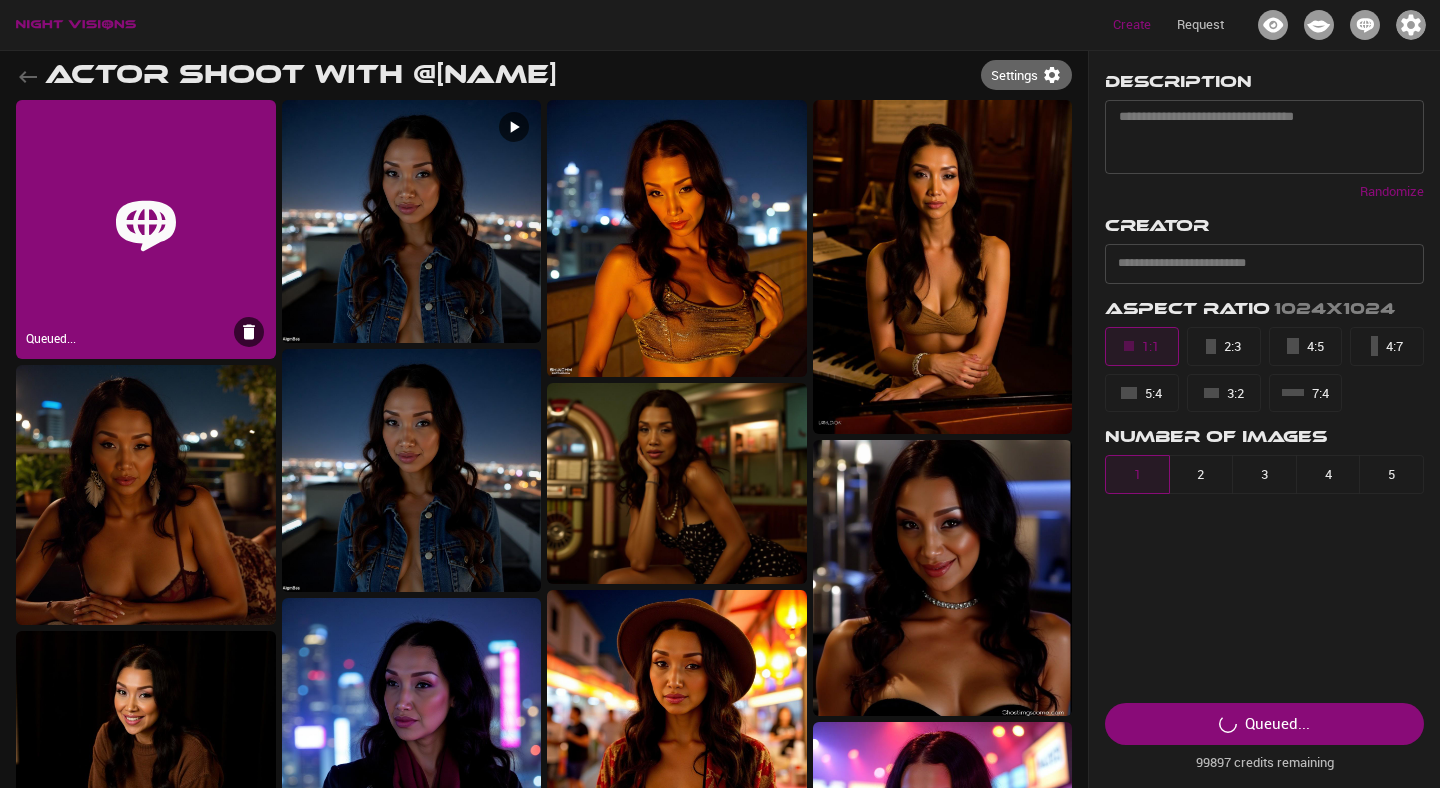 type on "**********" 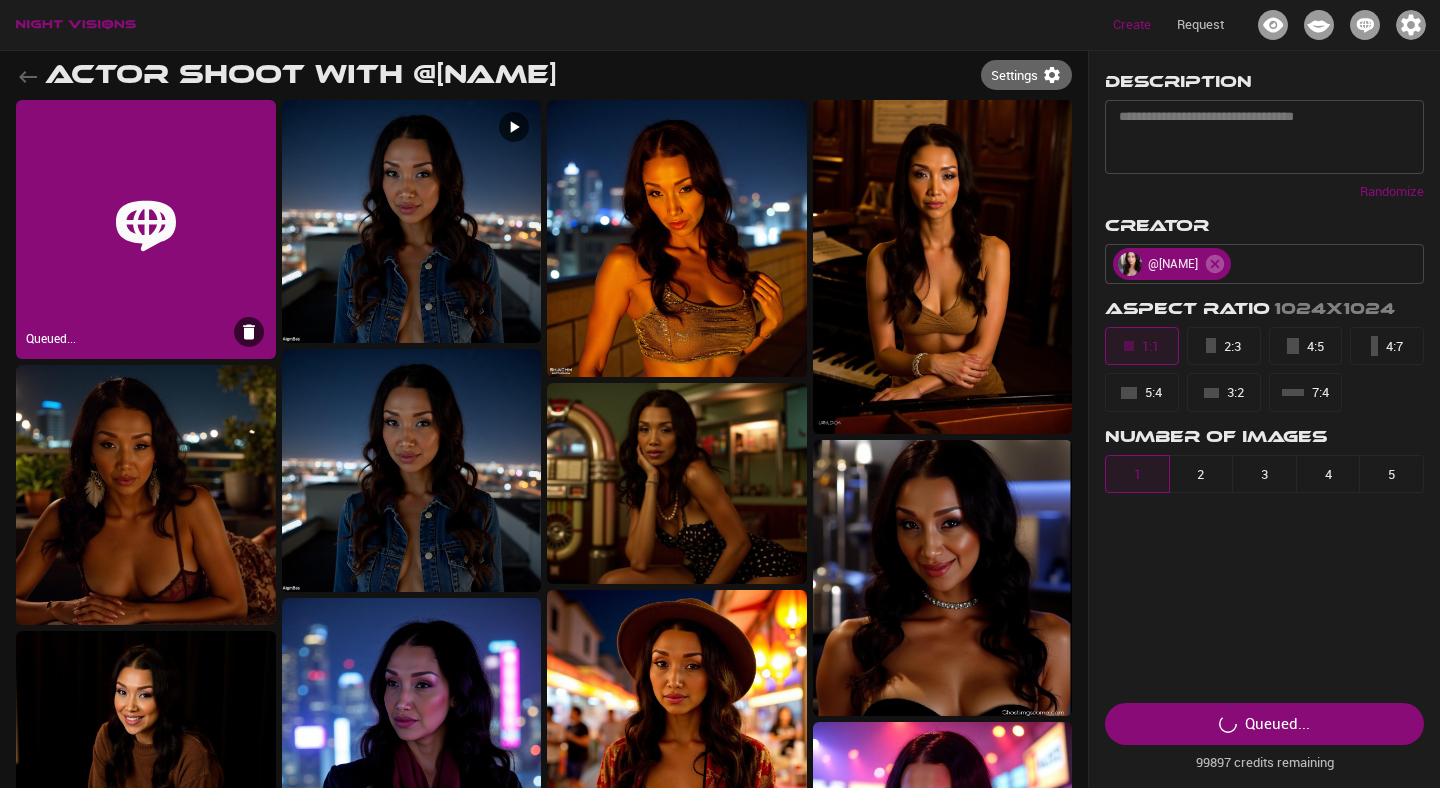 click 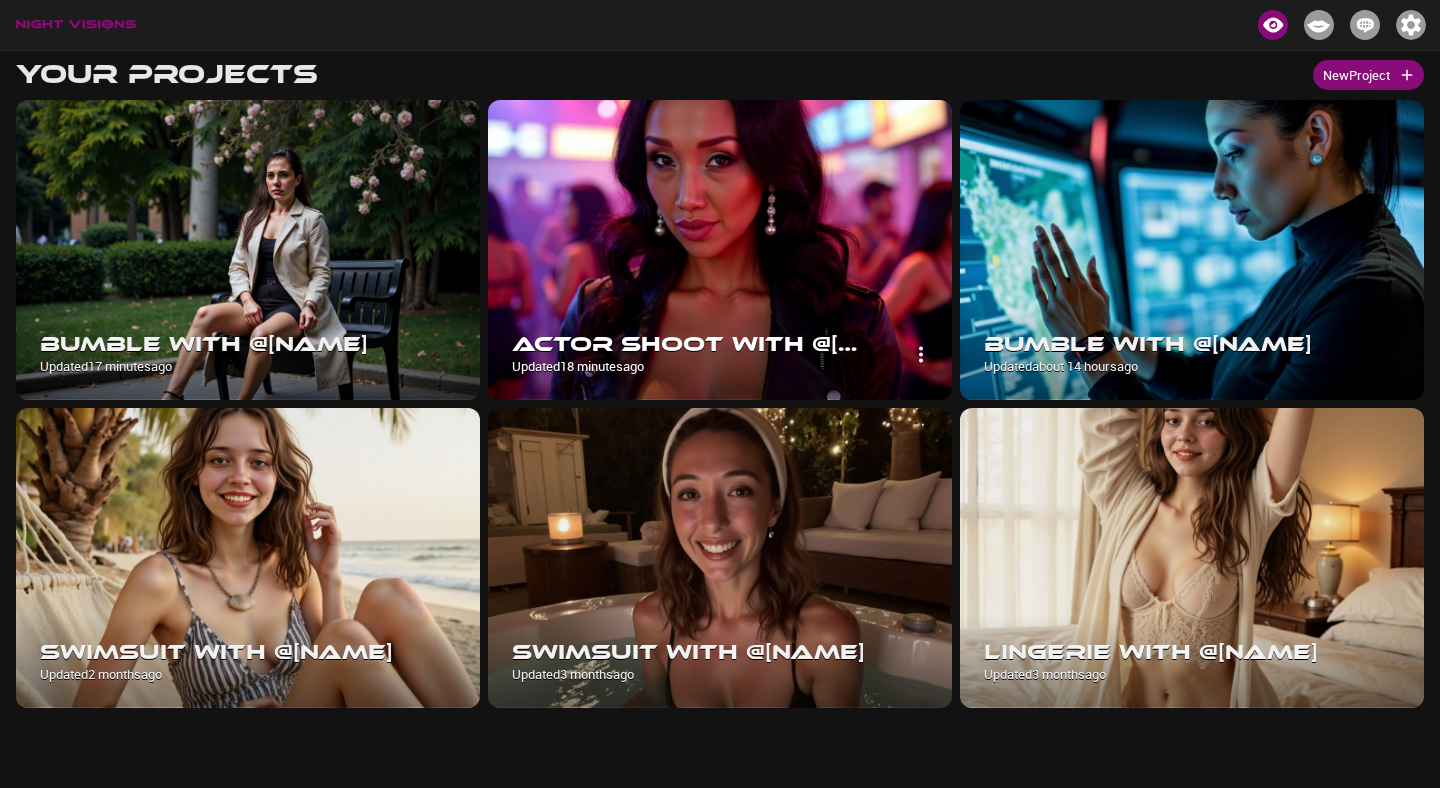 click at bounding box center (720, 250) 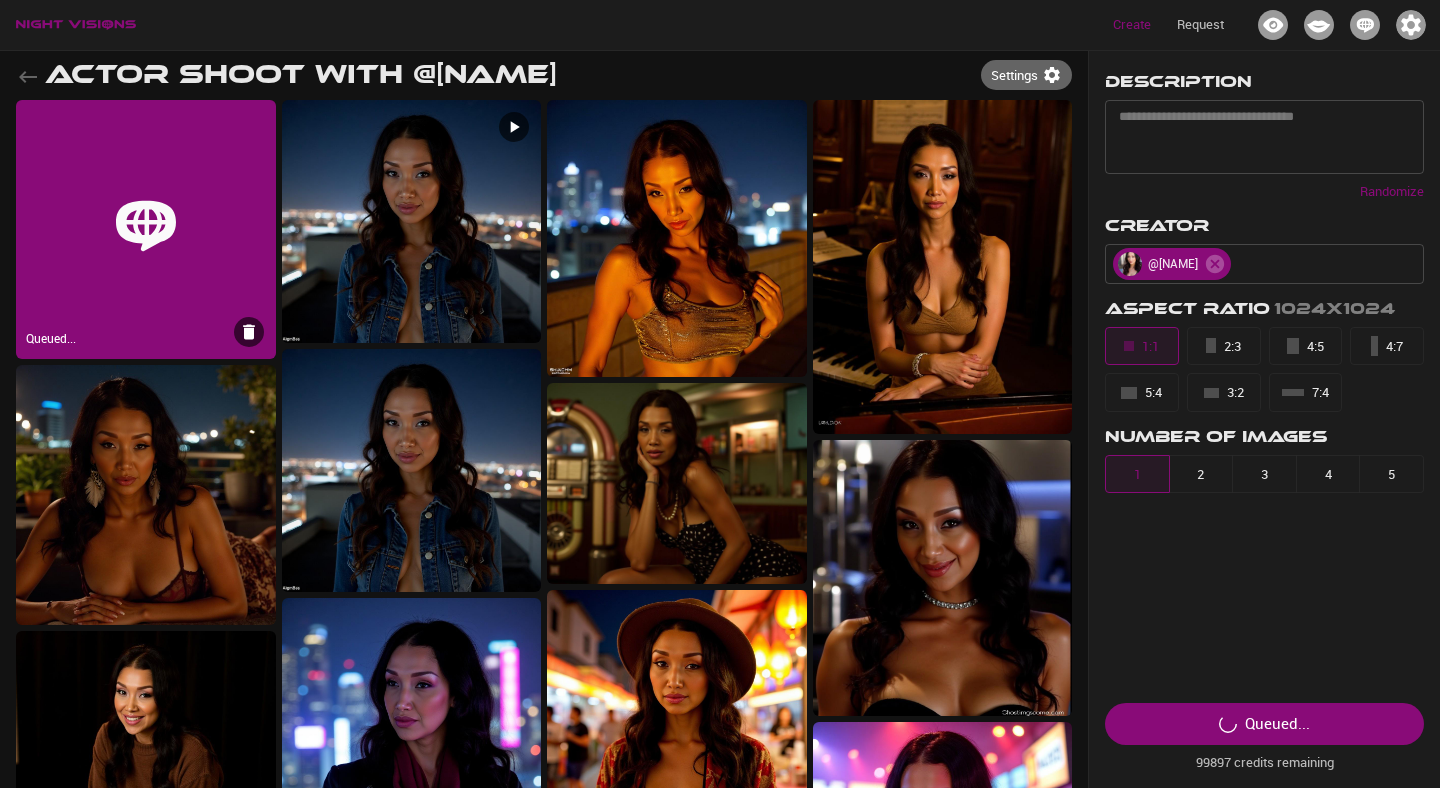 click 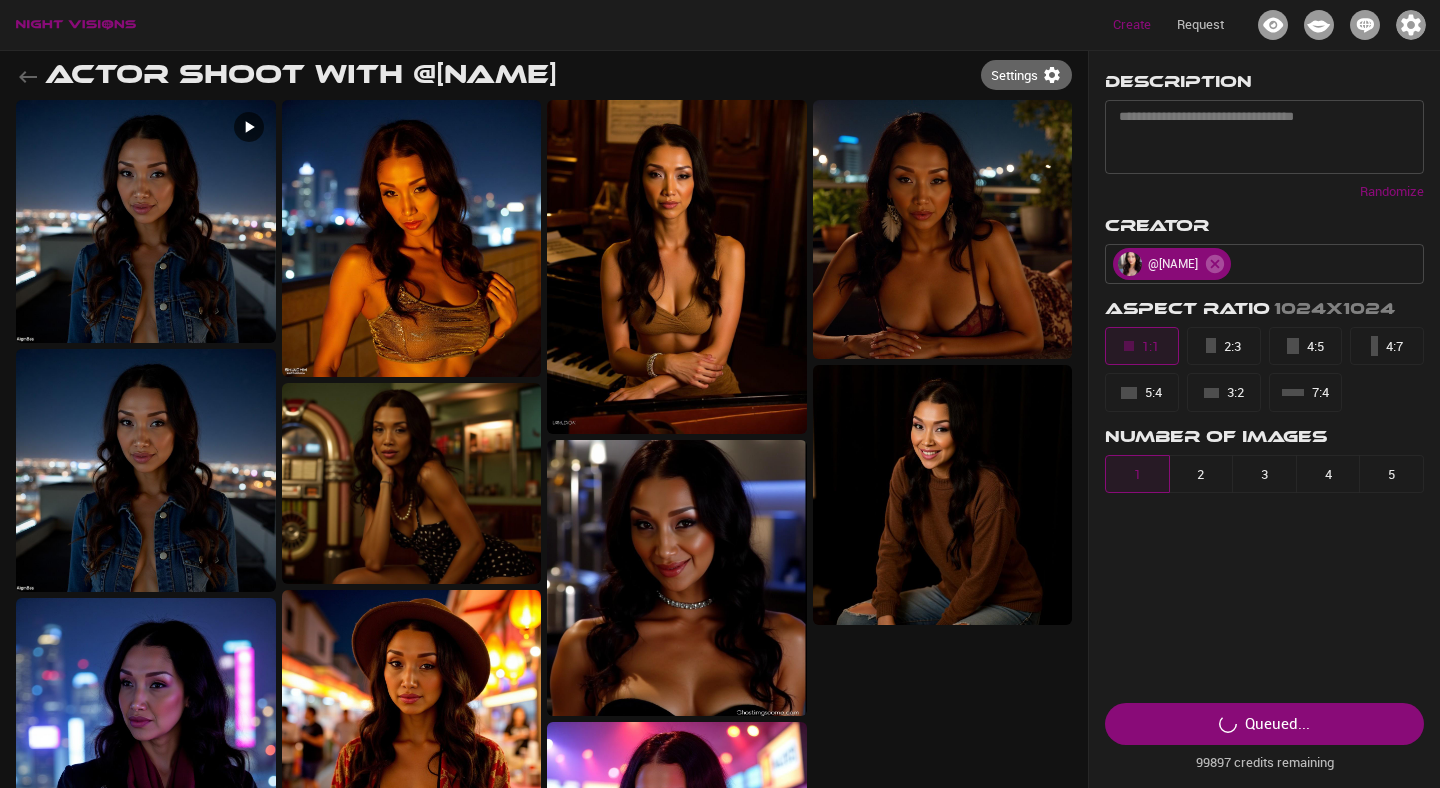click 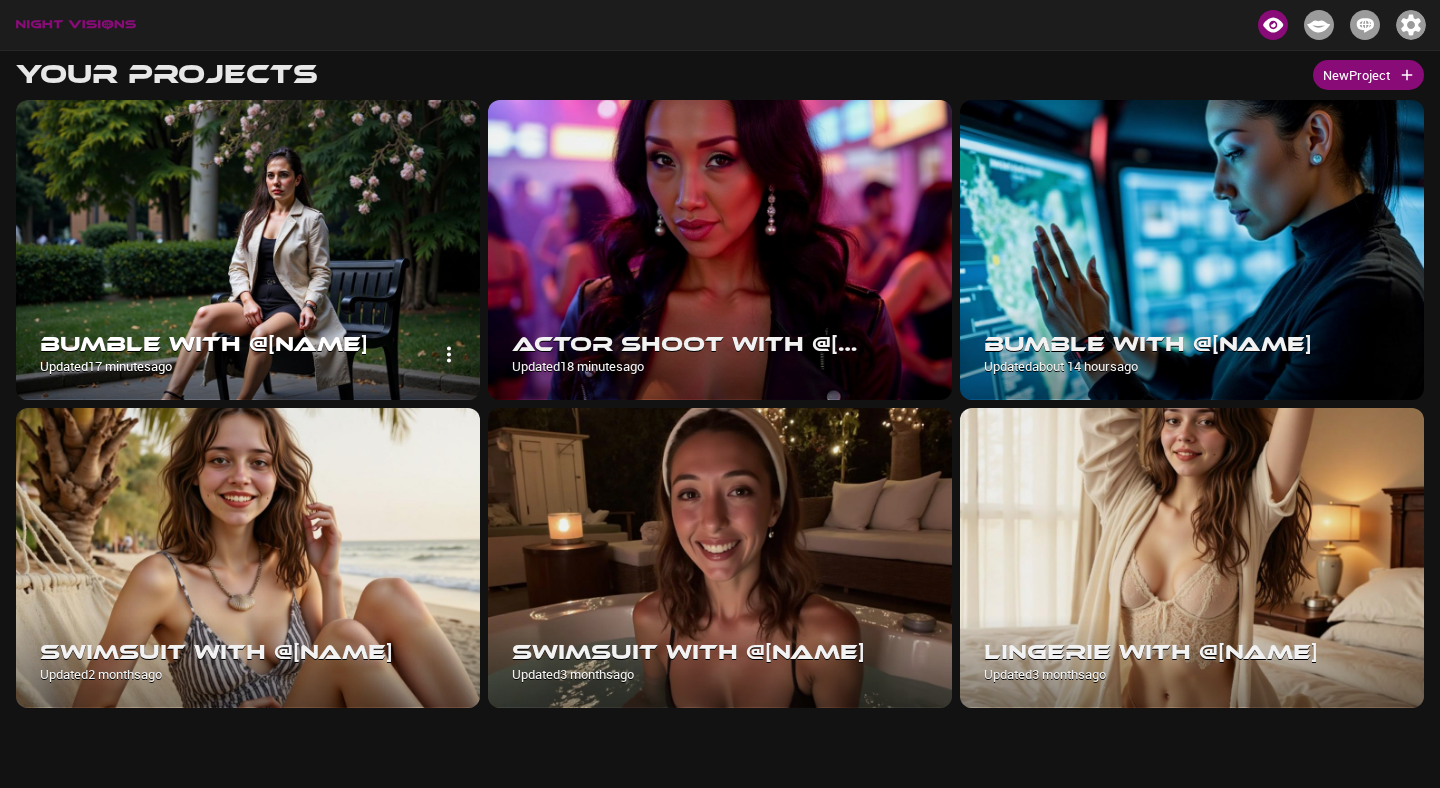 click at bounding box center (248, 250) 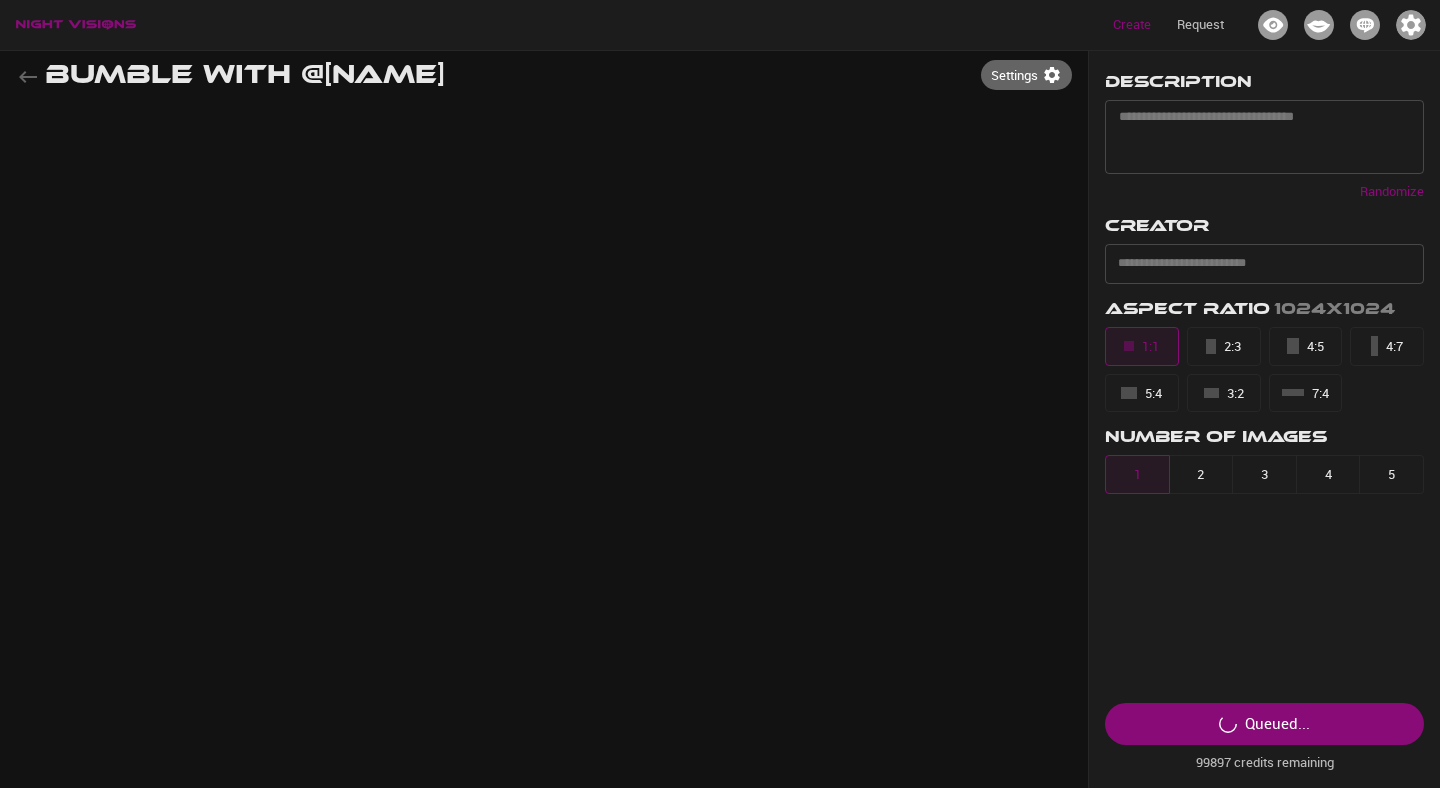 type on "**********" 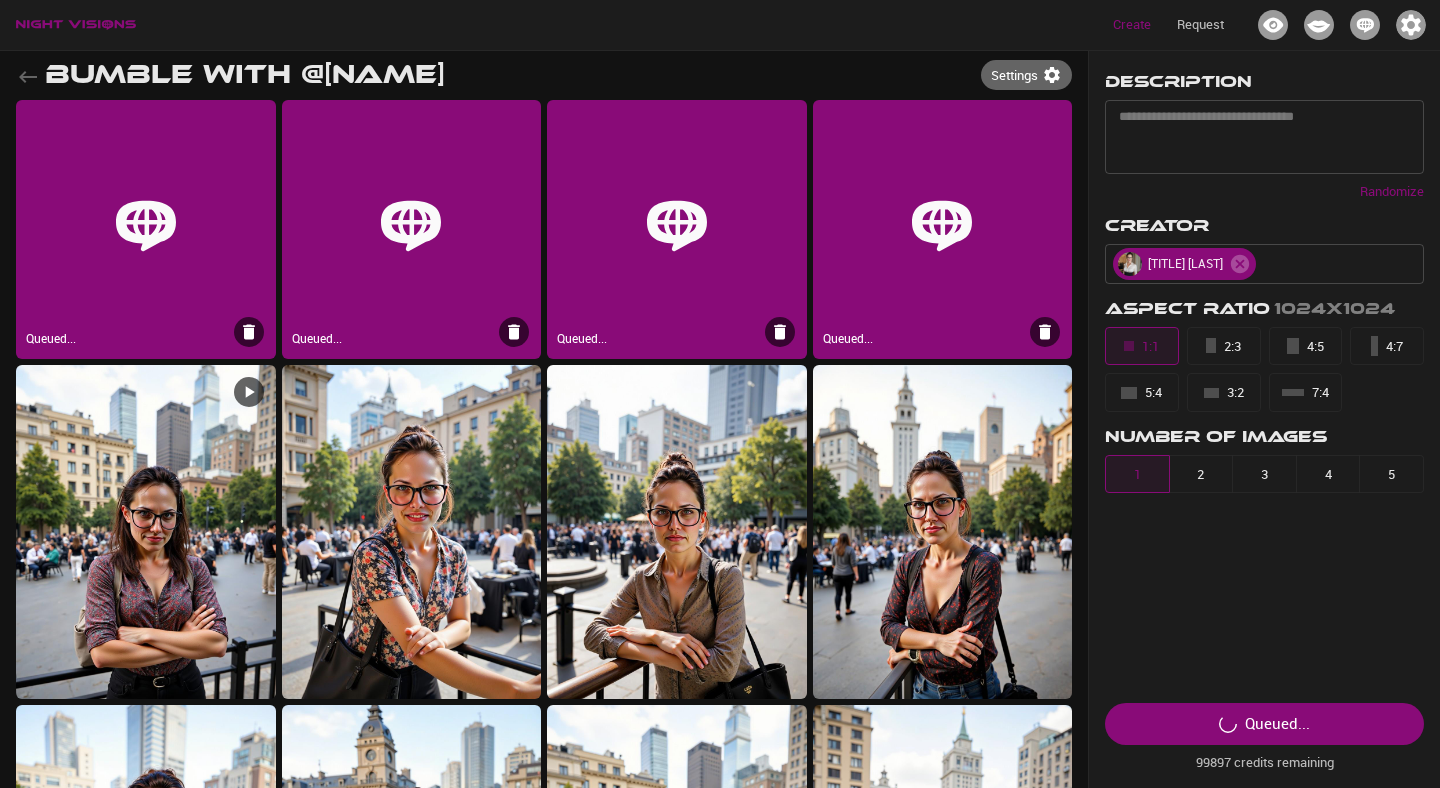 click 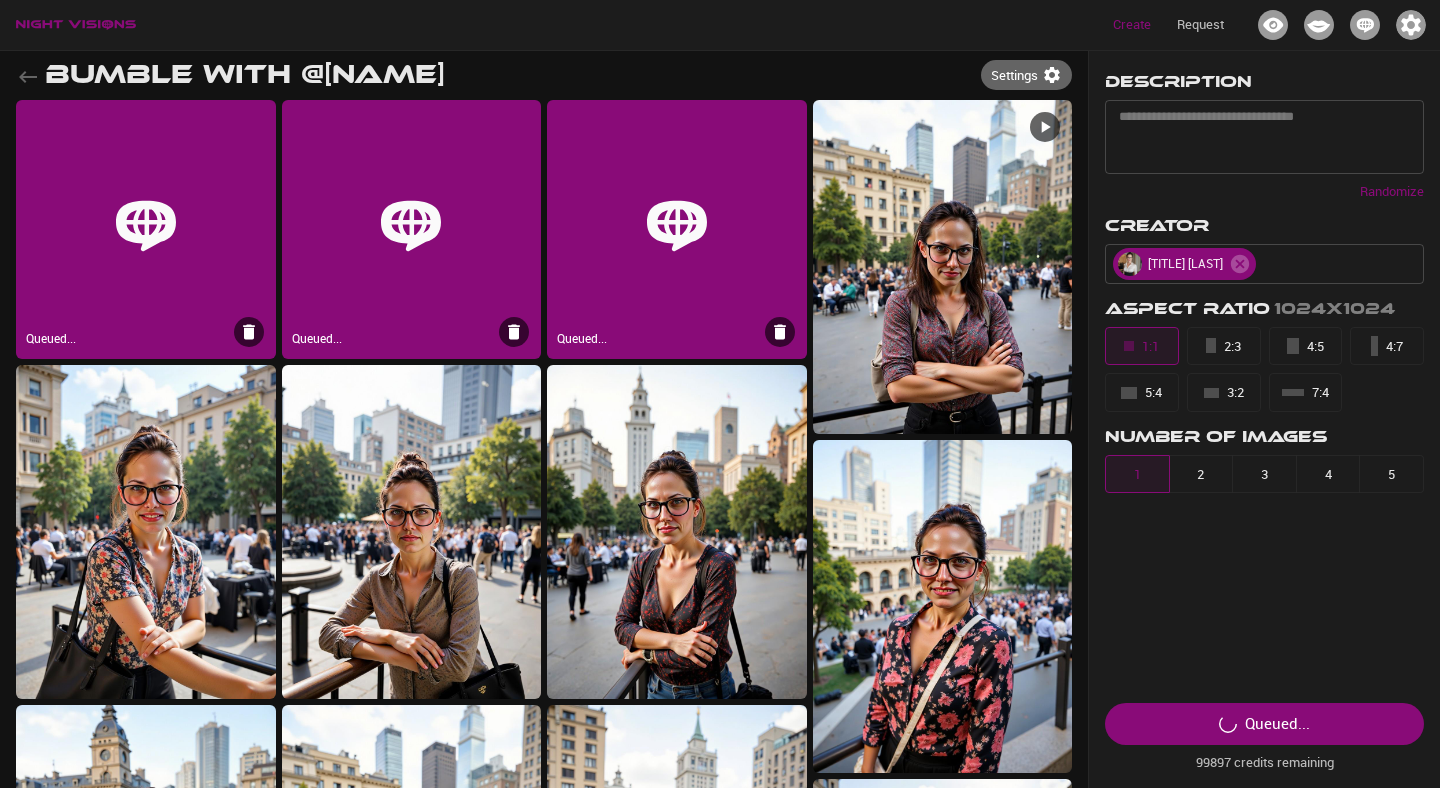 click at bounding box center [249, 332] 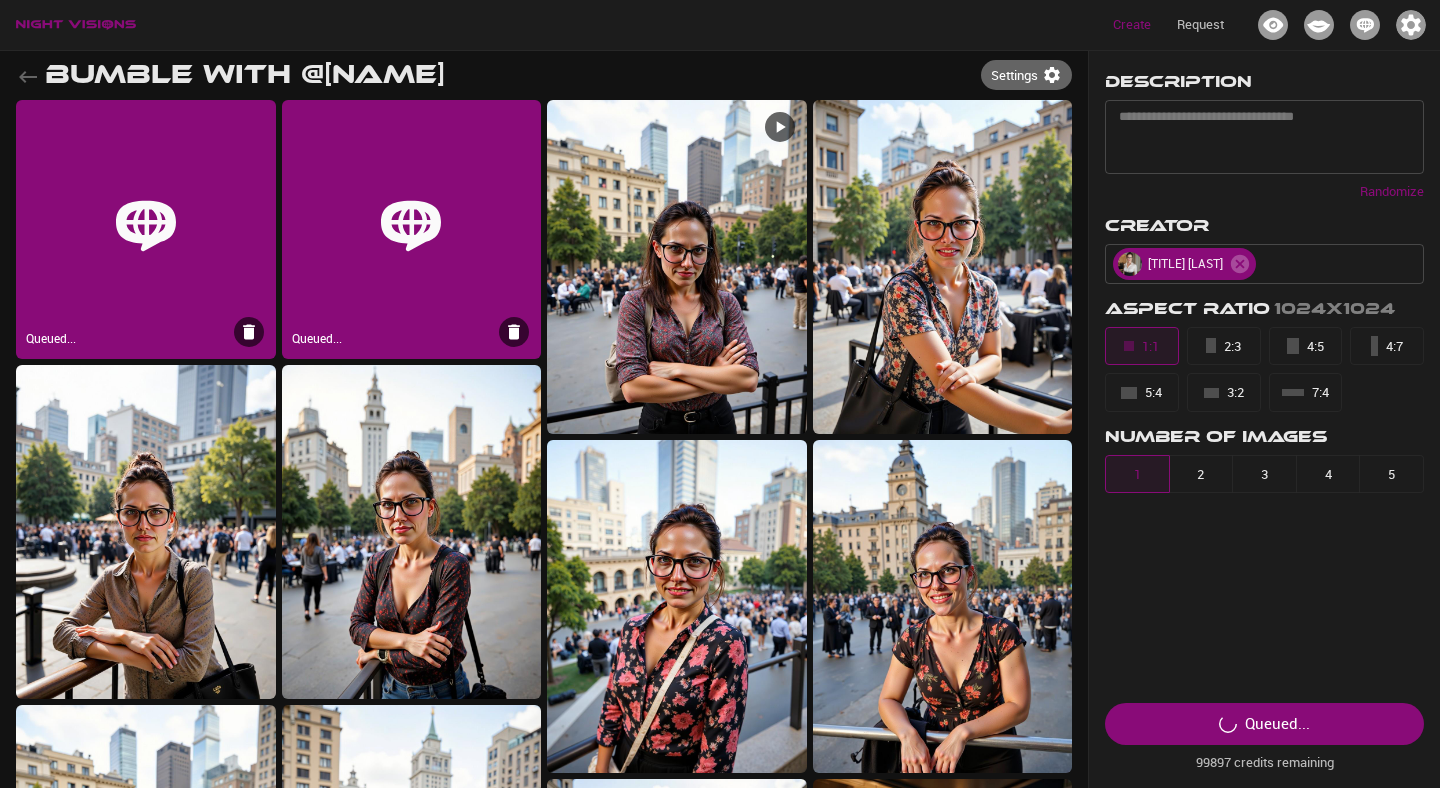 click 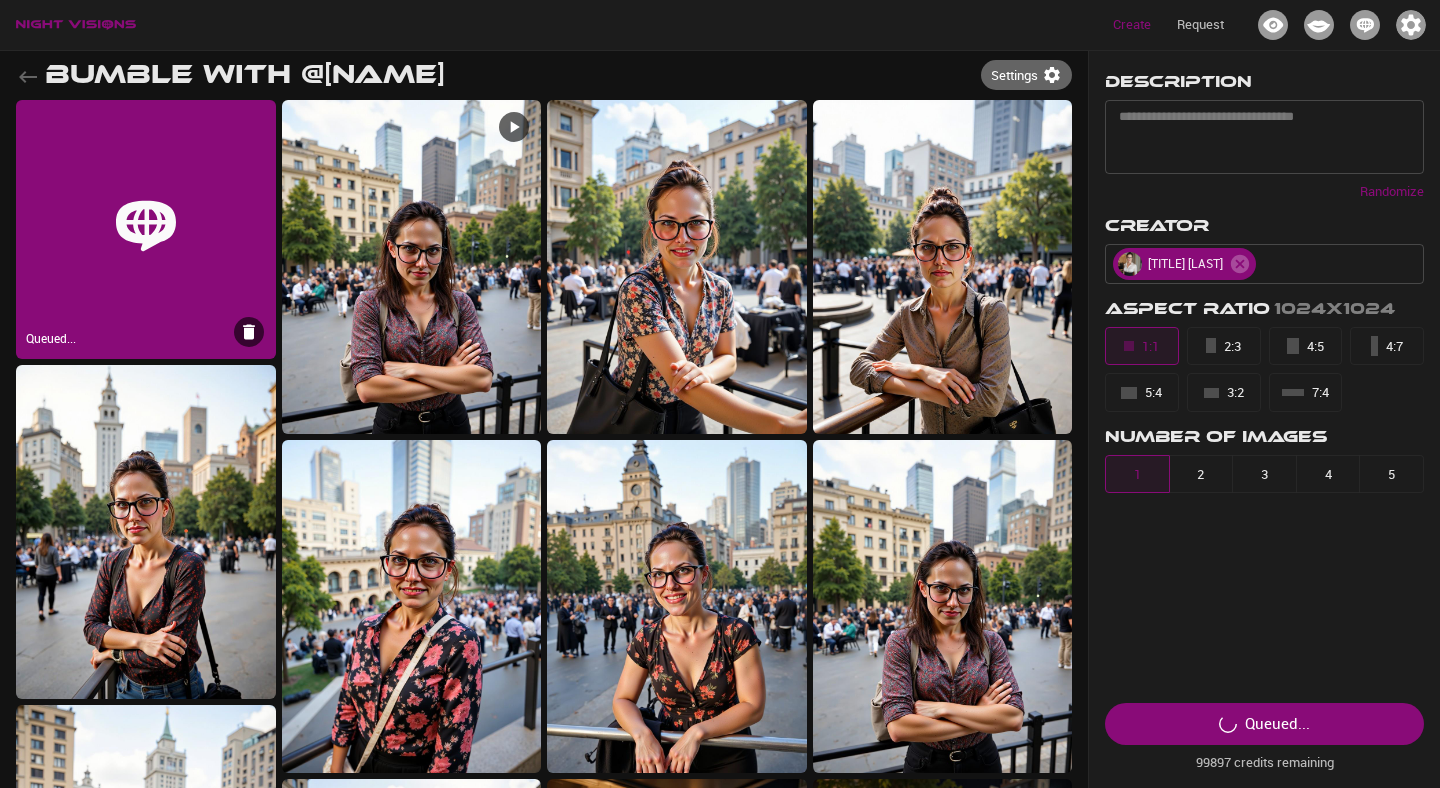 click 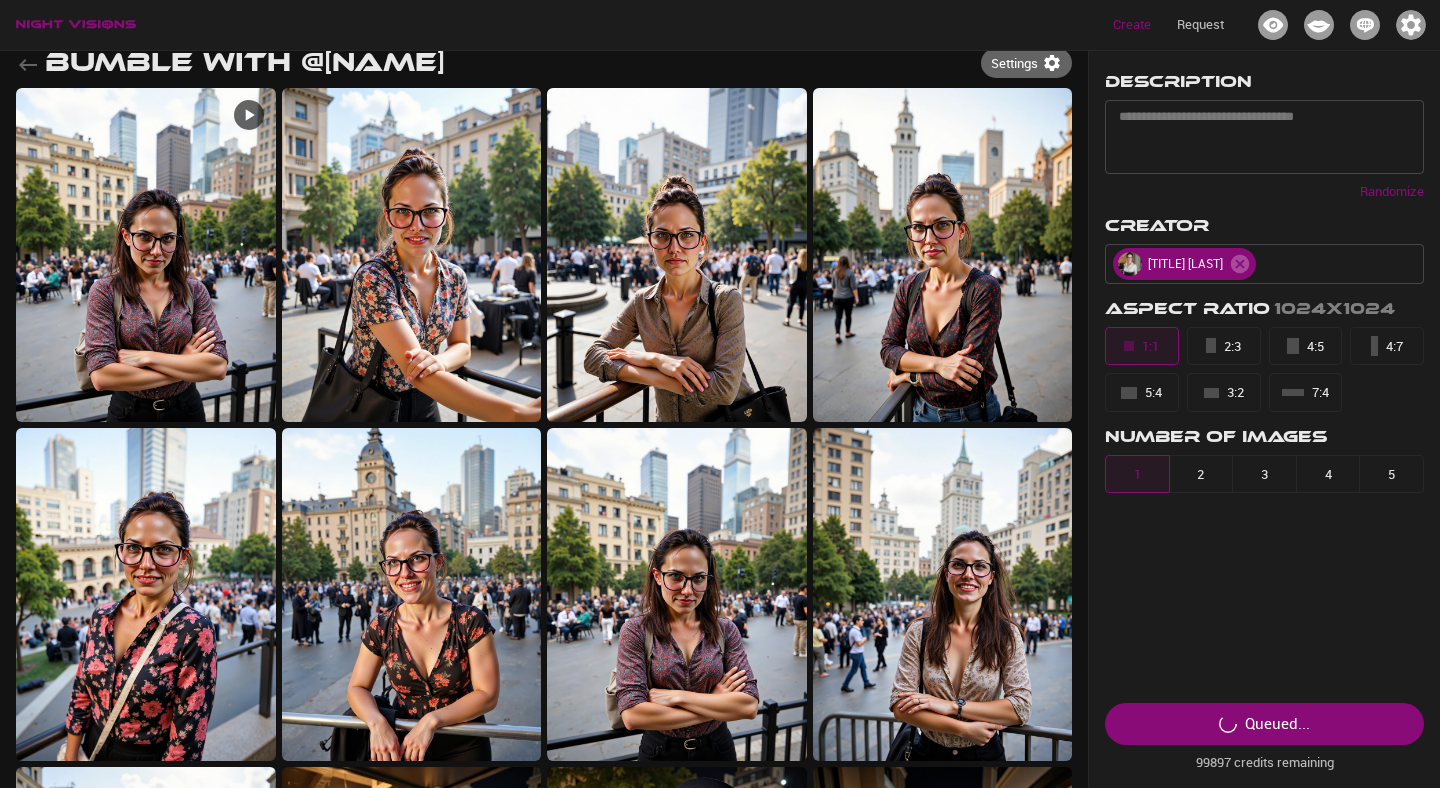 scroll, scrollTop: 0, scrollLeft: 0, axis: both 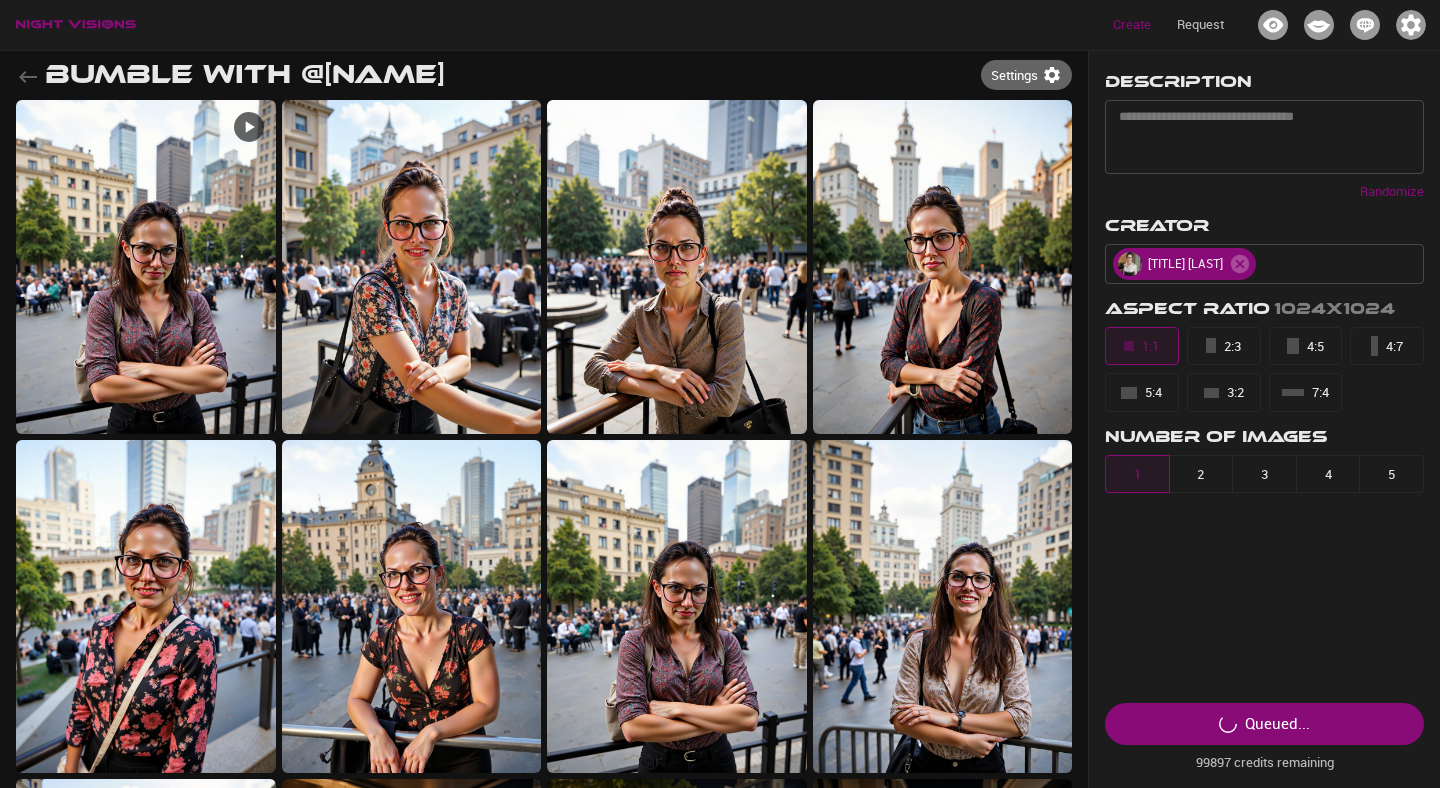 click 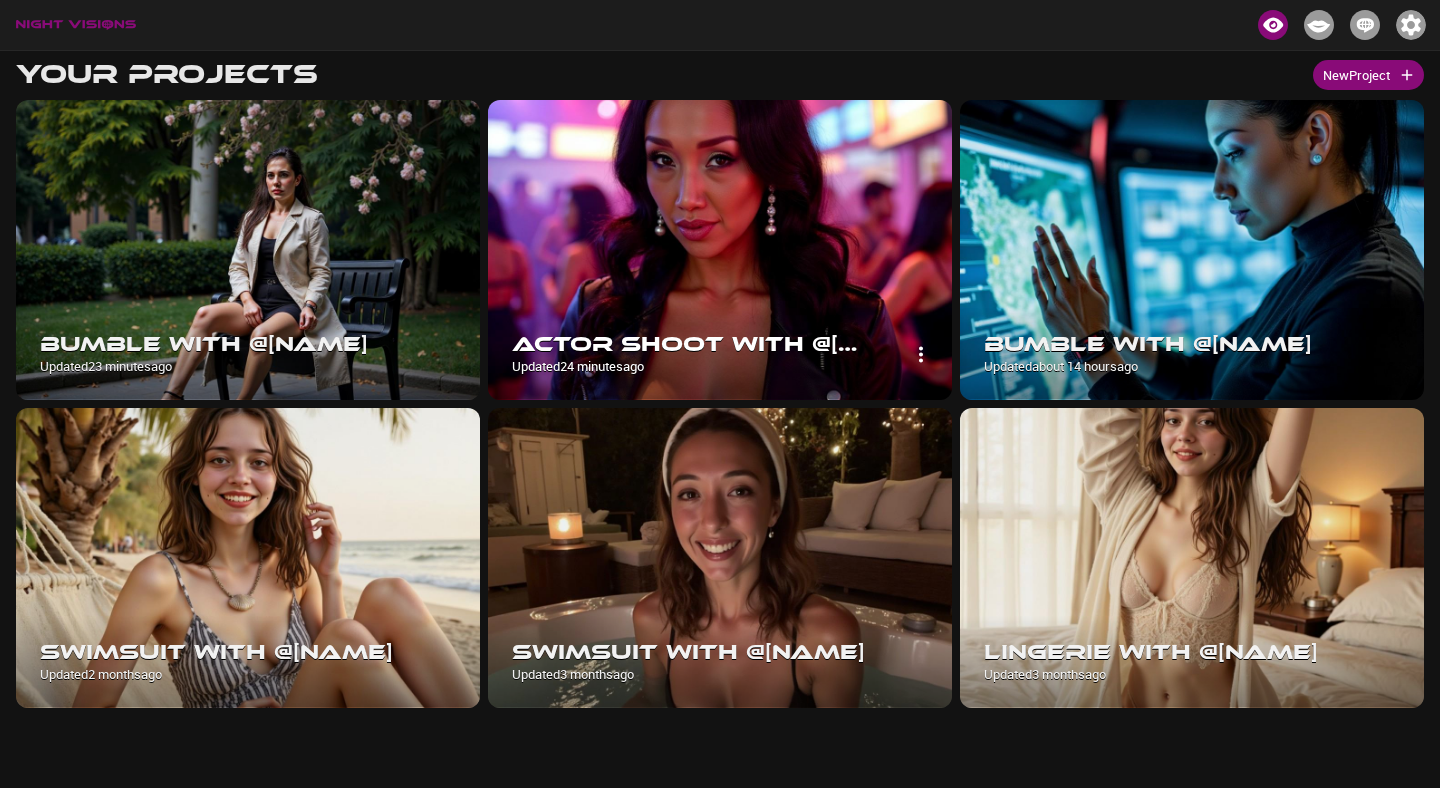 click at bounding box center [720, 250] 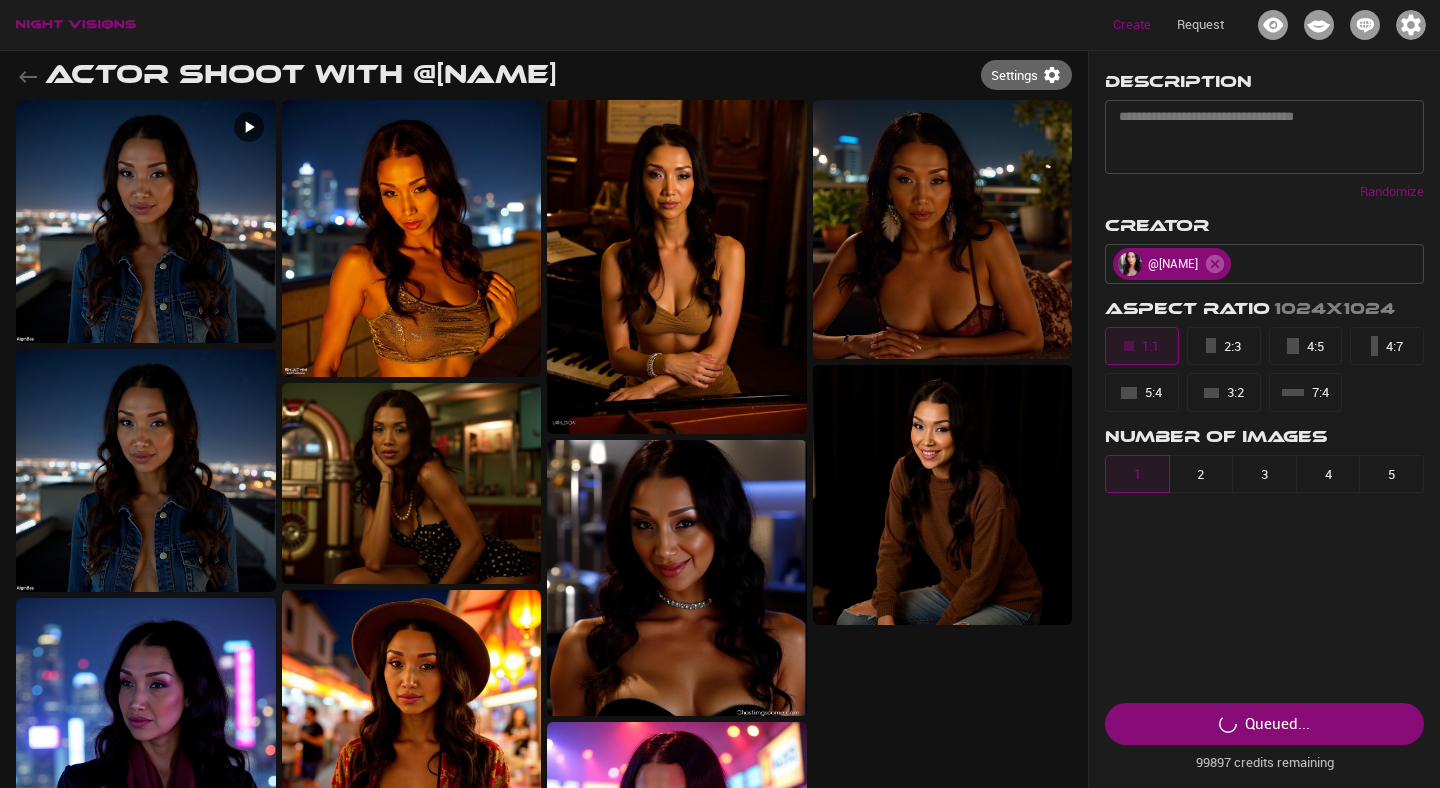 type on "**********" 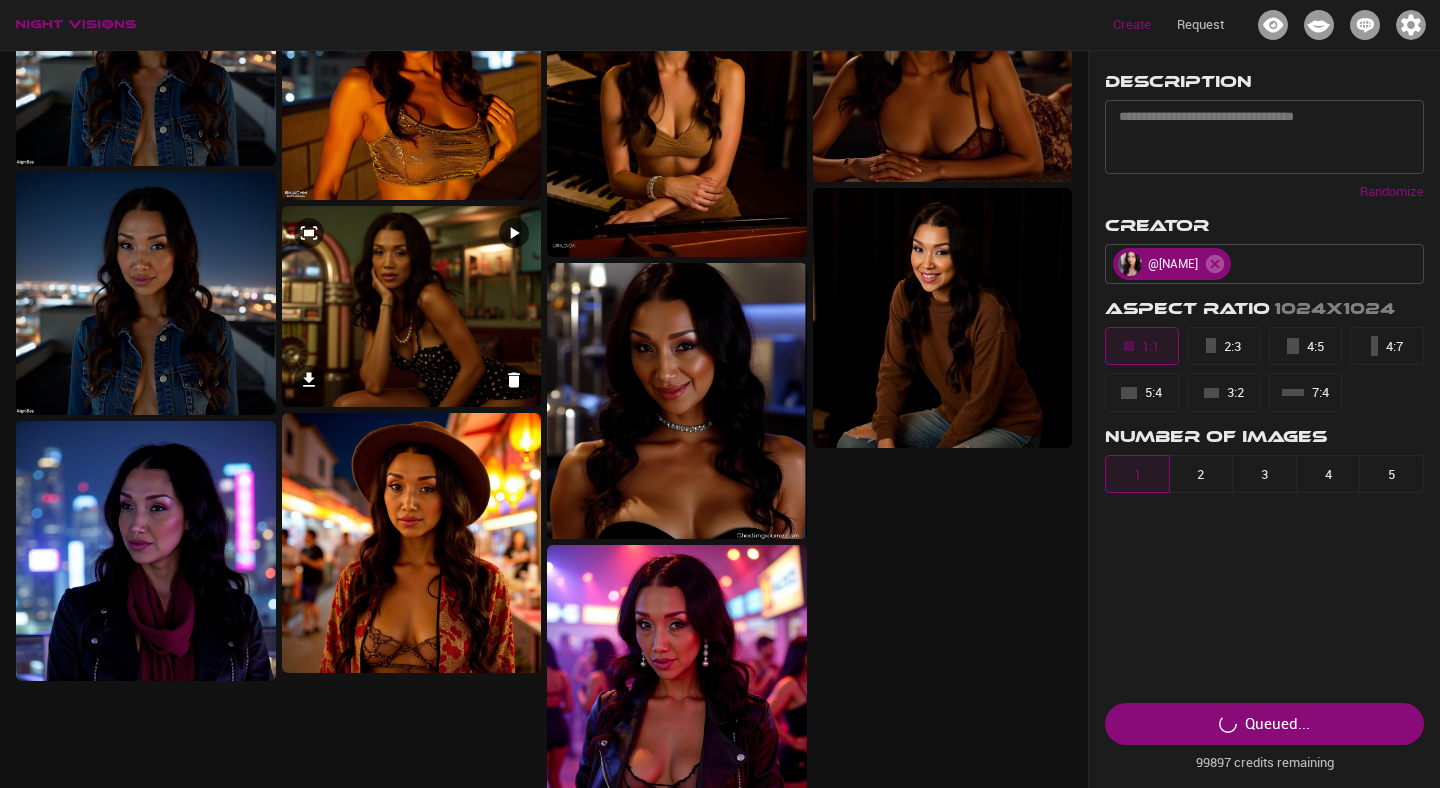 scroll, scrollTop: 0, scrollLeft: 0, axis: both 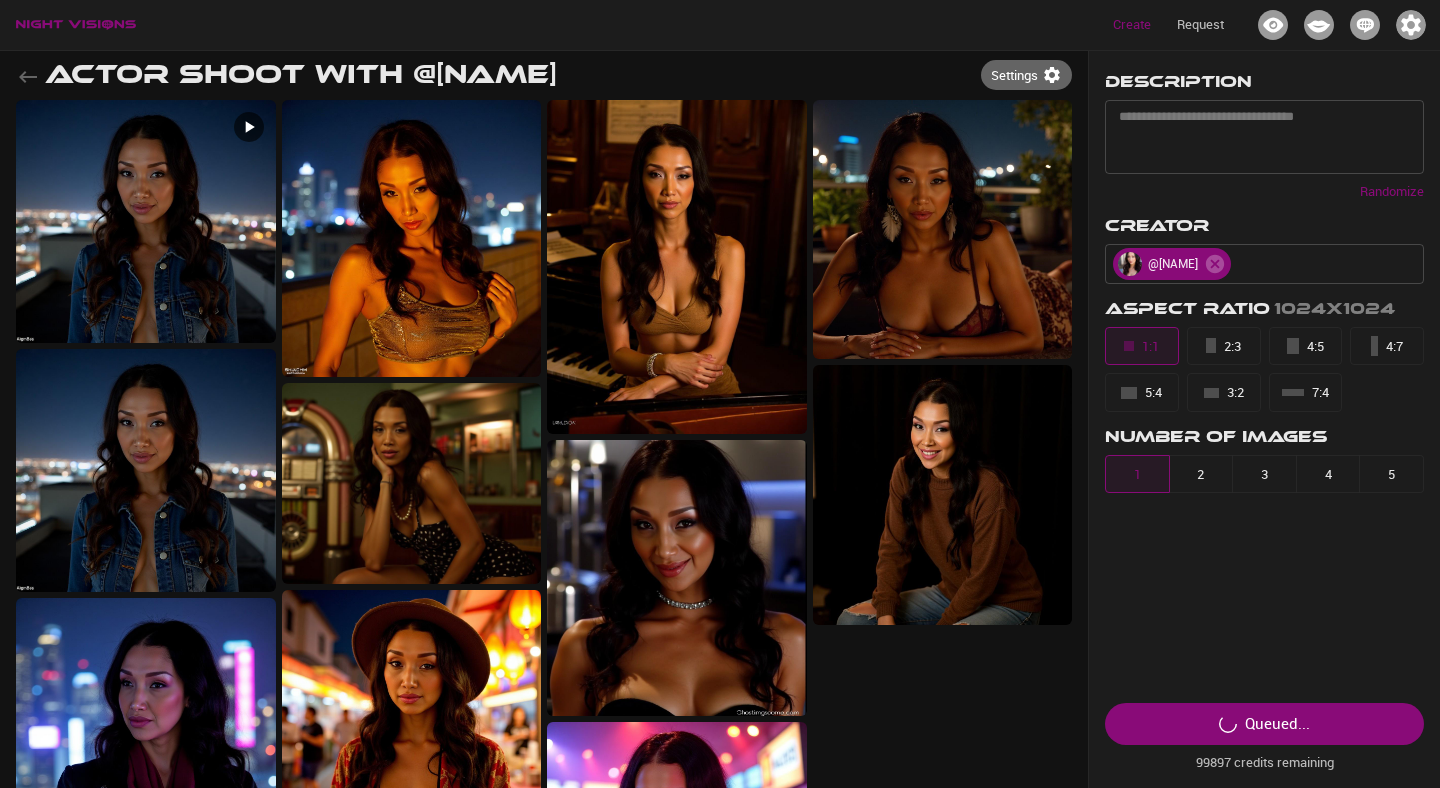 click 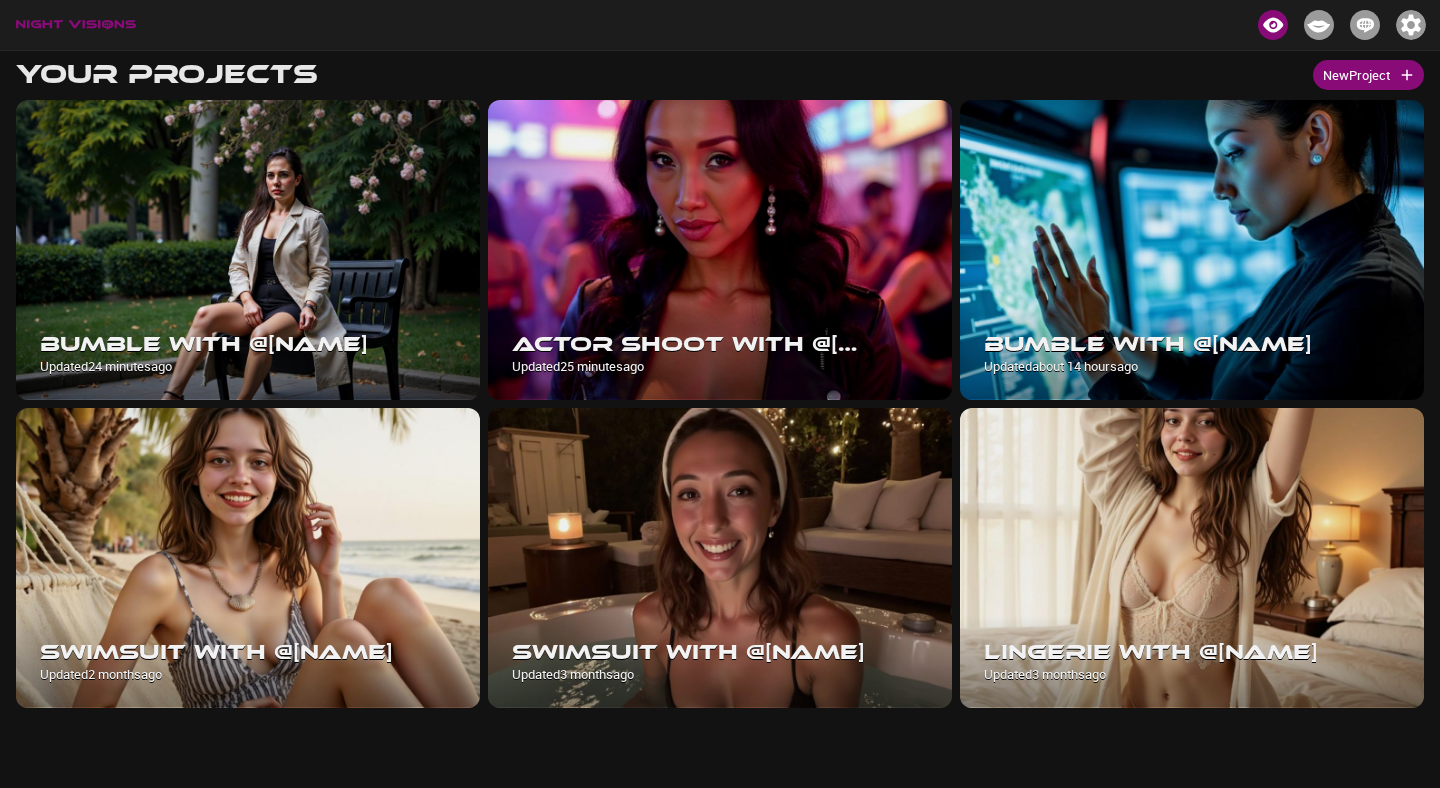 click on "New  Project" at bounding box center (1368, 75) 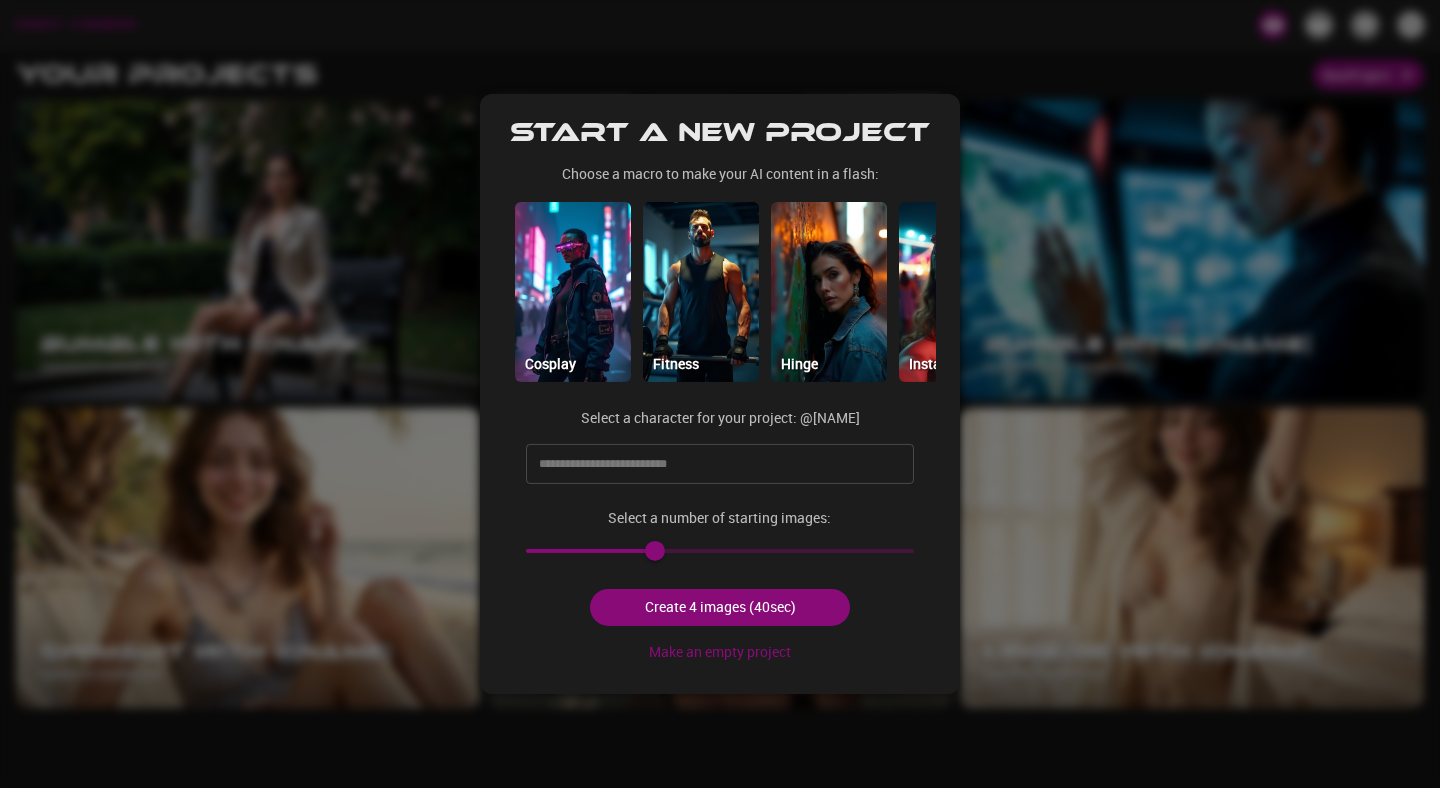 scroll, scrollTop: 0, scrollLeft: 261, axis: horizontal 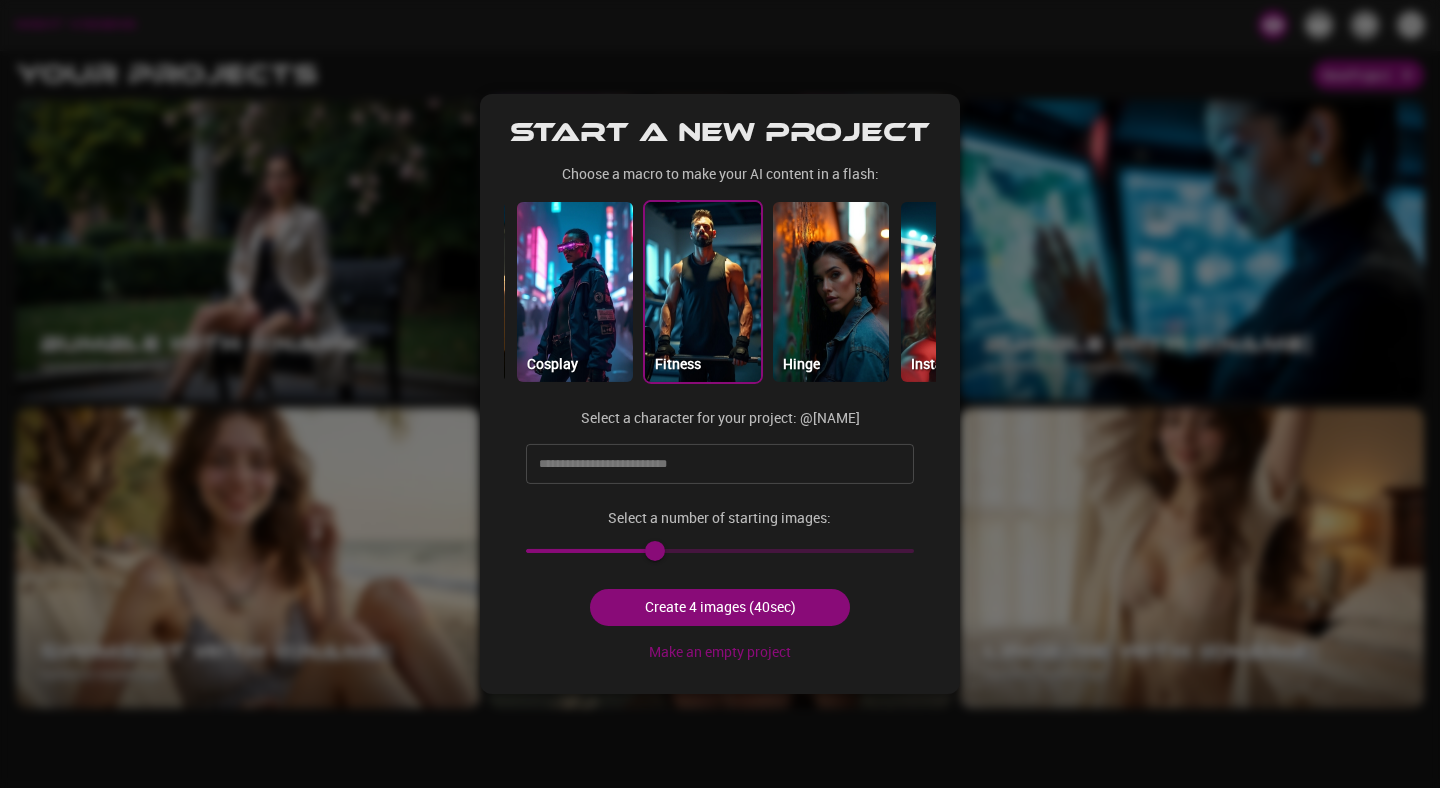 click at bounding box center (703, 292) 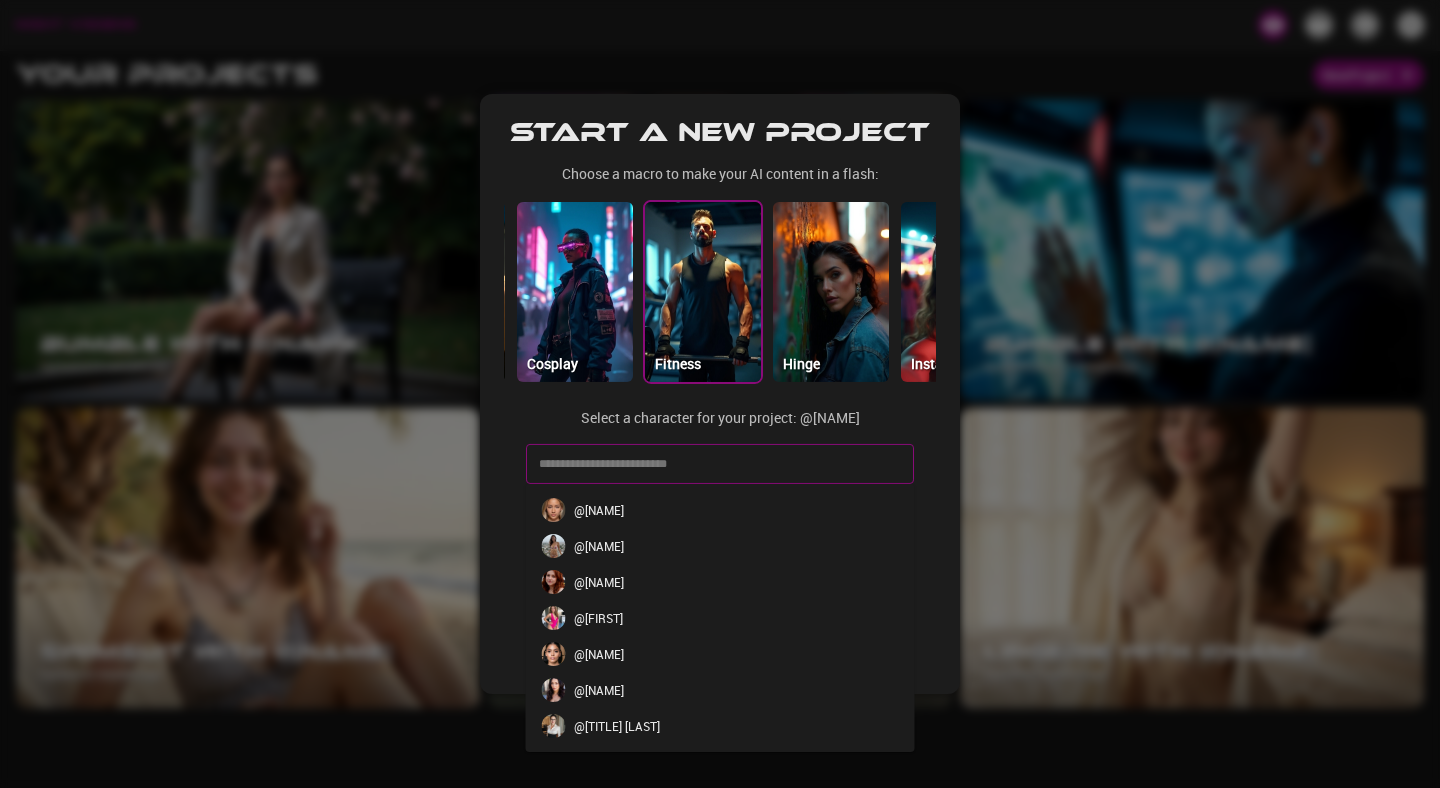 click at bounding box center (705, 464) 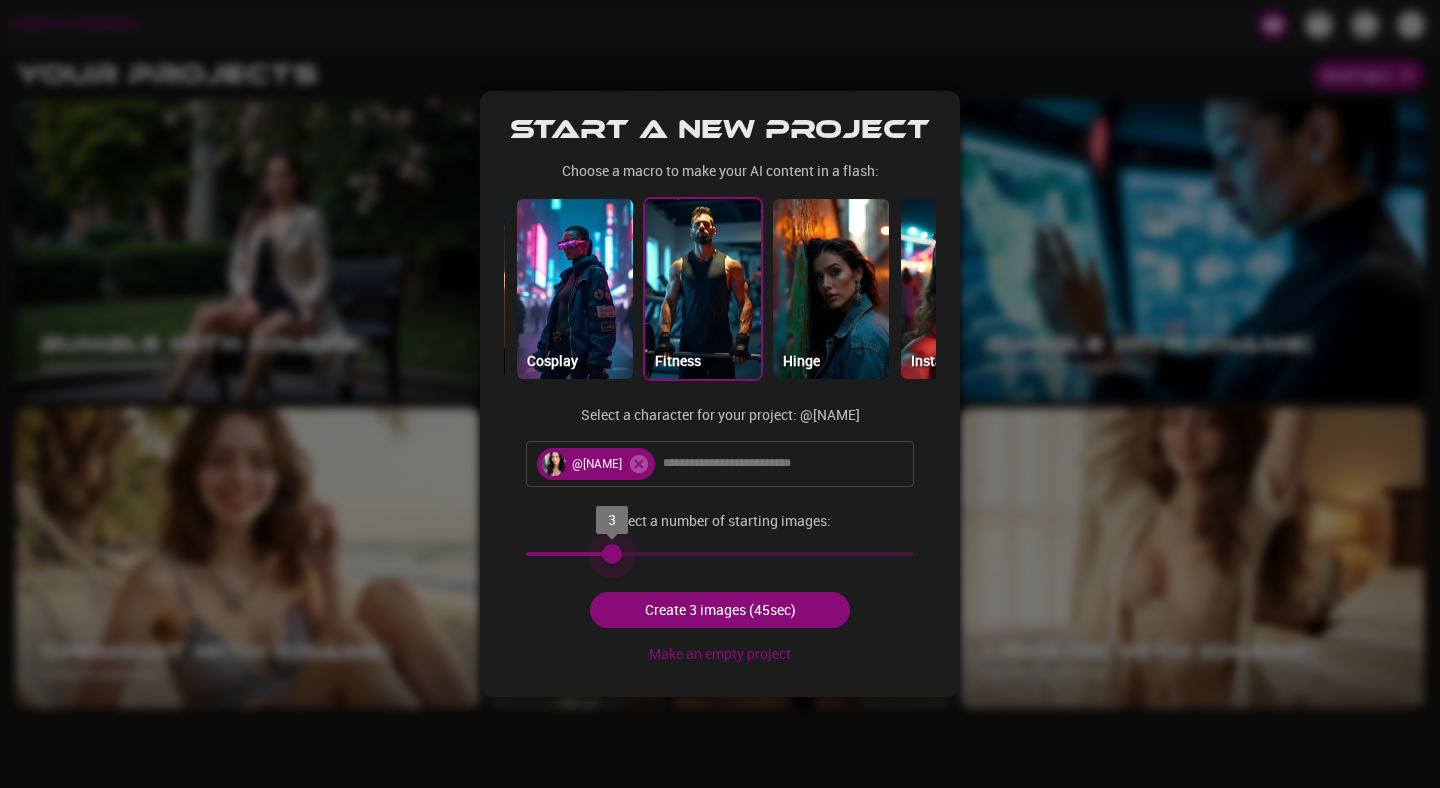 type on "*" 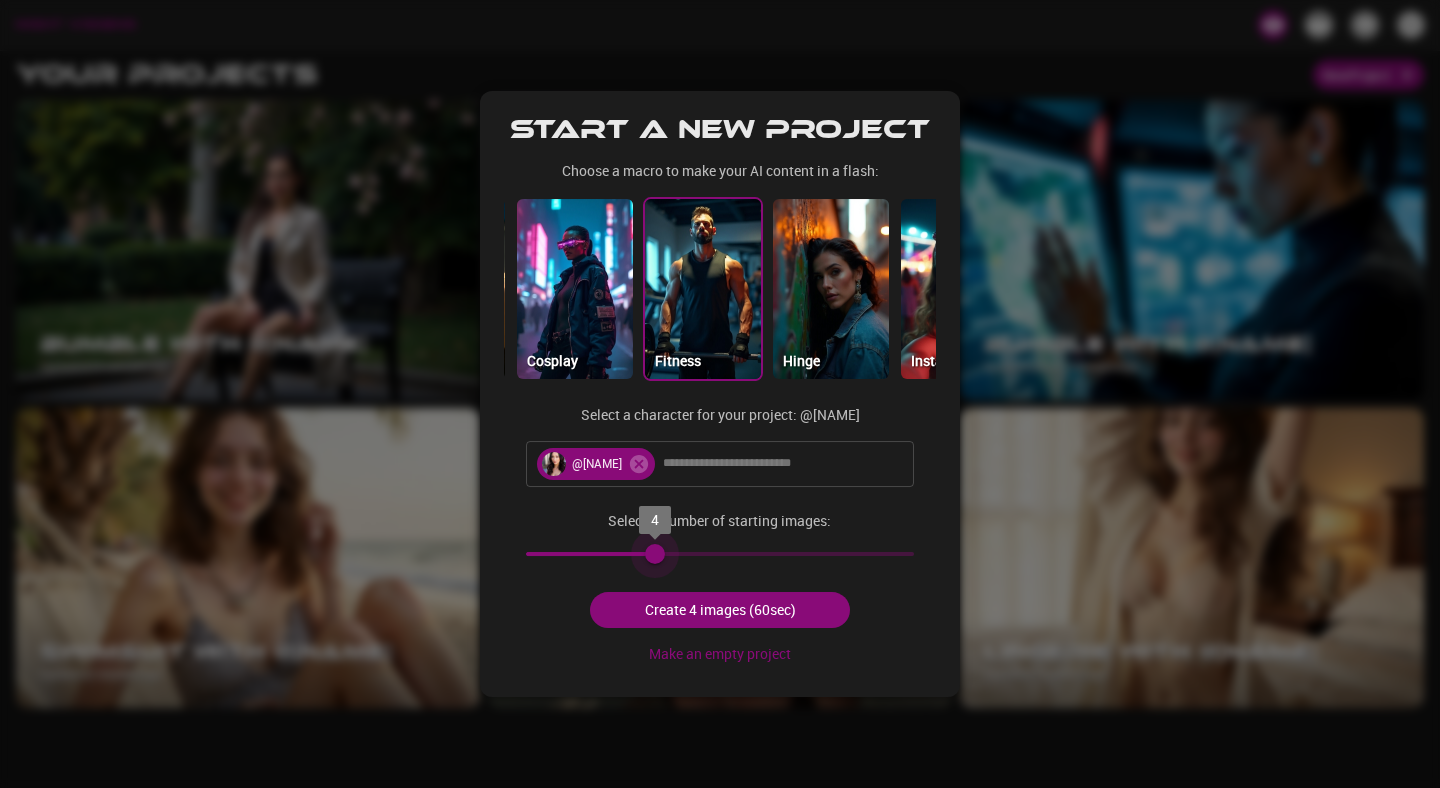 click on "4" at bounding box center (655, 554) 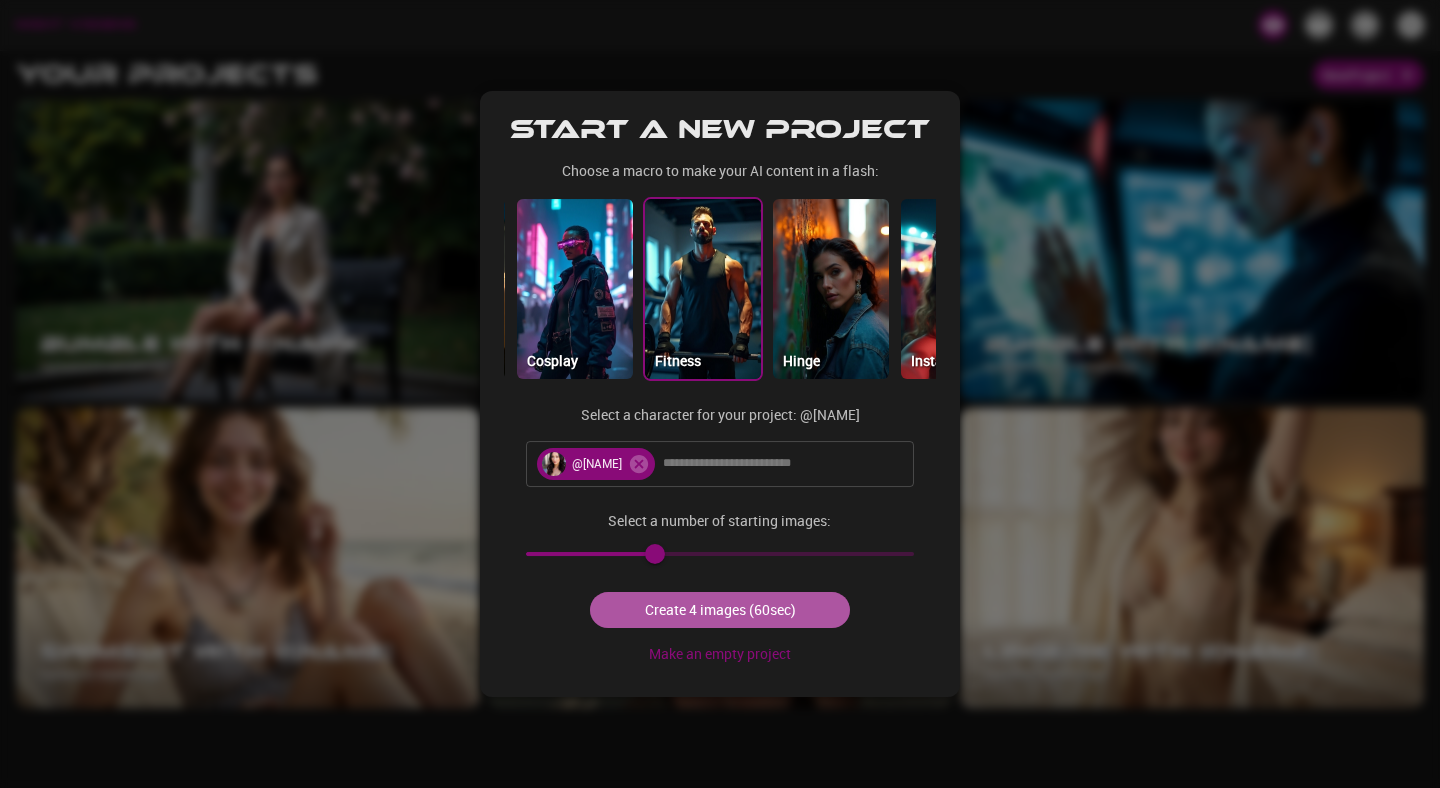 click on "Create 4 images (60sec)" at bounding box center [719, 610] 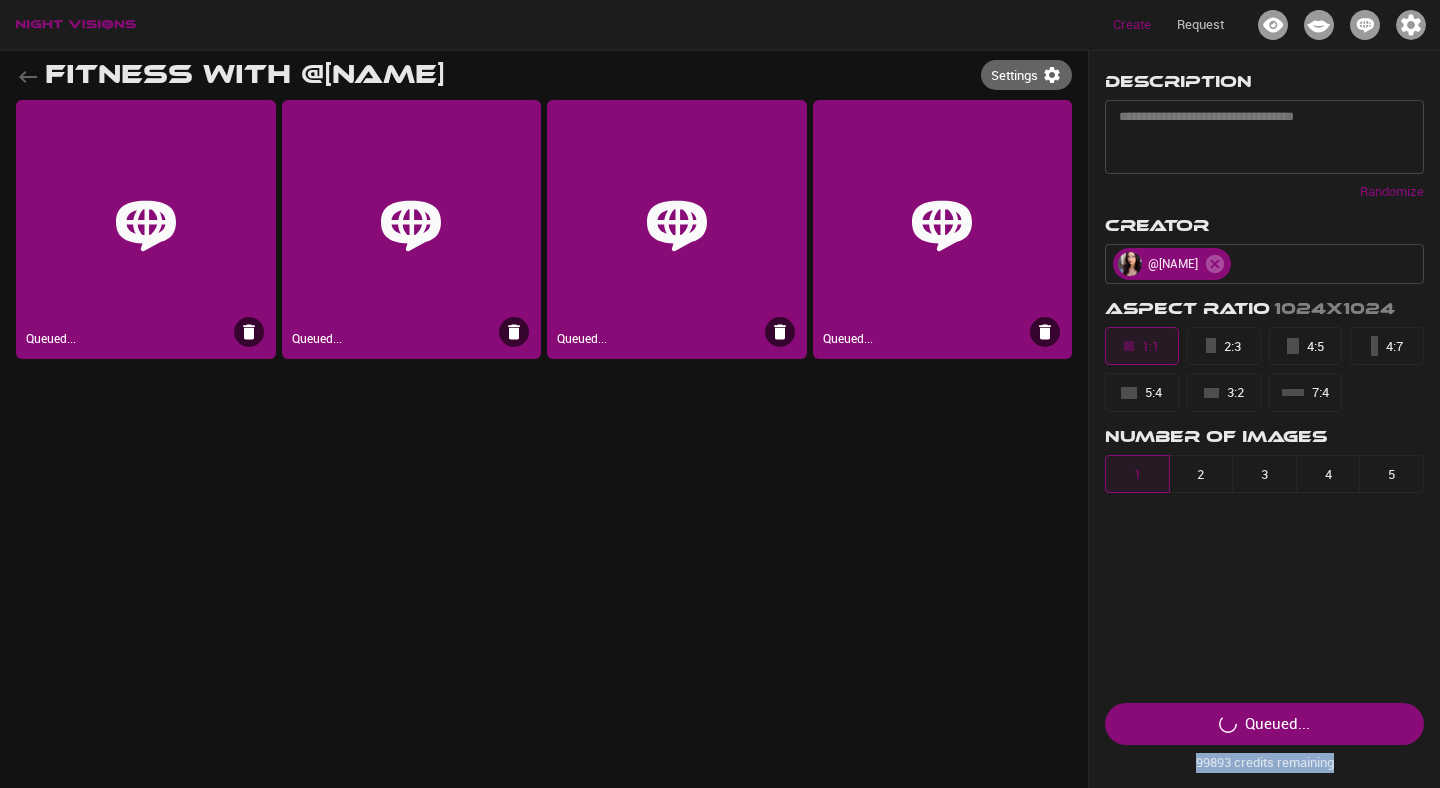 drag, startPoint x: 1187, startPoint y: 765, endPoint x: 1397, endPoint y: 765, distance: 210 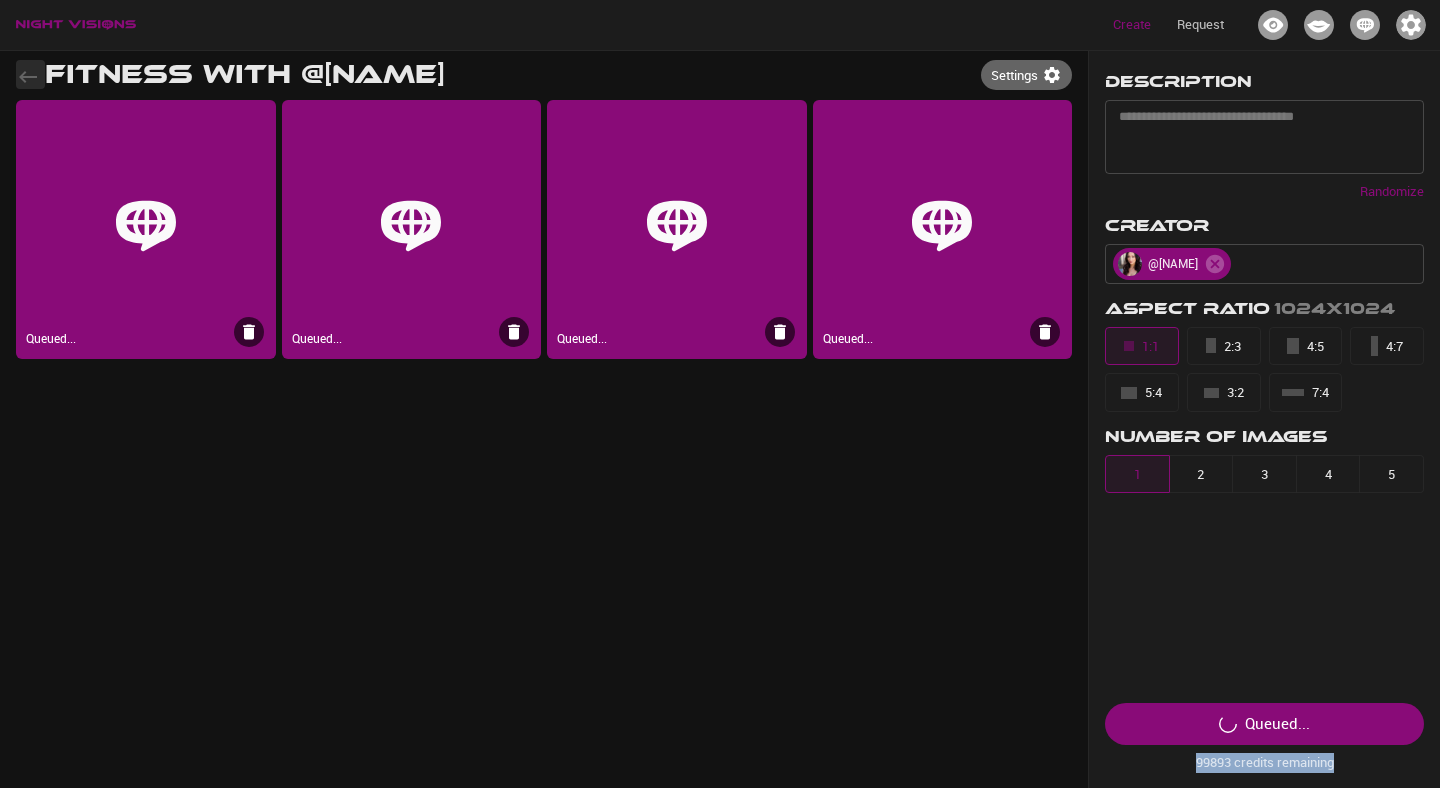 click 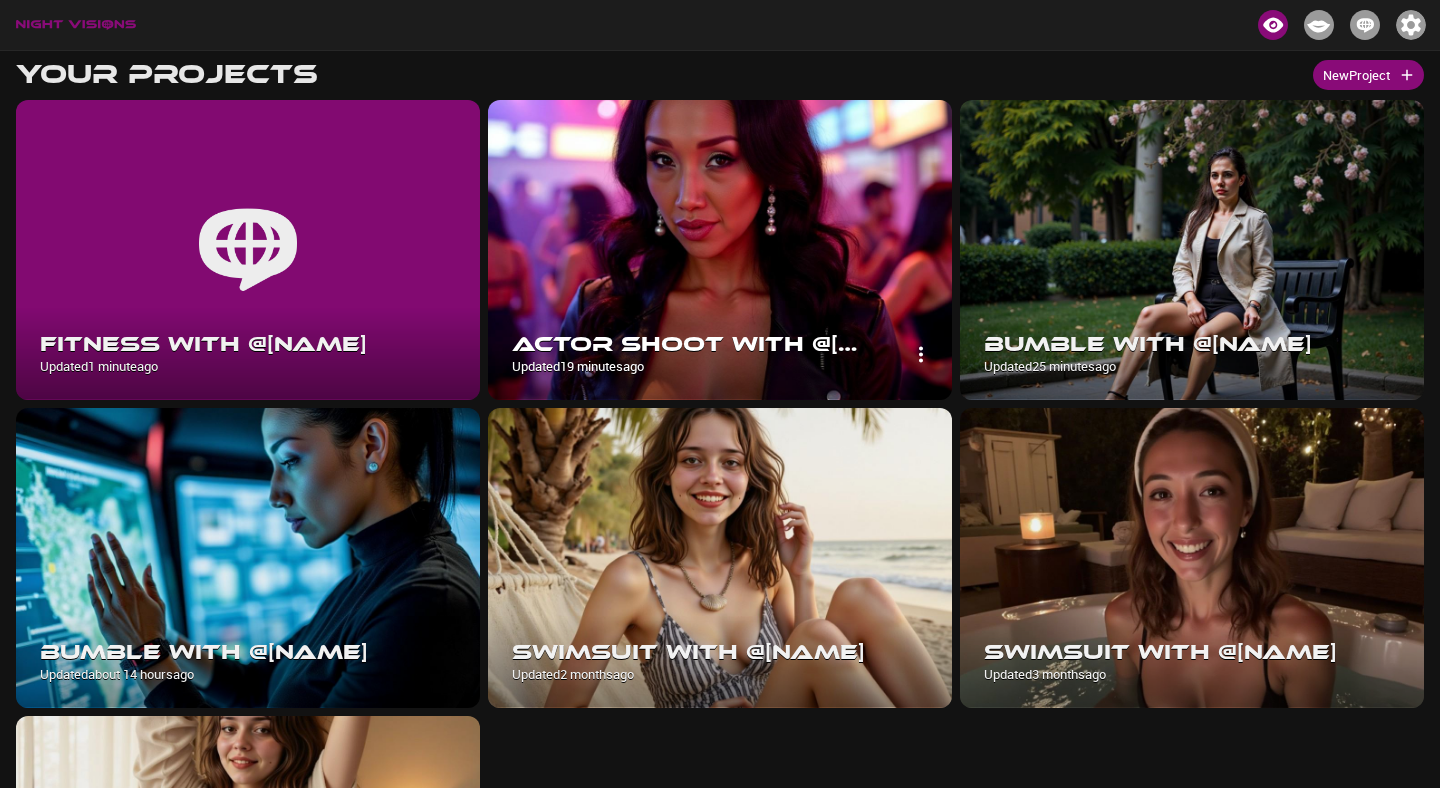 click at bounding box center (720, 250) 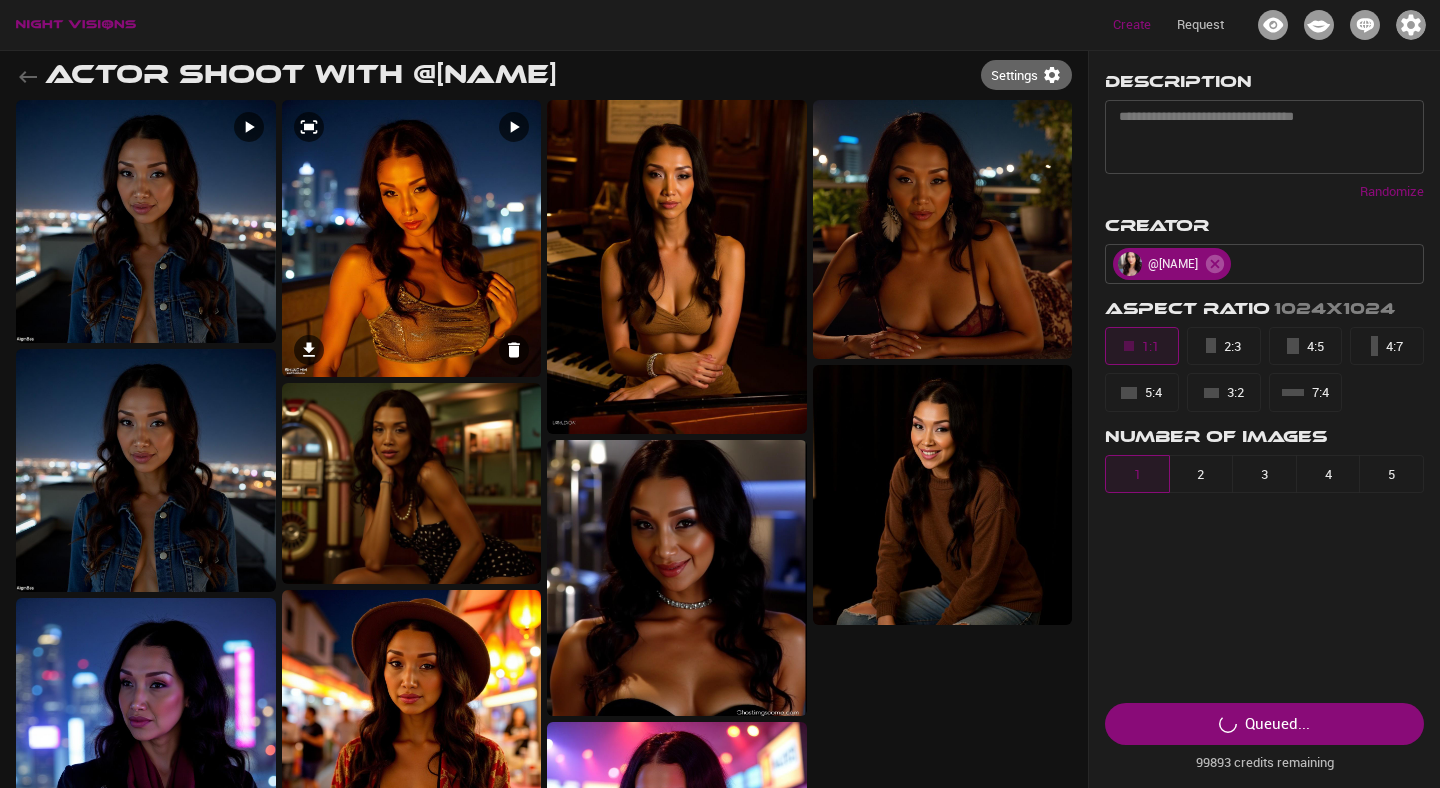 click at bounding box center (412, 238) 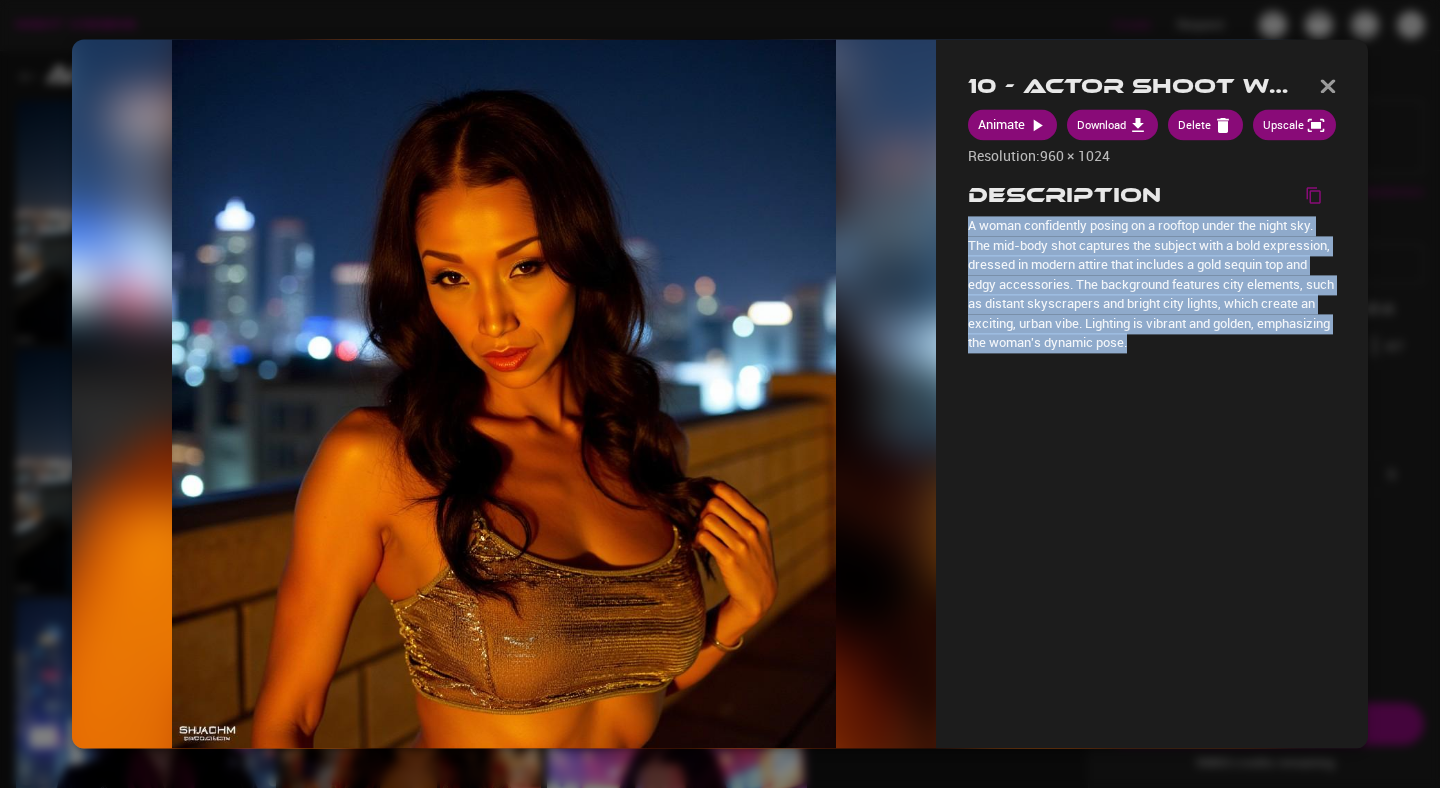 drag, startPoint x: 969, startPoint y: 228, endPoint x: 1256, endPoint y: 369, distance: 319.76553 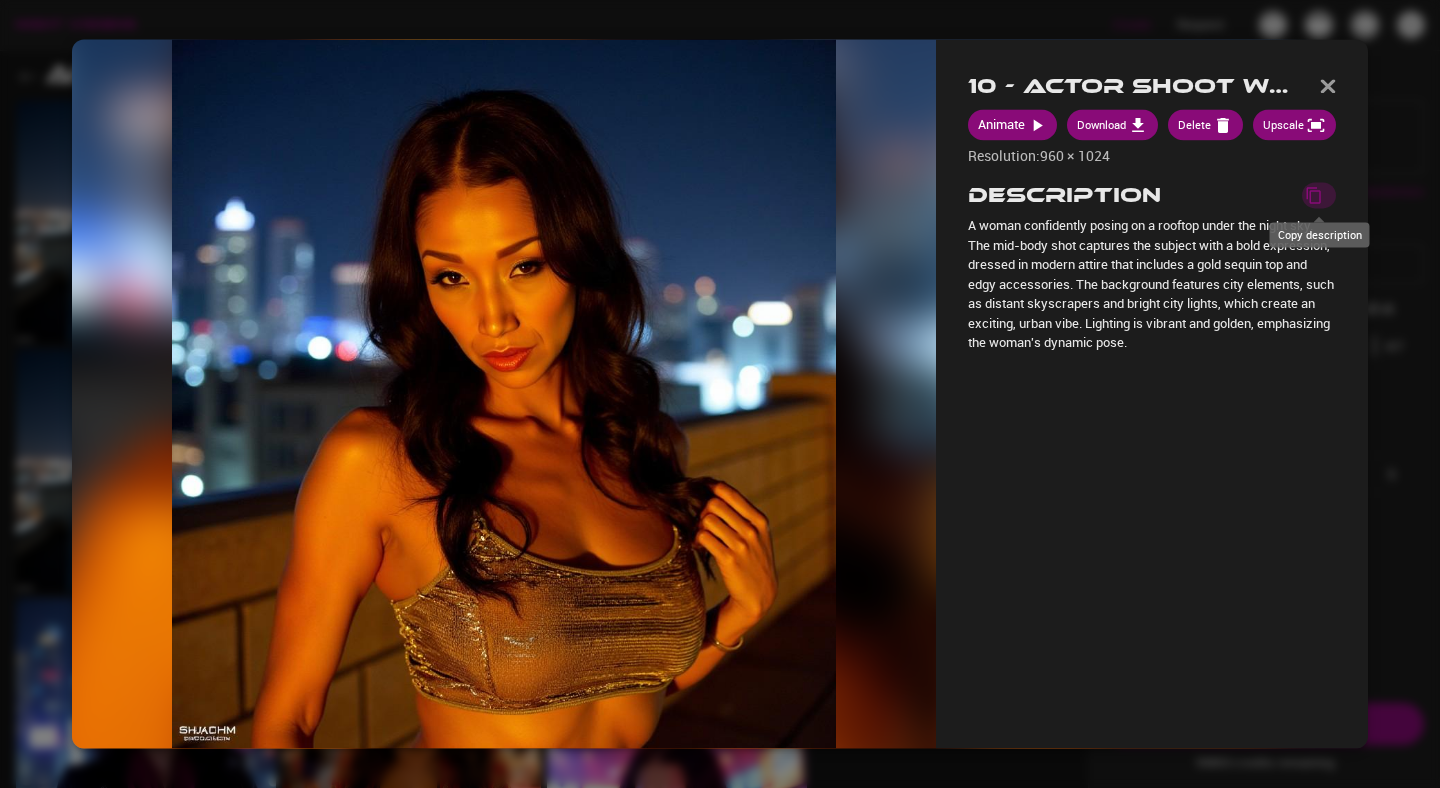 click at bounding box center [1319, 196] 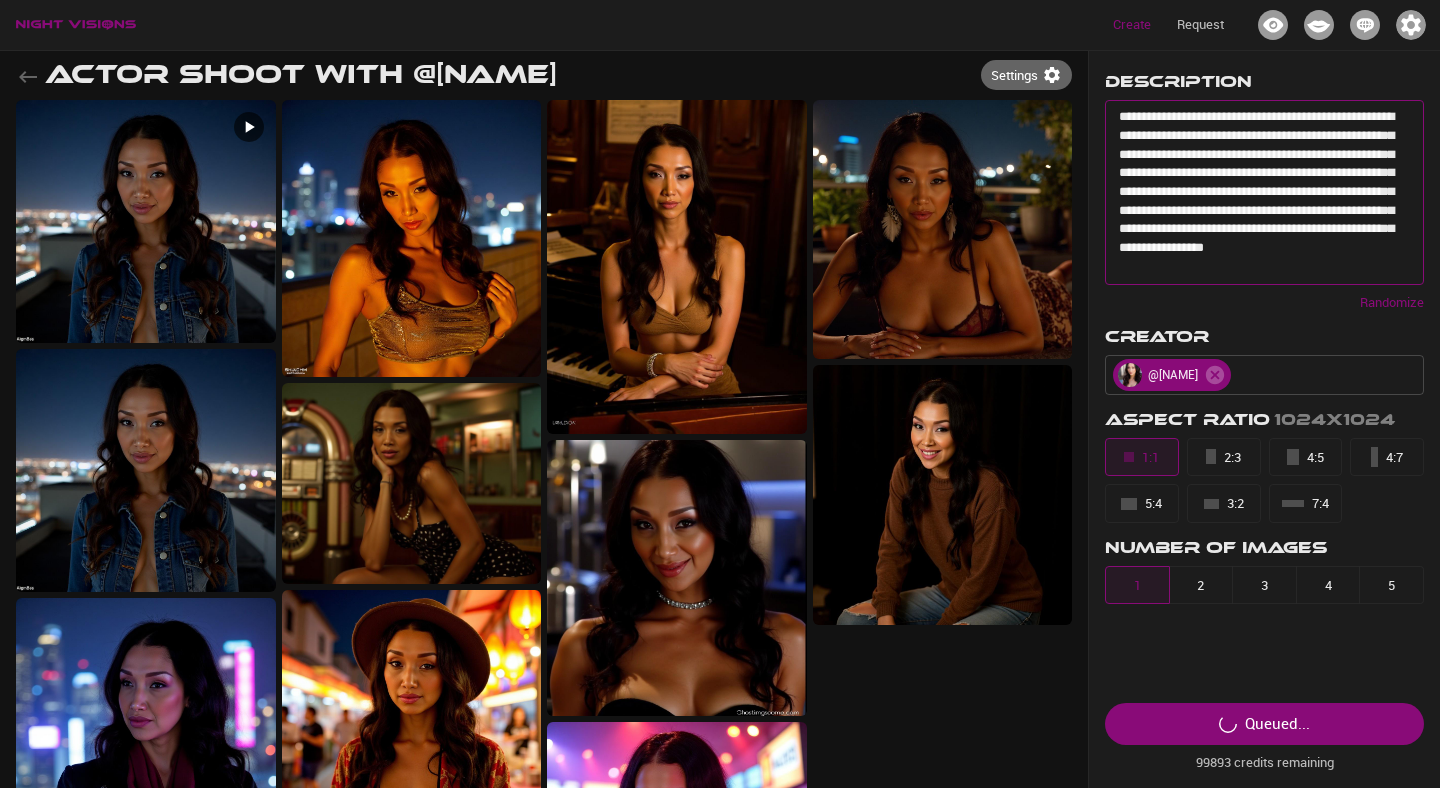click on "**********" at bounding box center (1264, 192) 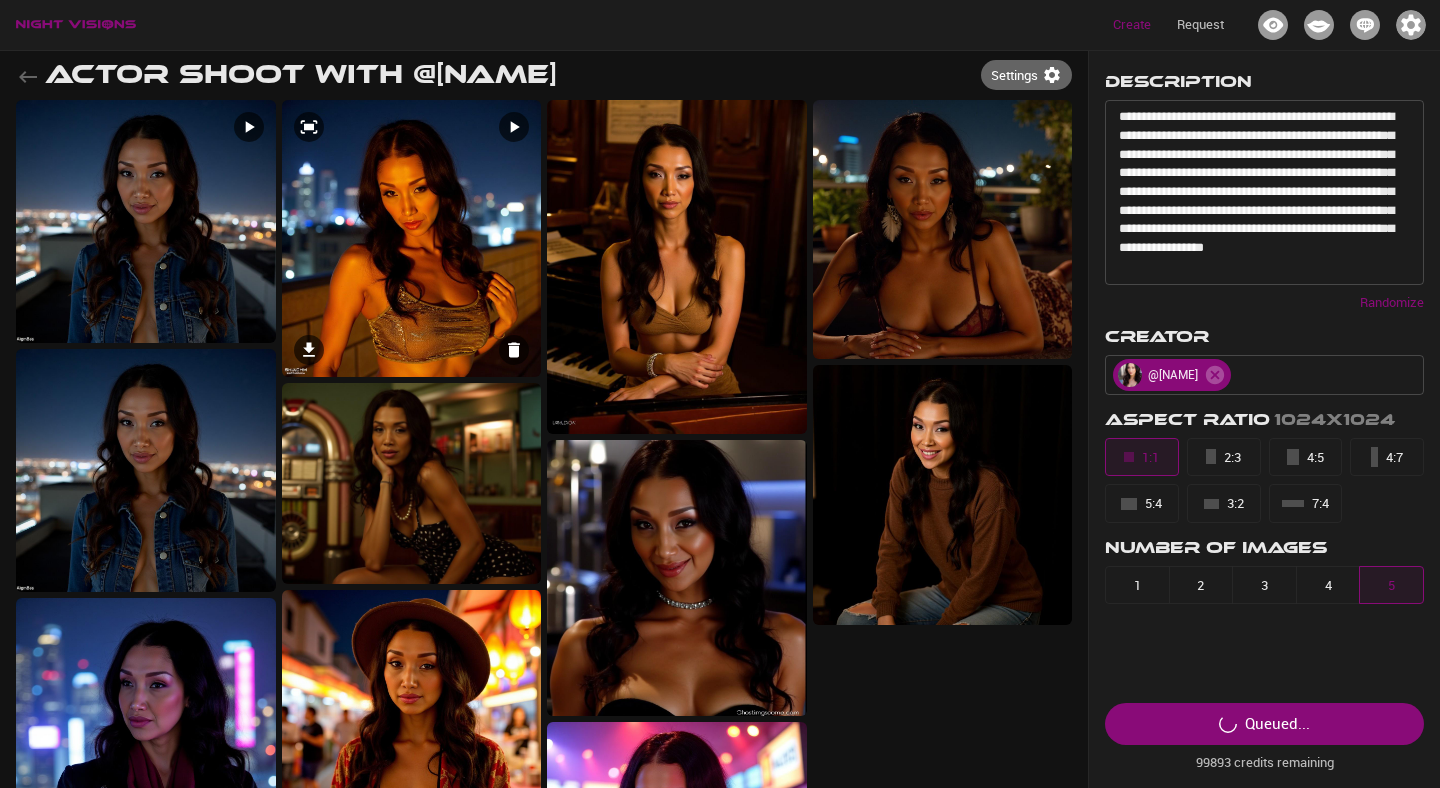 click 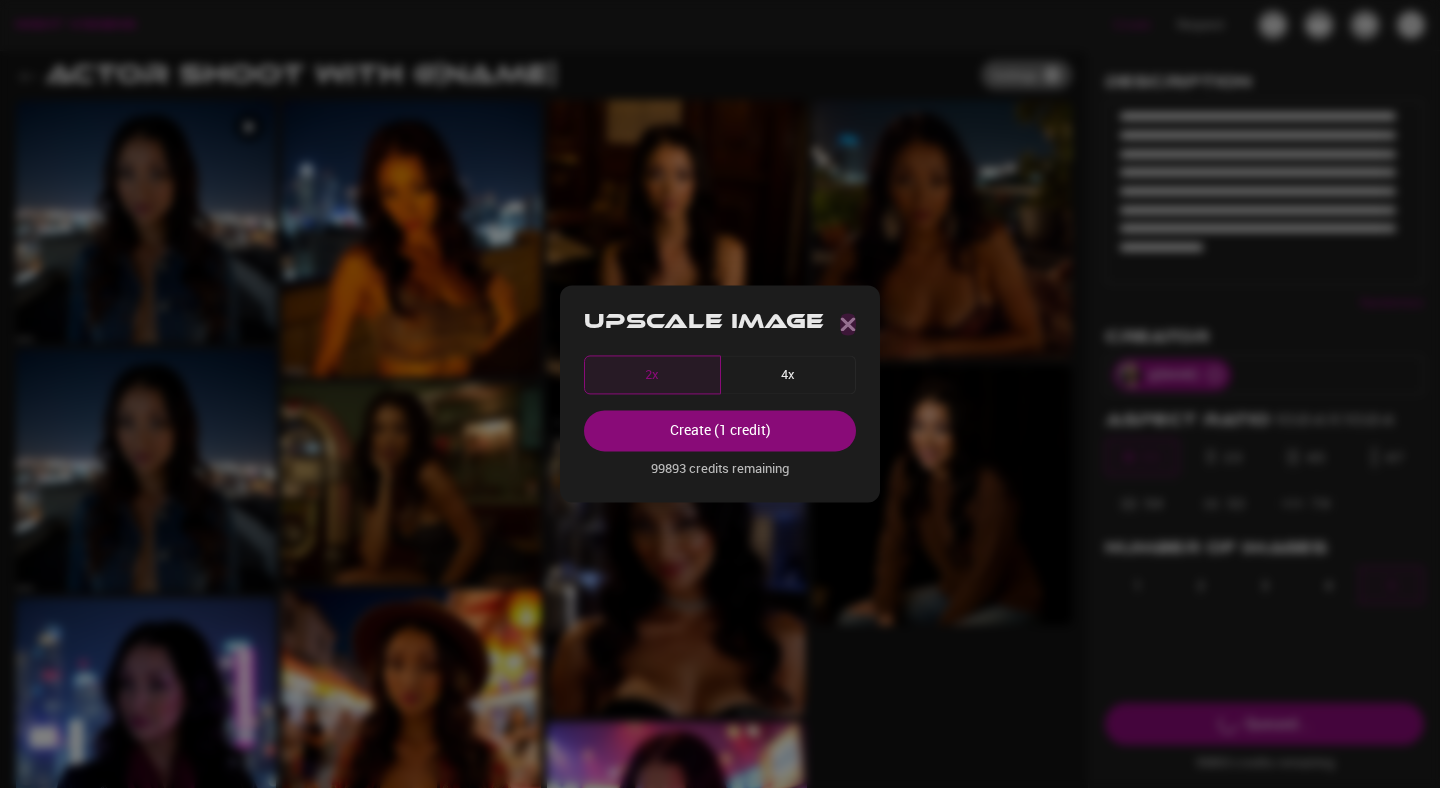 click at bounding box center (848, 324) 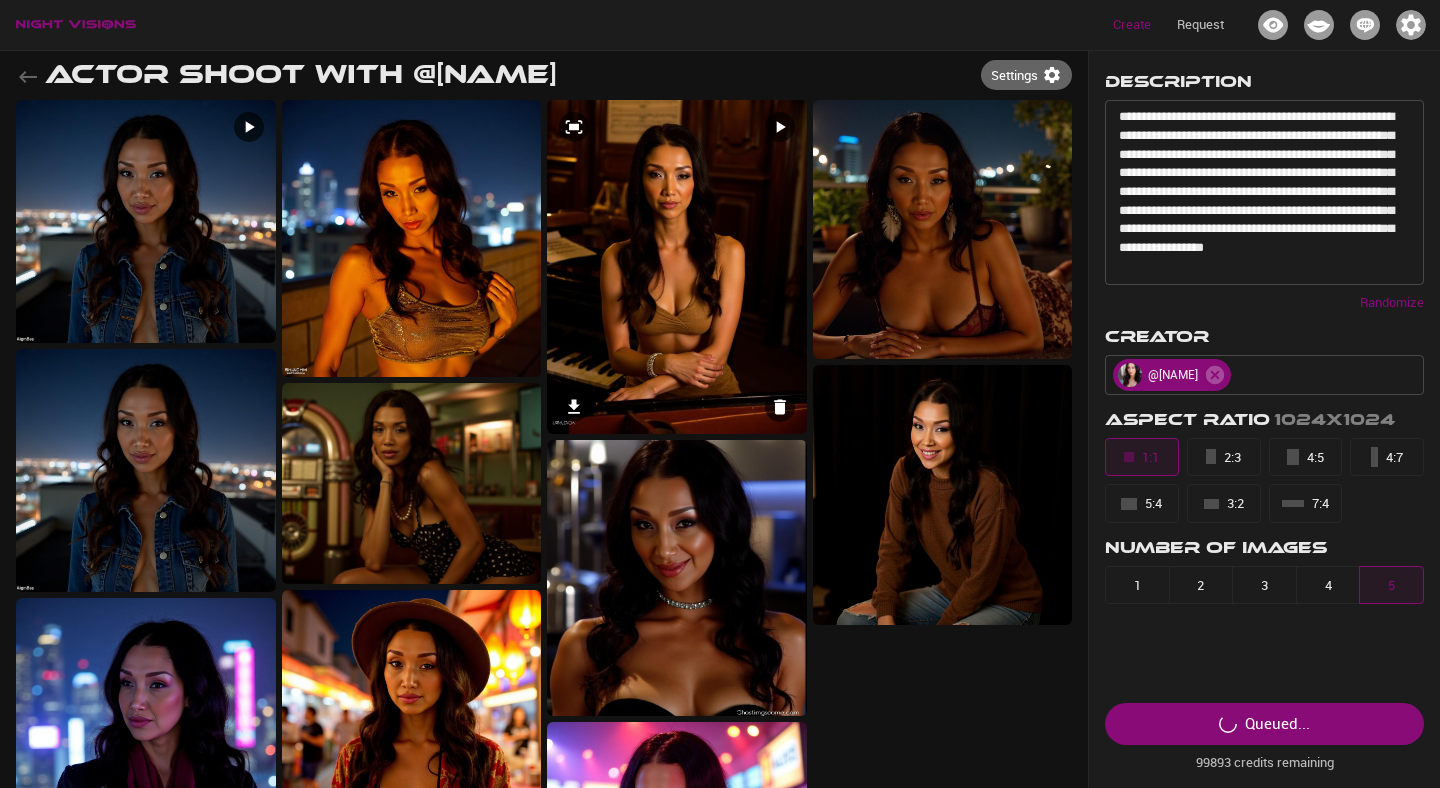 click 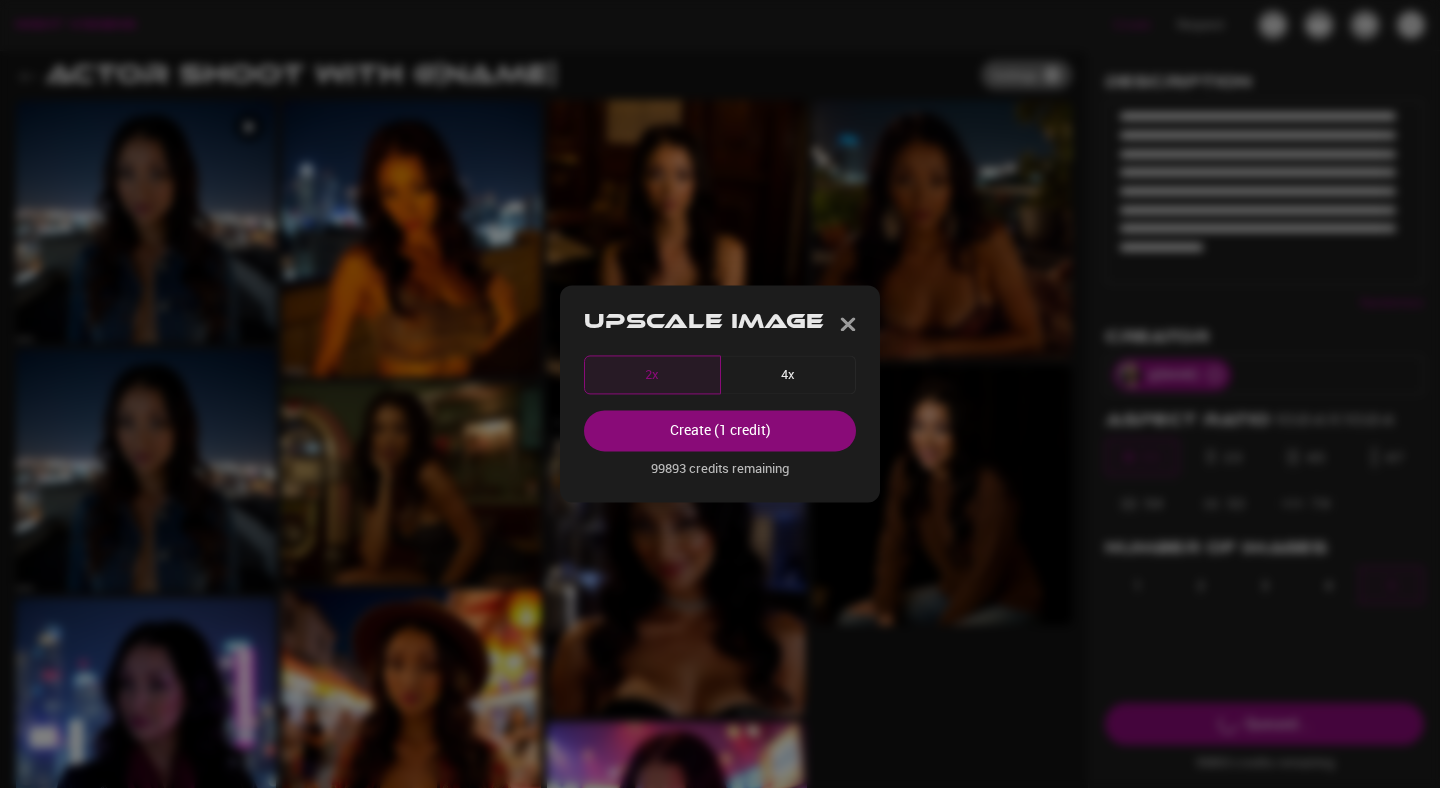 click at bounding box center (720, 394) 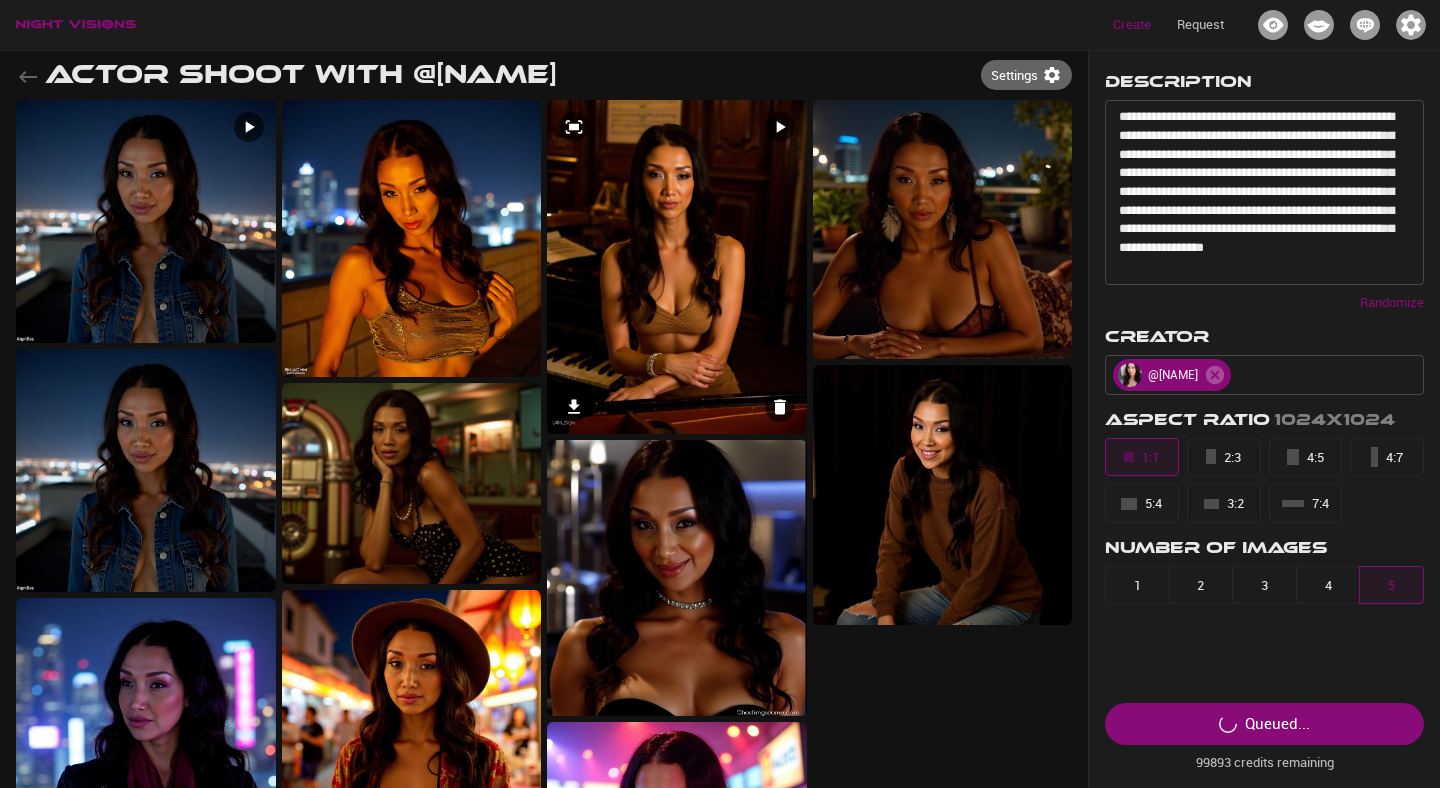 click at bounding box center [677, 267] 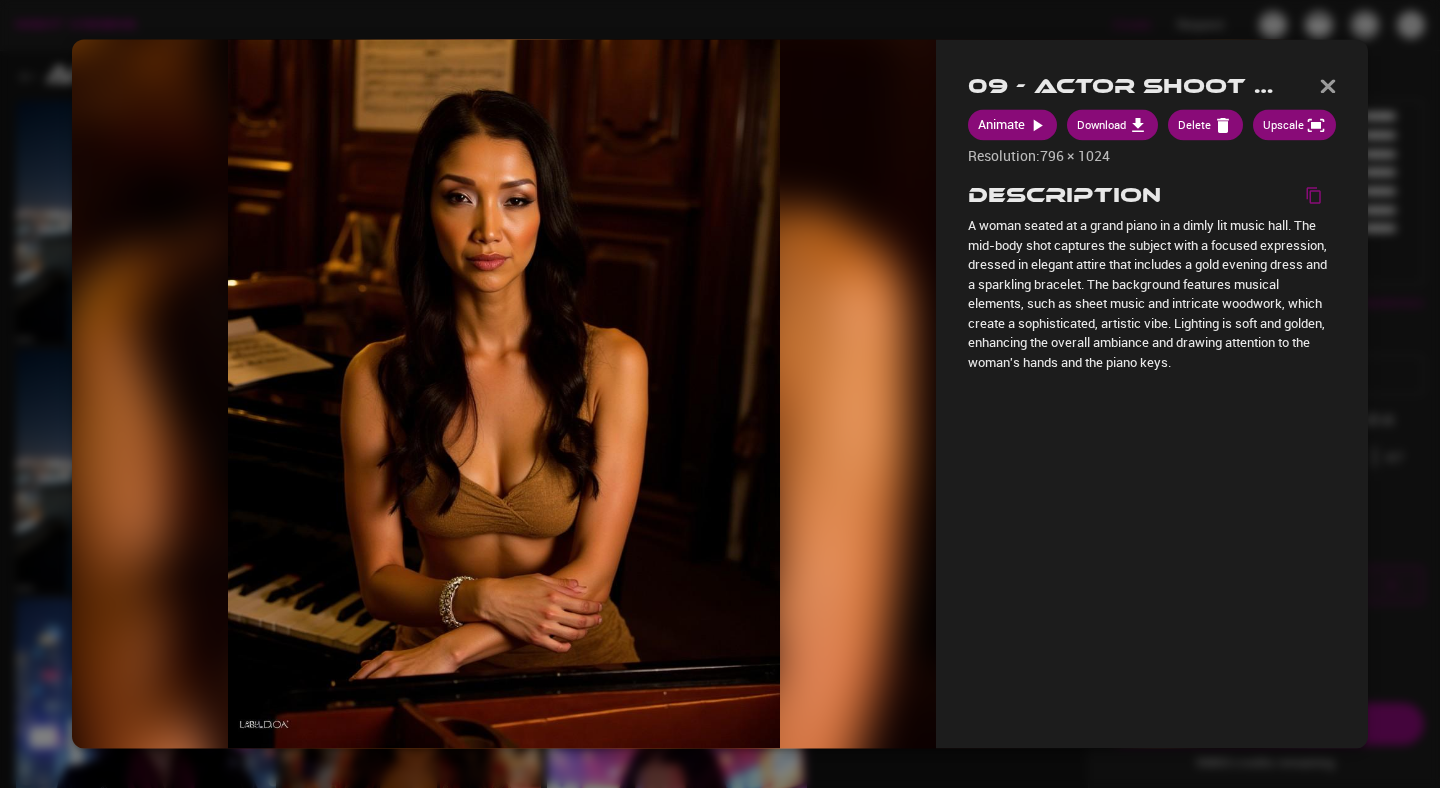 click on "Upscale" at bounding box center (1294, 125) 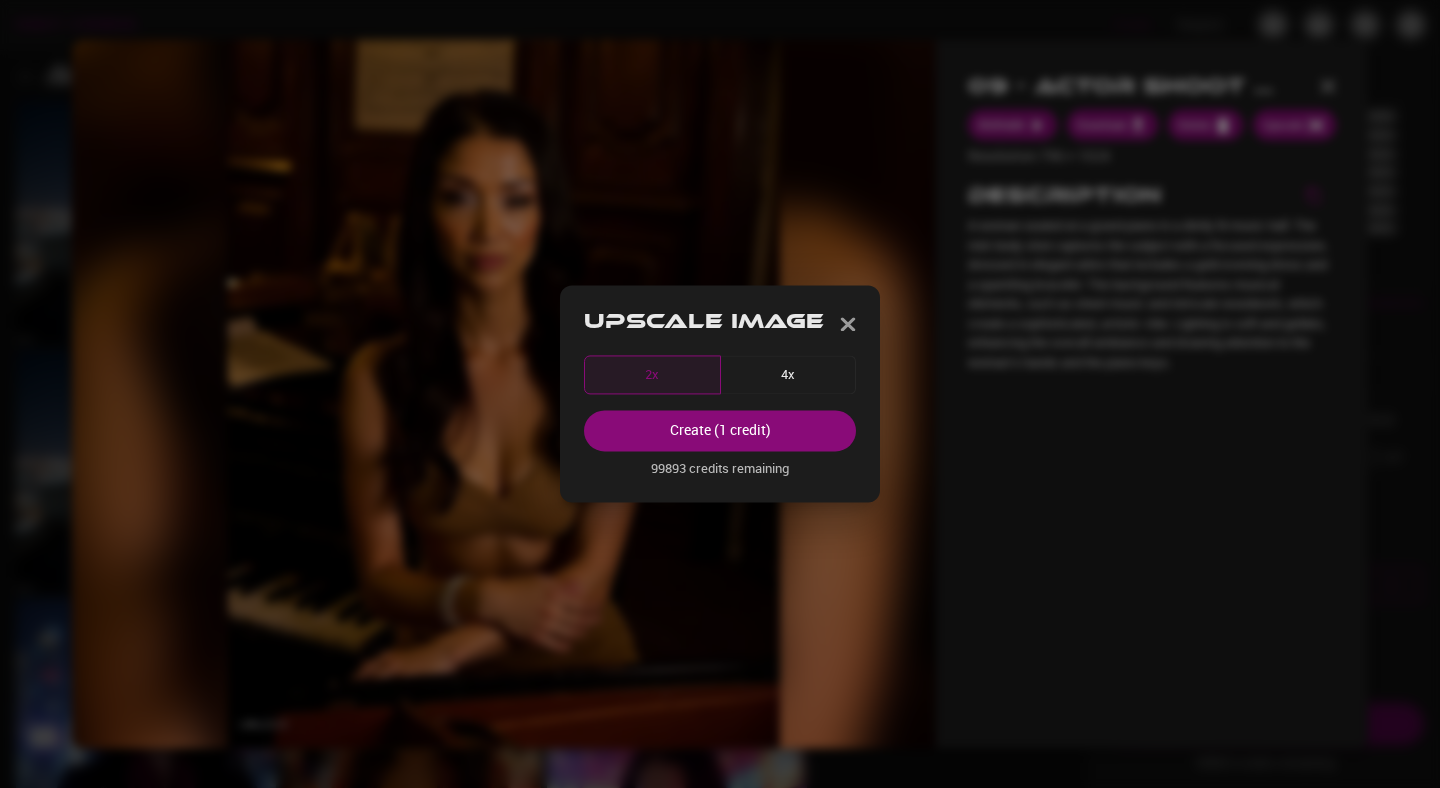 click at bounding box center [720, 394] 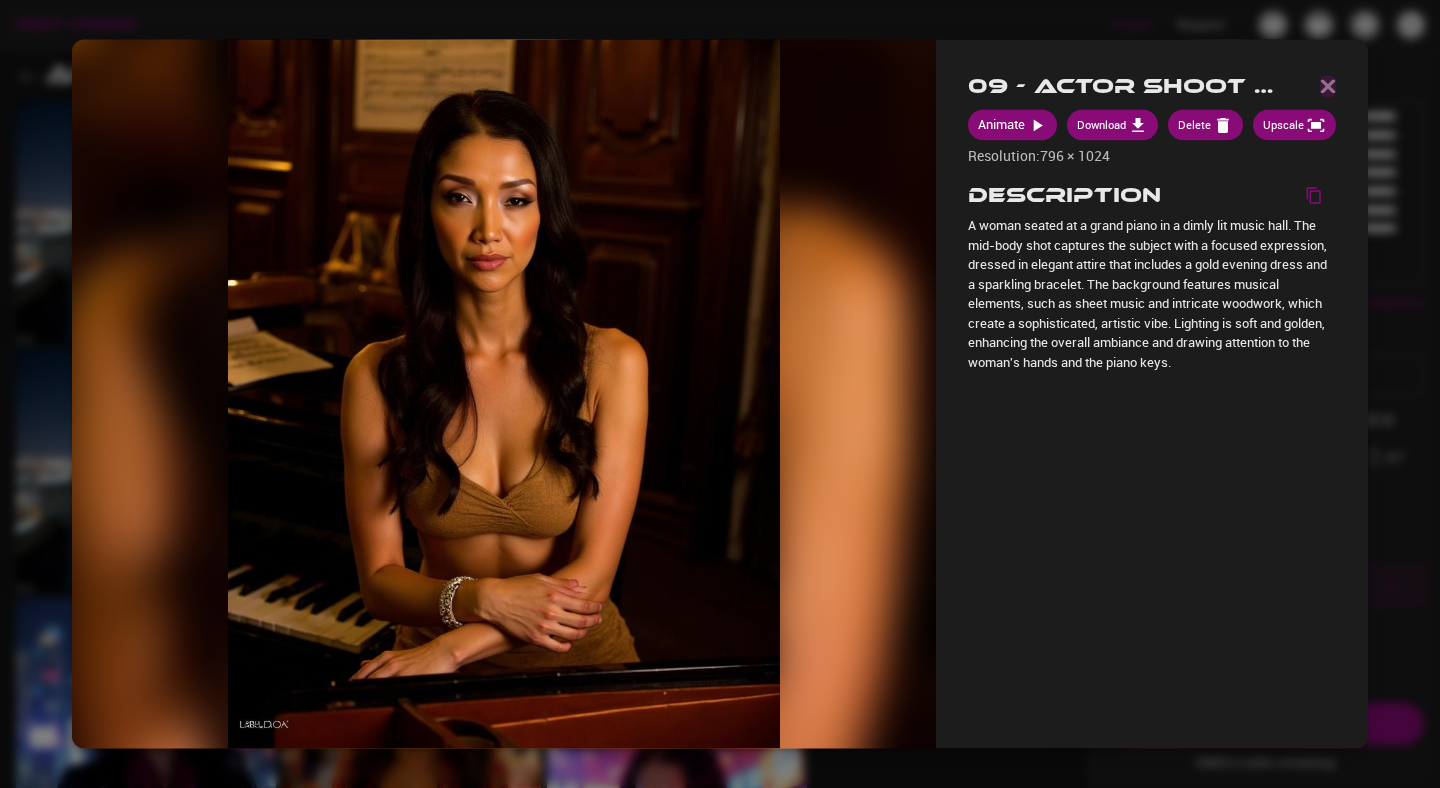 click at bounding box center (1328, 86) 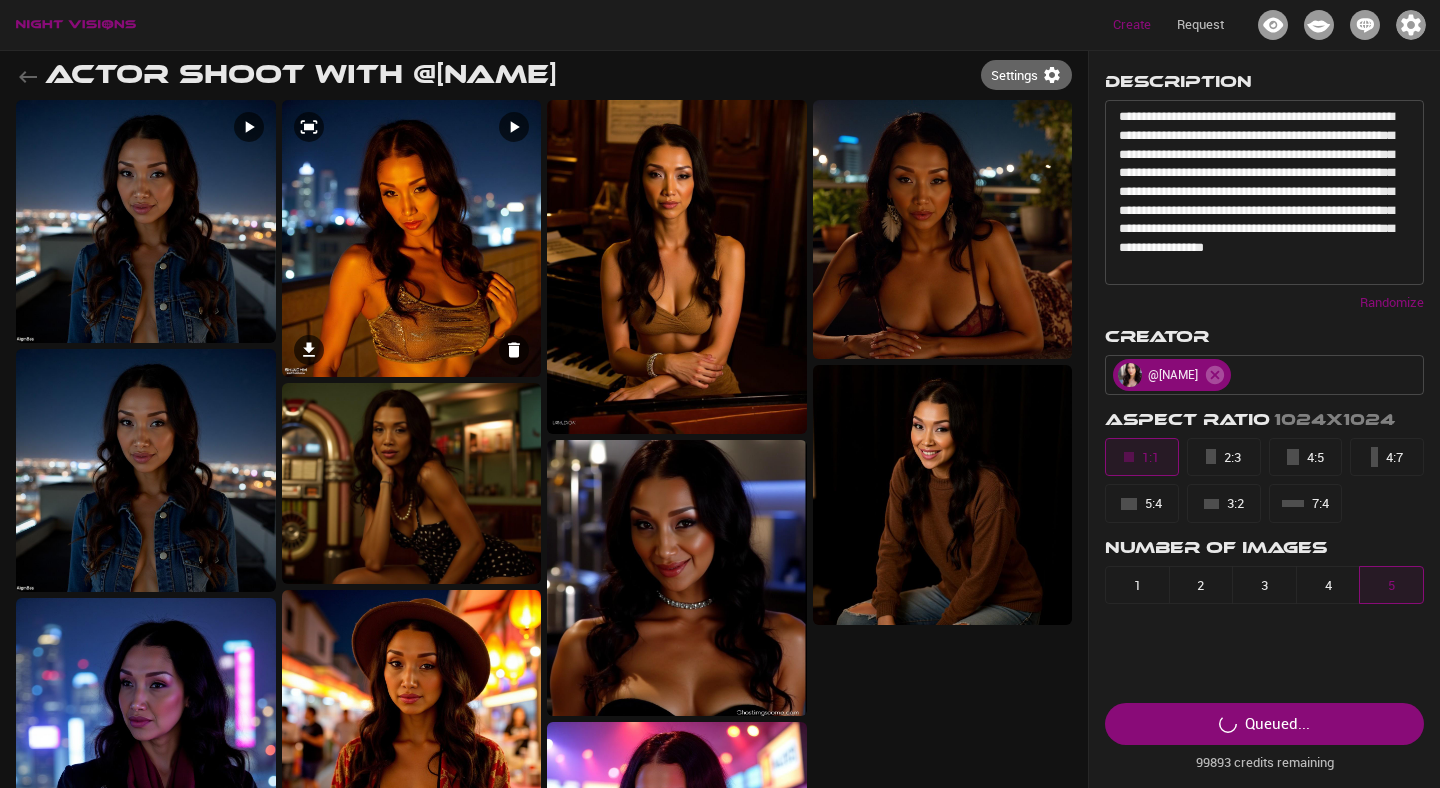 click at bounding box center [412, 238] 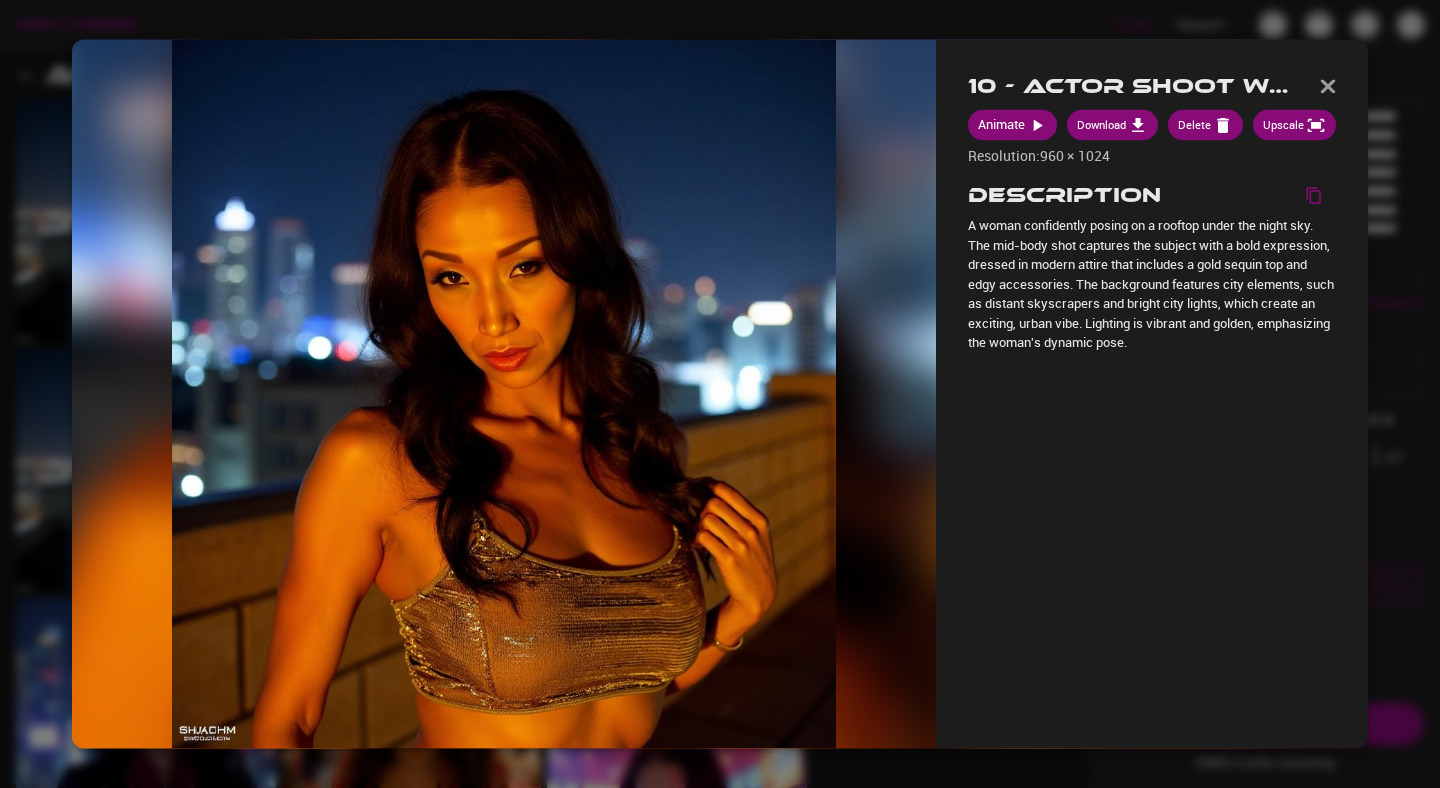 click 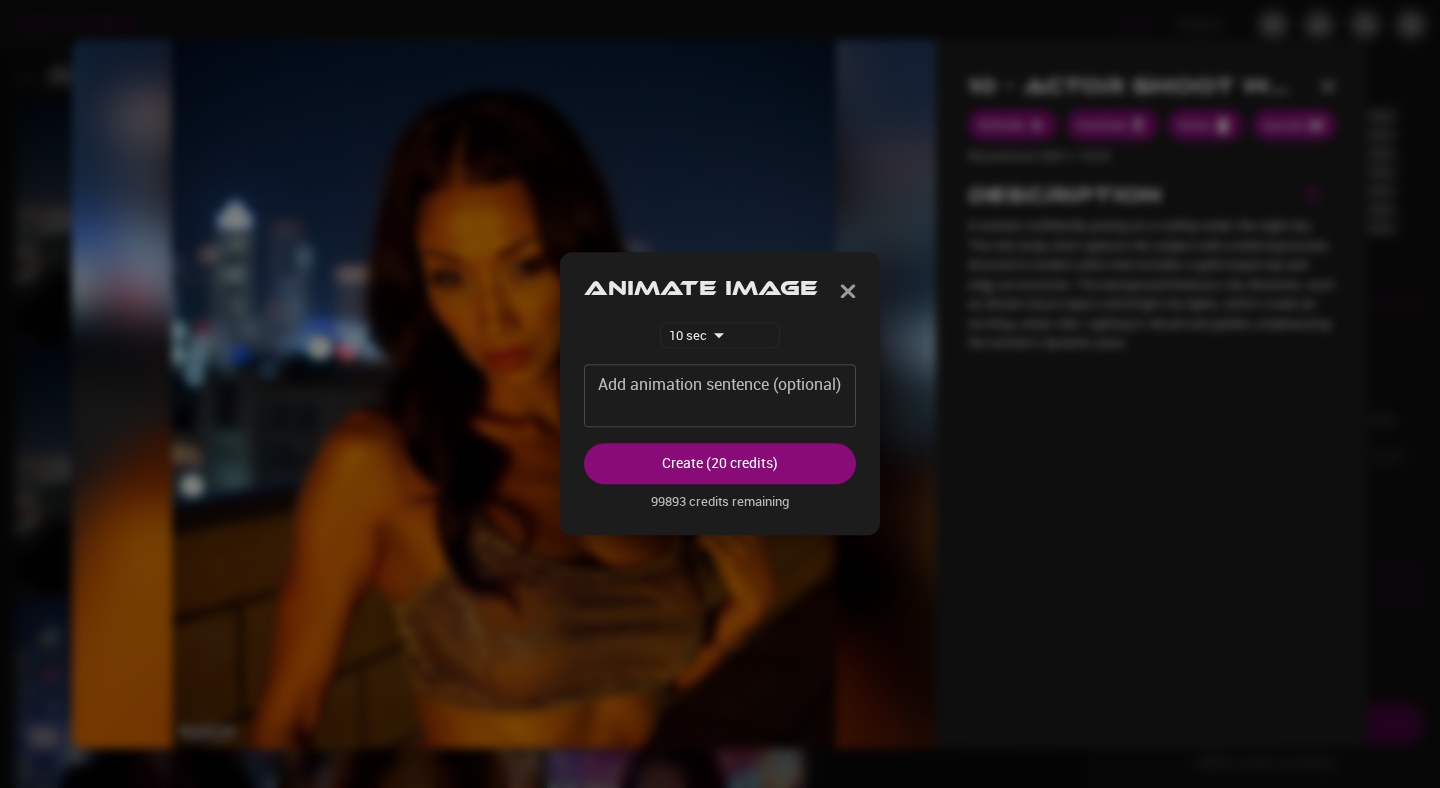 click on "* ** **" at bounding box center [720, 336] 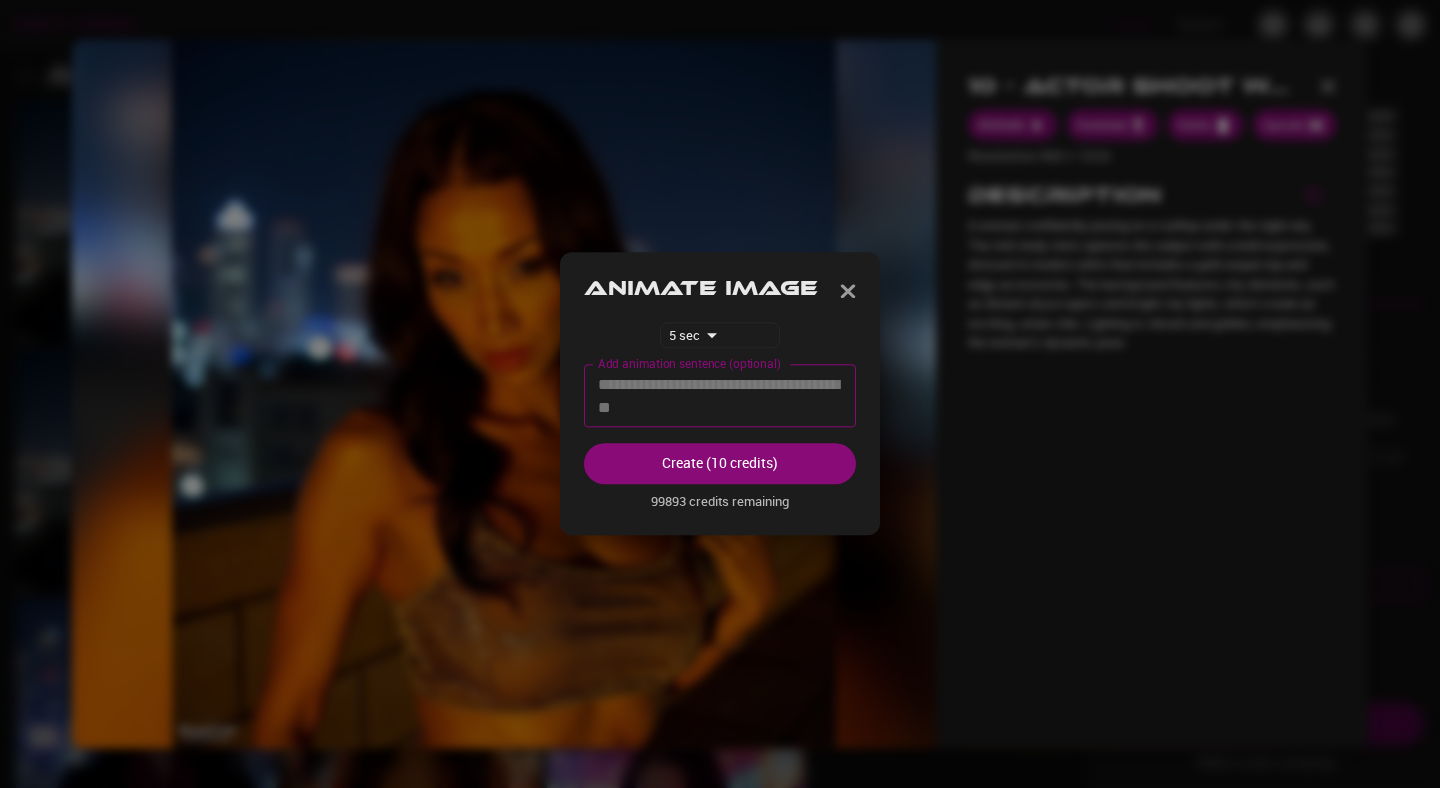 click on "Add animation sentence (optional)" at bounding box center [720, 396] 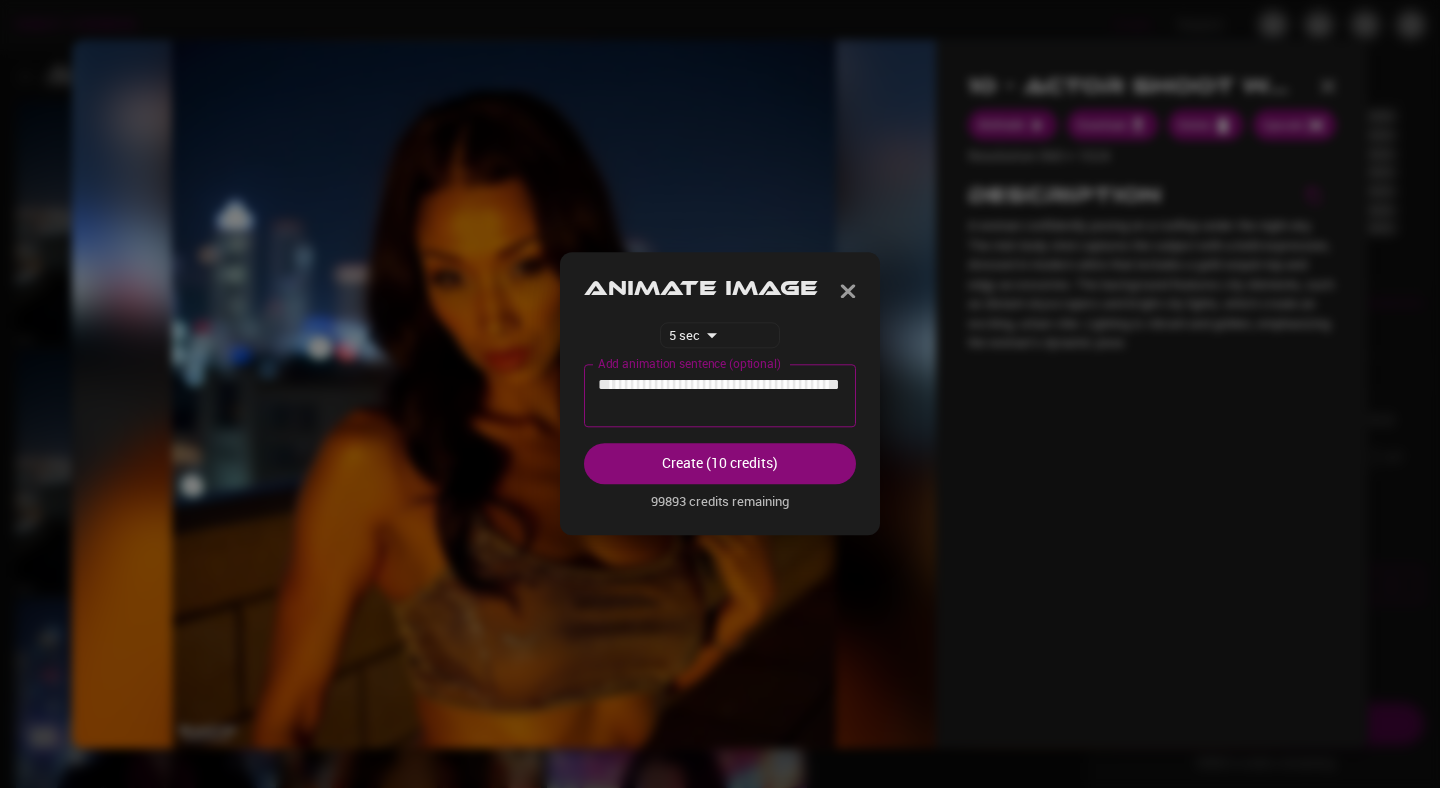 type on "**********" 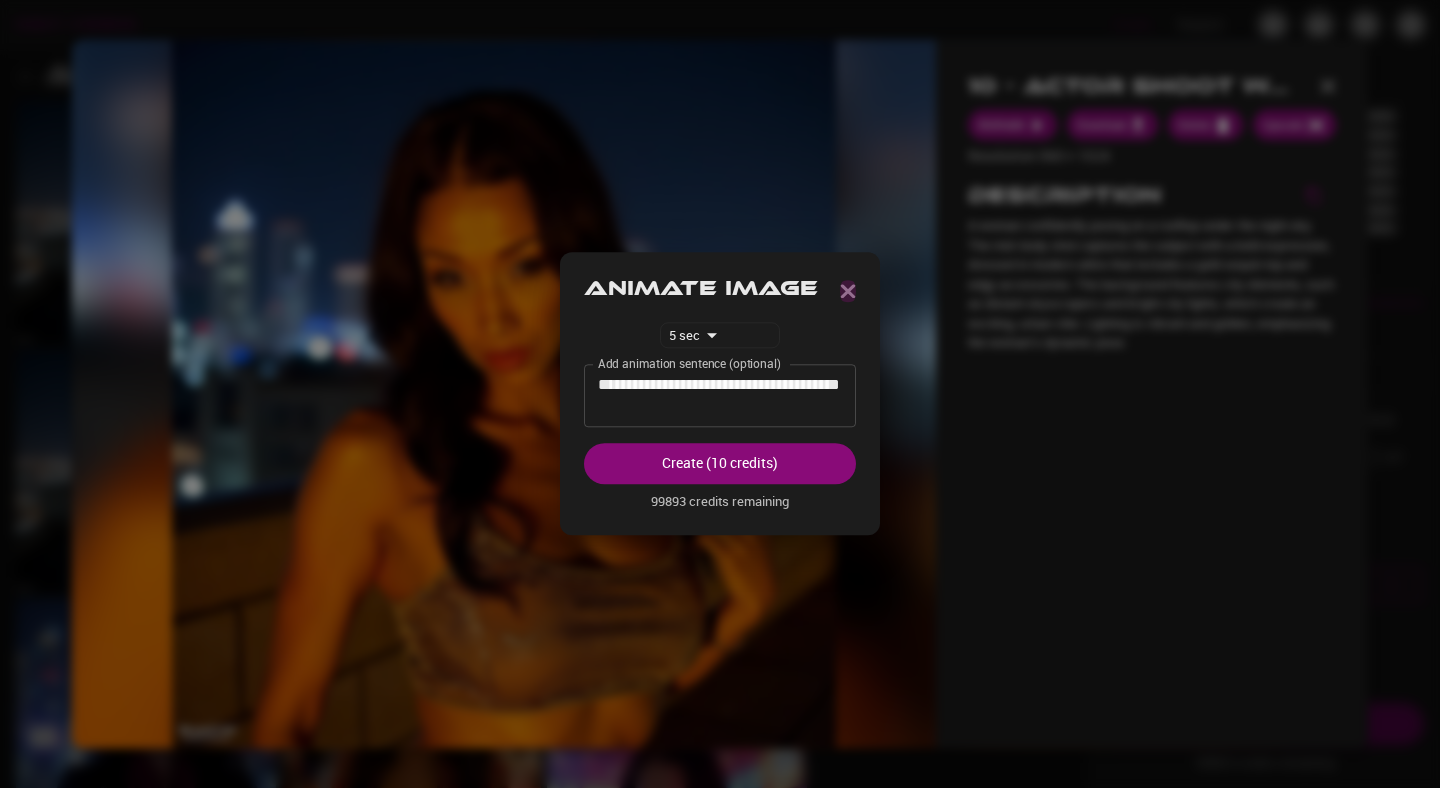 click at bounding box center (848, 291) 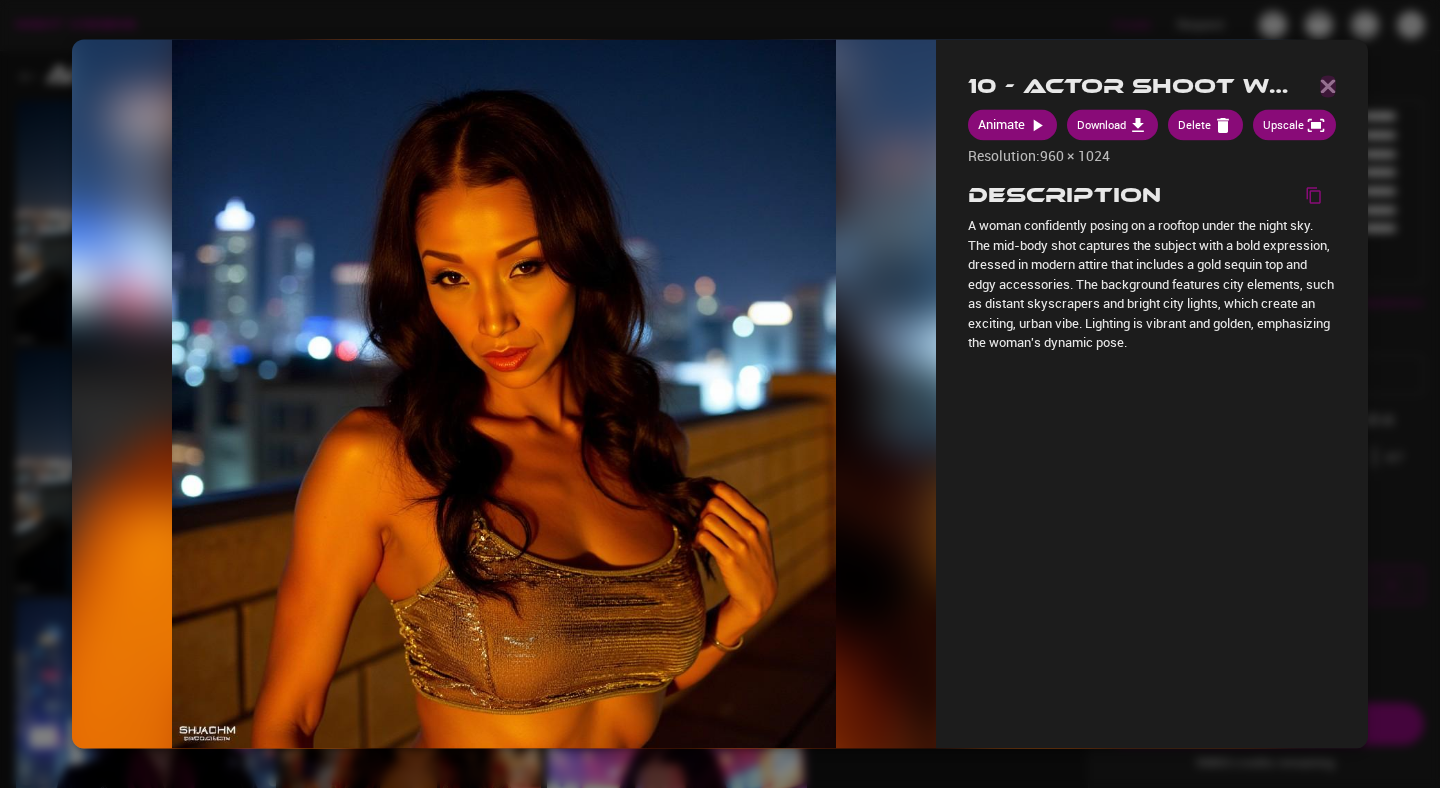 click at bounding box center (1328, 86) 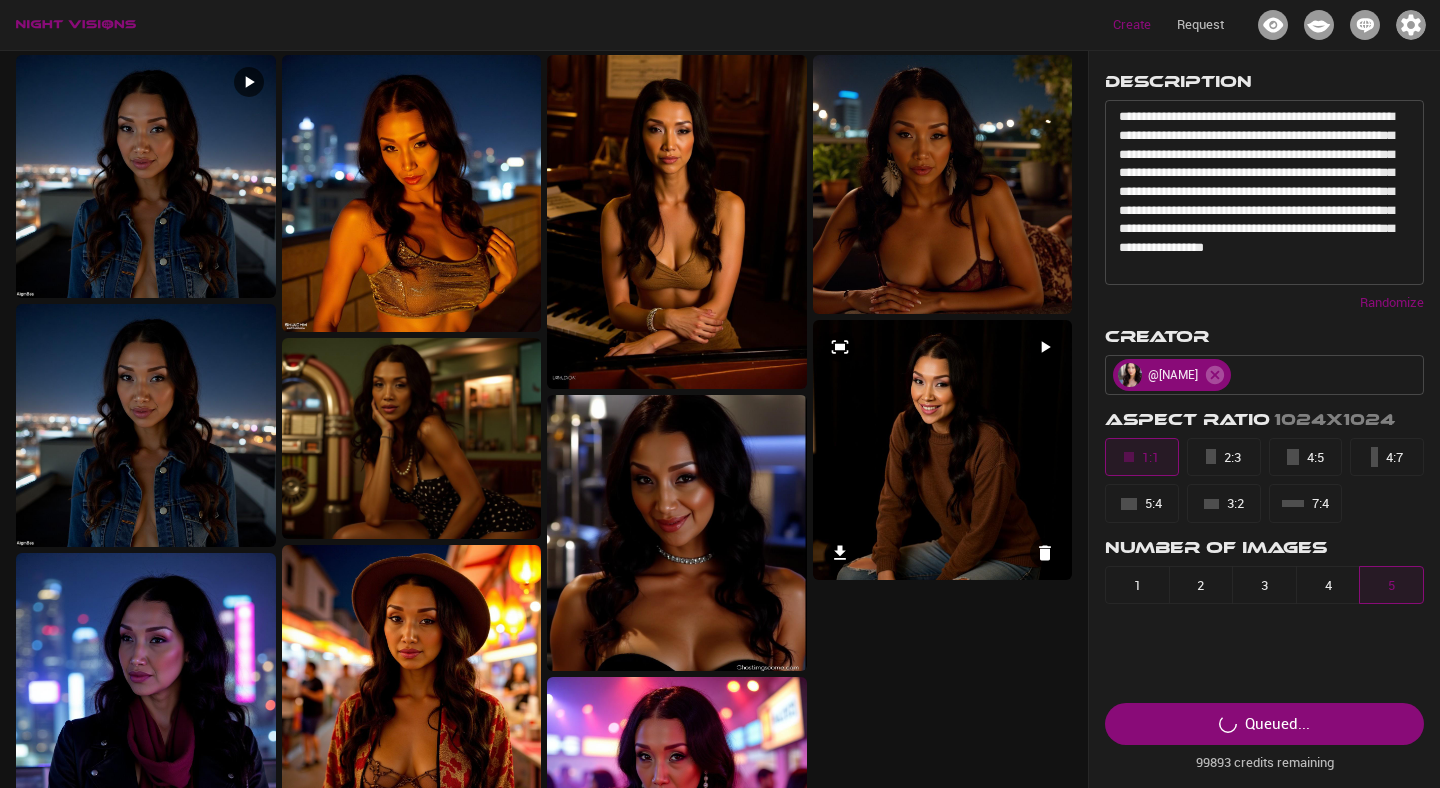 scroll, scrollTop: 0, scrollLeft: 0, axis: both 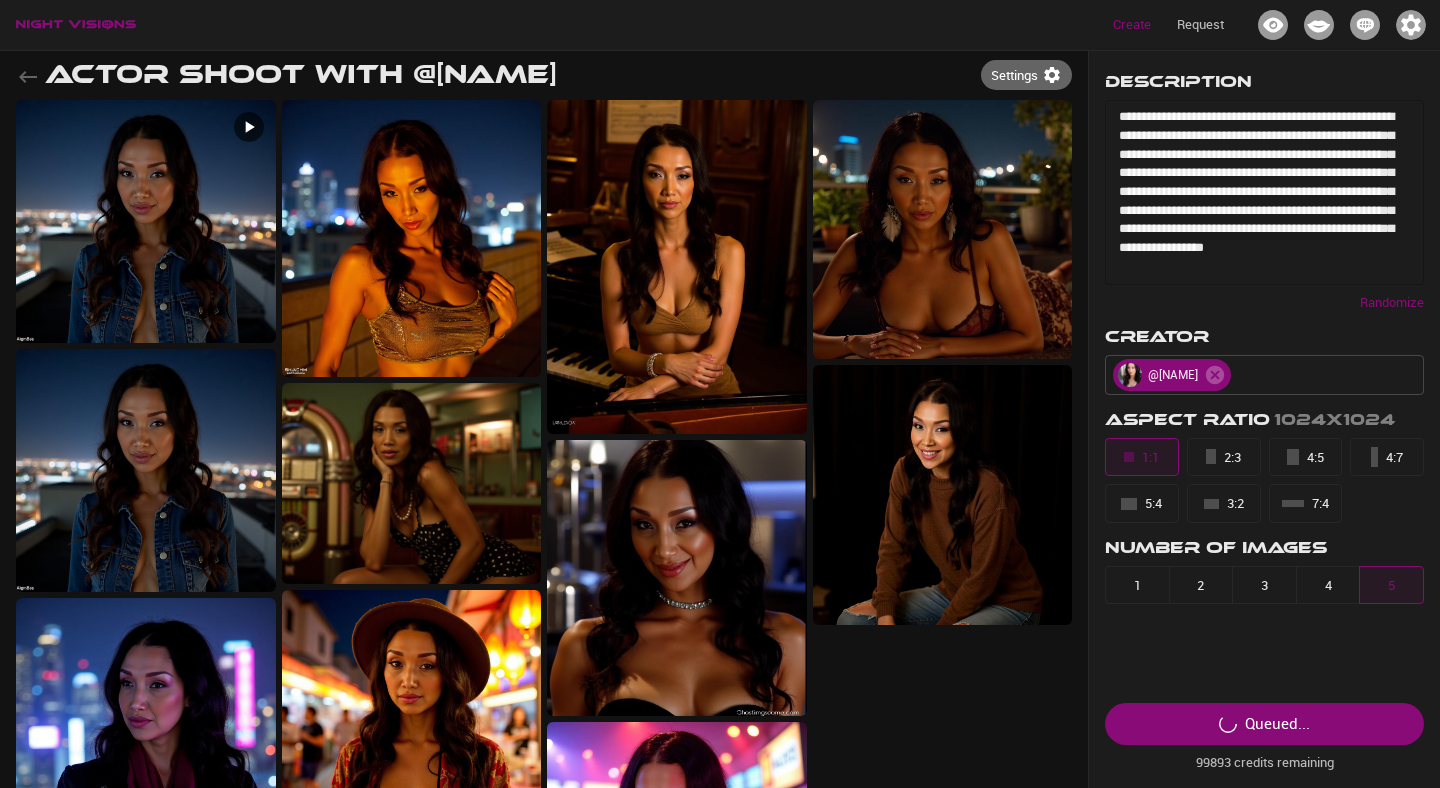 click on "**********" at bounding box center (1264, 192) 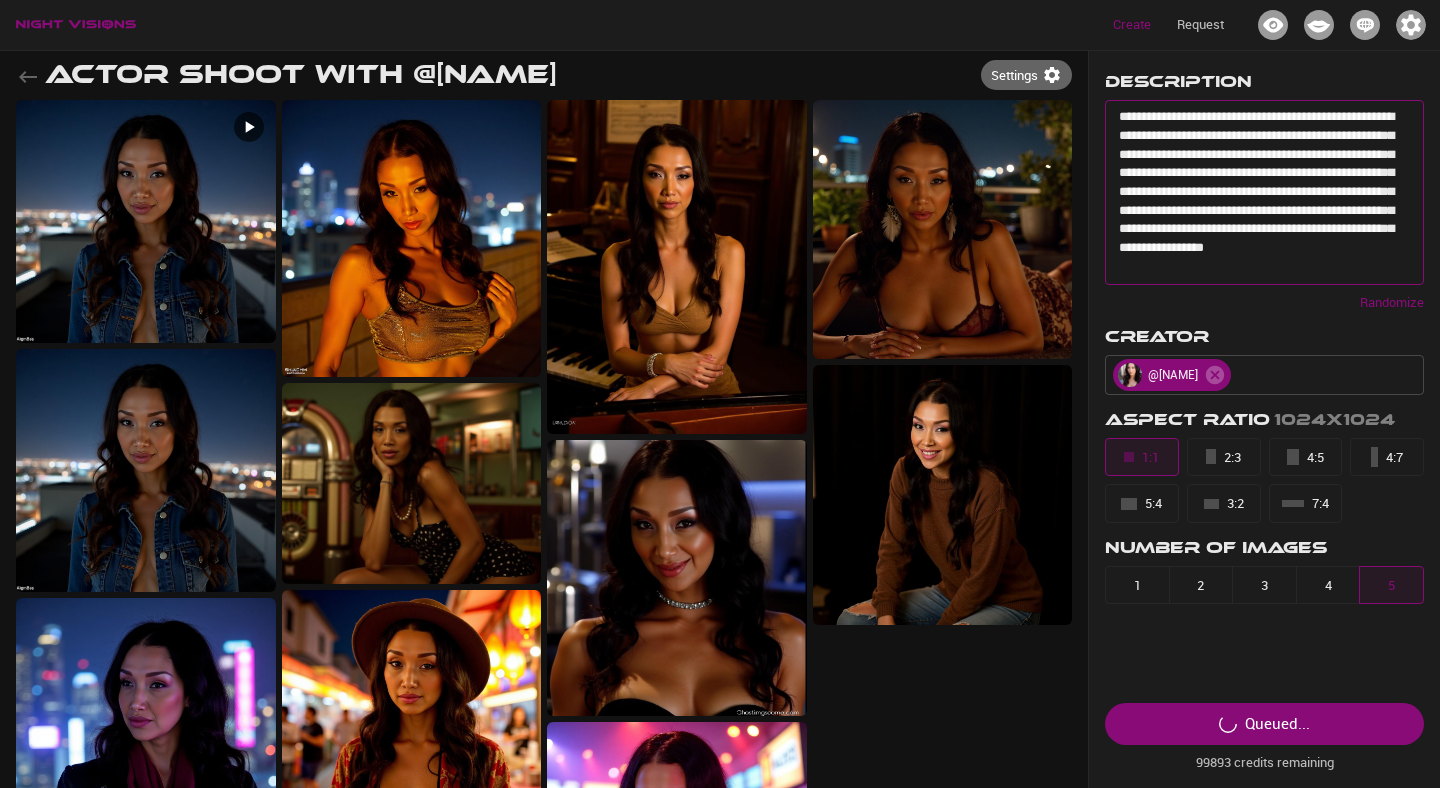 click on "**********" at bounding box center (1264, 192) 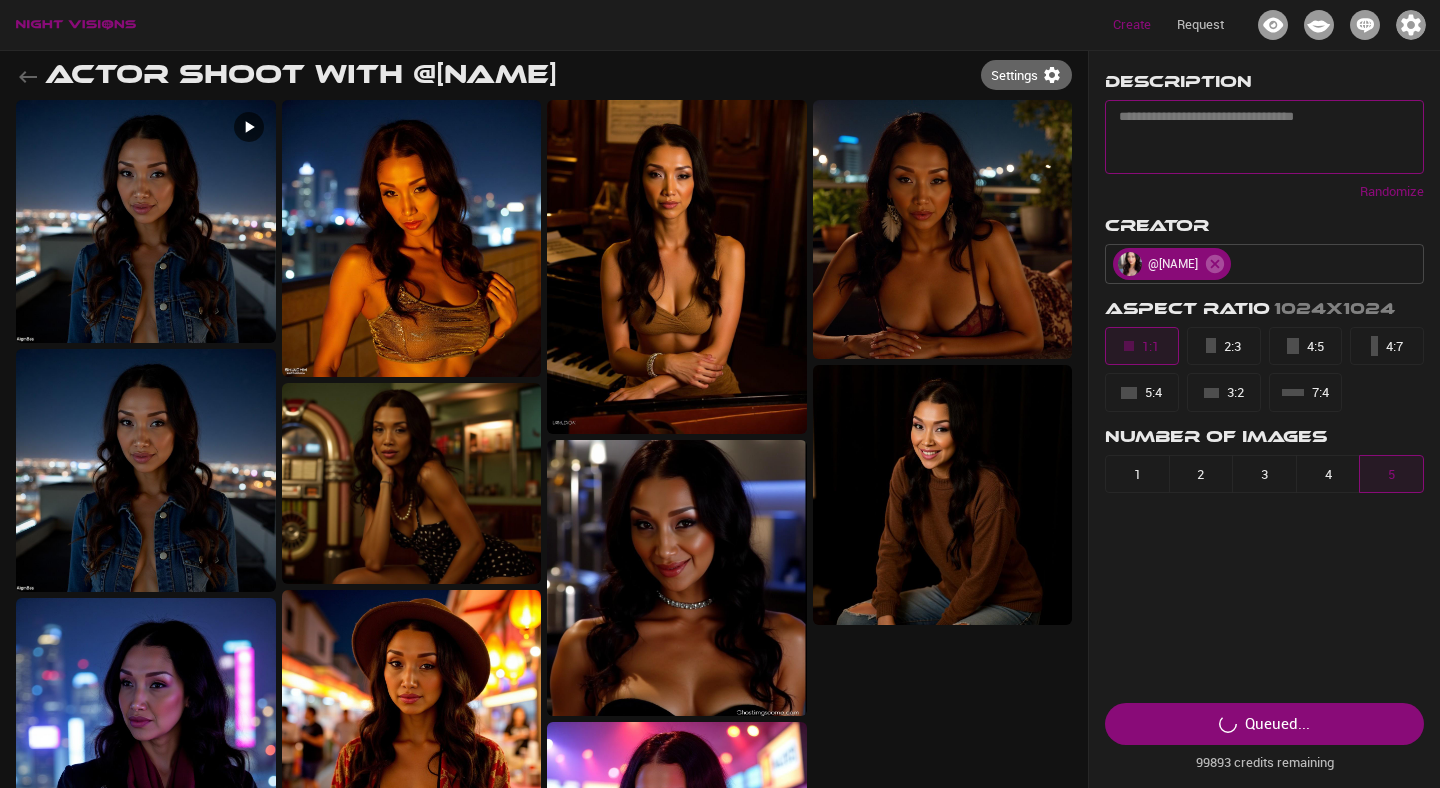click on "Randomize" at bounding box center [1264, 188] 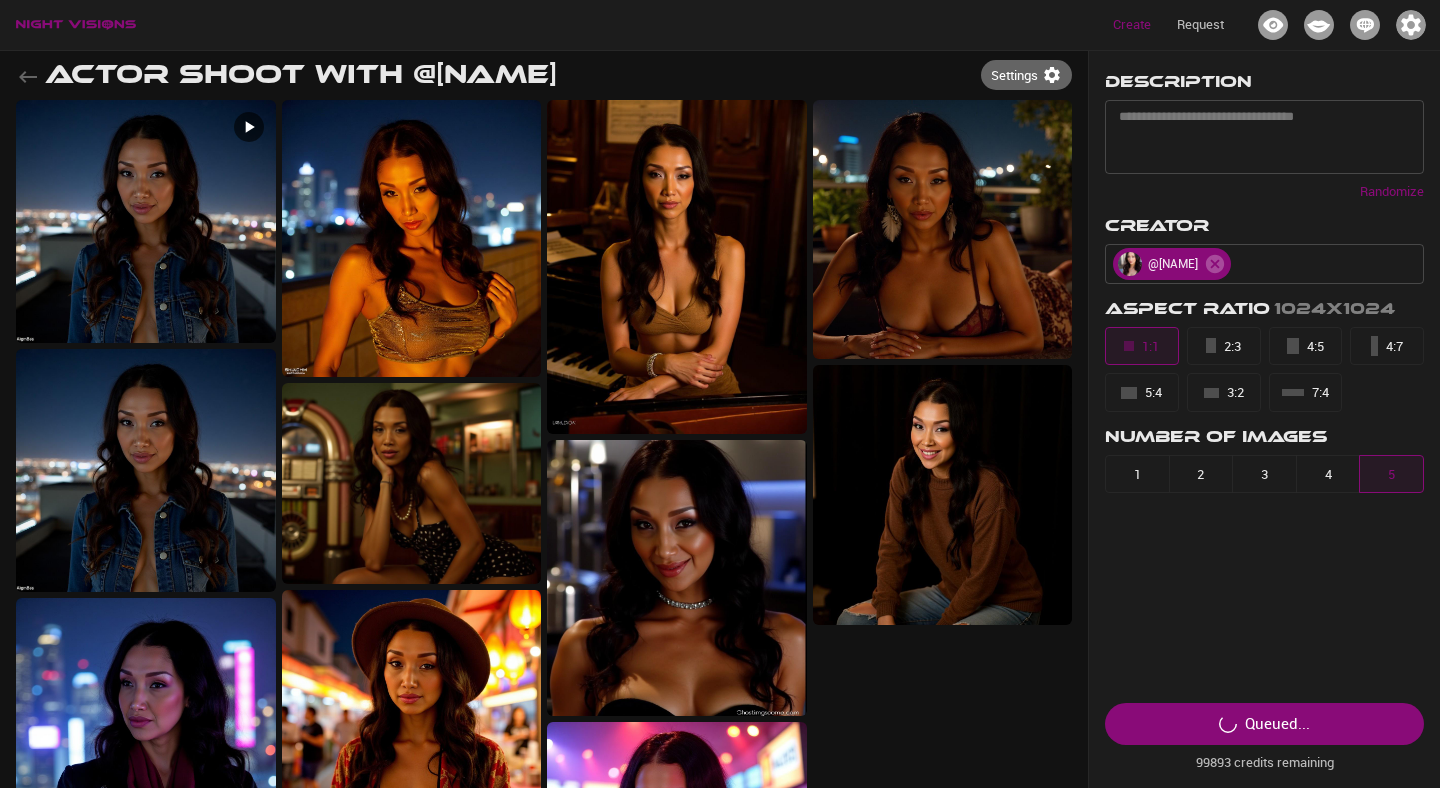 click on "Randomize" at bounding box center (1392, 192) 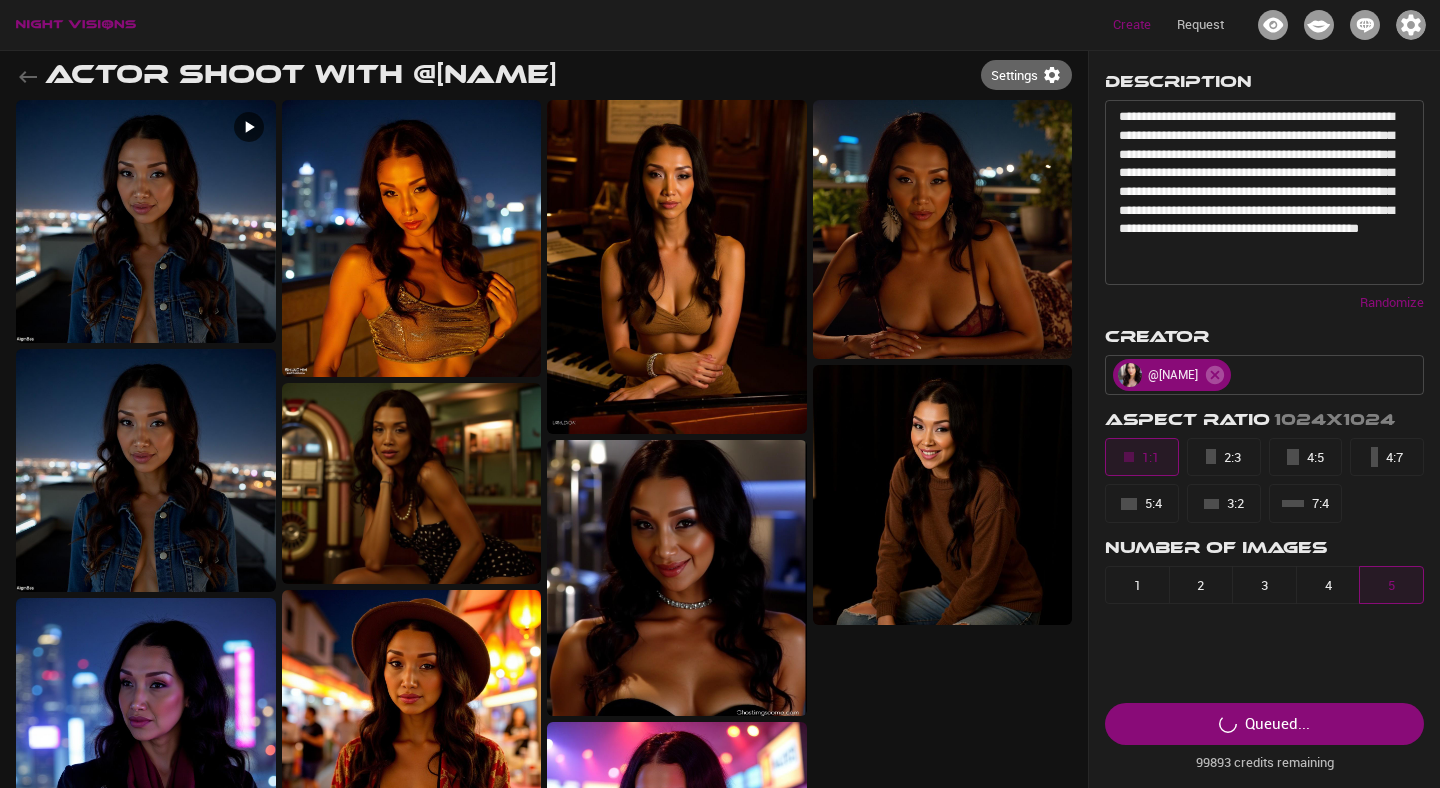 click on "Randomize" at bounding box center (1392, 303) 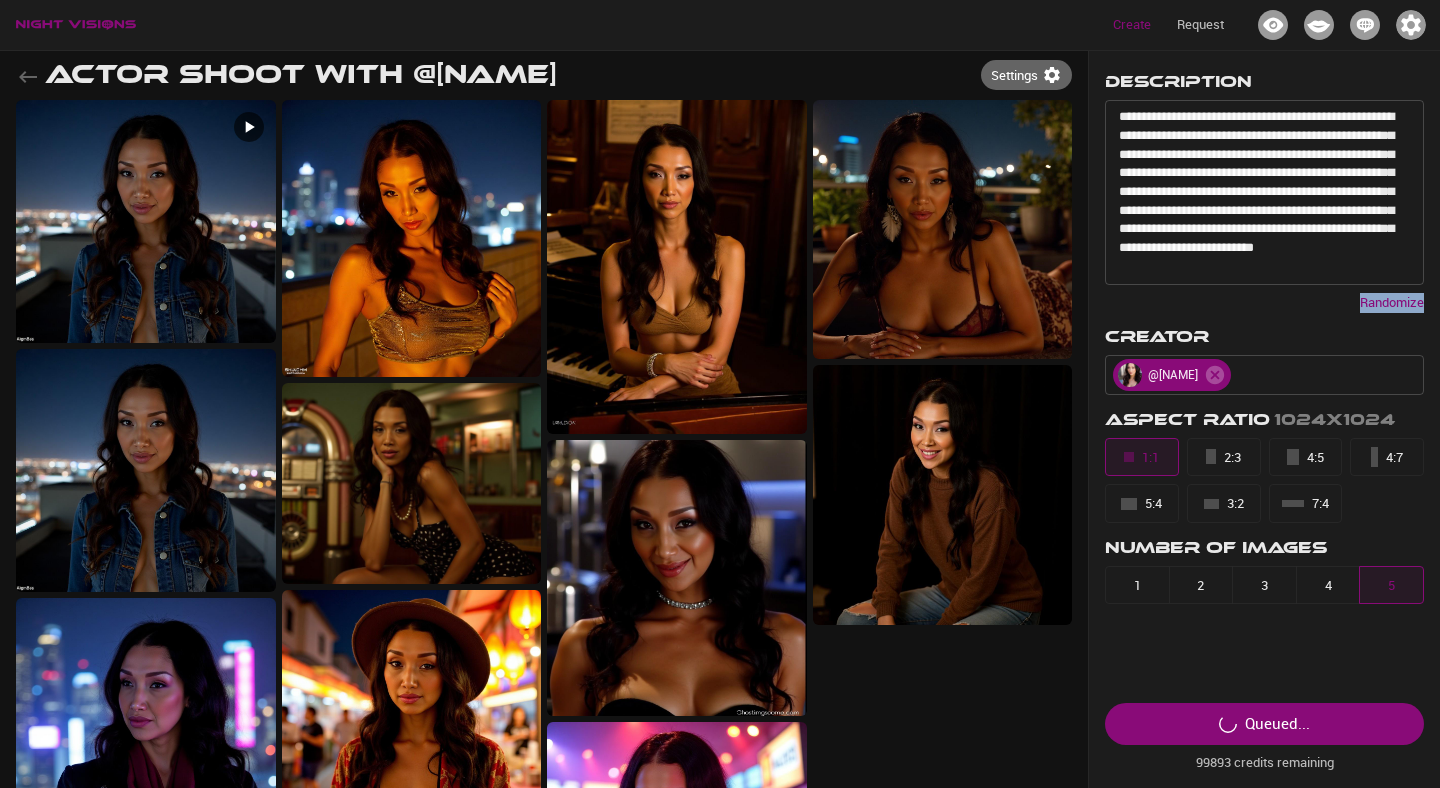 click on "Randomize" at bounding box center (1392, 303) 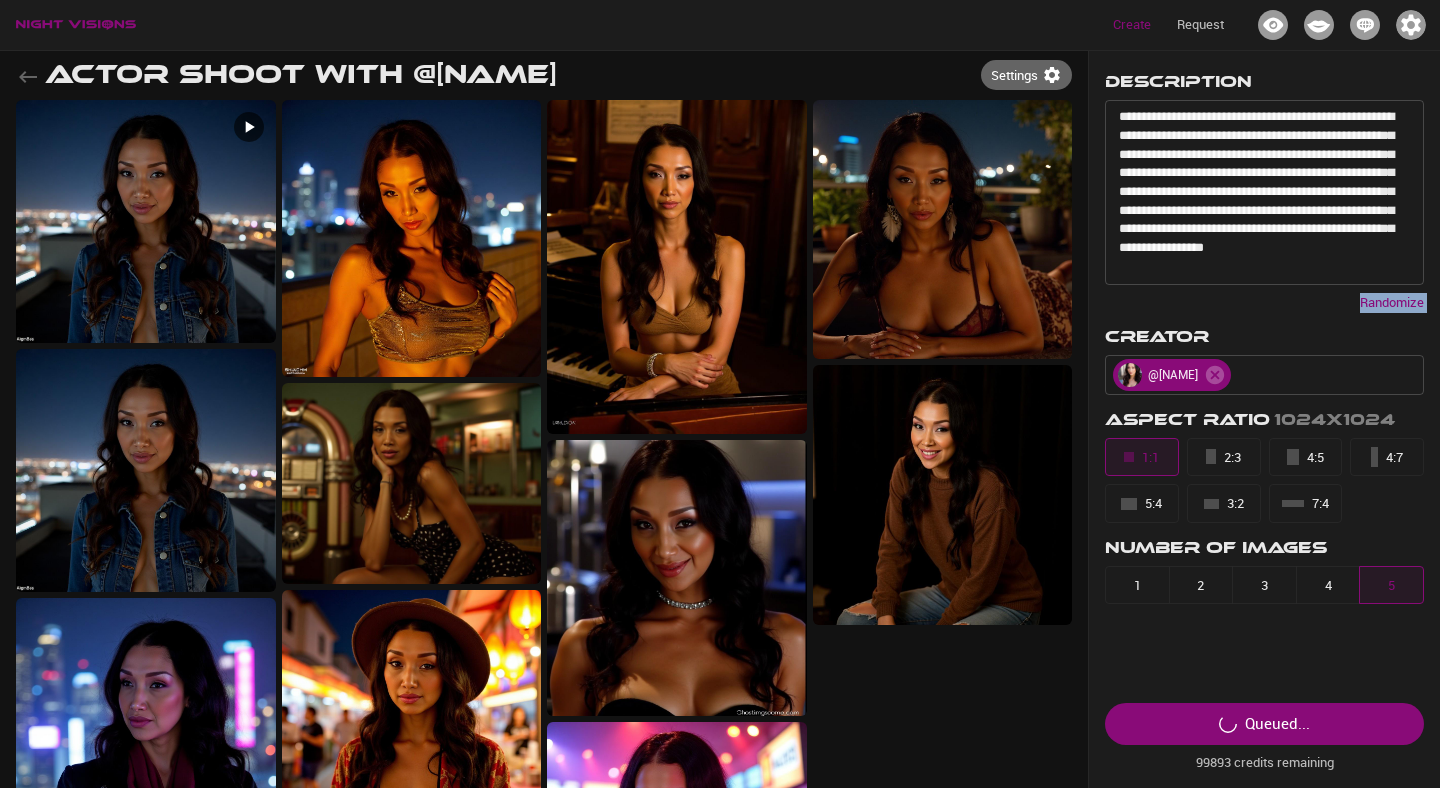 click on "Randomize" at bounding box center [1392, 303] 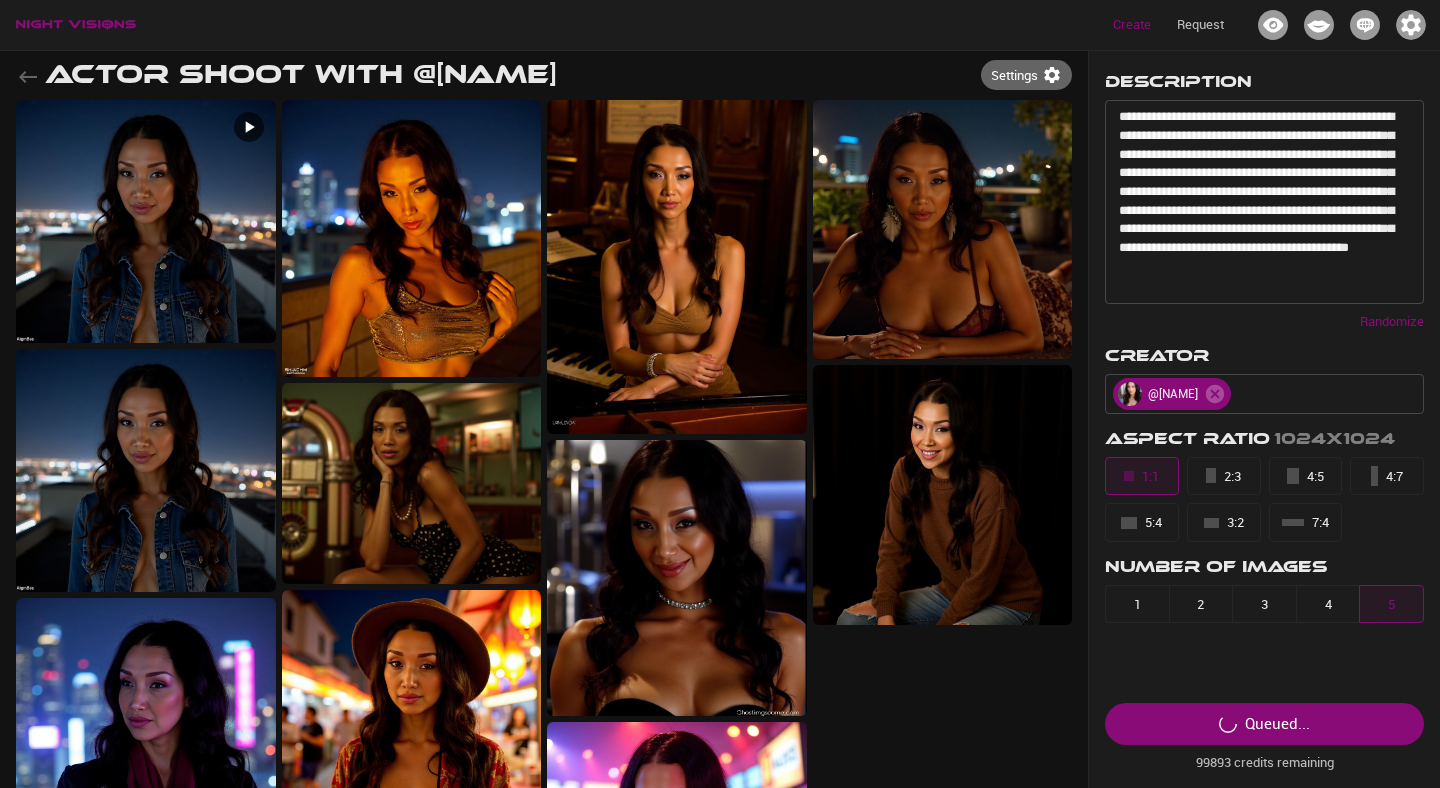 click on "Randomize" at bounding box center [1392, 322] 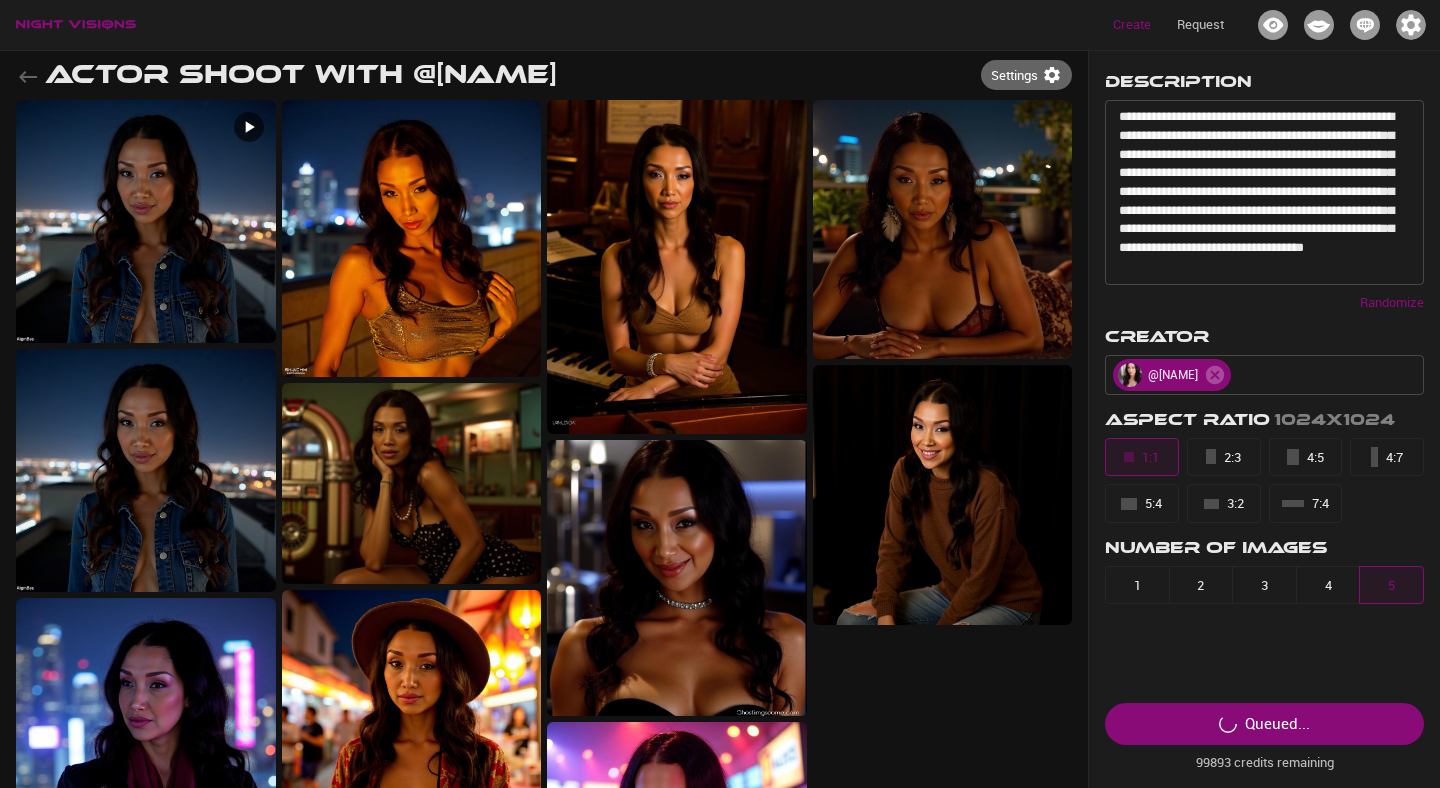 click on "Randomize" at bounding box center (1392, 303) 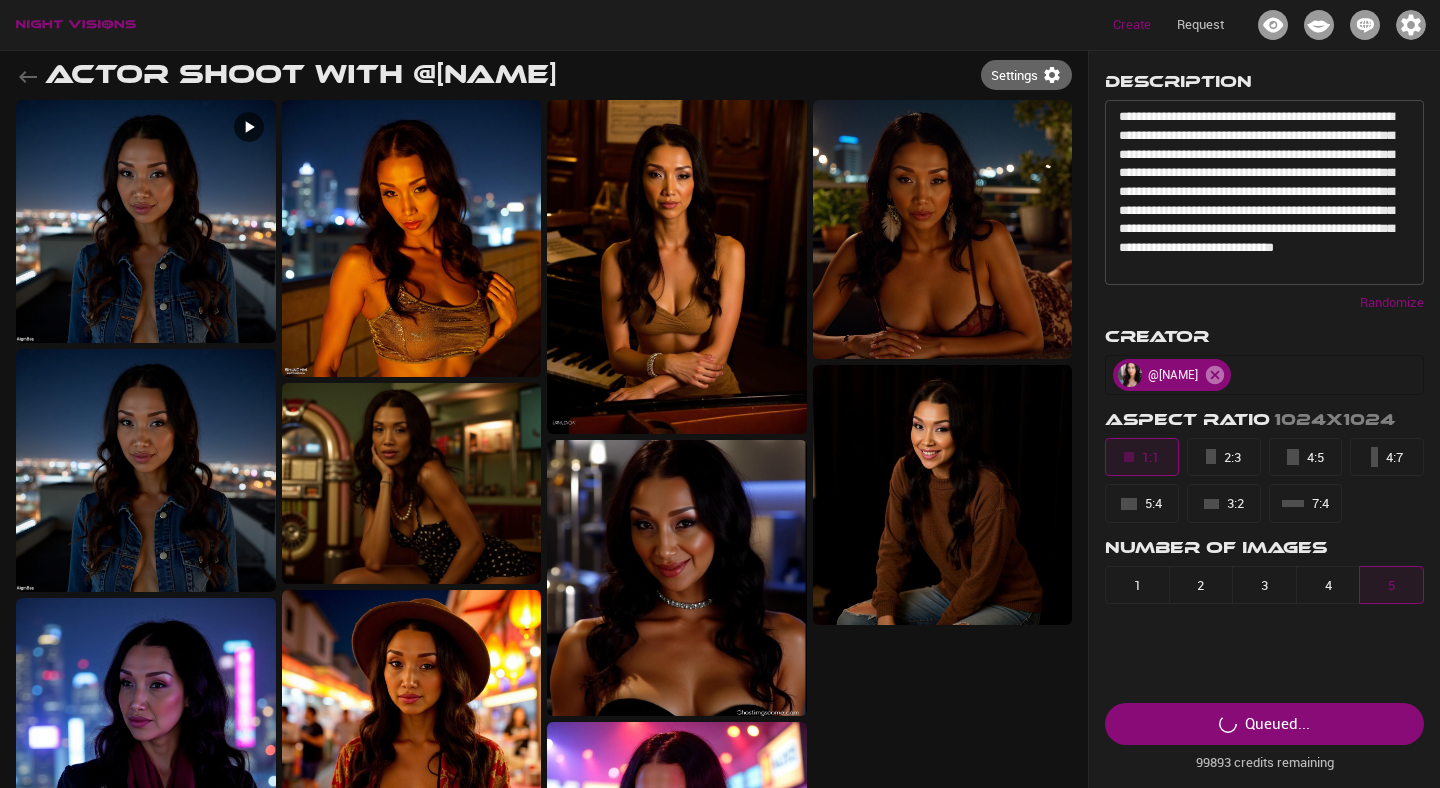 click 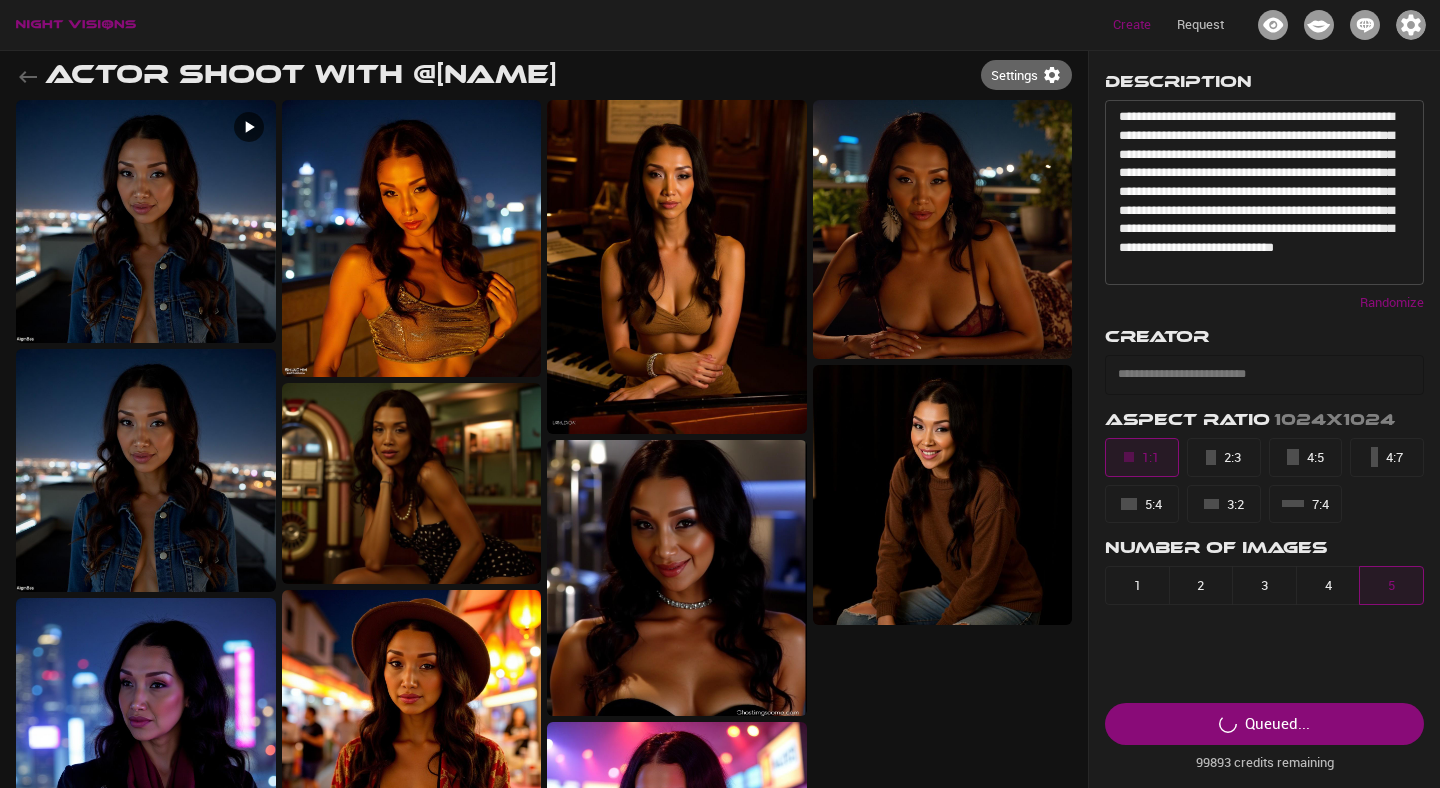 click at bounding box center (1249, 375) 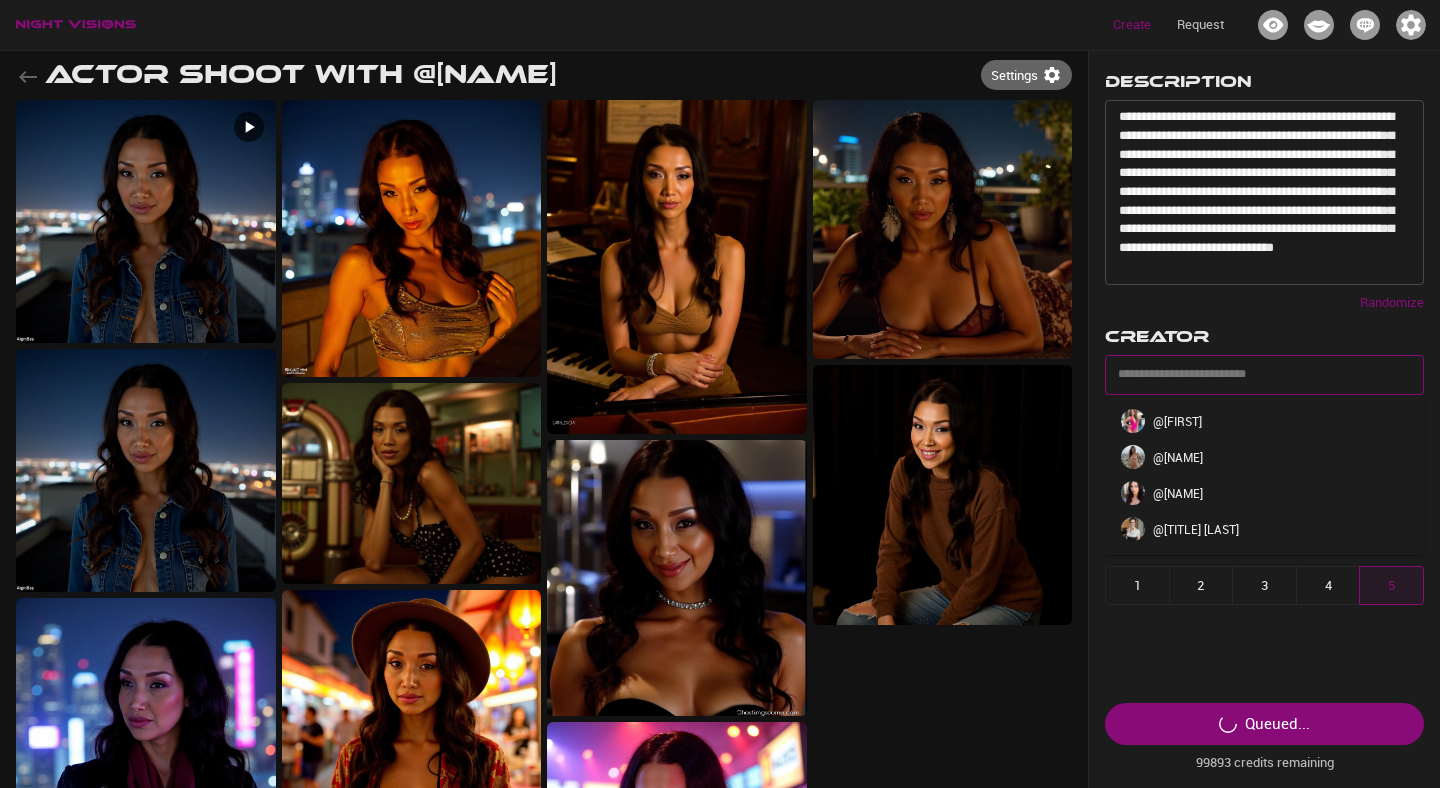 click on "@ [NAME]" at bounding box center (1264, 493) 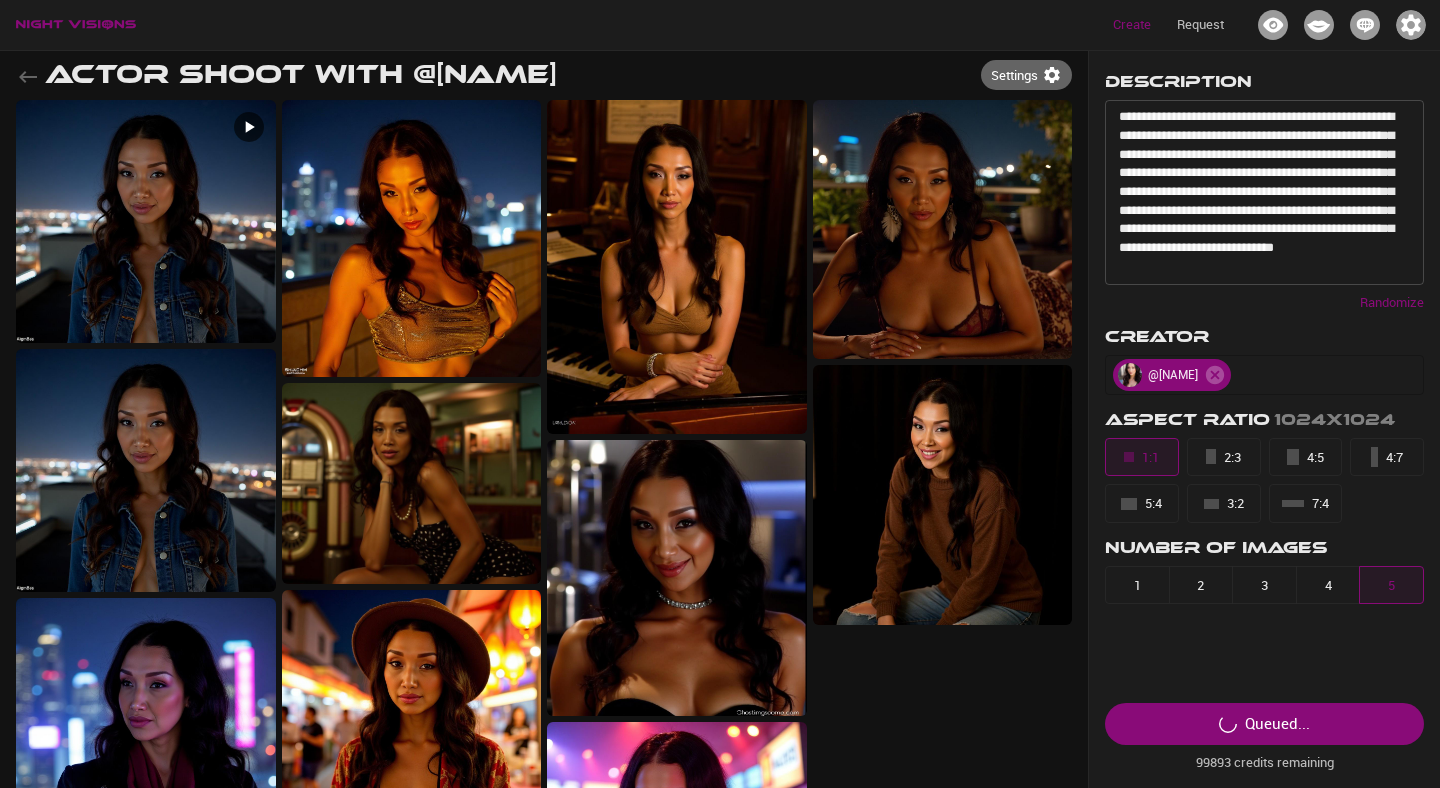 click on "**********" at bounding box center (1264, 375) 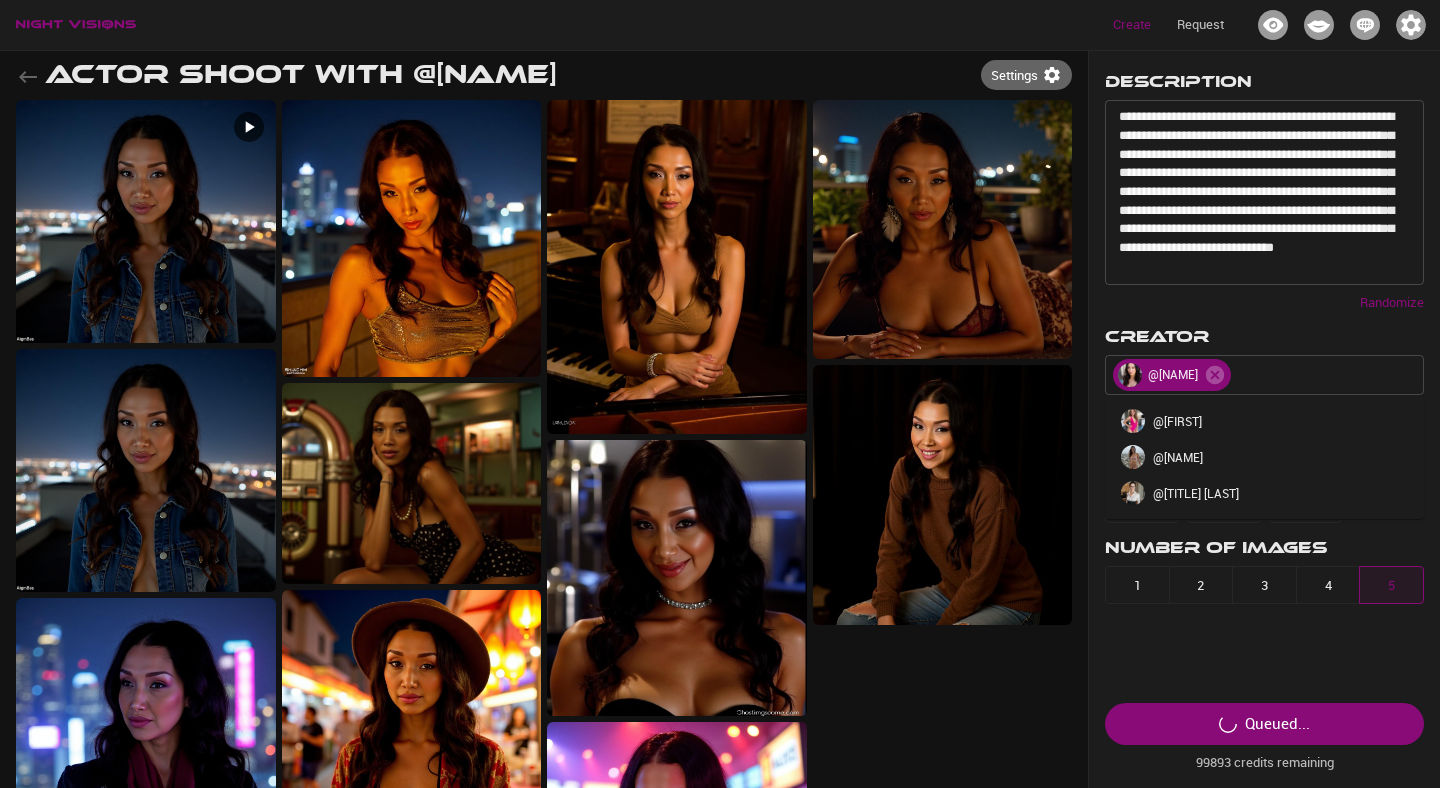 click on "@ [NAME]" at bounding box center (1264, 493) 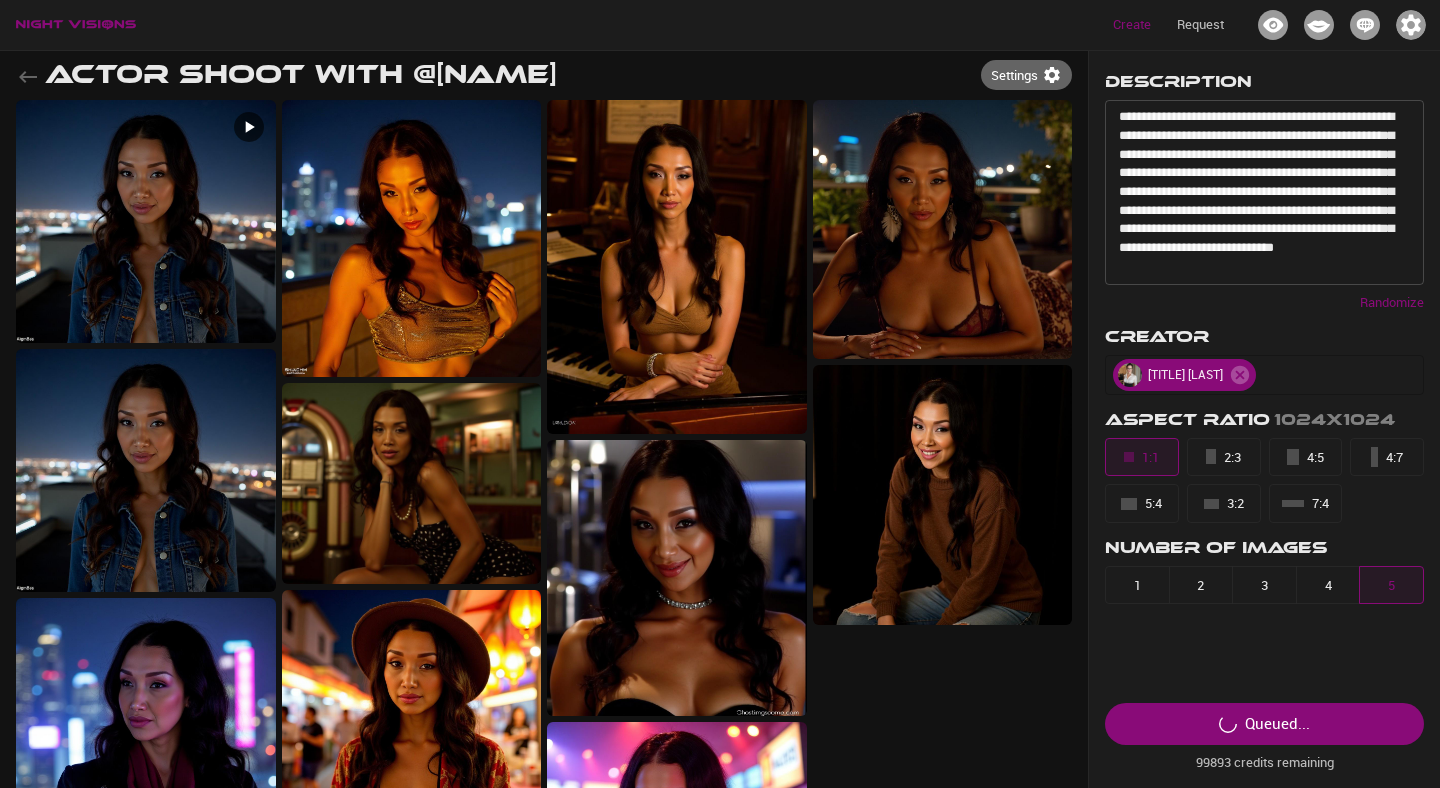 click on "**********" at bounding box center (1264, 375) 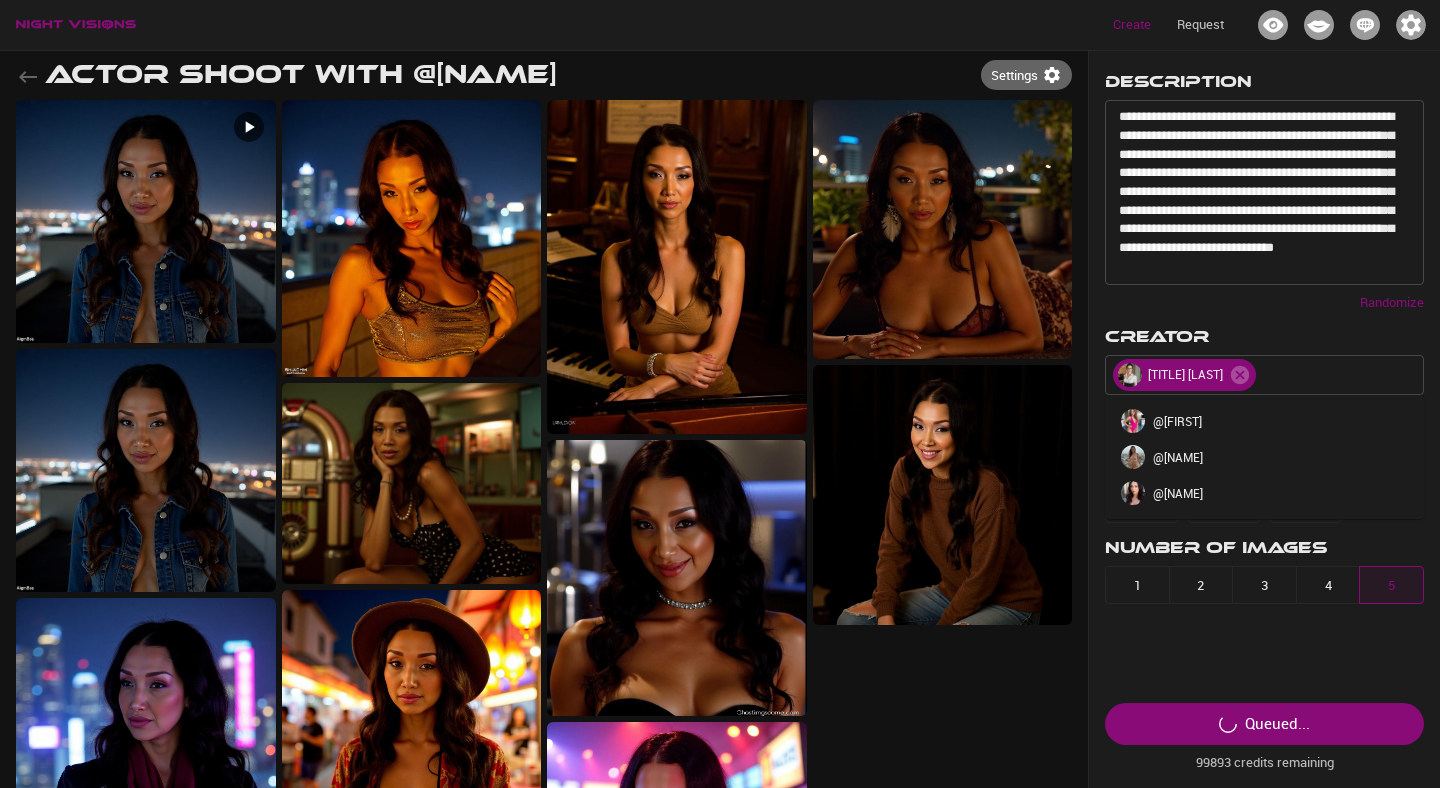 click on "@ [NAME]" at bounding box center [1178, 493] 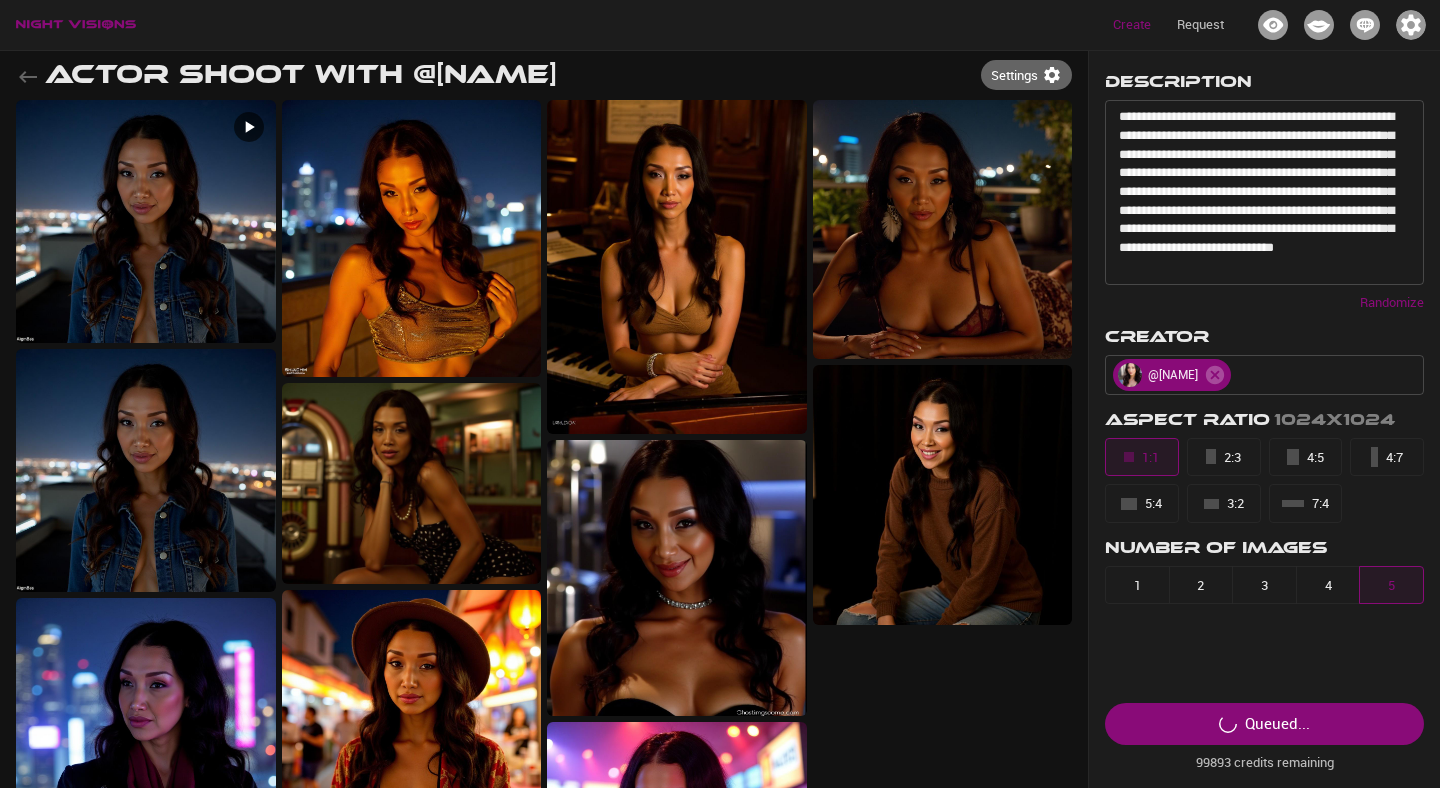 click on "4:7" at bounding box center [1387, 457] 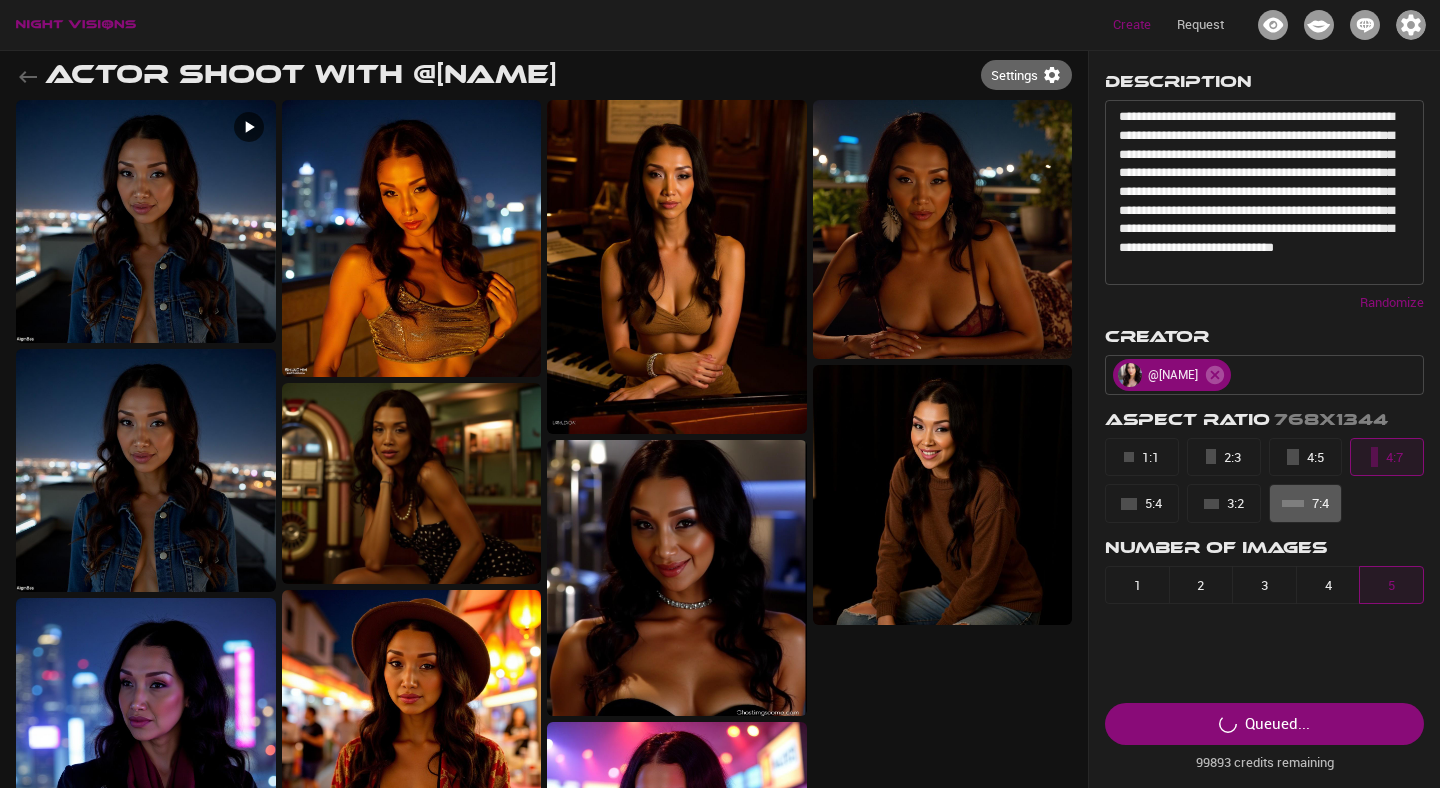 click on "7:4" at bounding box center [1305, 503] 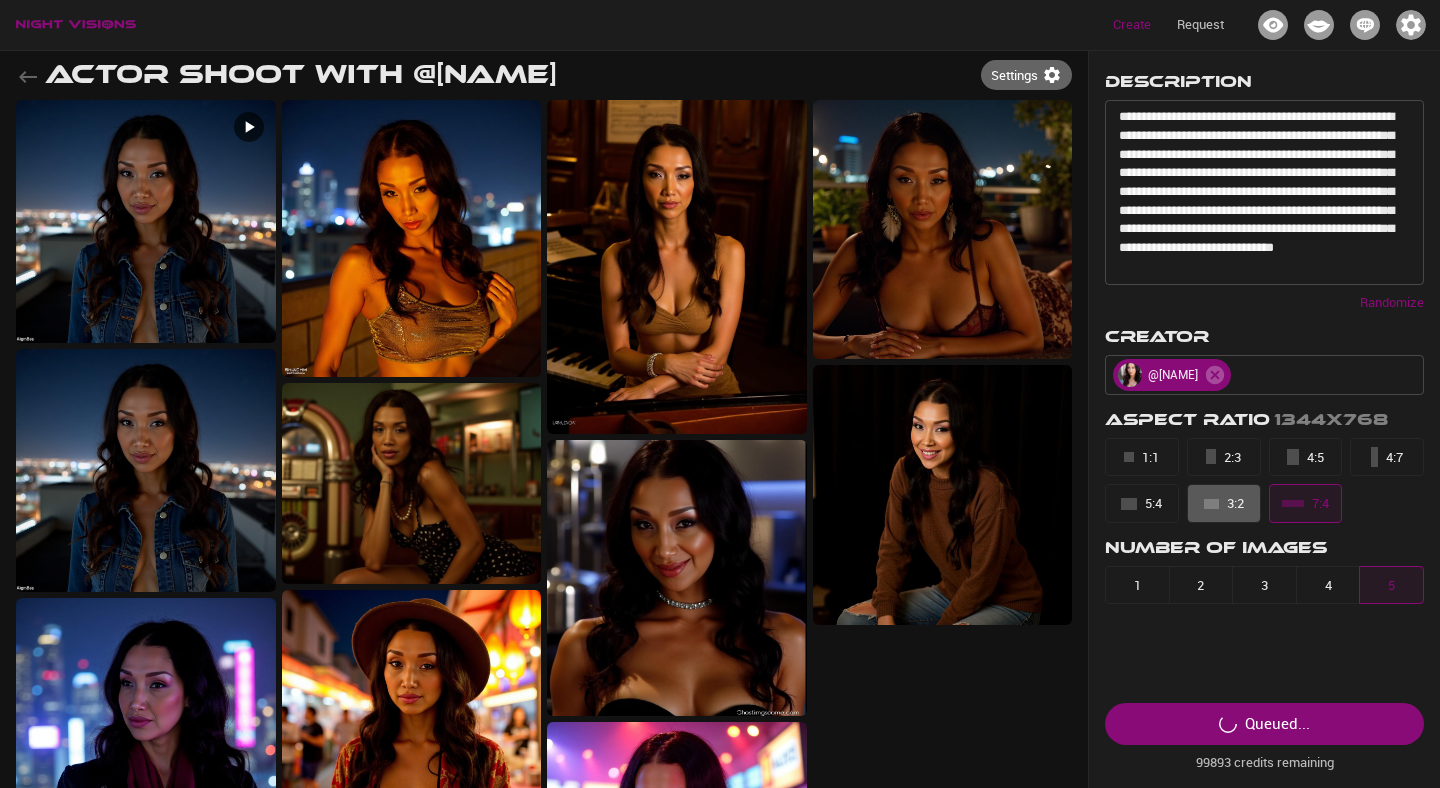 click on "3:2" at bounding box center [1224, 503] 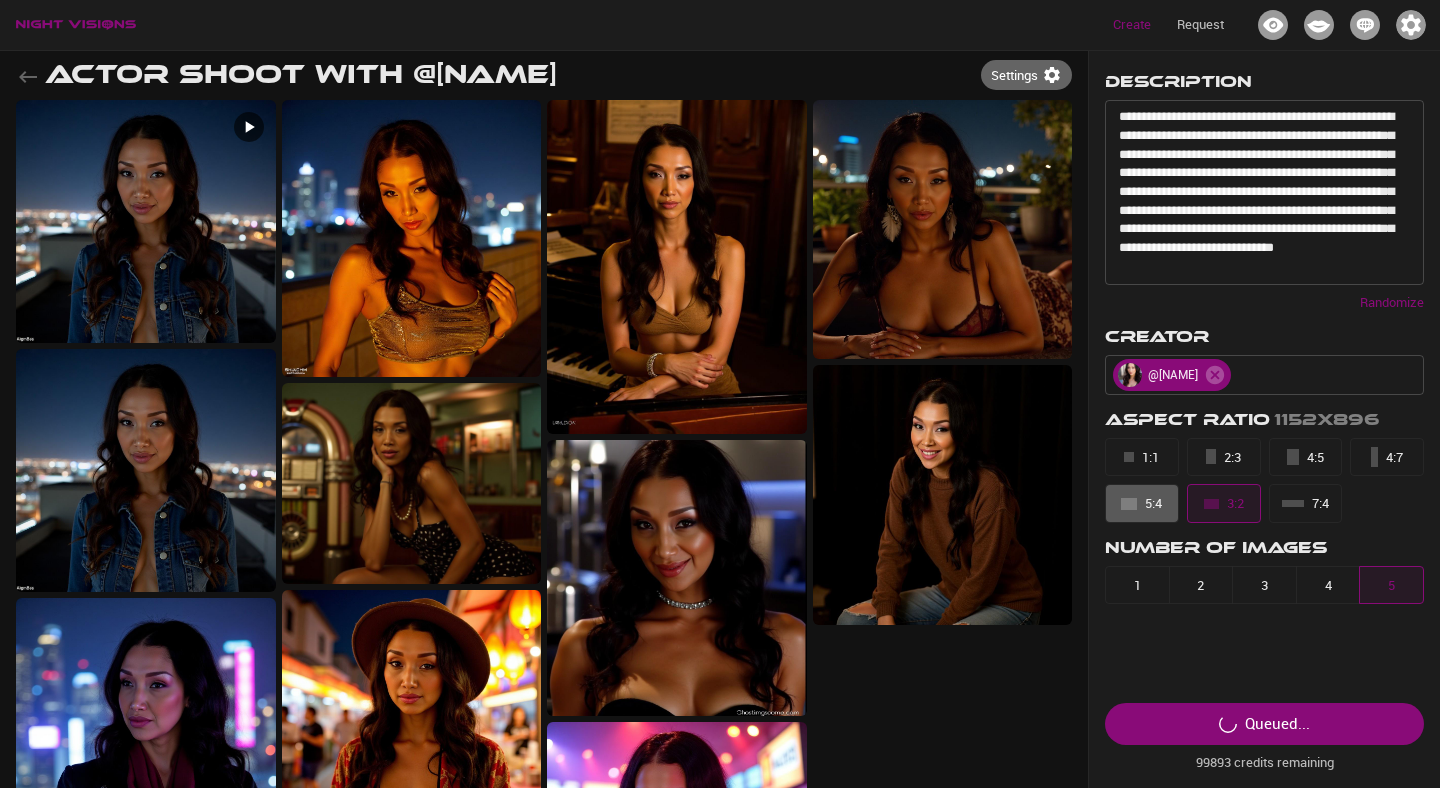 click on "5:4" at bounding box center (1141, 503) 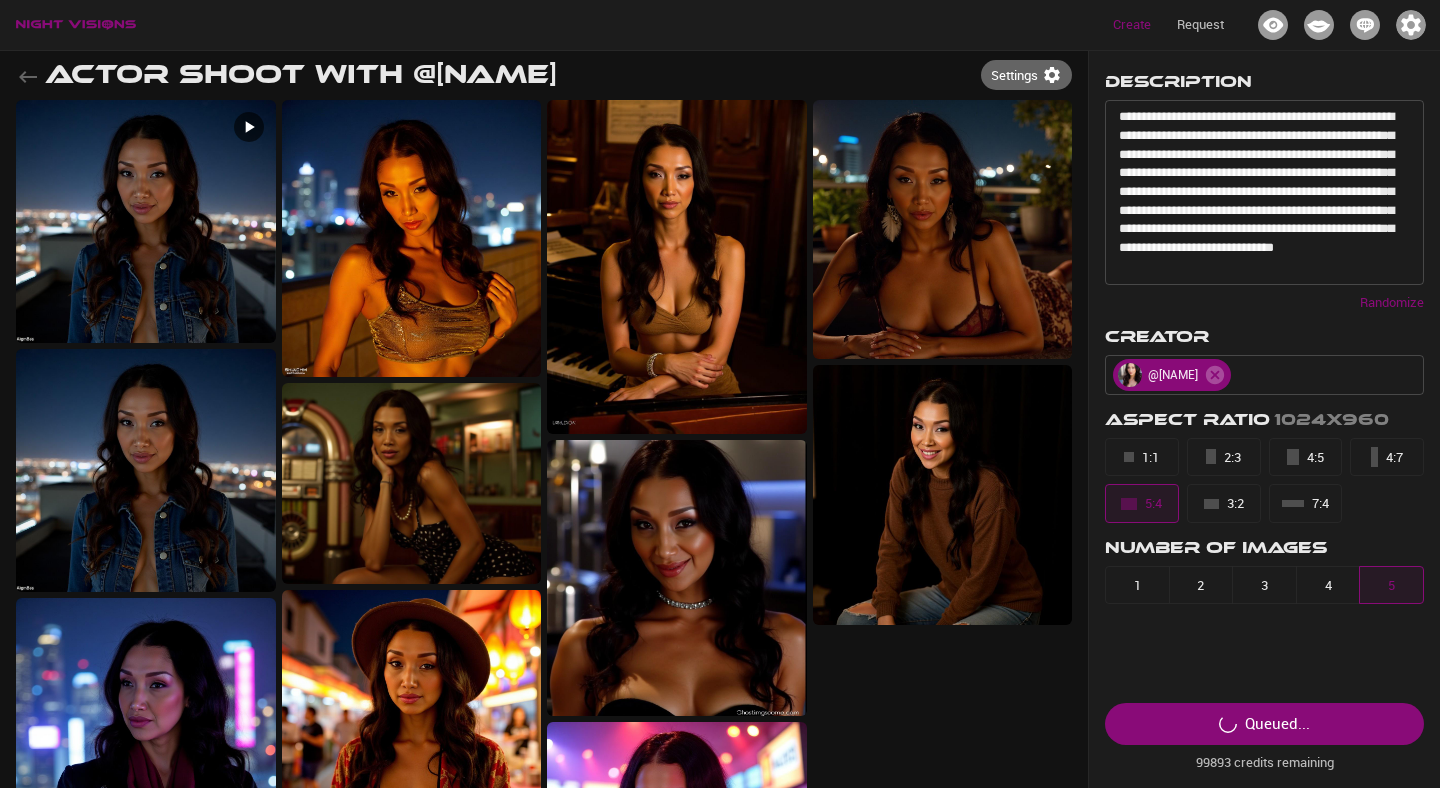click on "1:1" at bounding box center (1141, 457) 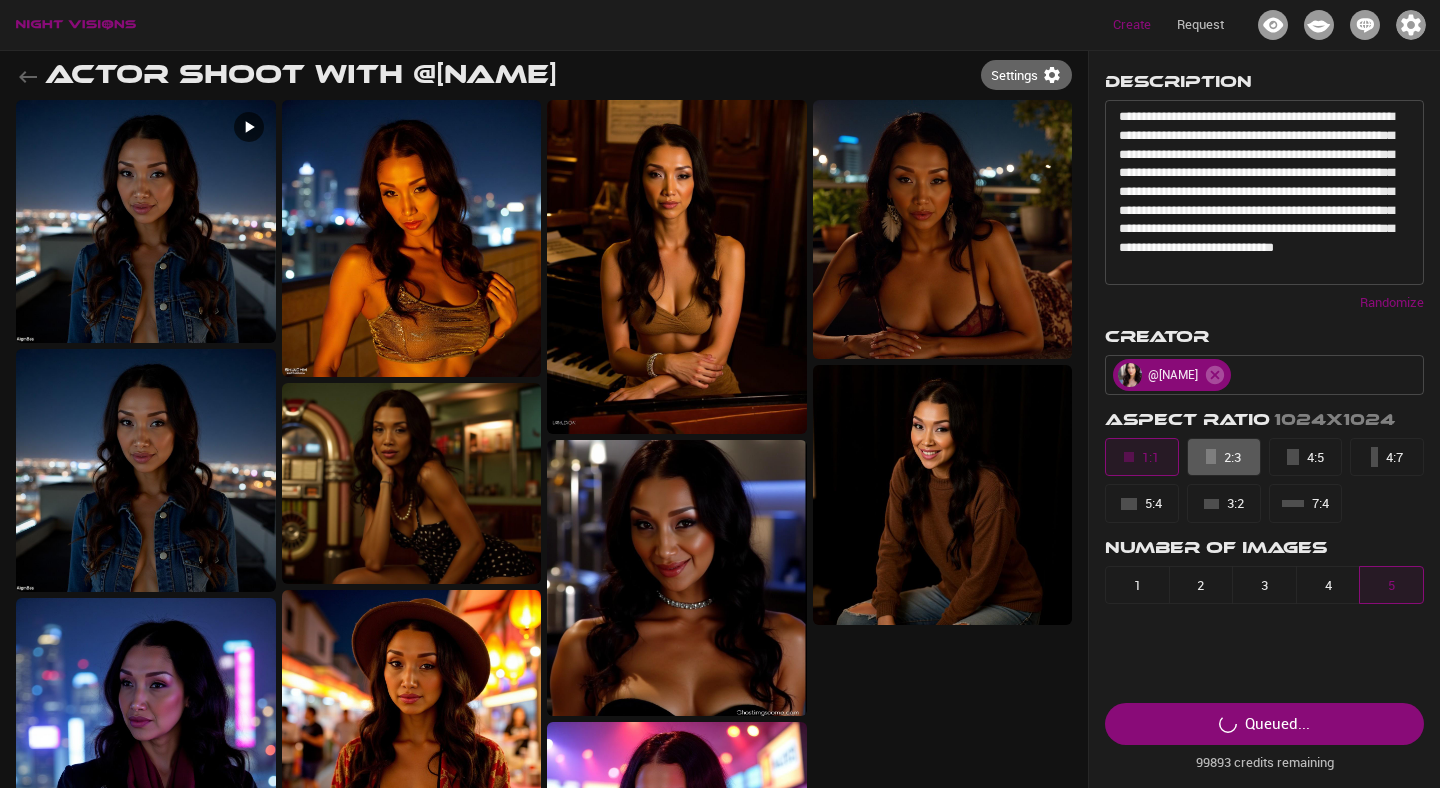 click on "2:3" at bounding box center (1224, 457) 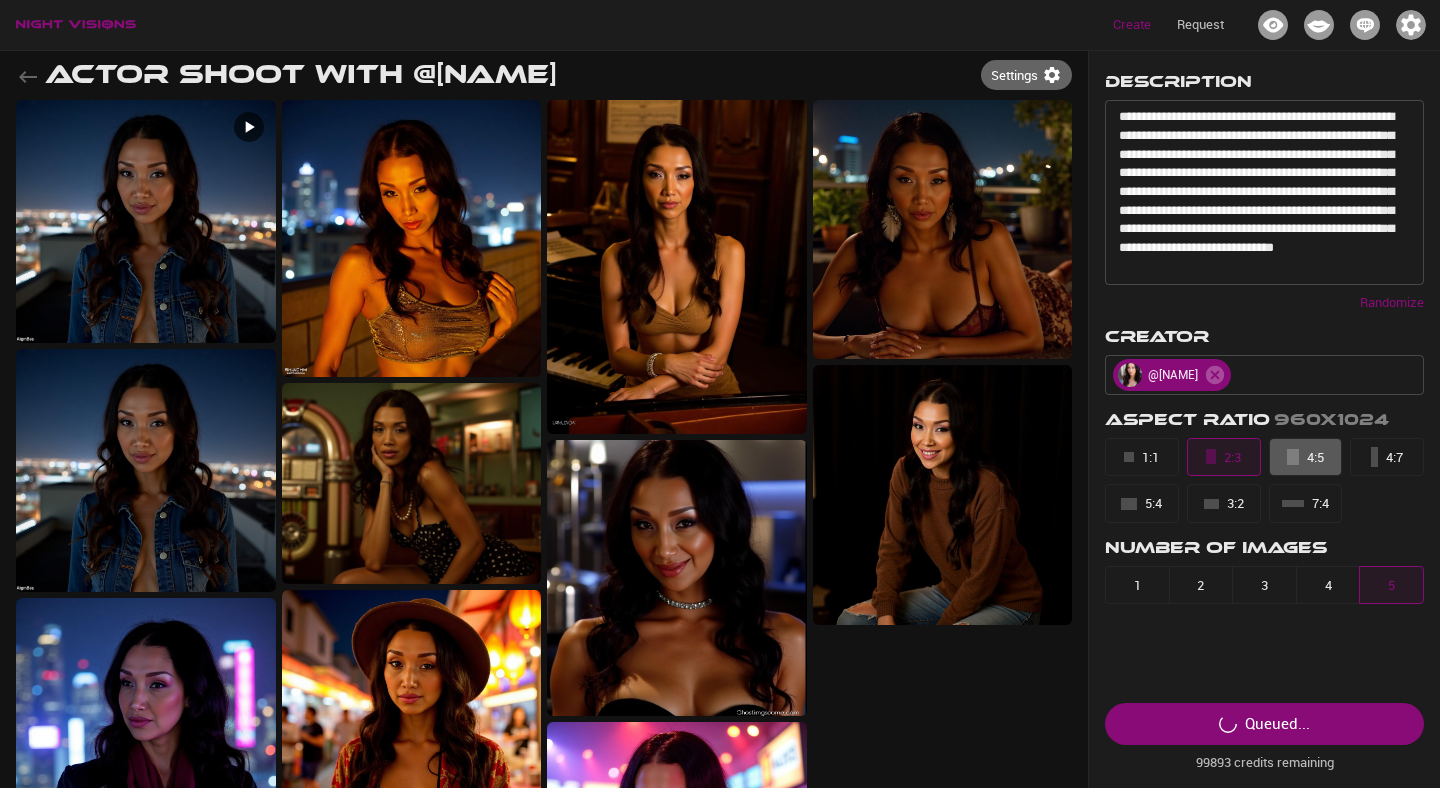 click 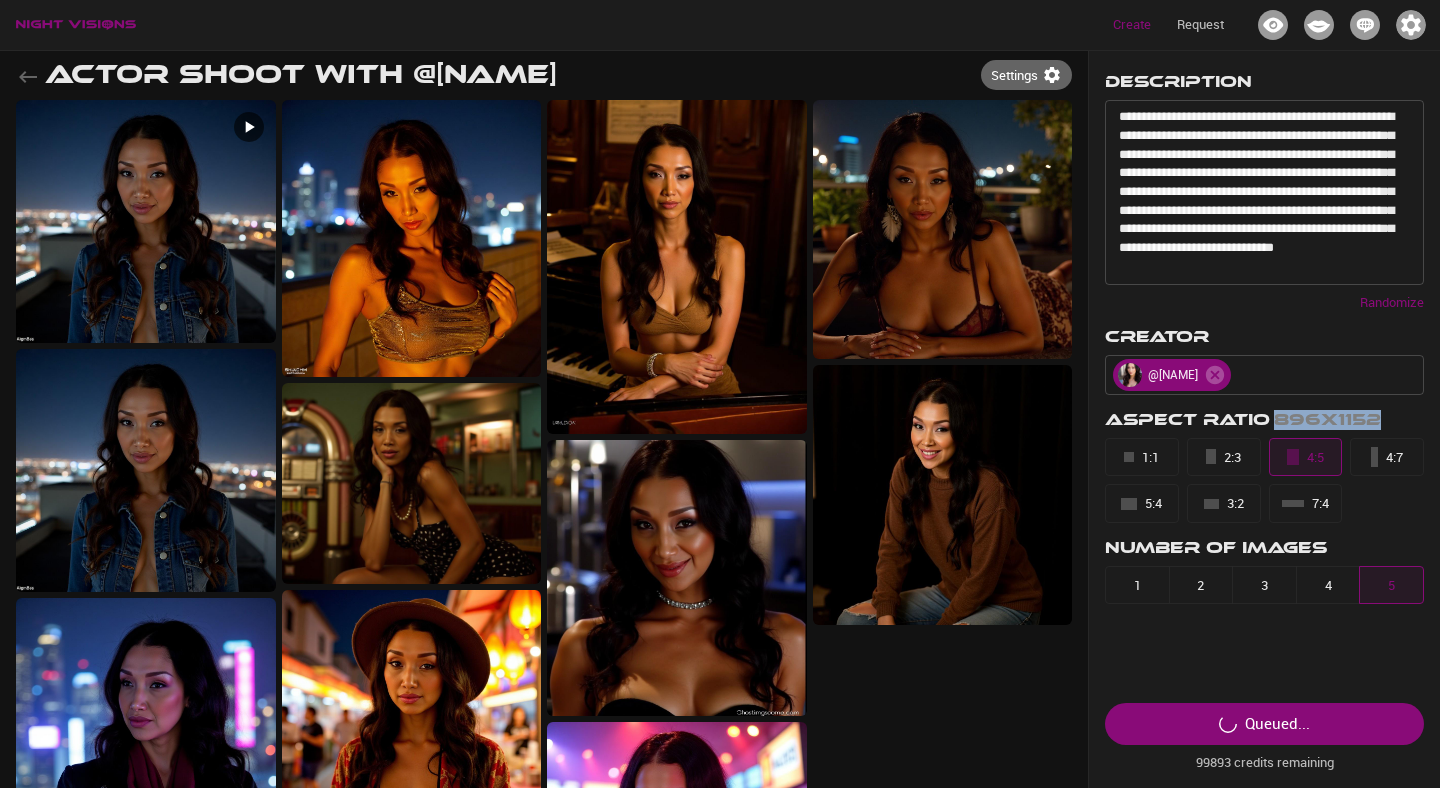 drag, startPoint x: 1276, startPoint y: 421, endPoint x: 1382, endPoint y: 421, distance: 106 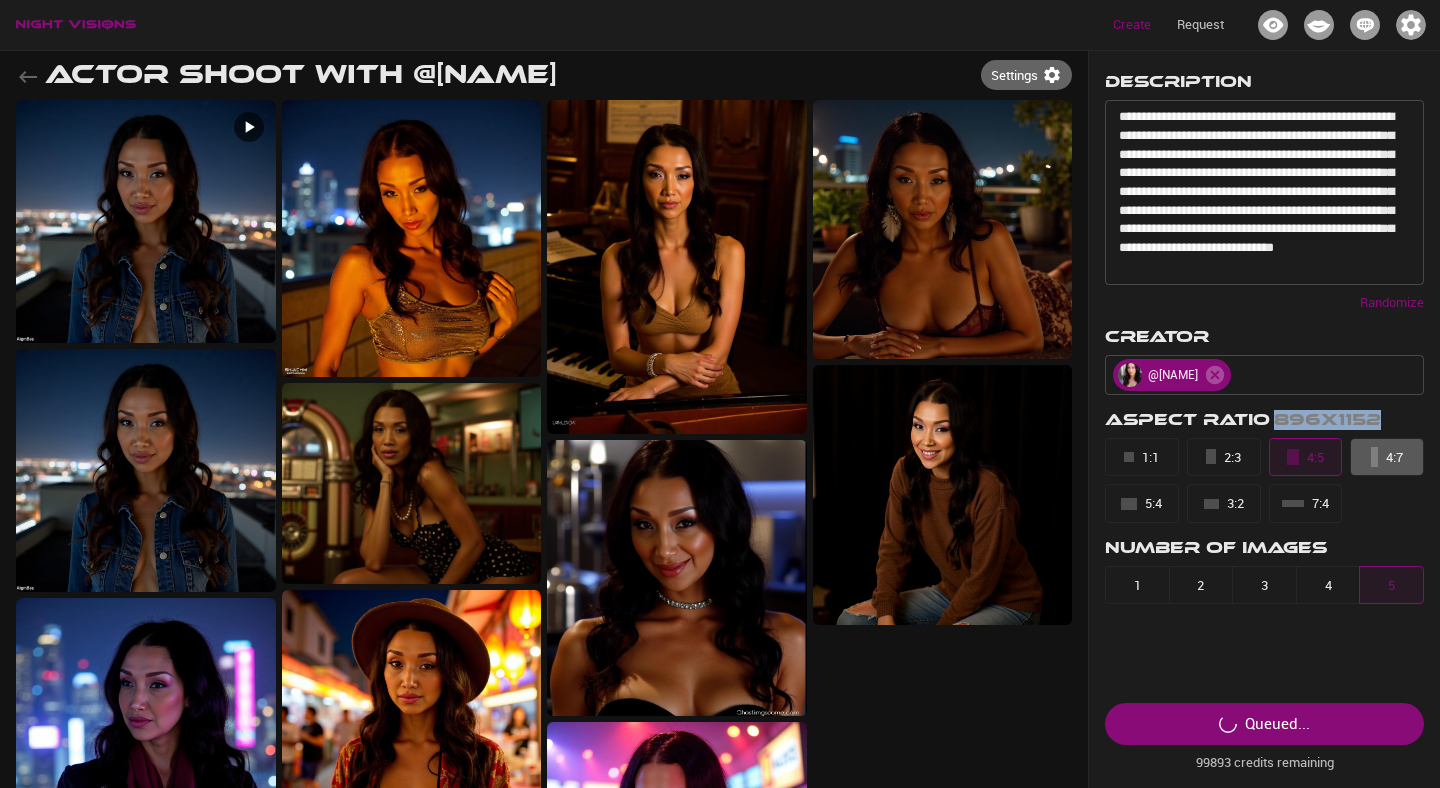 click on "4:7" at bounding box center (1387, 457) 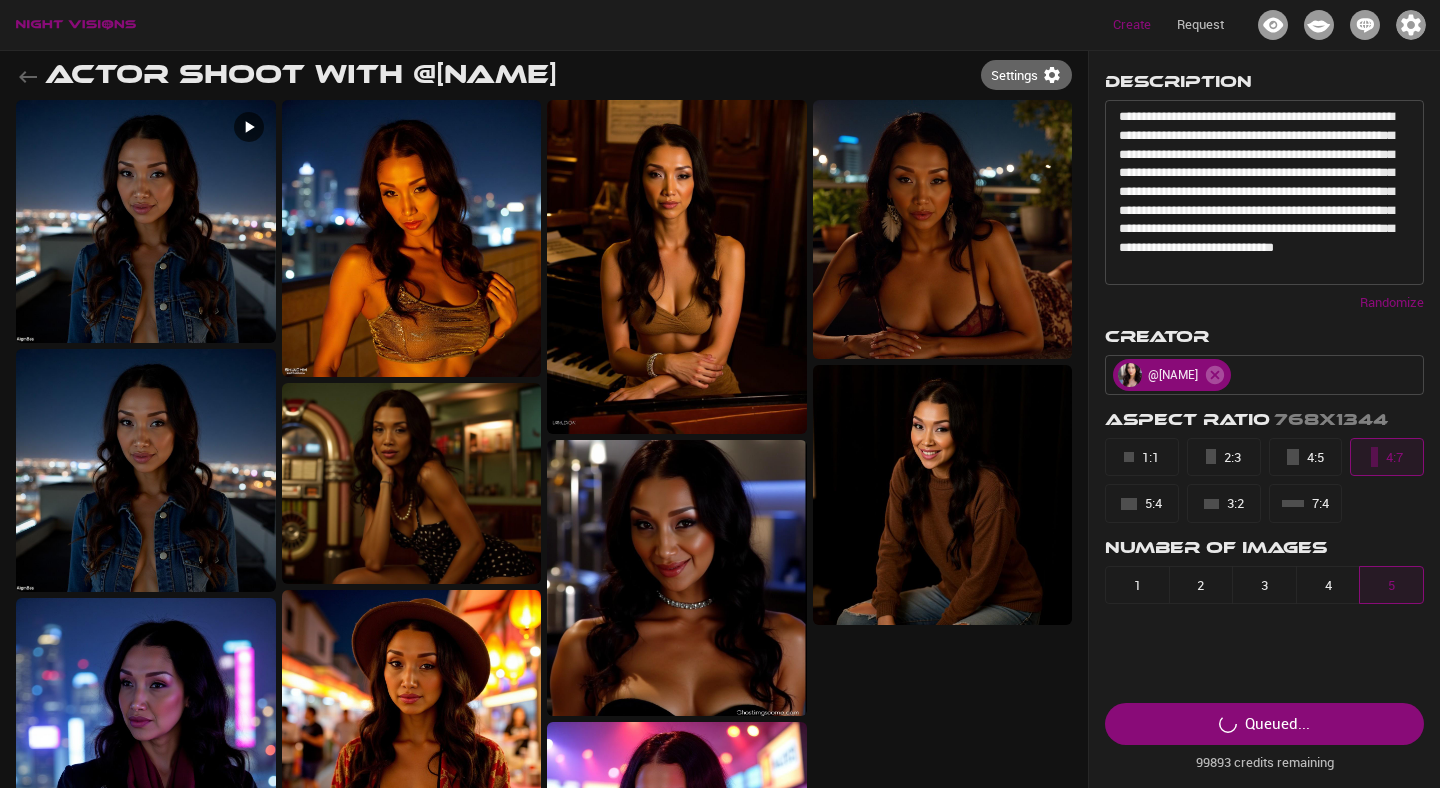 click on "7:4" at bounding box center (1306, 503) 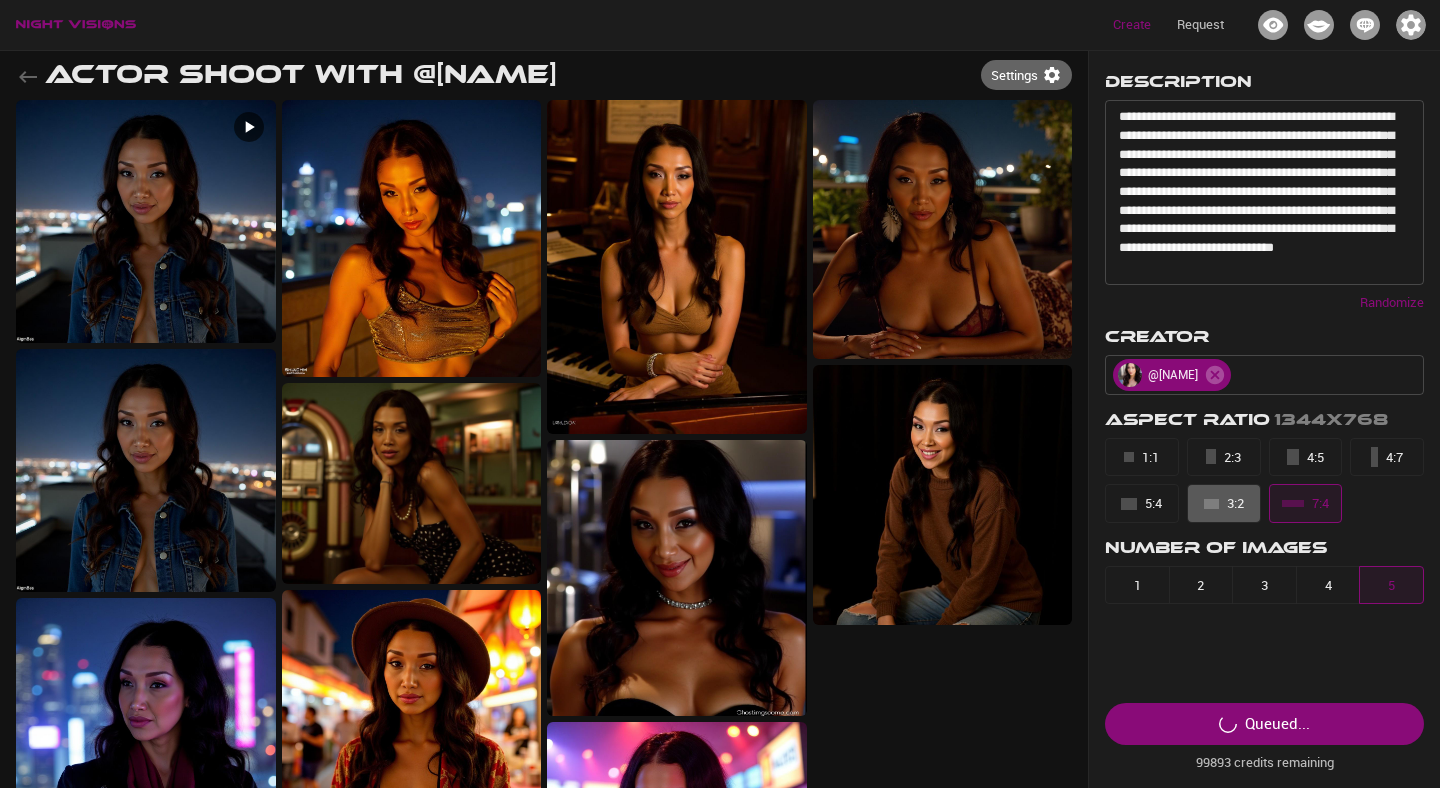 click on "3:2" at bounding box center (1224, 503) 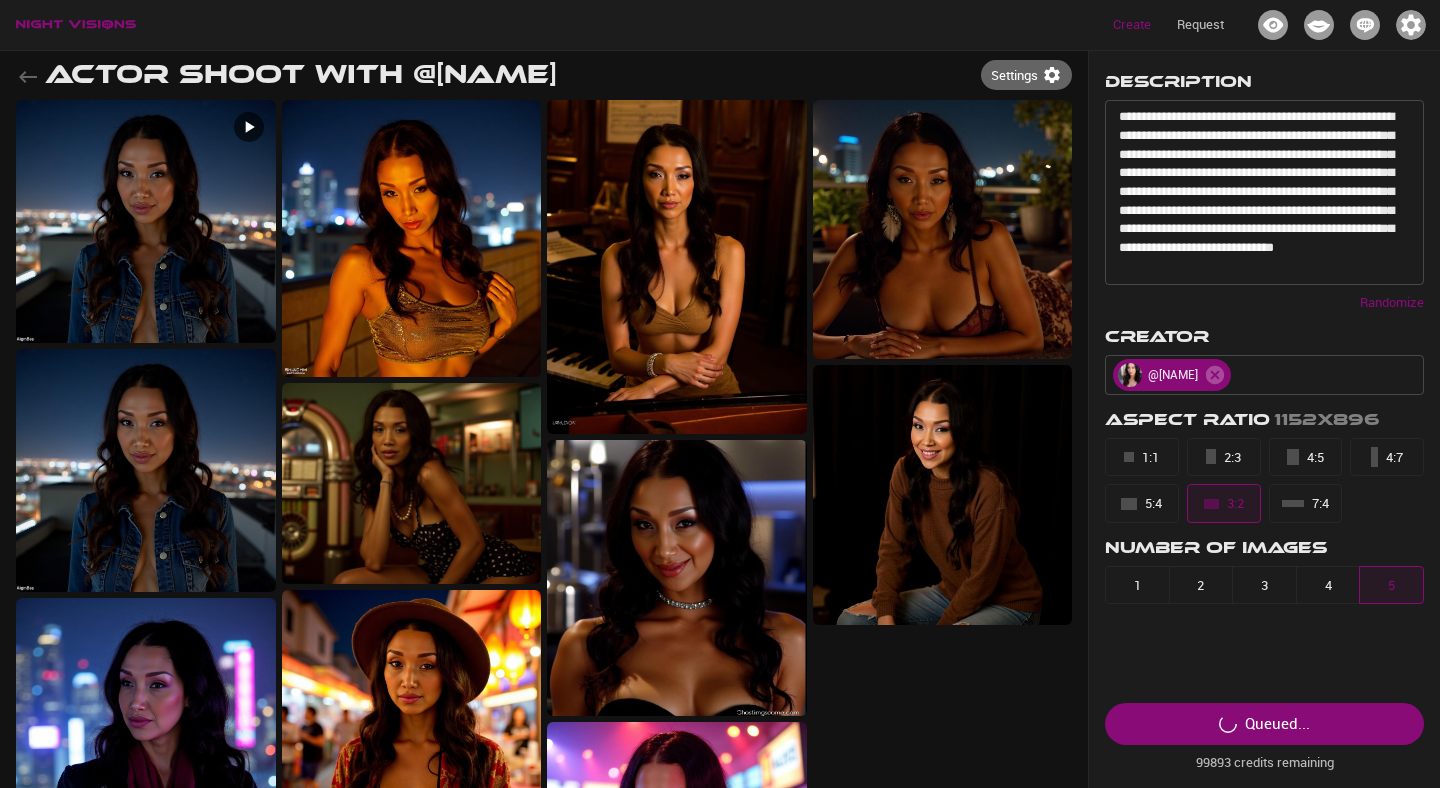 click on "5:4" at bounding box center (1142, 503) 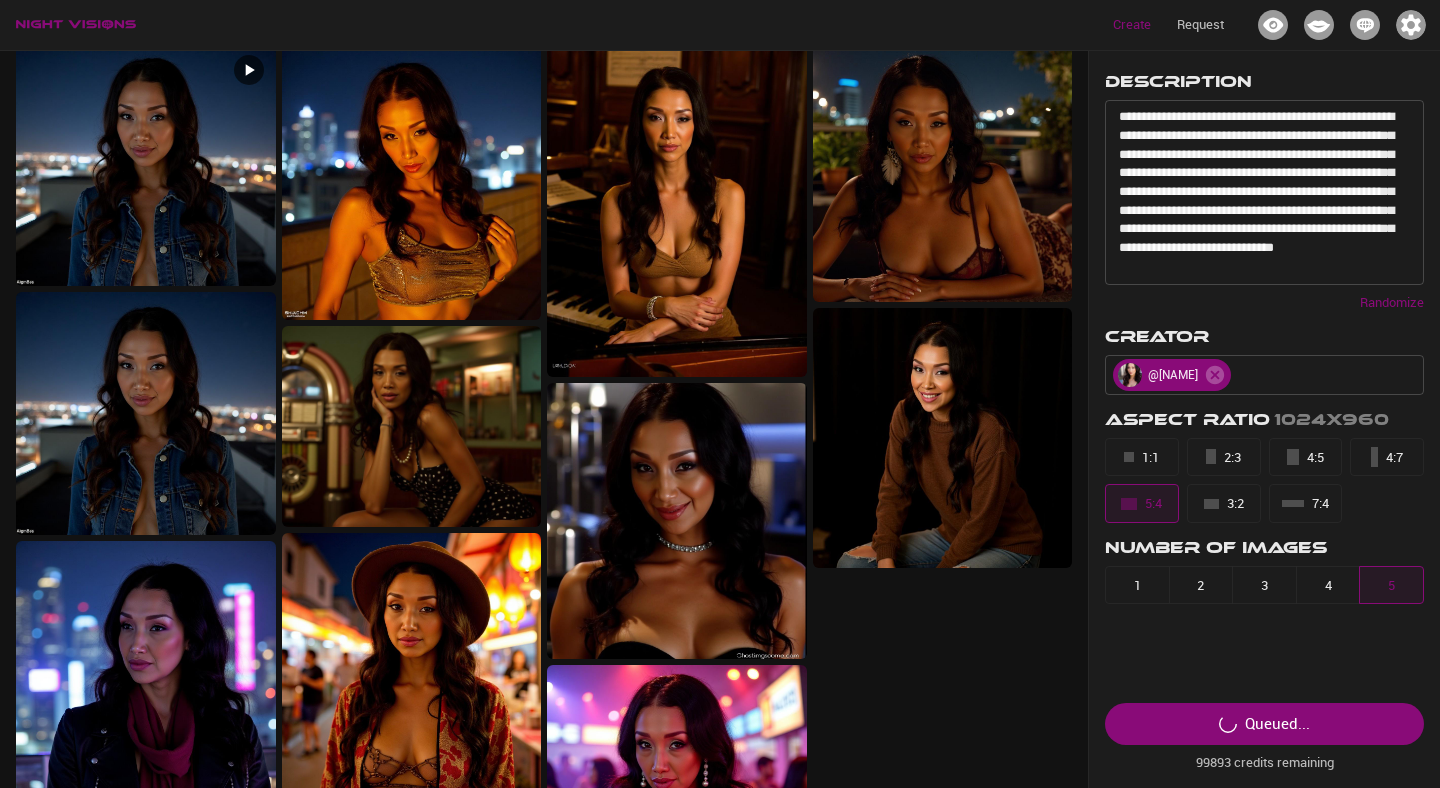 scroll, scrollTop: 0, scrollLeft: 0, axis: both 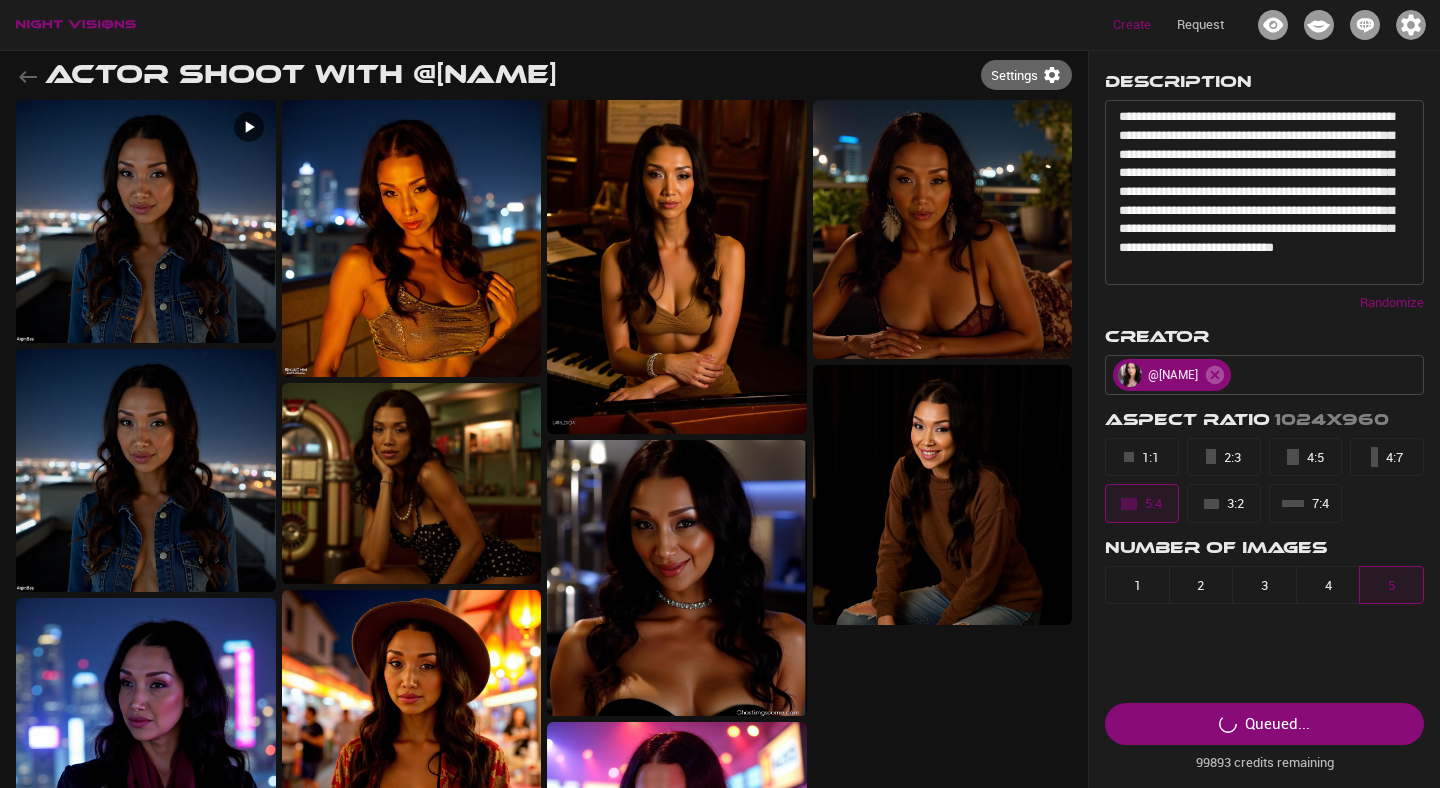 click 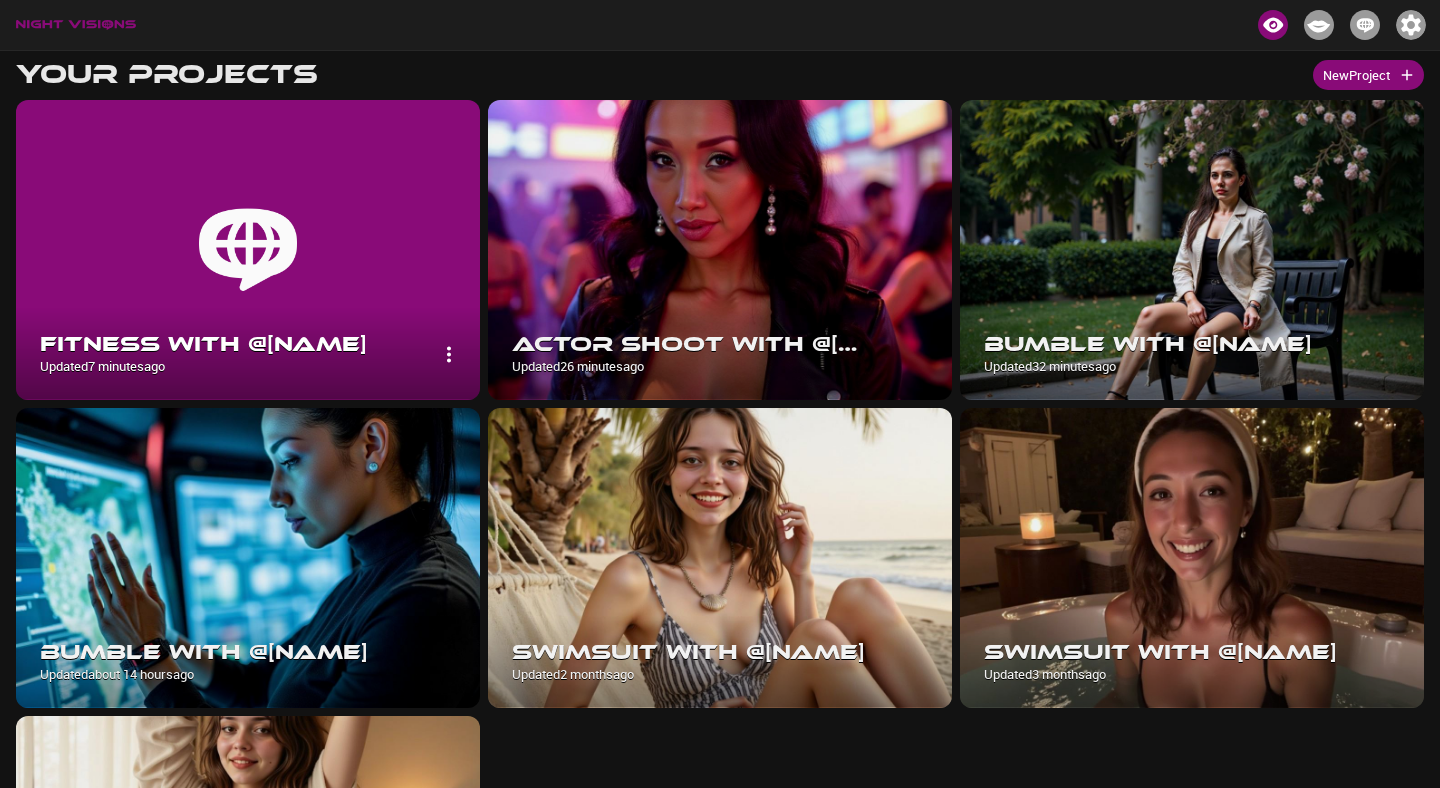 click at bounding box center (248, 250) 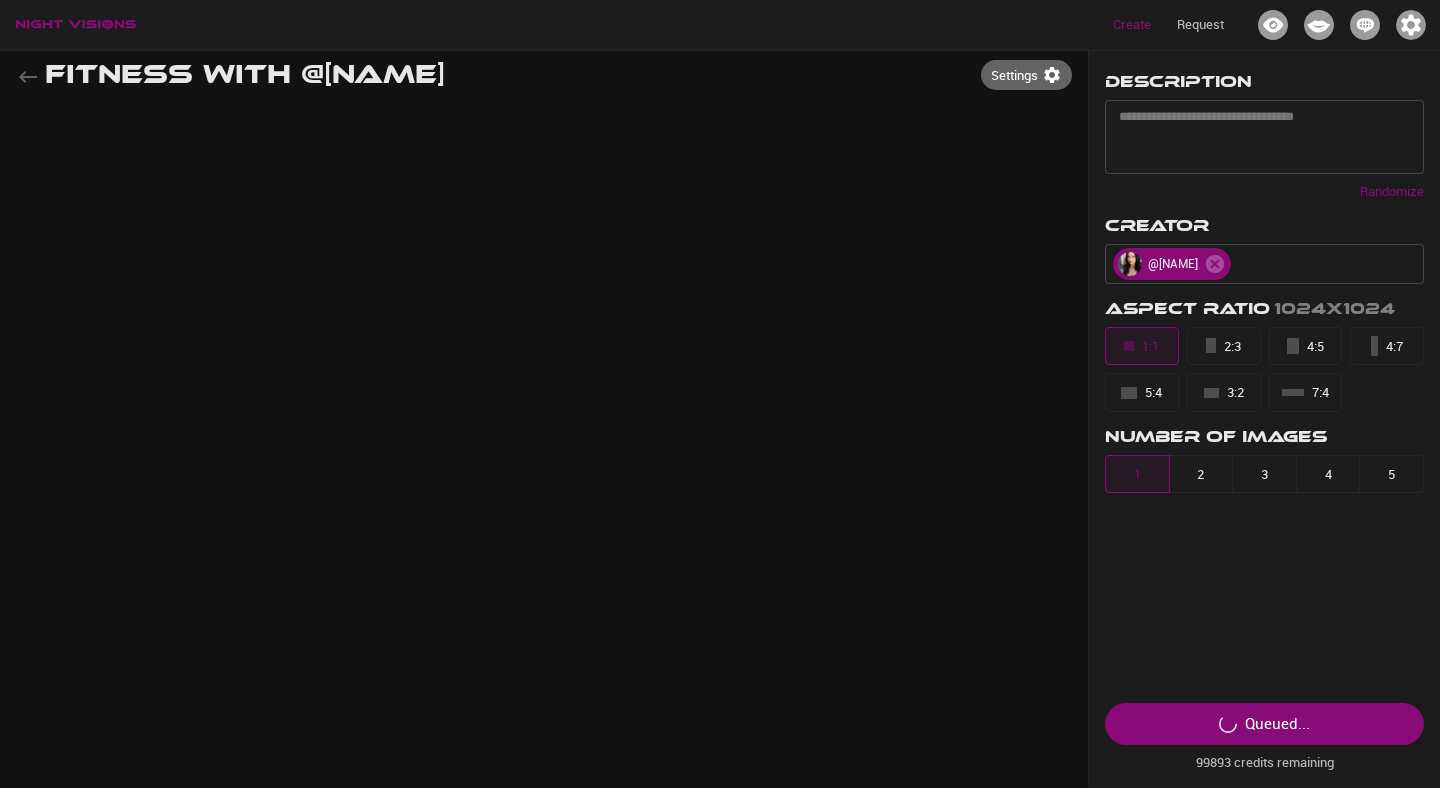 type on "**********" 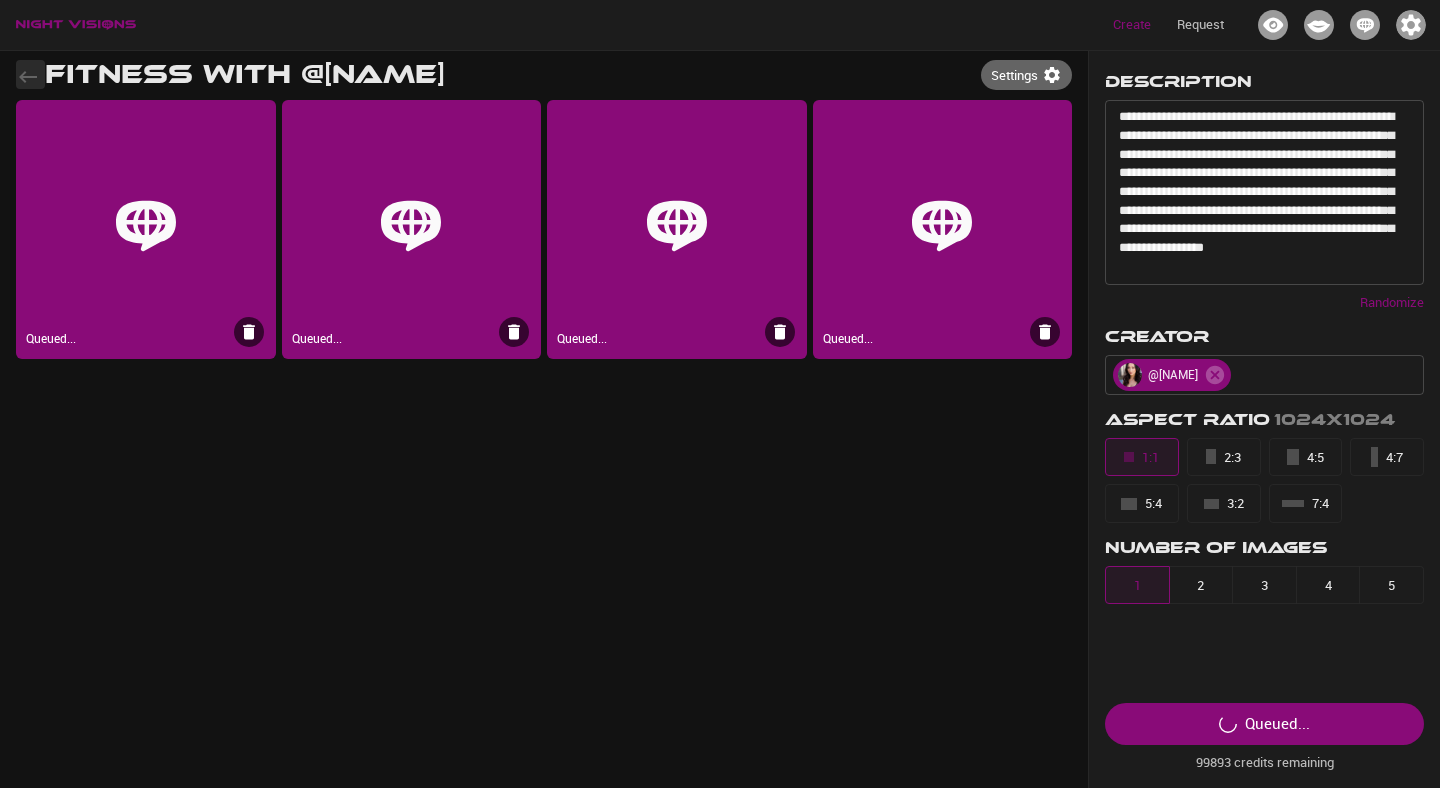 click 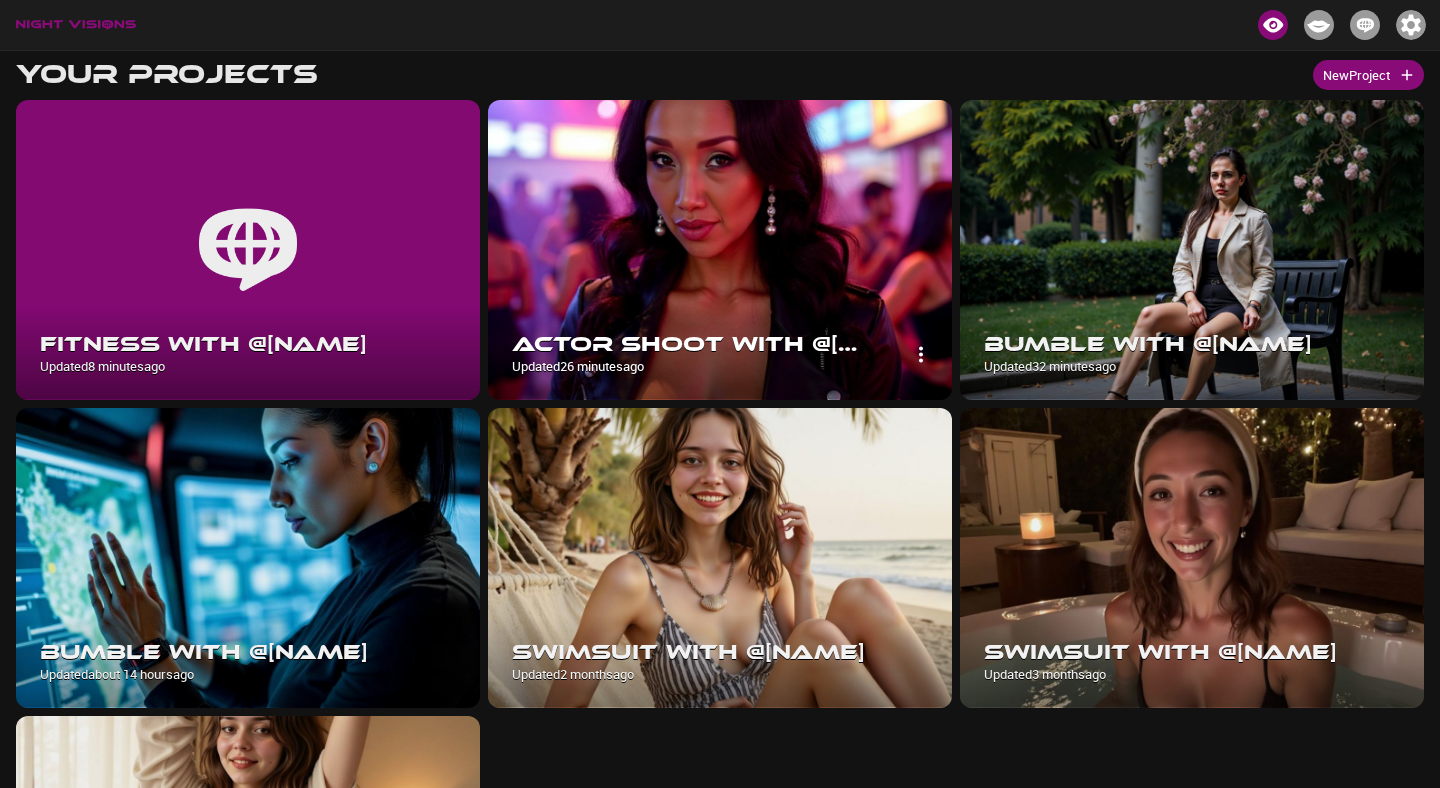 click at bounding box center [720, 250] 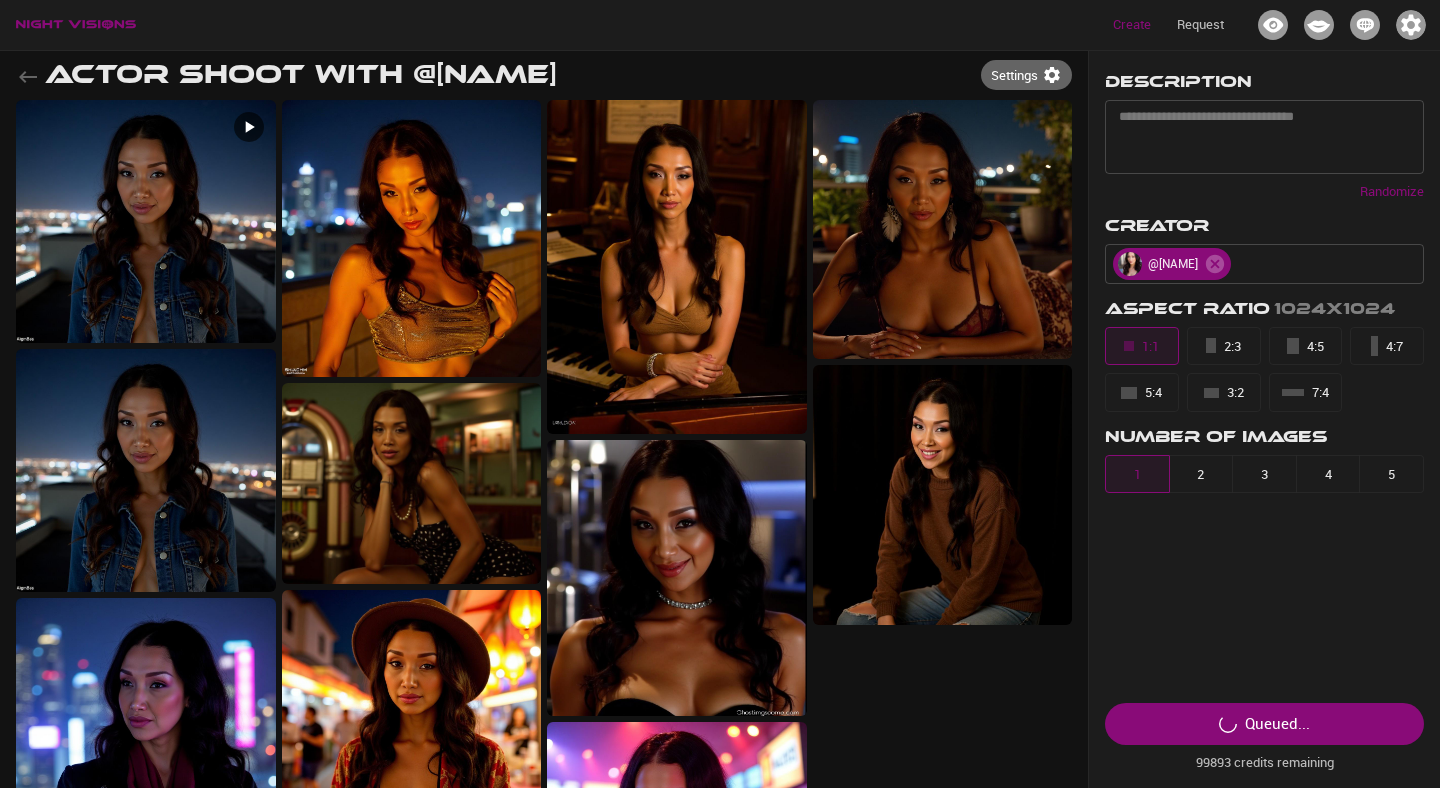 type on "**********" 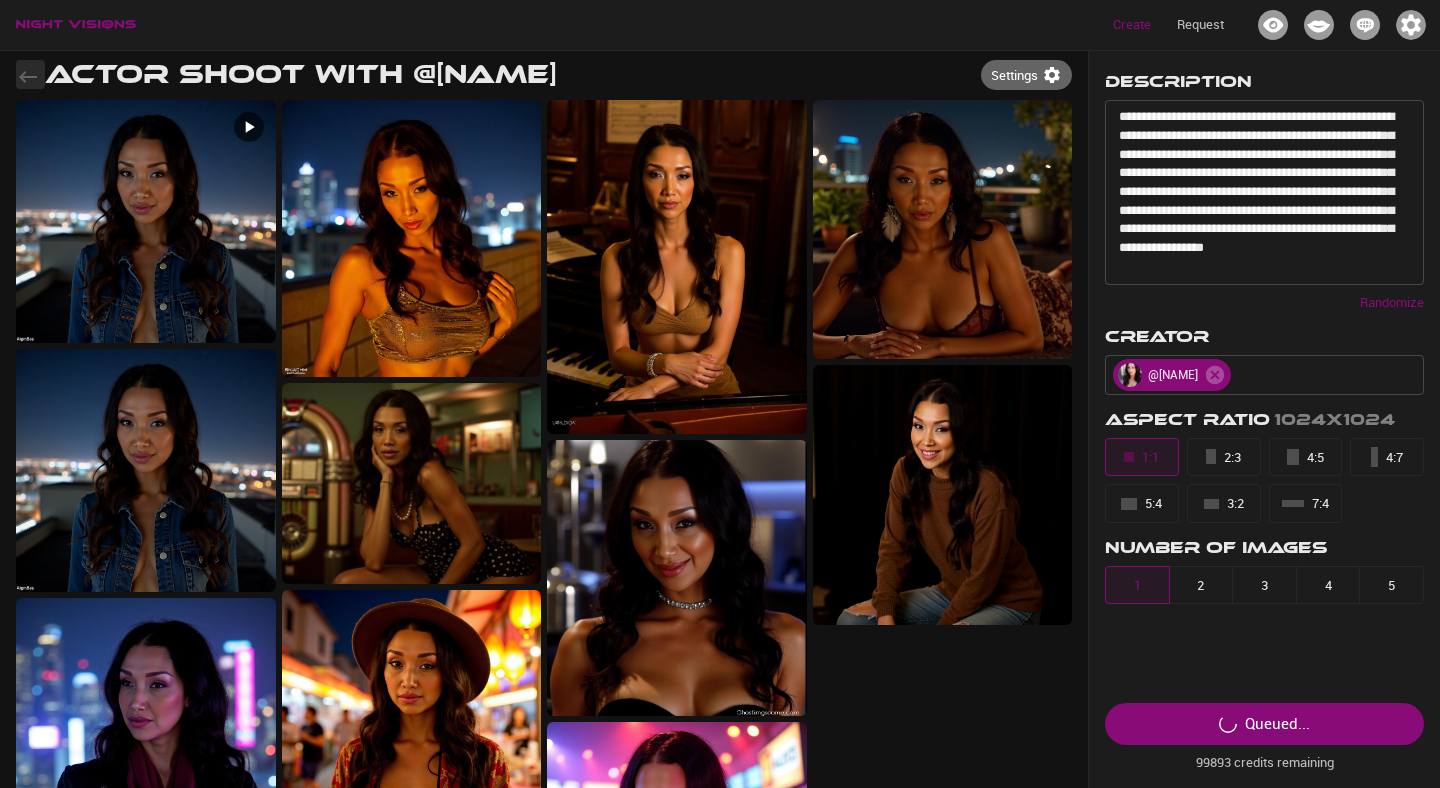 click 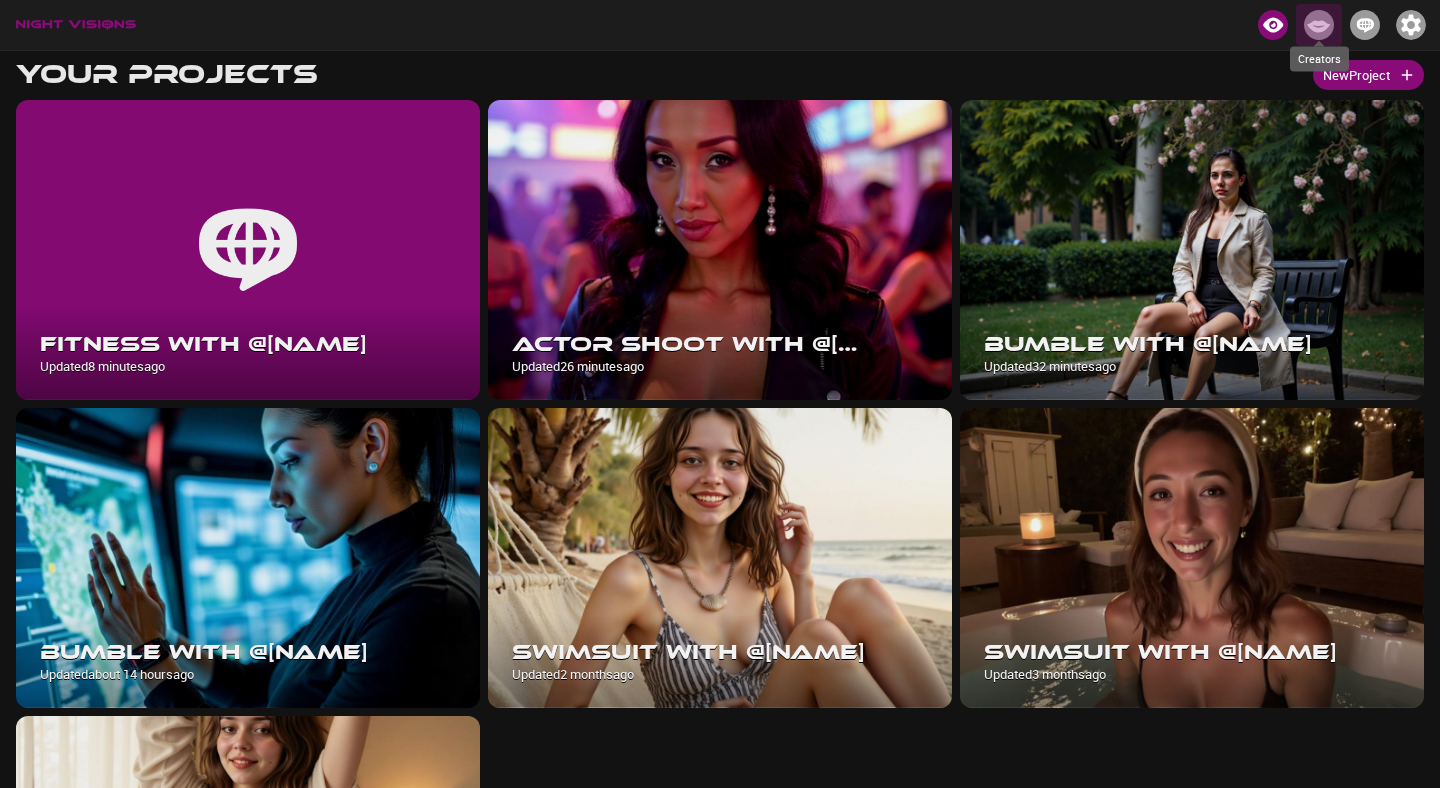 click at bounding box center (1319, 25) 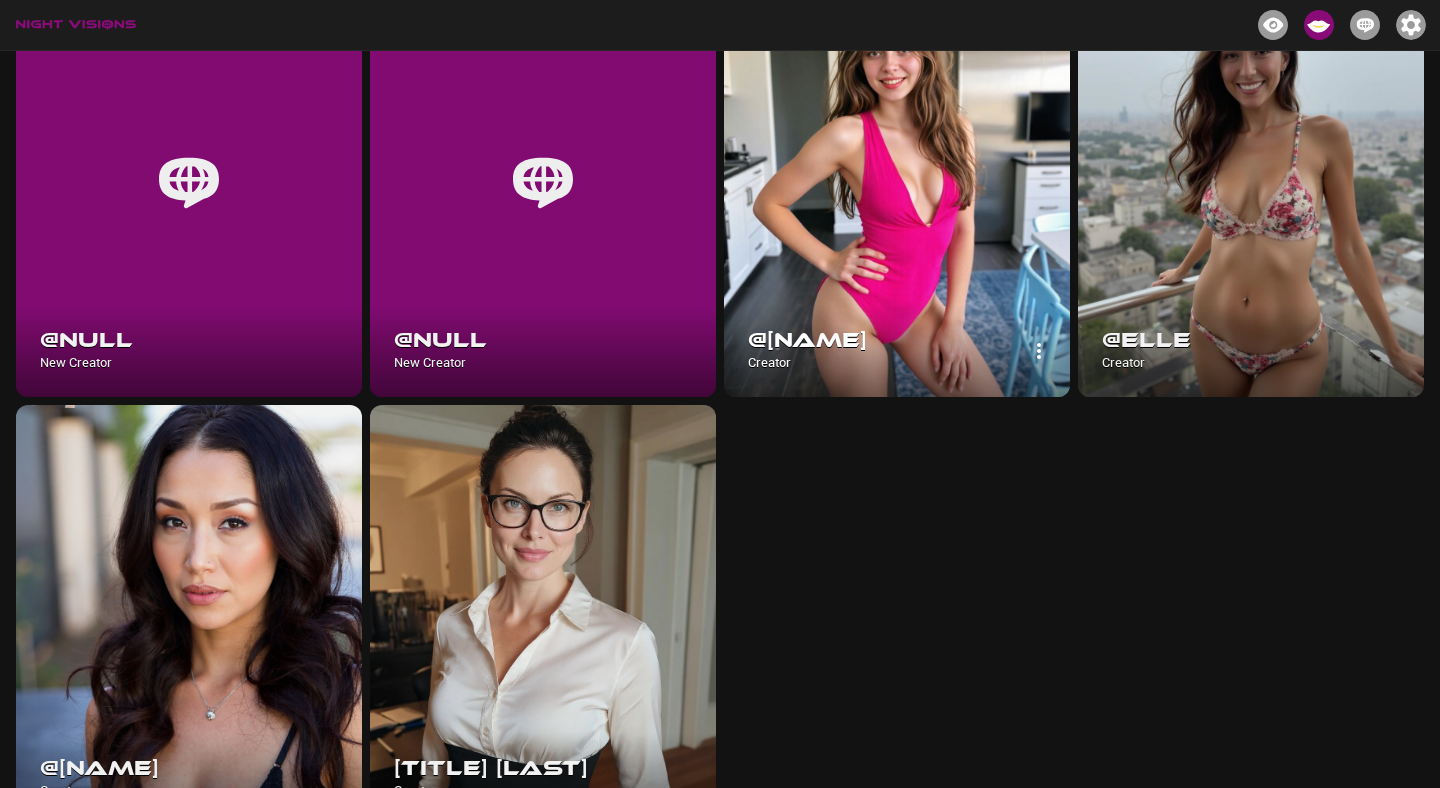 scroll, scrollTop: 176, scrollLeft: 0, axis: vertical 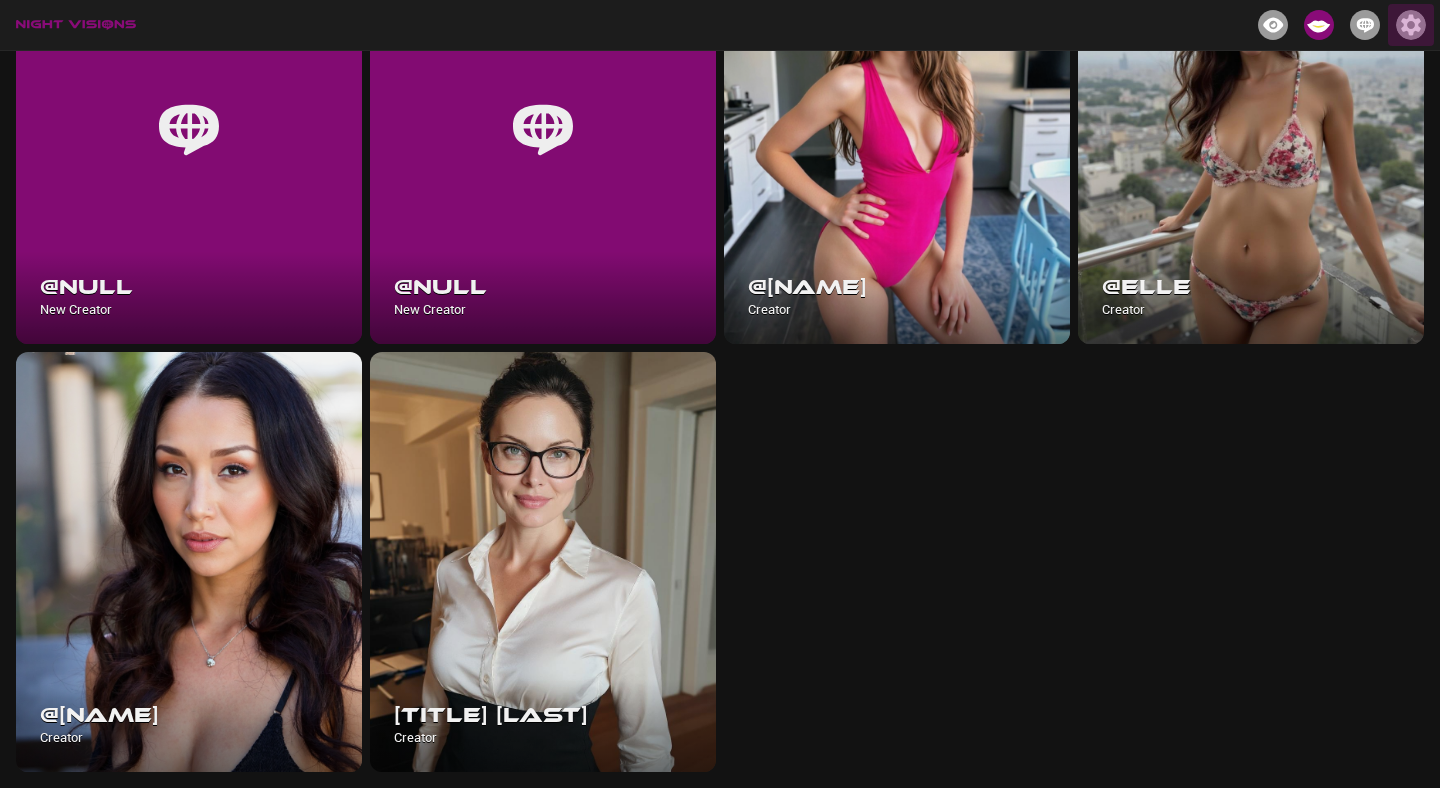 click at bounding box center (1411, 25) 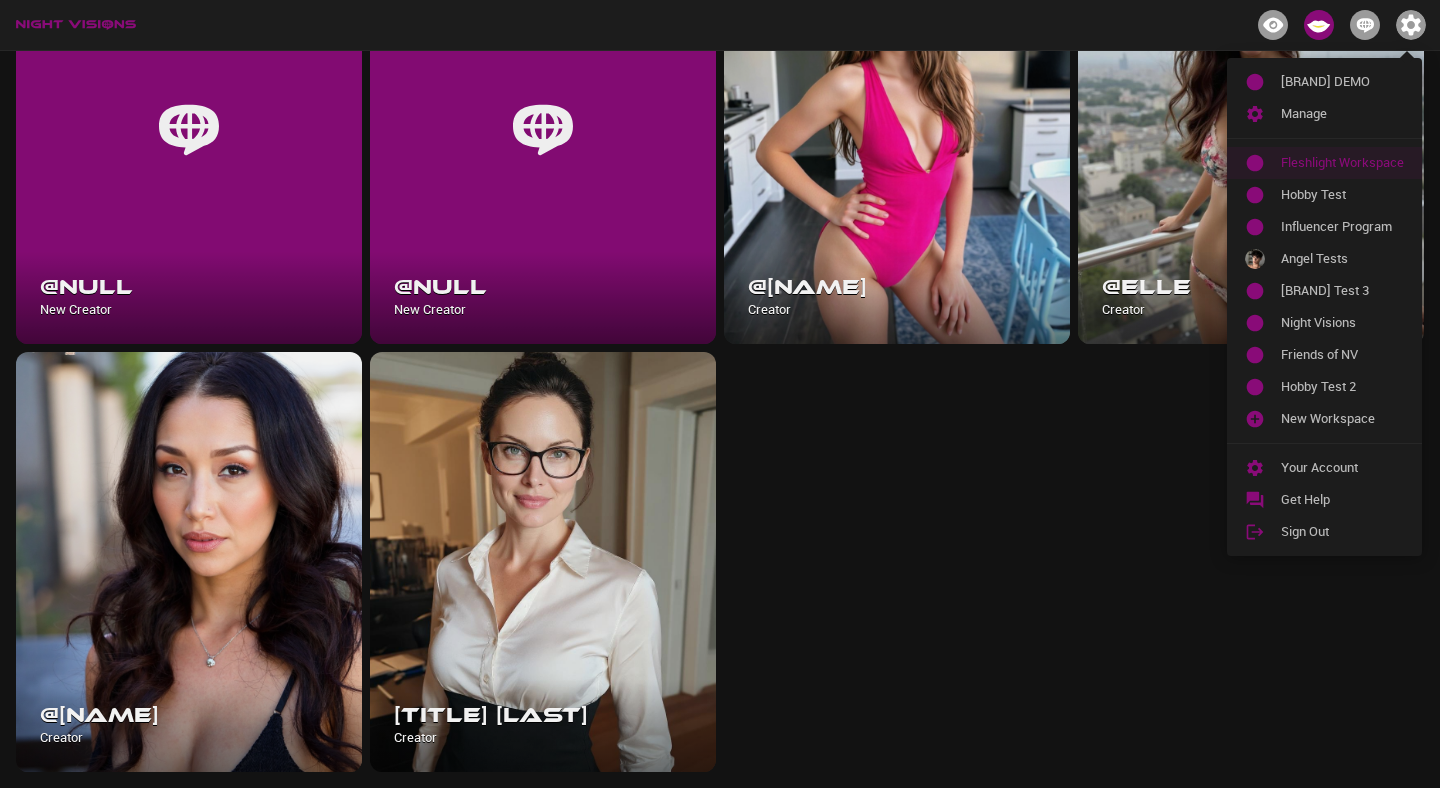 click on "Fleshlight Workspace" at bounding box center [1342, 163] 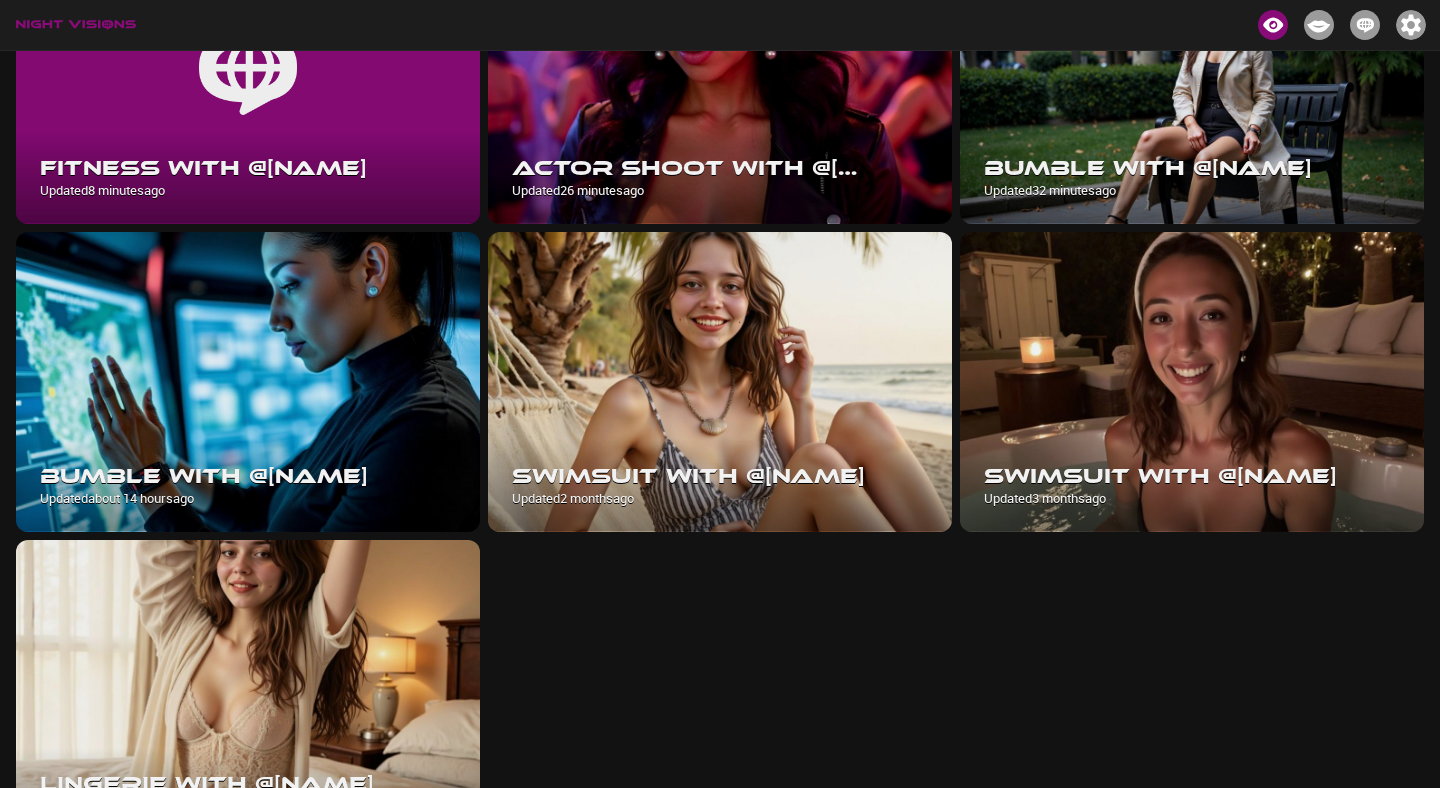 scroll, scrollTop: 0, scrollLeft: 0, axis: both 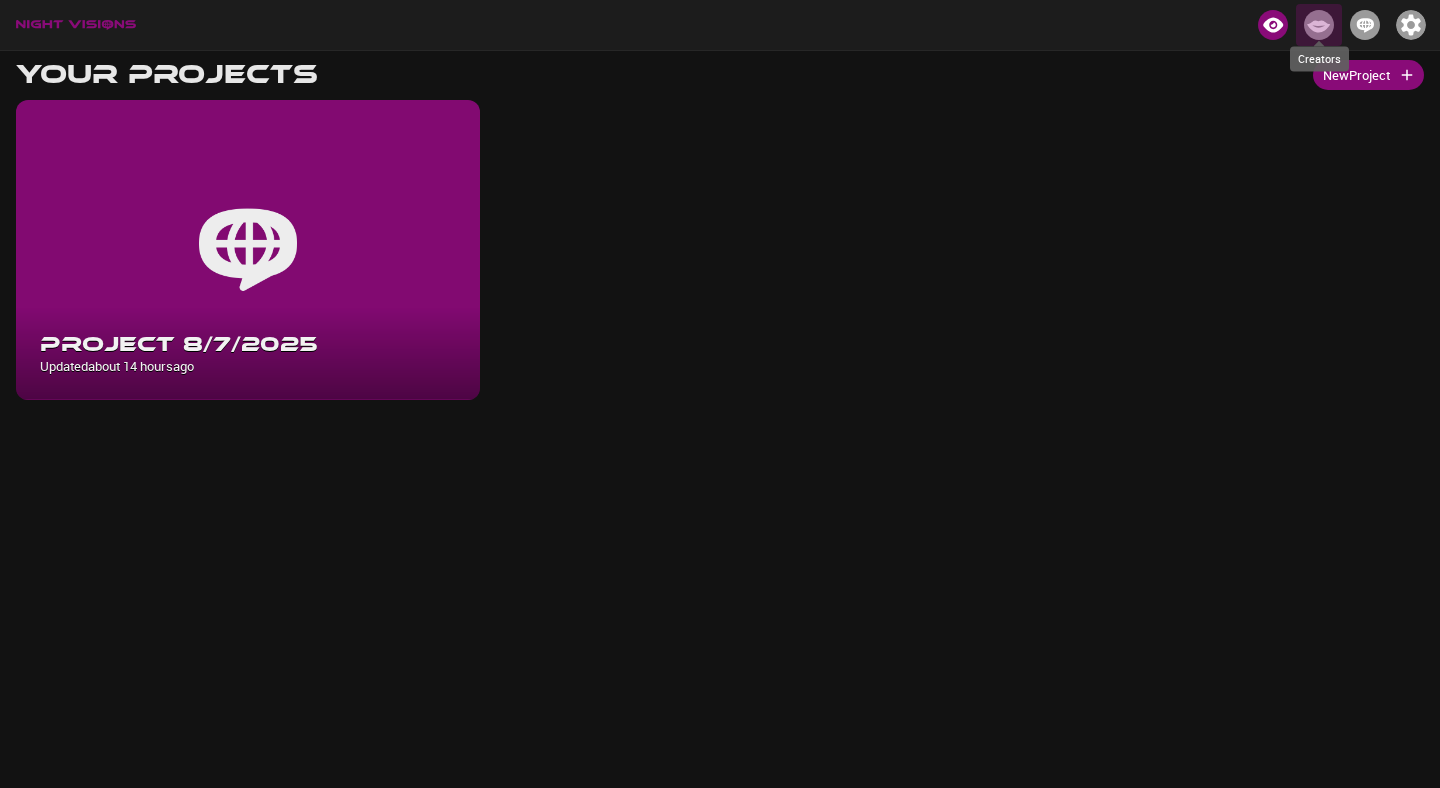 click at bounding box center [1319, 25] 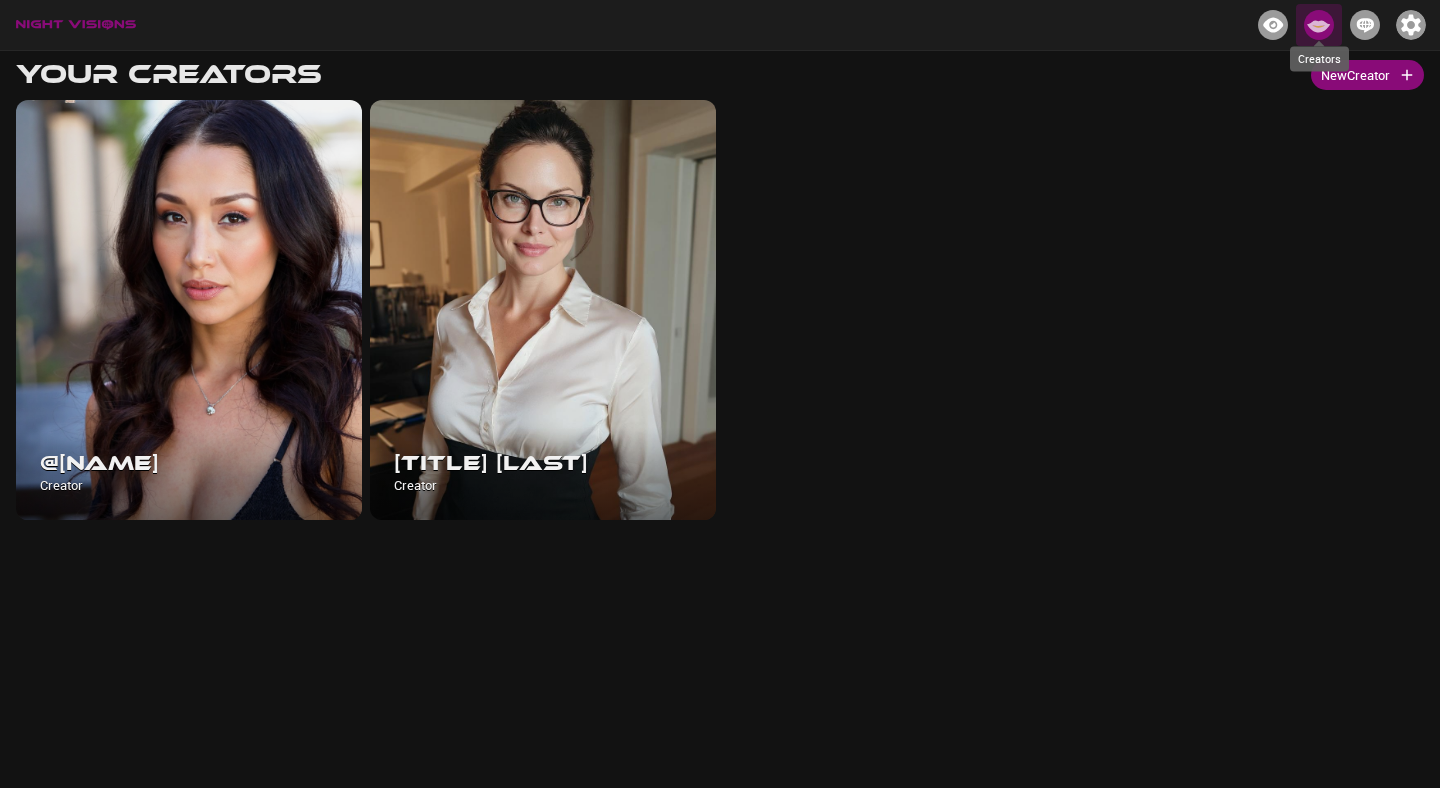 click at bounding box center [1319, 25] 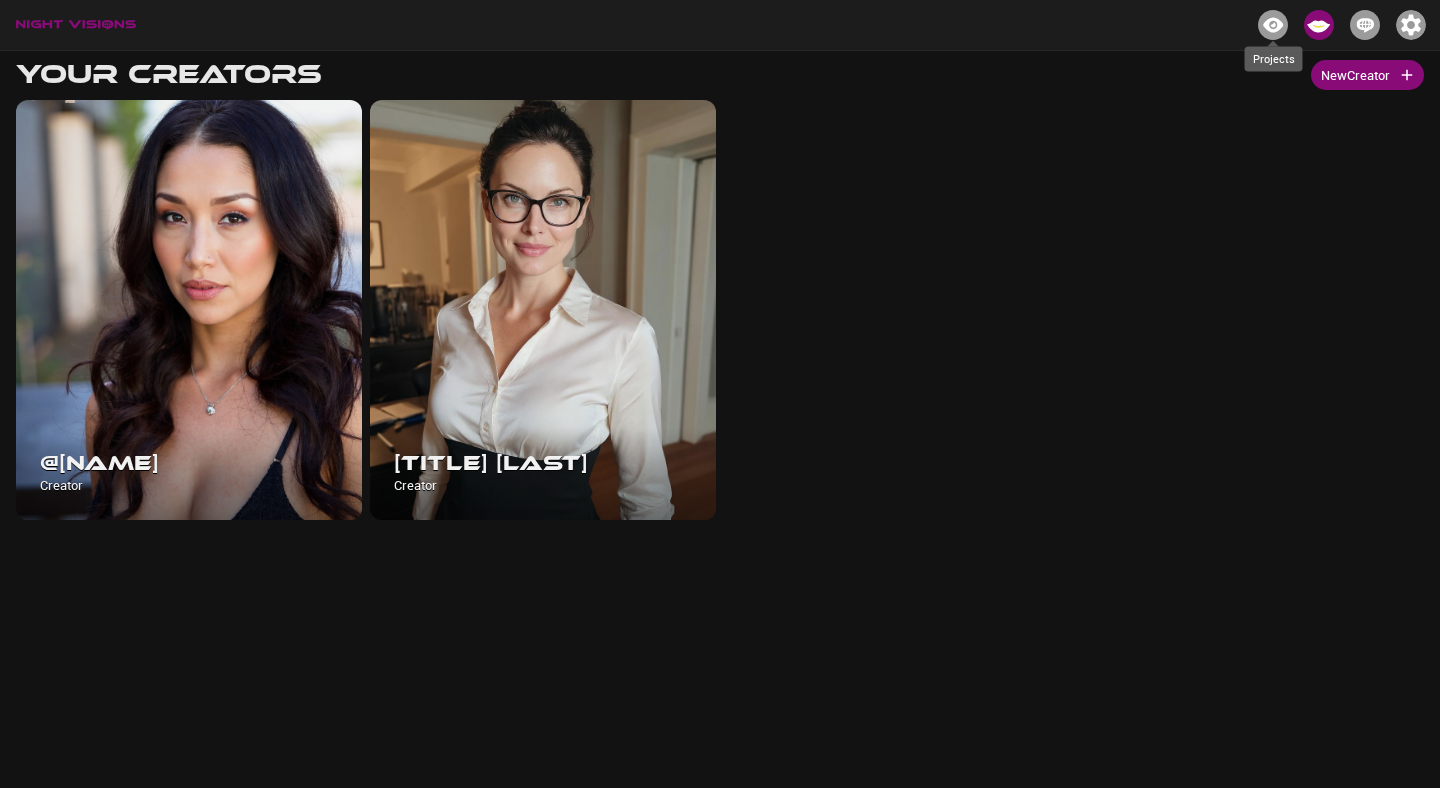 click at bounding box center (1273, 25) 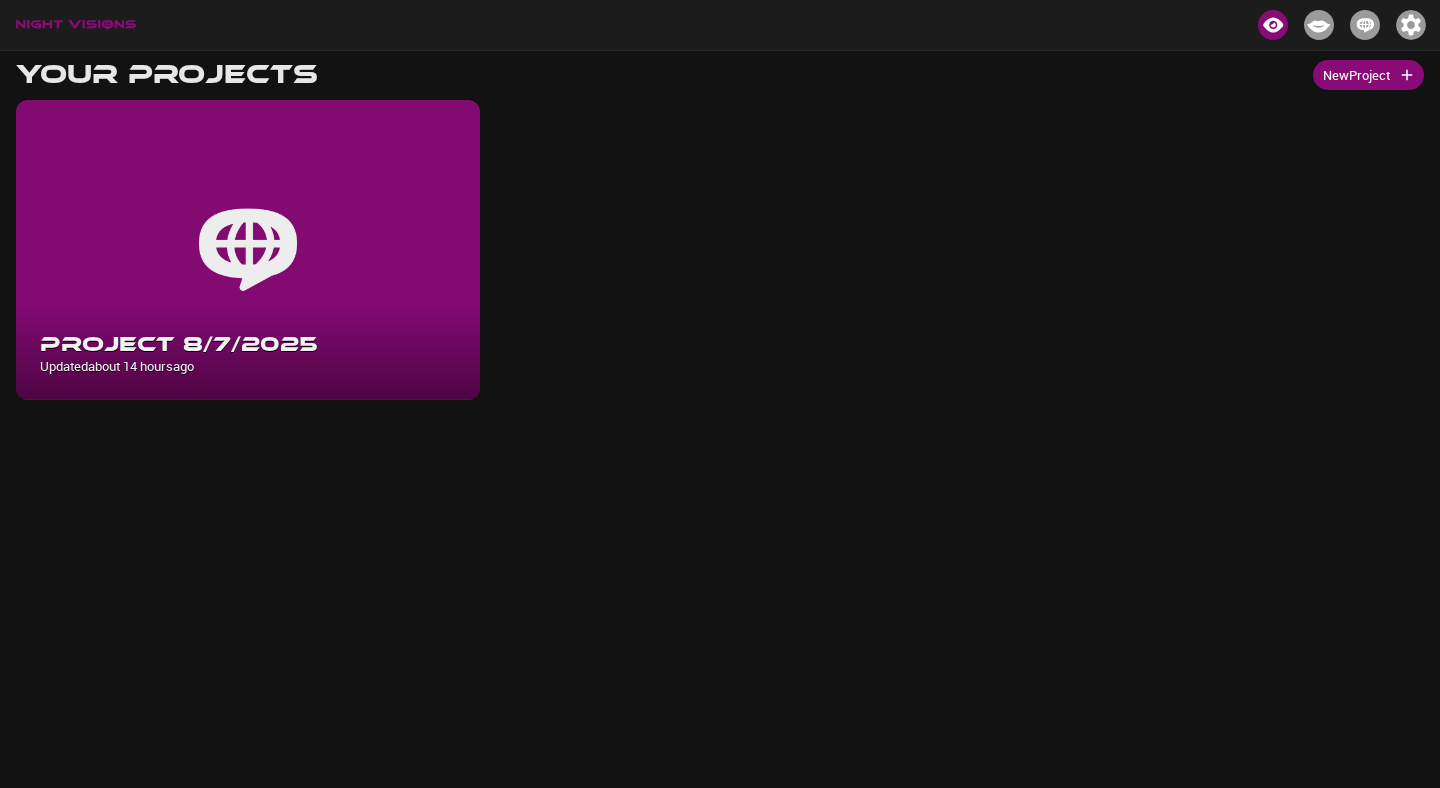 click on "New  Project" at bounding box center (1368, 75) 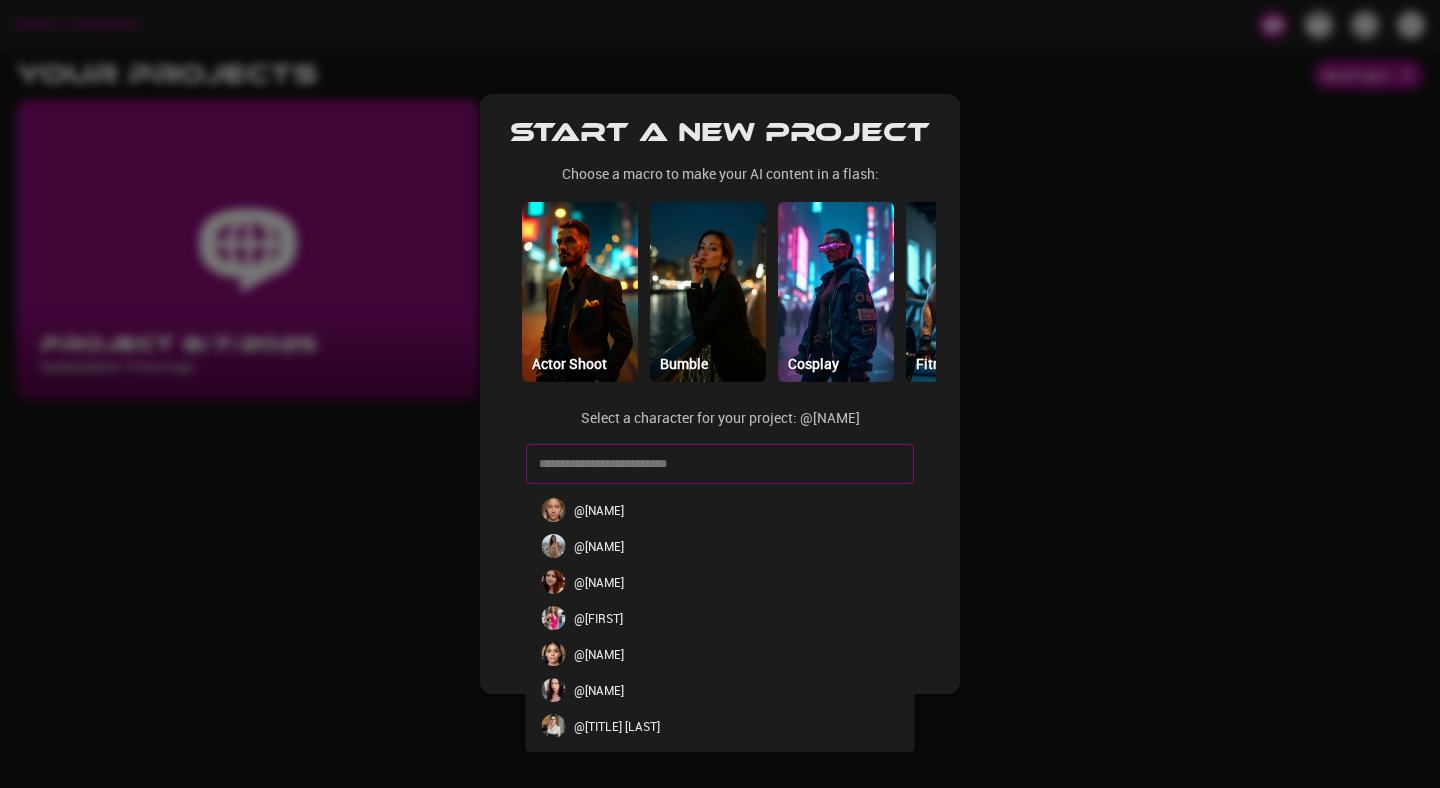 click at bounding box center (705, 464) 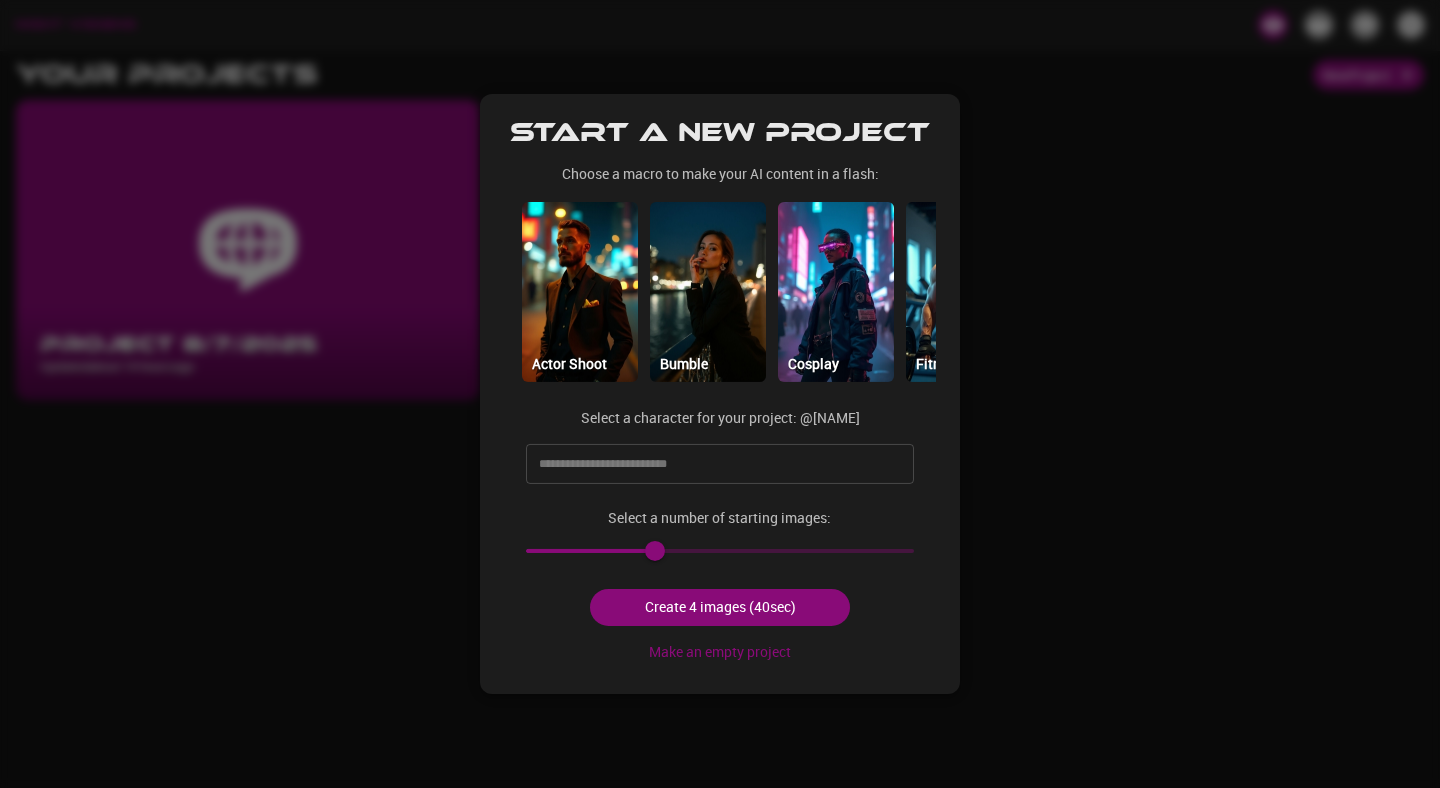 click at bounding box center (720, 394) 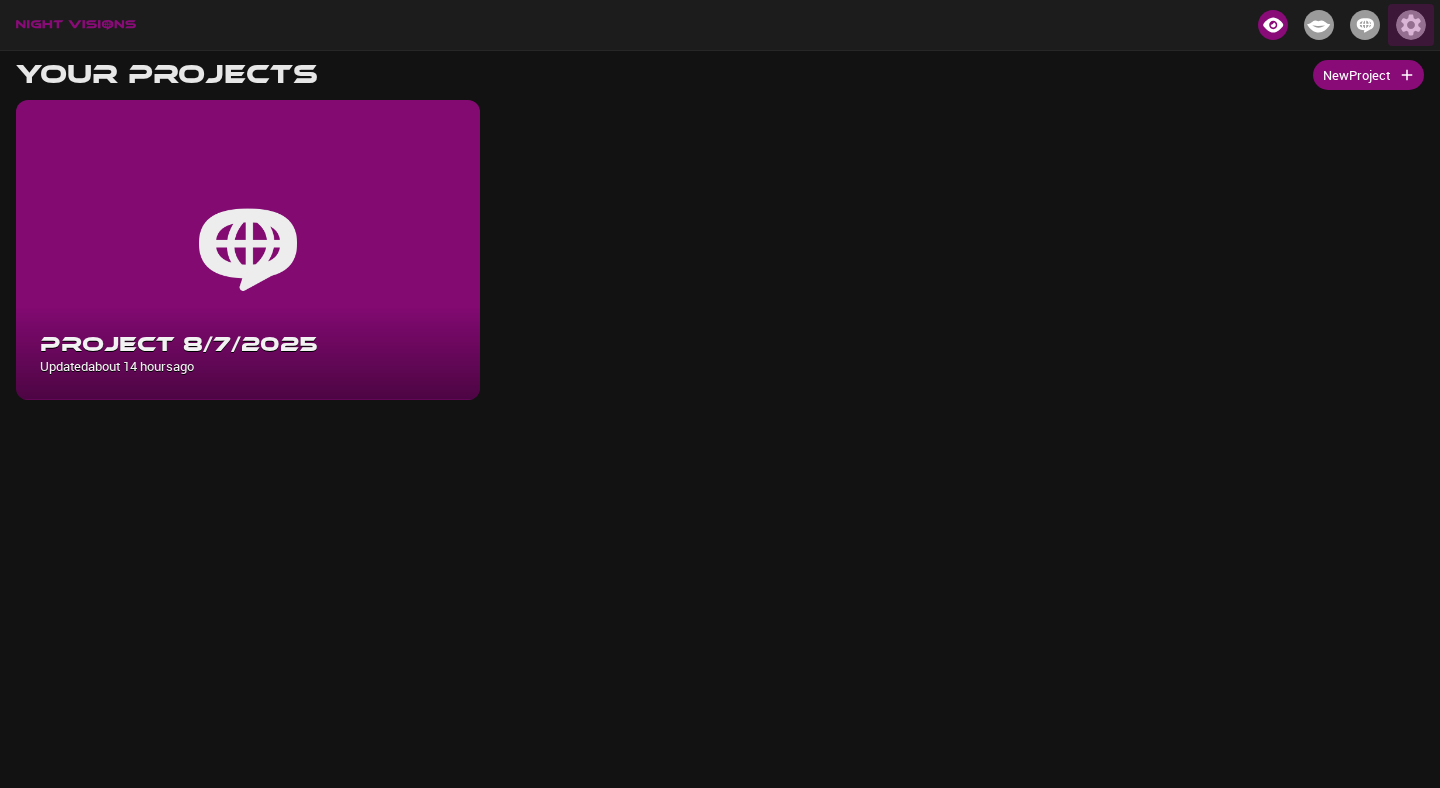 click at bounding box center [1411, 25] 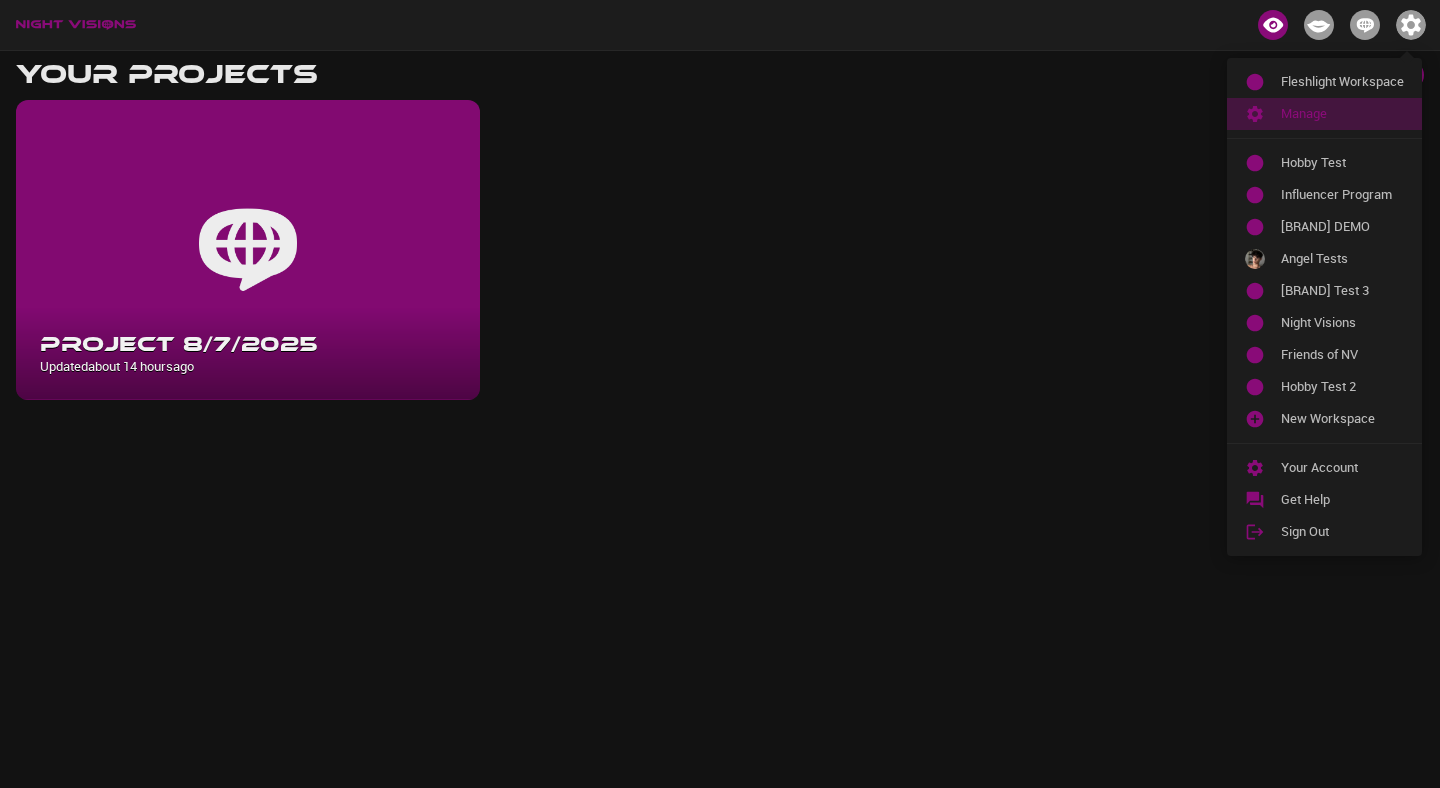 click on "Manage" at bounding box center [1342, 114] 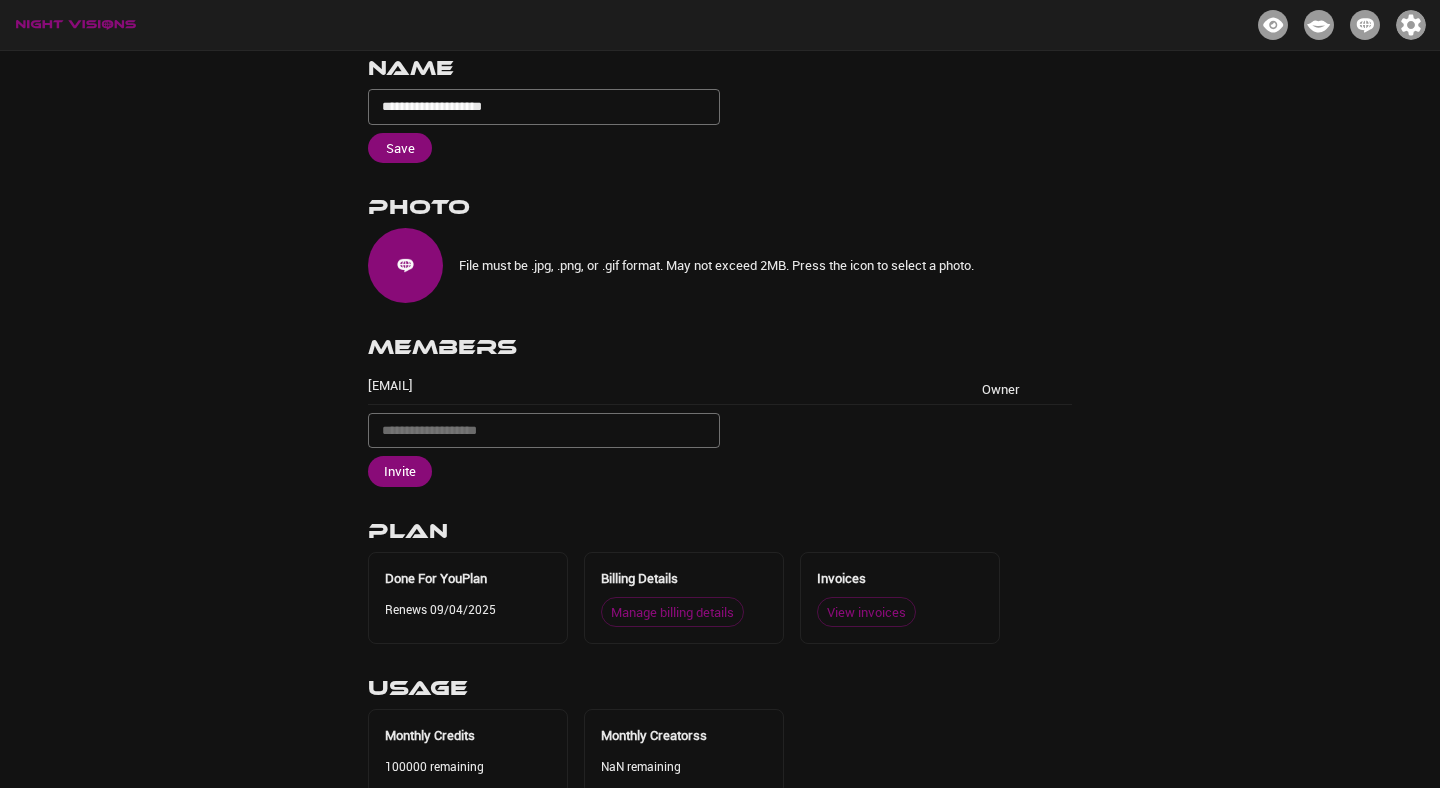 scroll, scrollTop: 98, scrollLeft: 0, axis: vertical 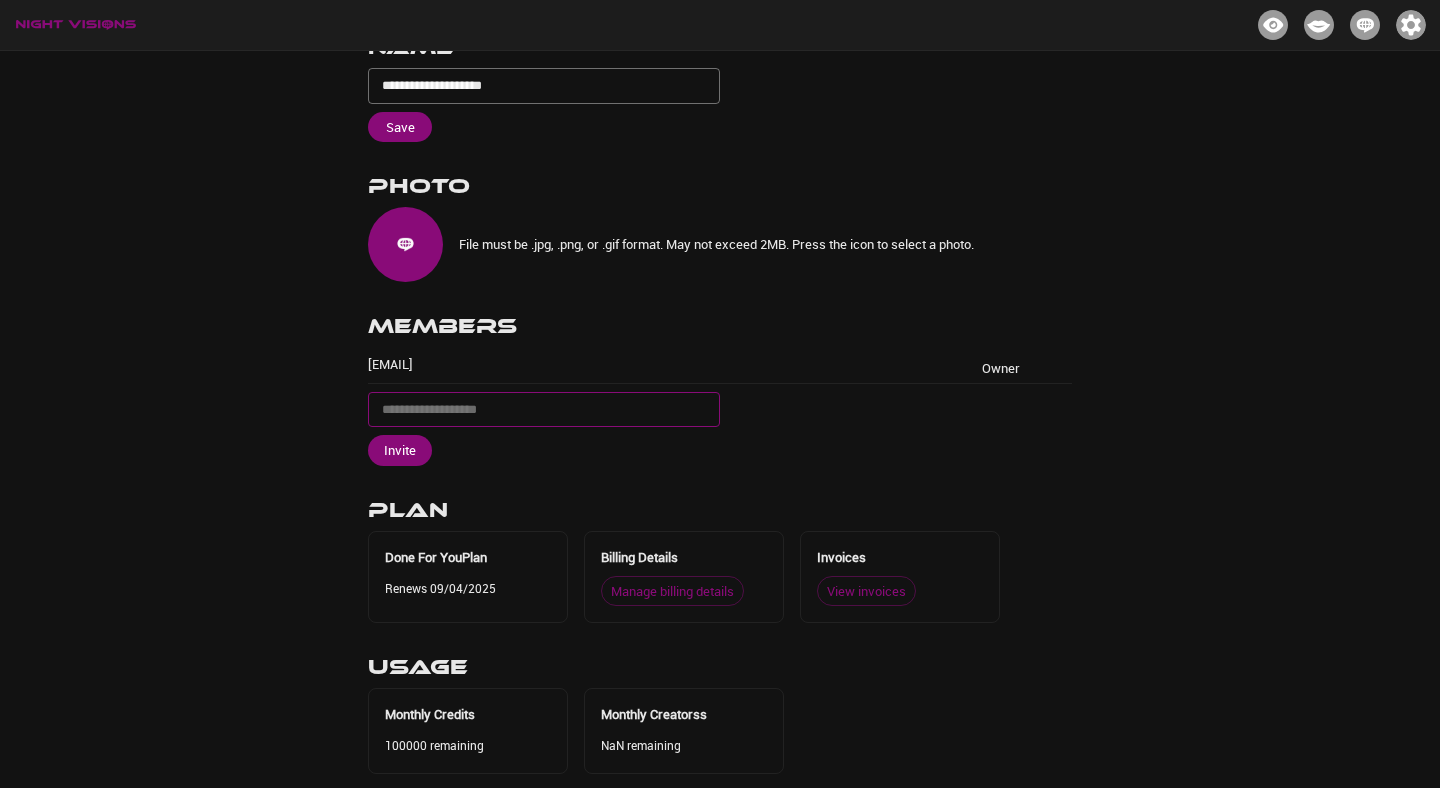 click at bounding box center (544, 410) 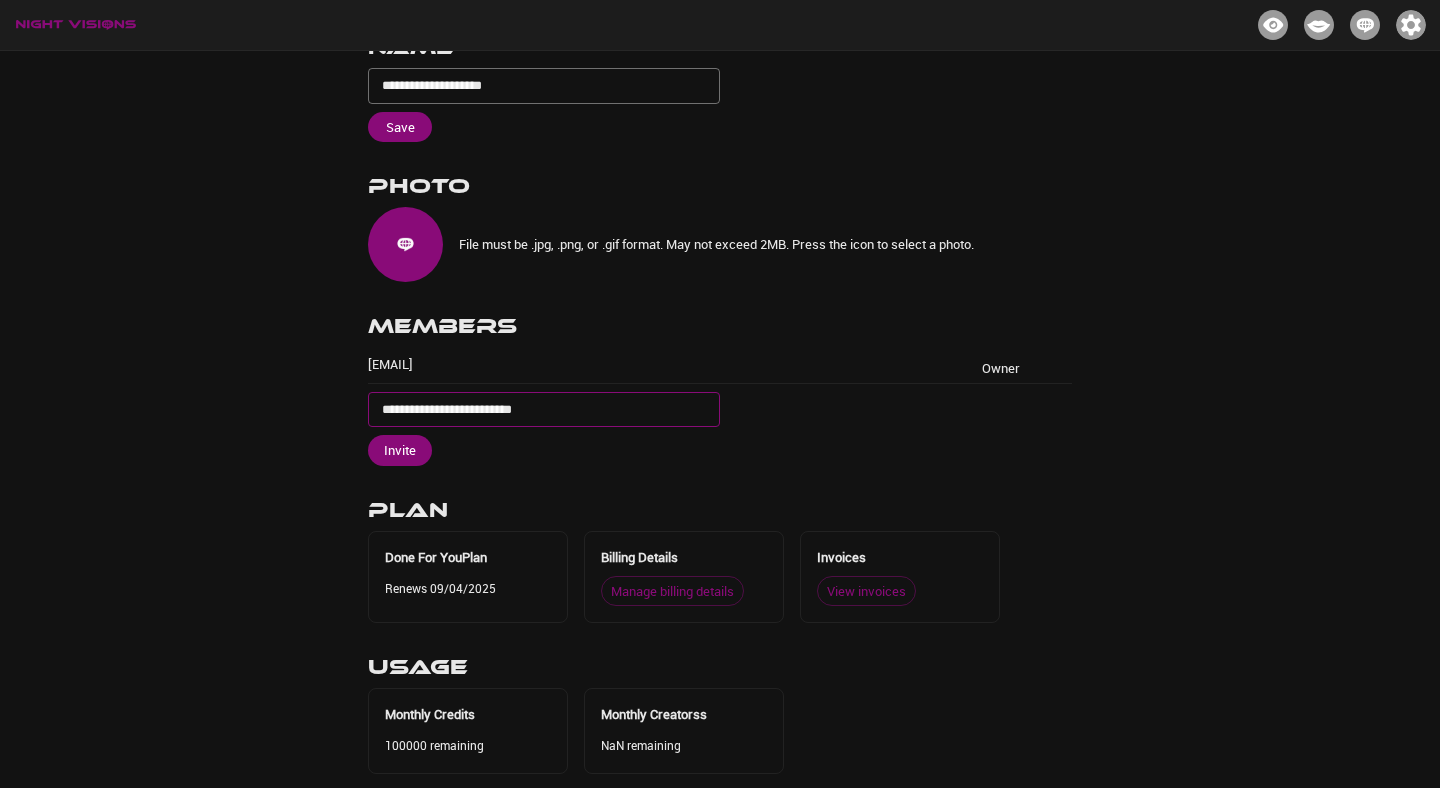 click on "Invite" at bounding box center [400, 450] 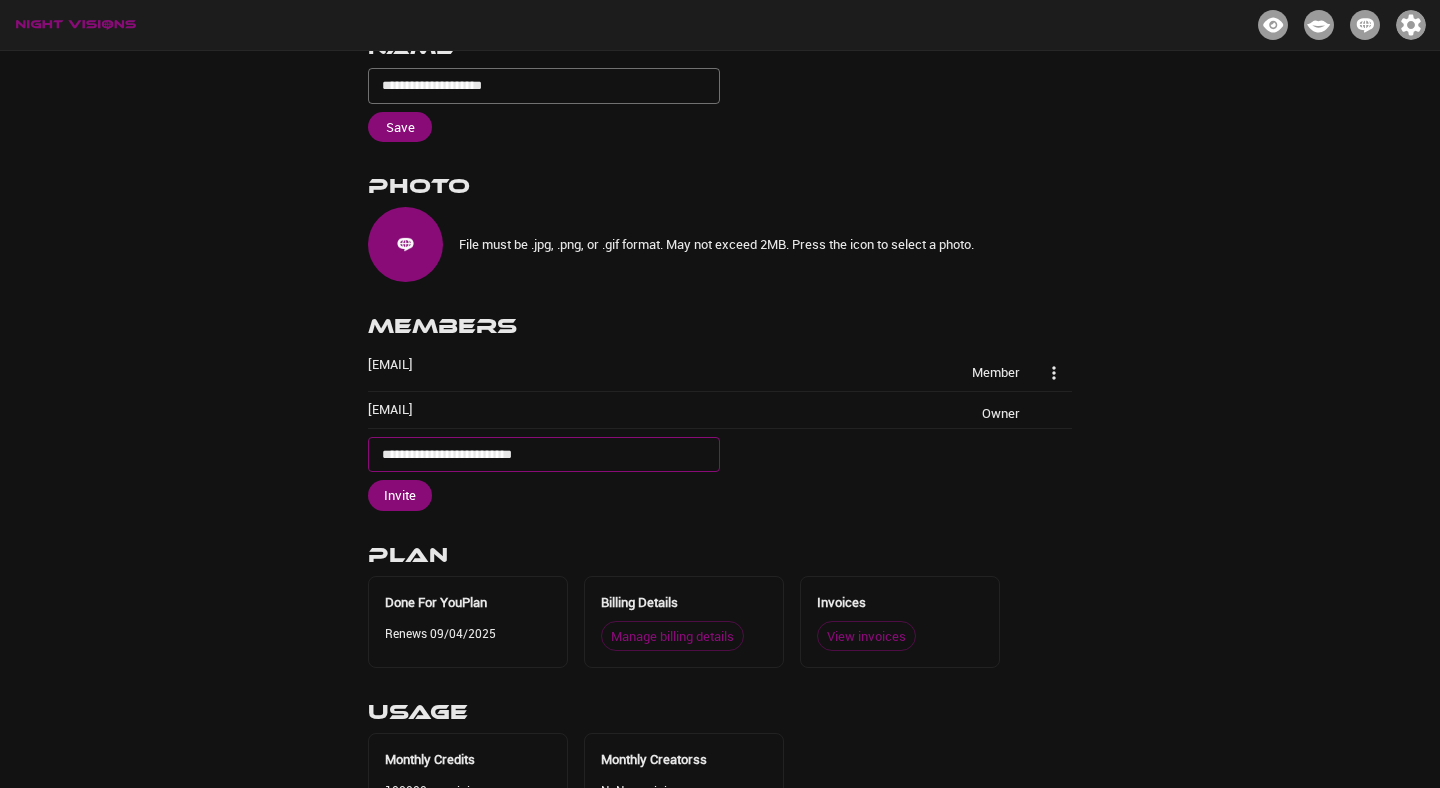 drag, startPoint x: 447, startPoint y: 456, endPoint x: 349, endPoint y: 455, distance: 98.005104 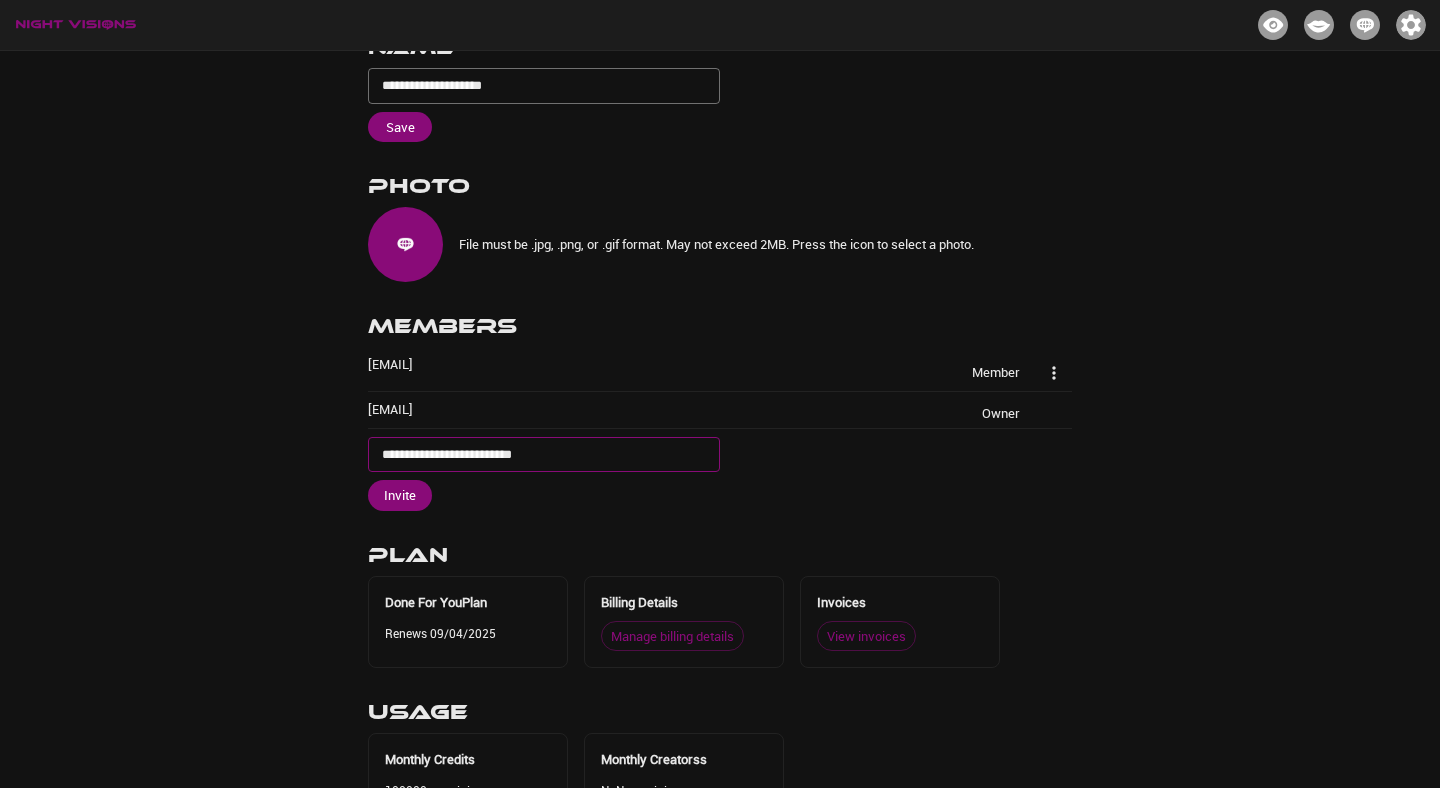 click on "Invite" at bounding box center (400, 495) 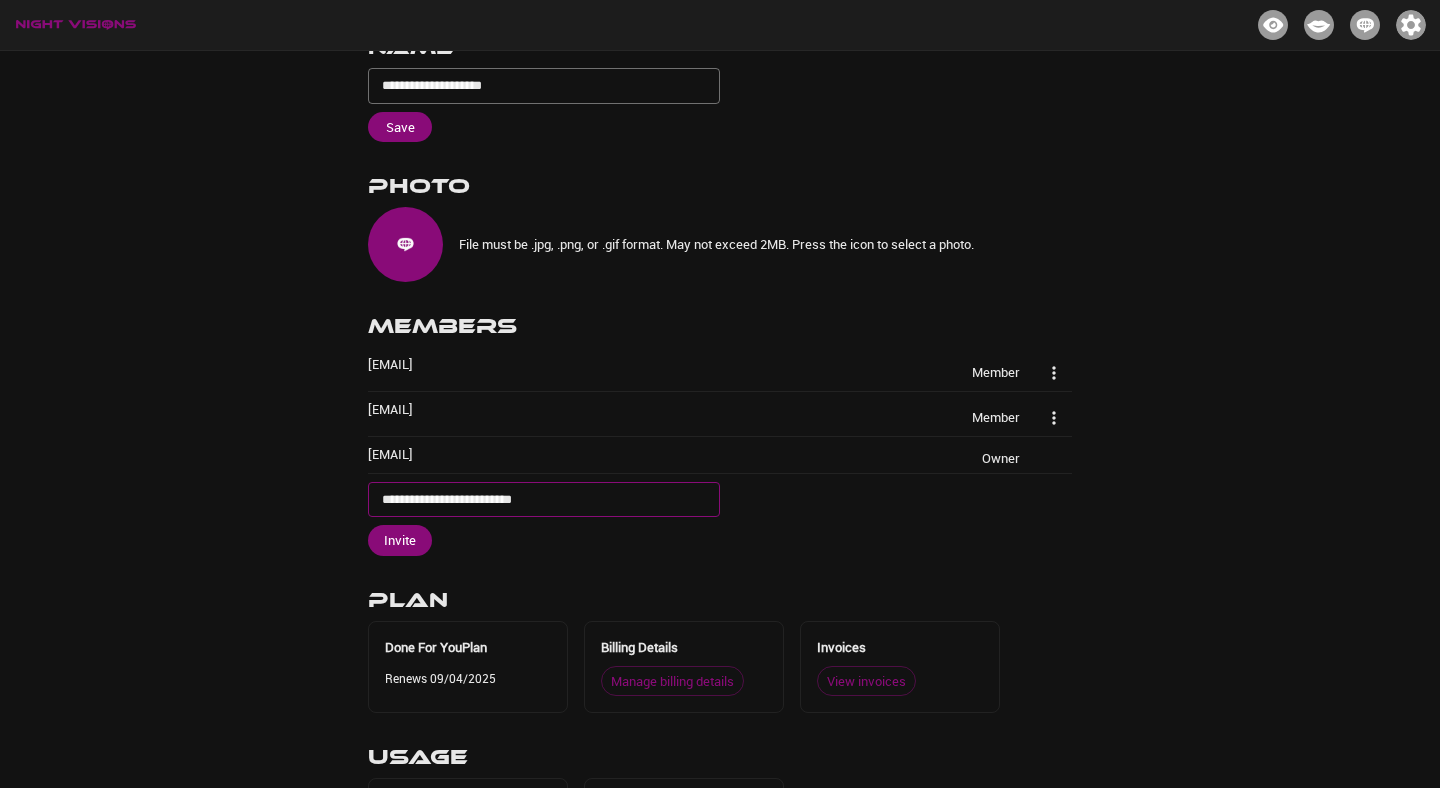 drag, startPoint x: 449, startPoint y: 502, endPoint x: 349, endPoint y: 496, distance: 100.17984 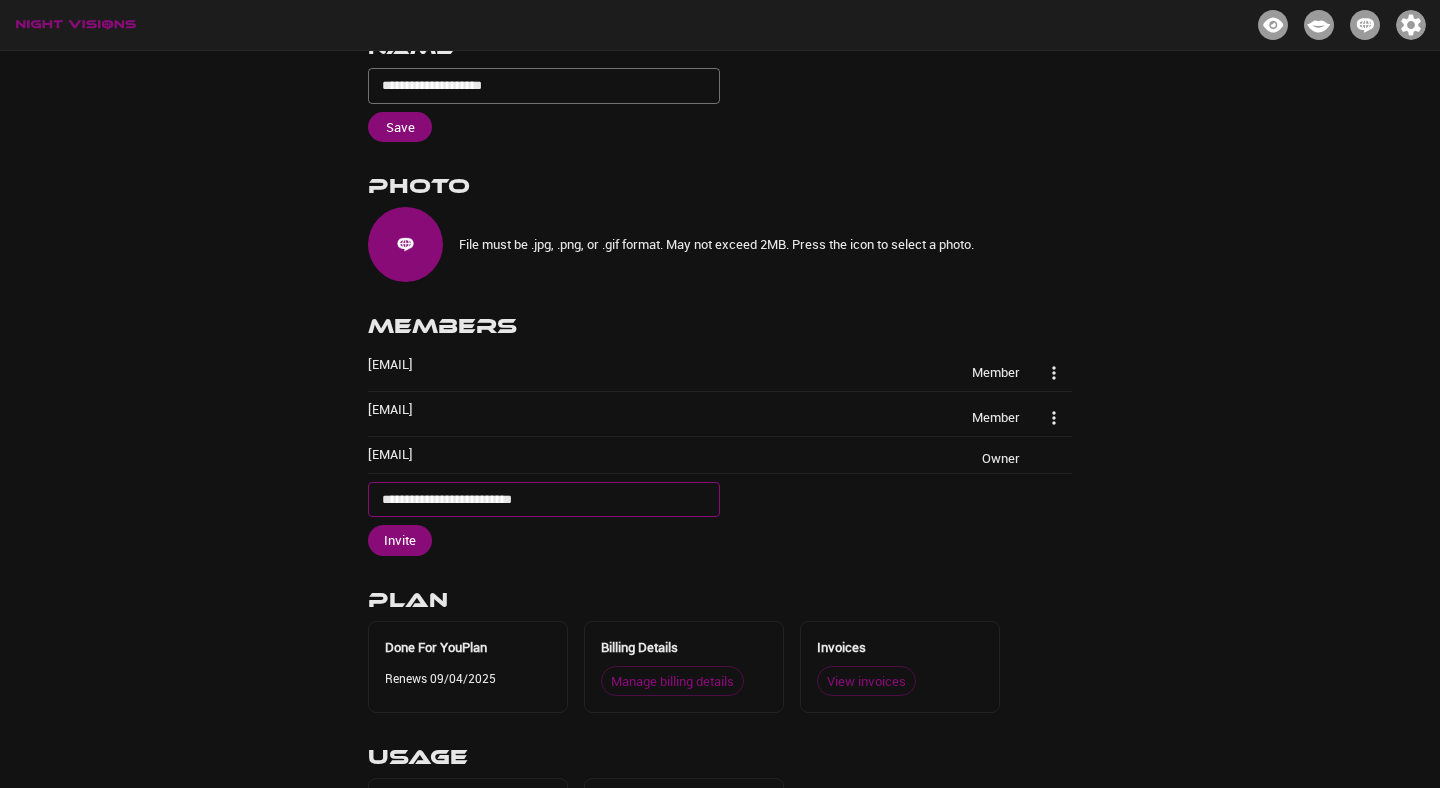 click on "Invite" at bounding box center [400, 540] 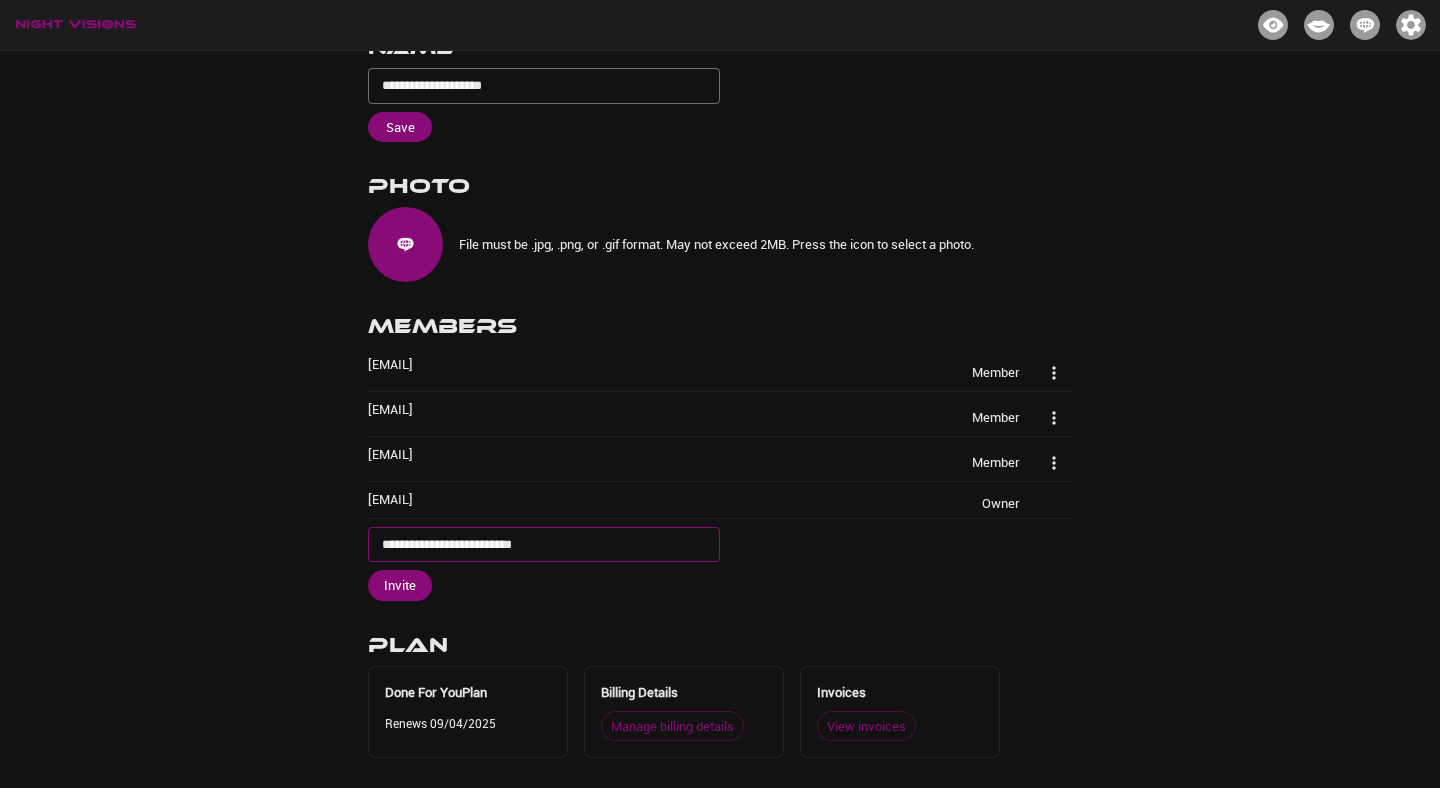 drag, startPoint x: 447, startPoint y: 546, endPoint x: 363, endPoint y: 542, distance: 84.095184 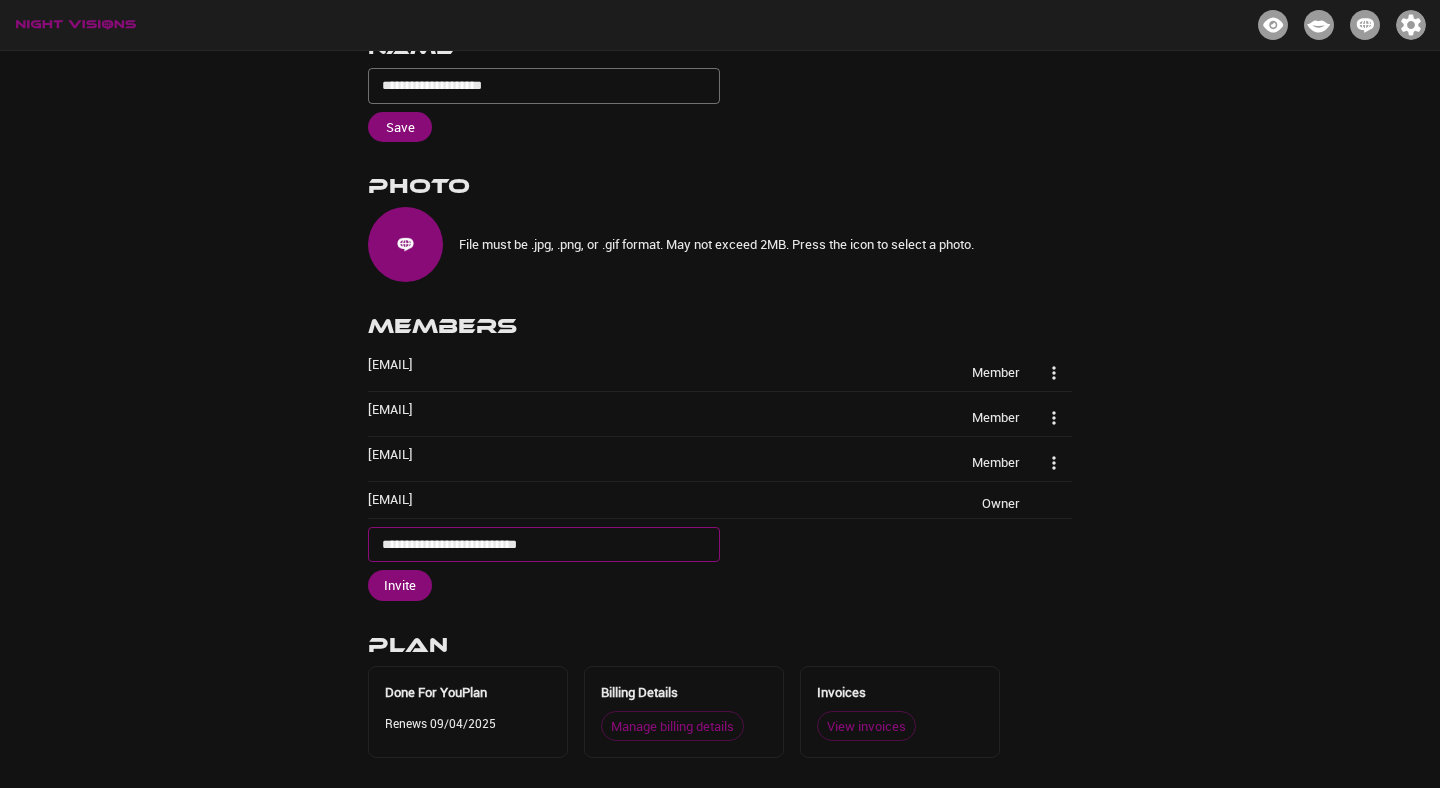 type on "**********" 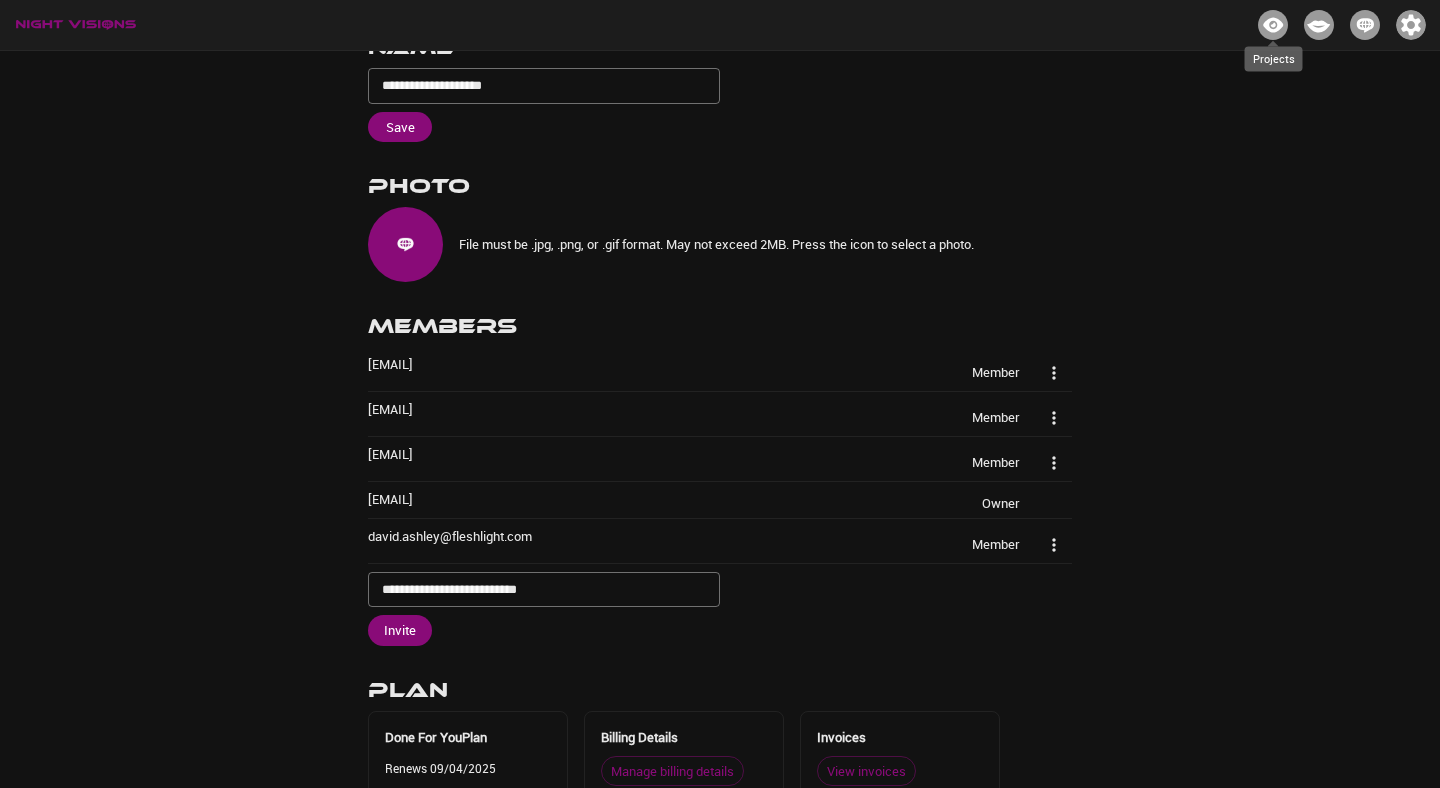 click at bounding box center [1273, 25] 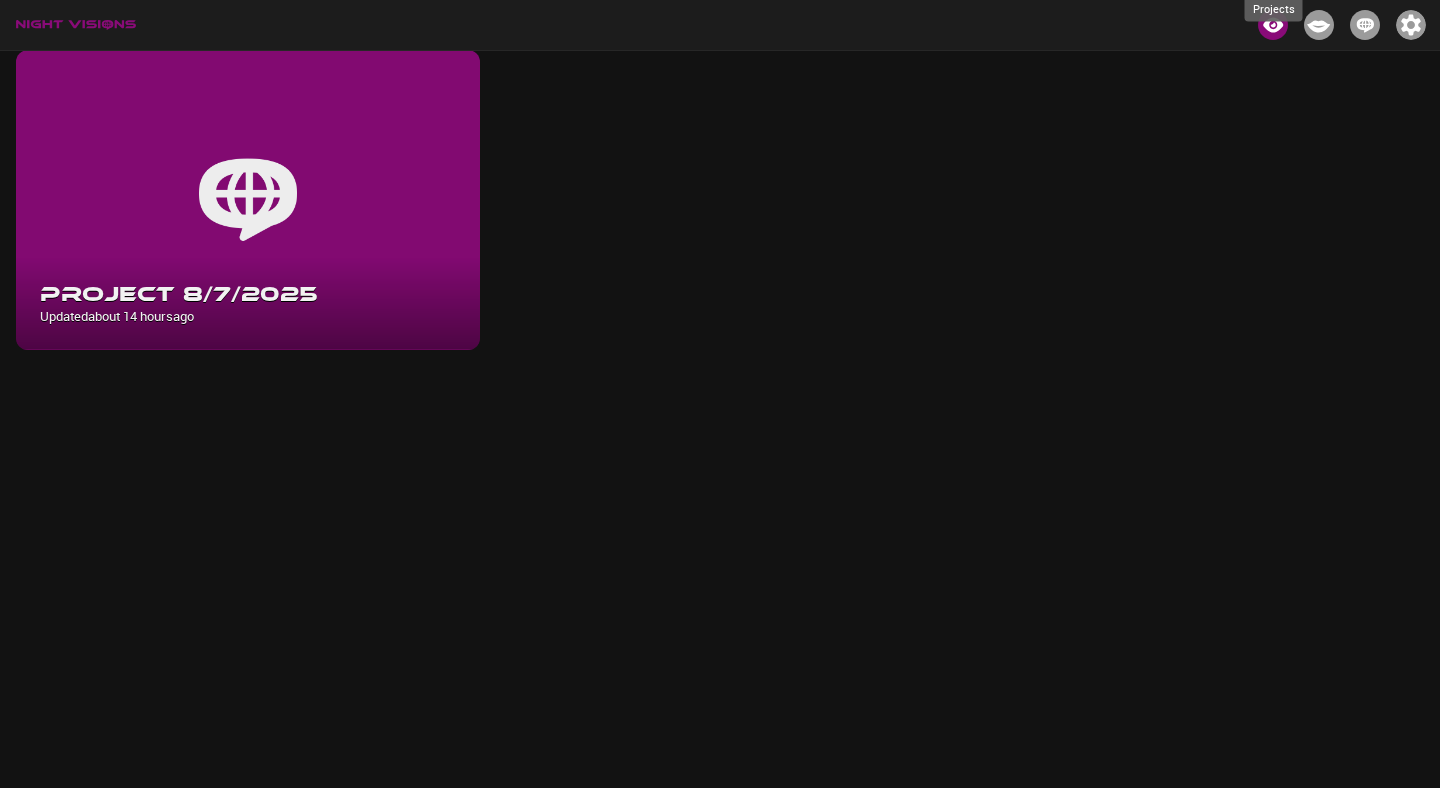 scroll, scrollTop: 0, scrollLeft: 0, axis: both 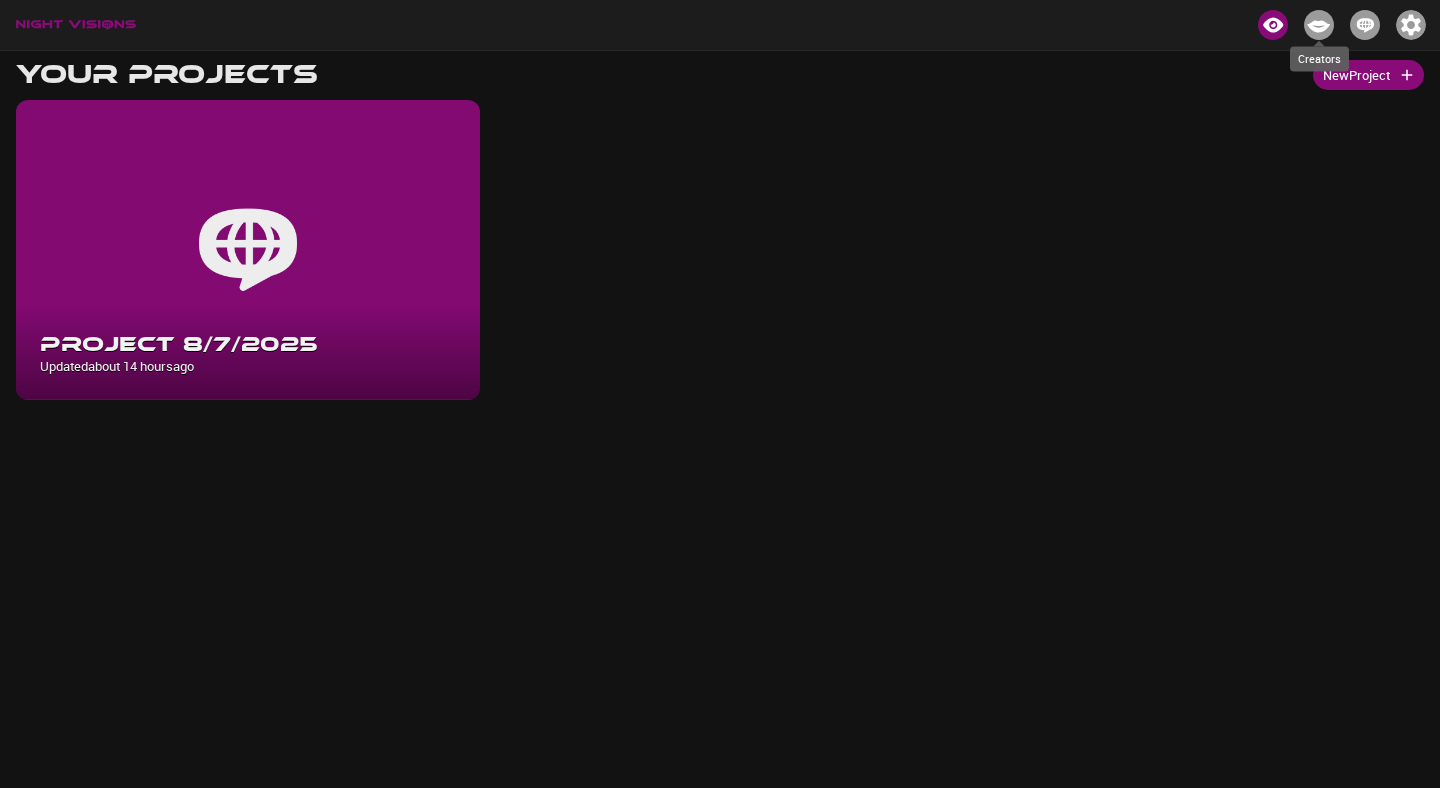 click at bounding box center (1319, 25) 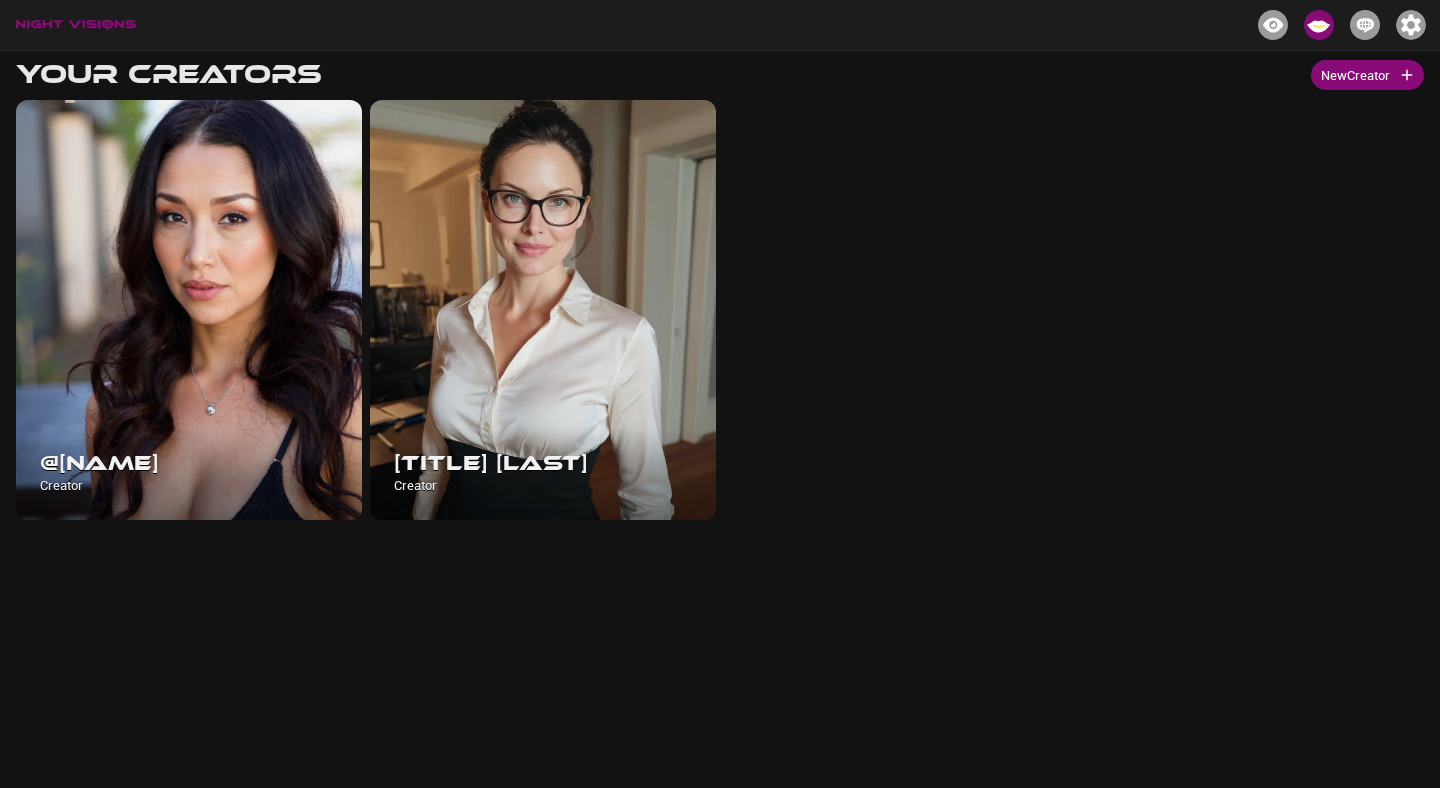 click at bounding box center [720, 25] 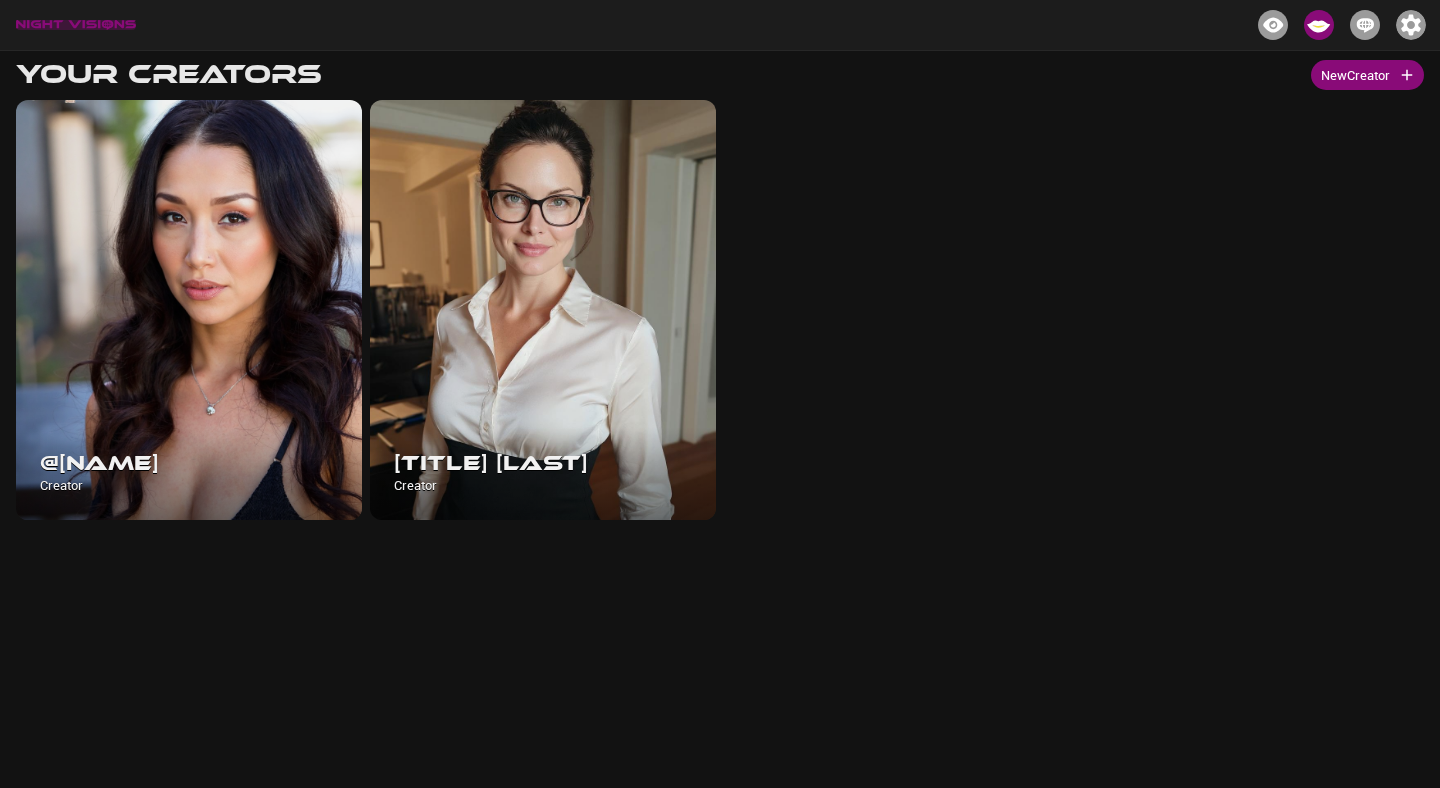 click at bounding box center (76, 25) 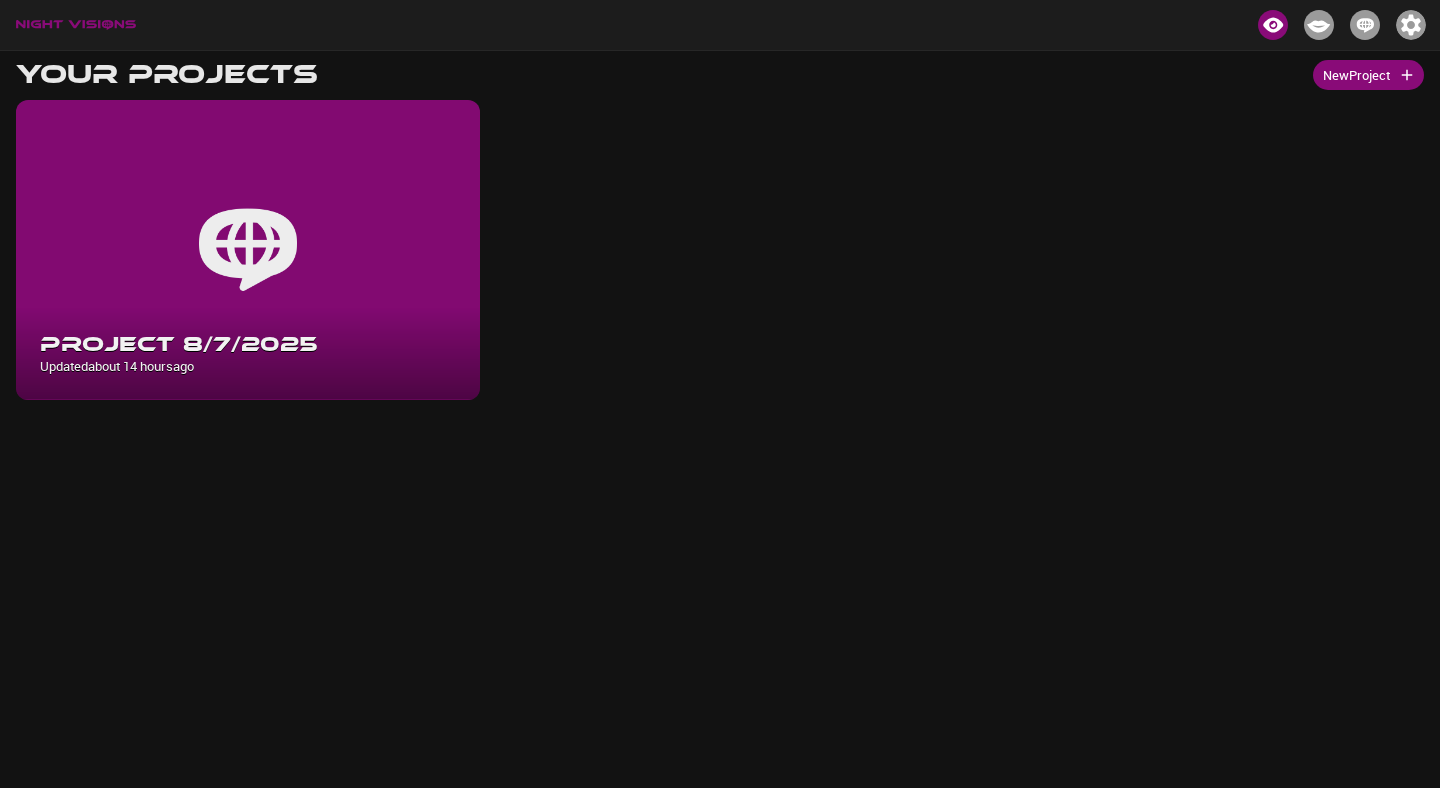 click at bounding box center [1411, 25] 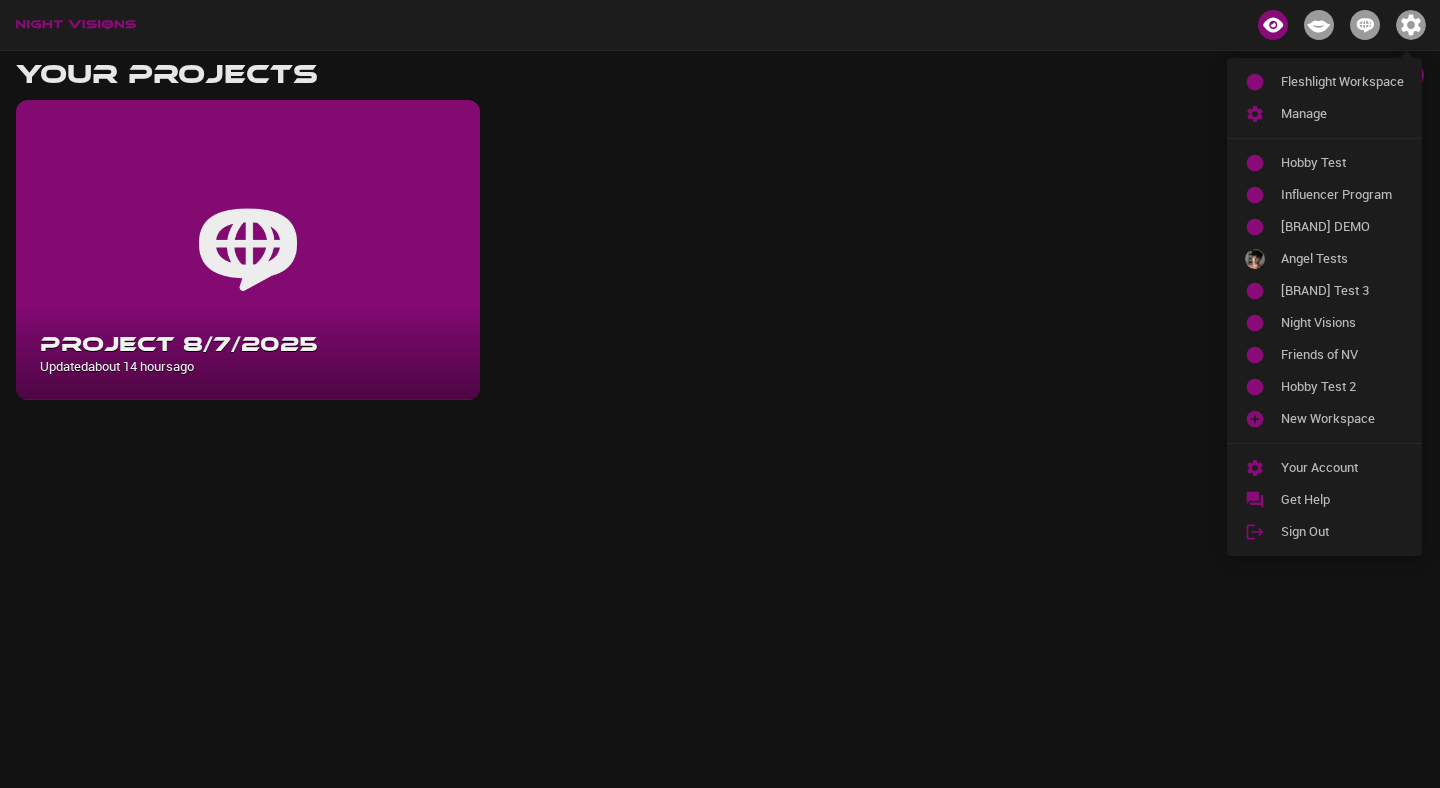 click at bounding box center [720, 394] 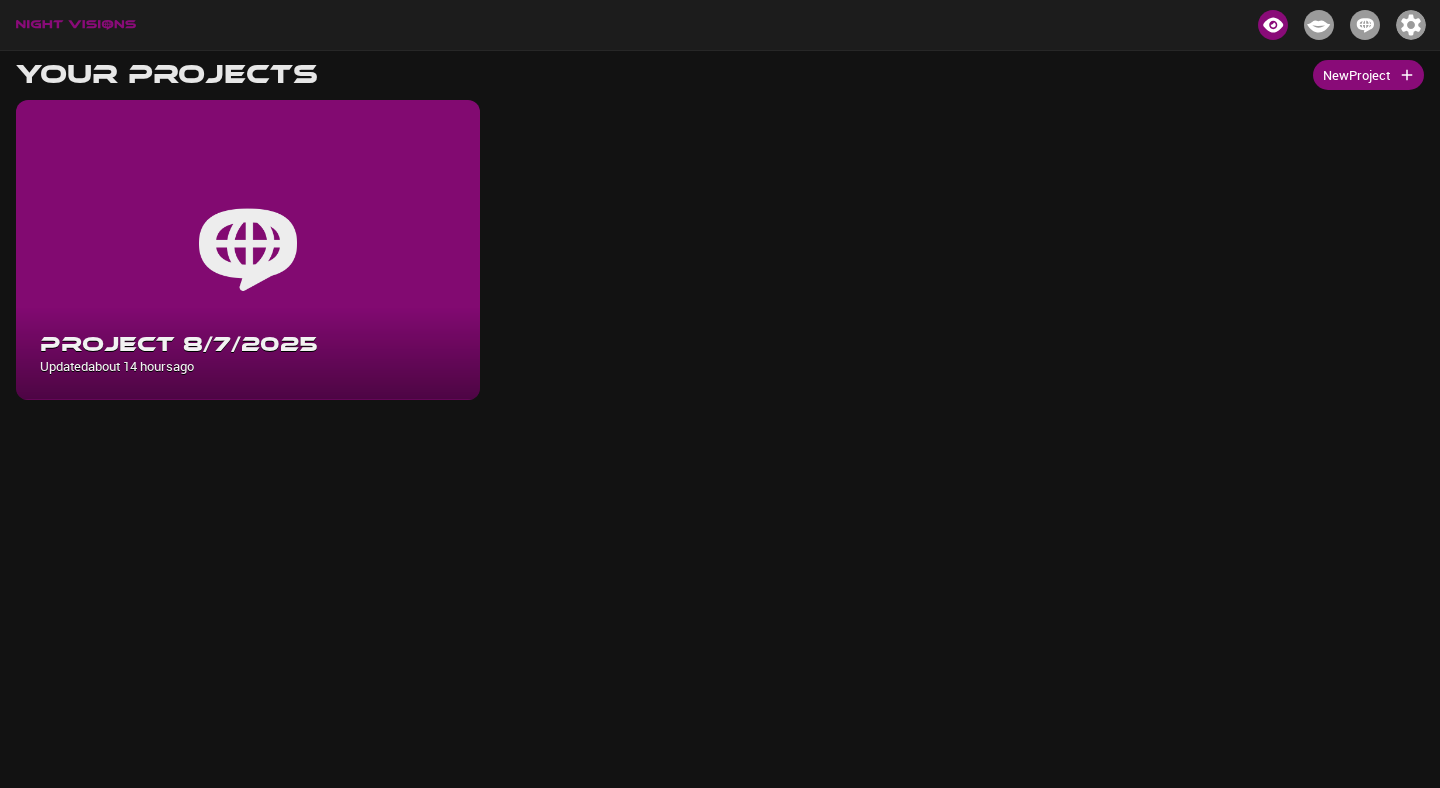click at bounding box center (1319, 25) 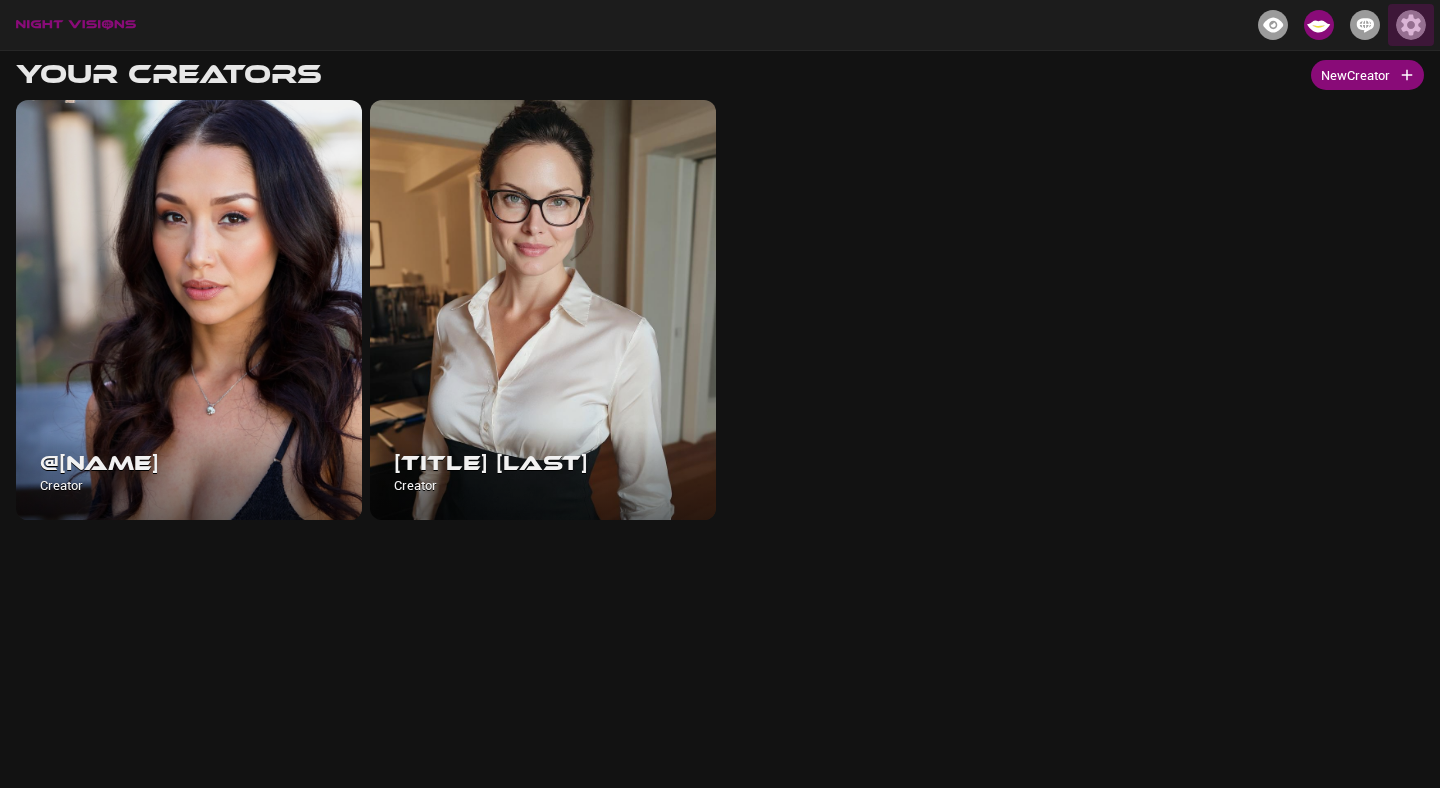 click at bounding box center (1411, 25) 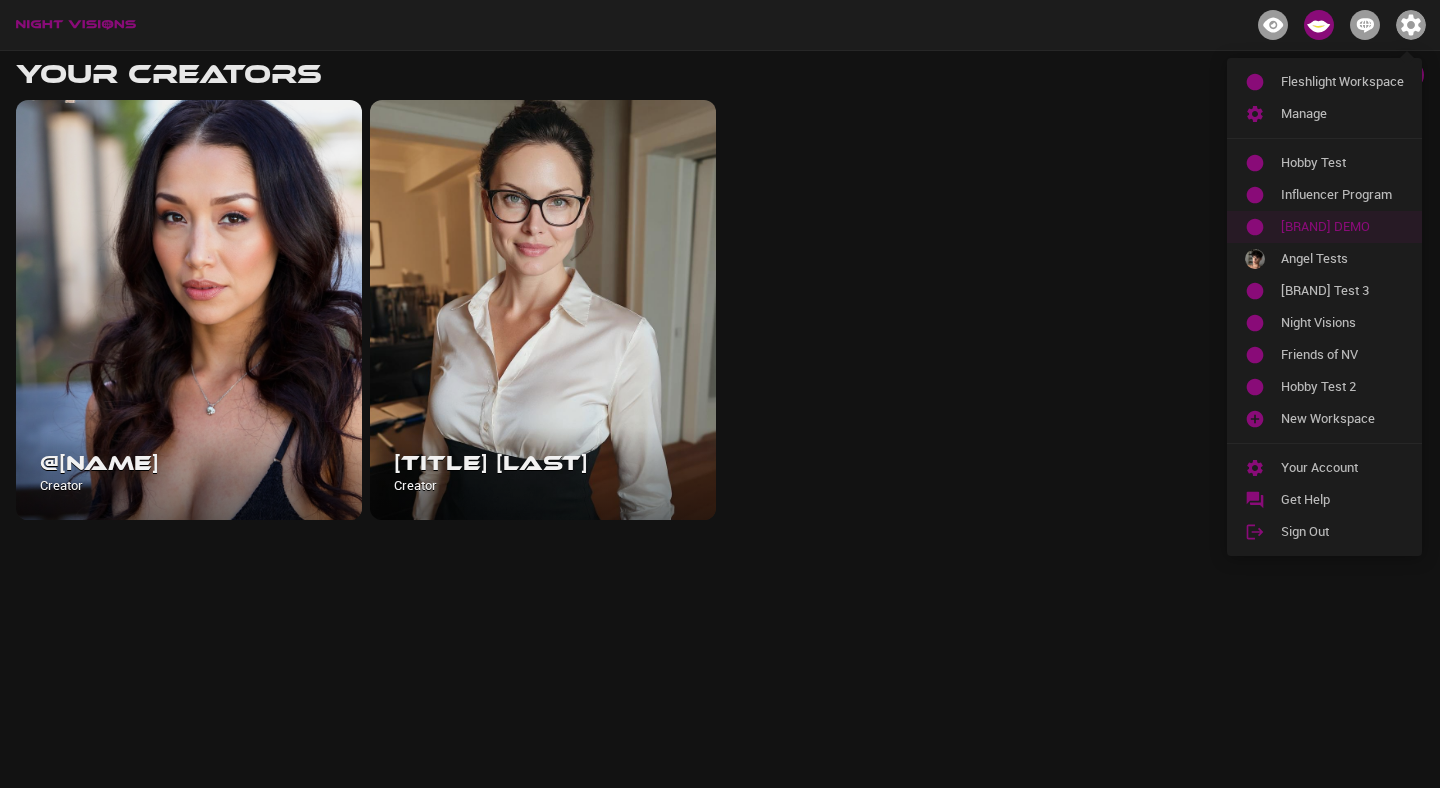 click on "[BRAND] DEMO" at bounding box center [1342, 227] 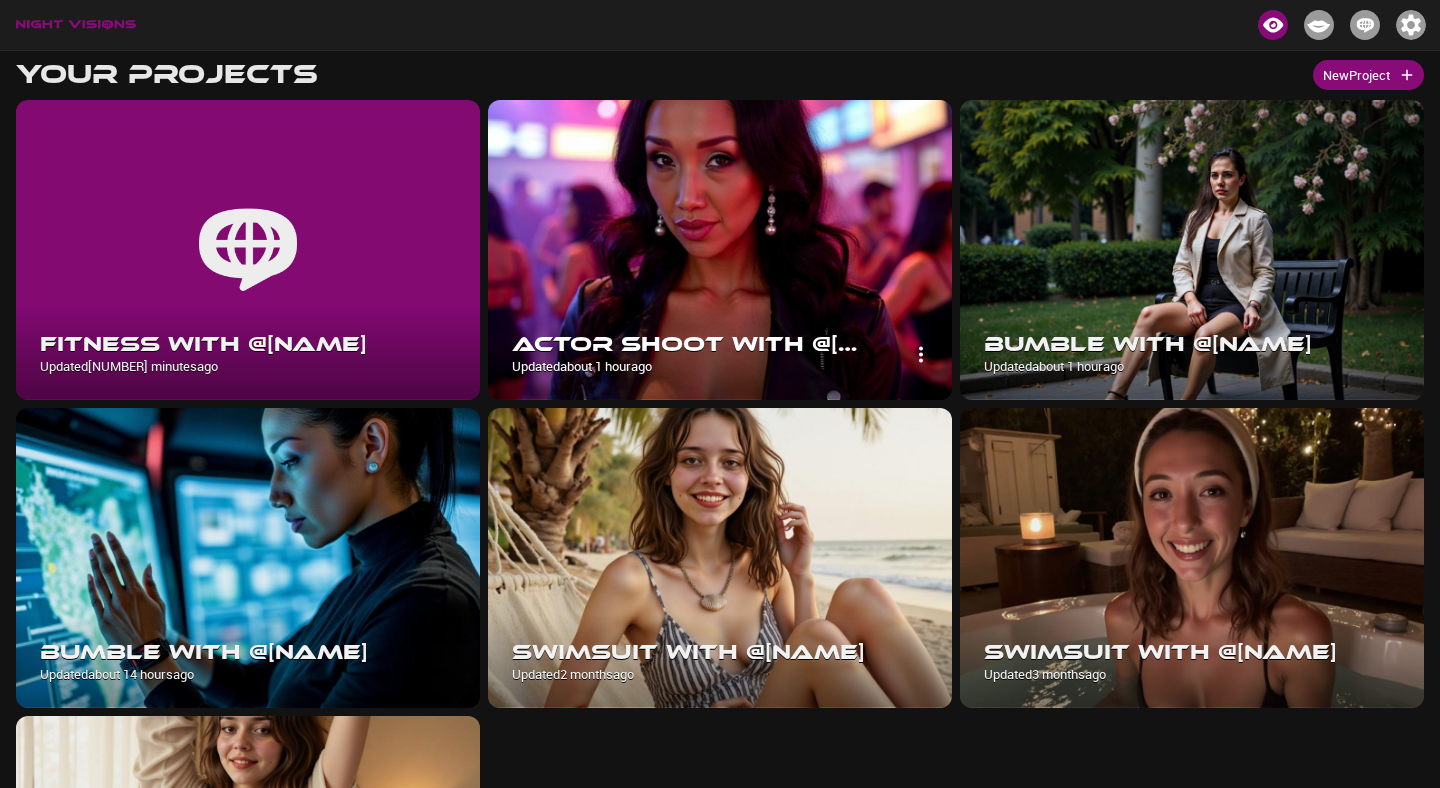 click at bounding box center [720, 250] 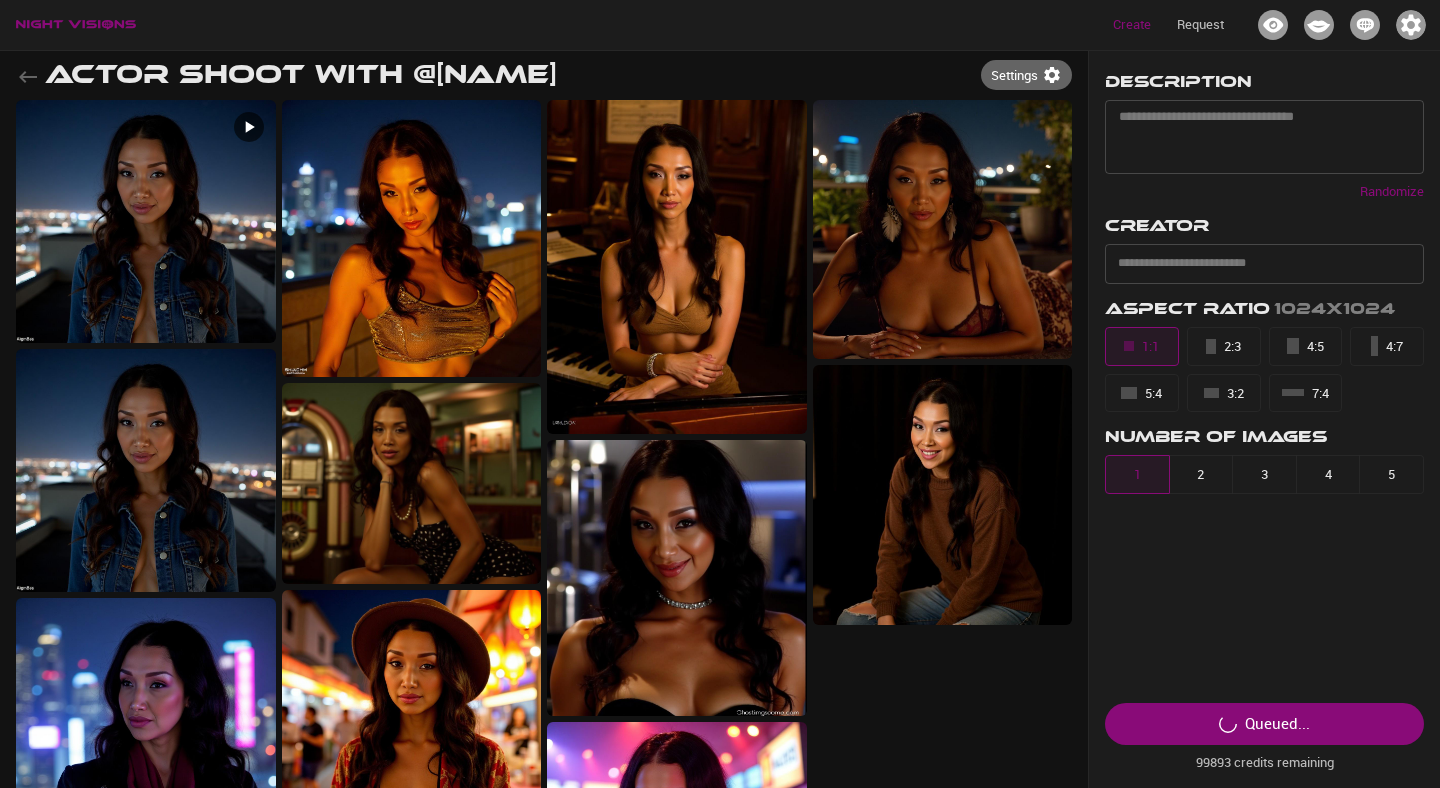 type on "**********" 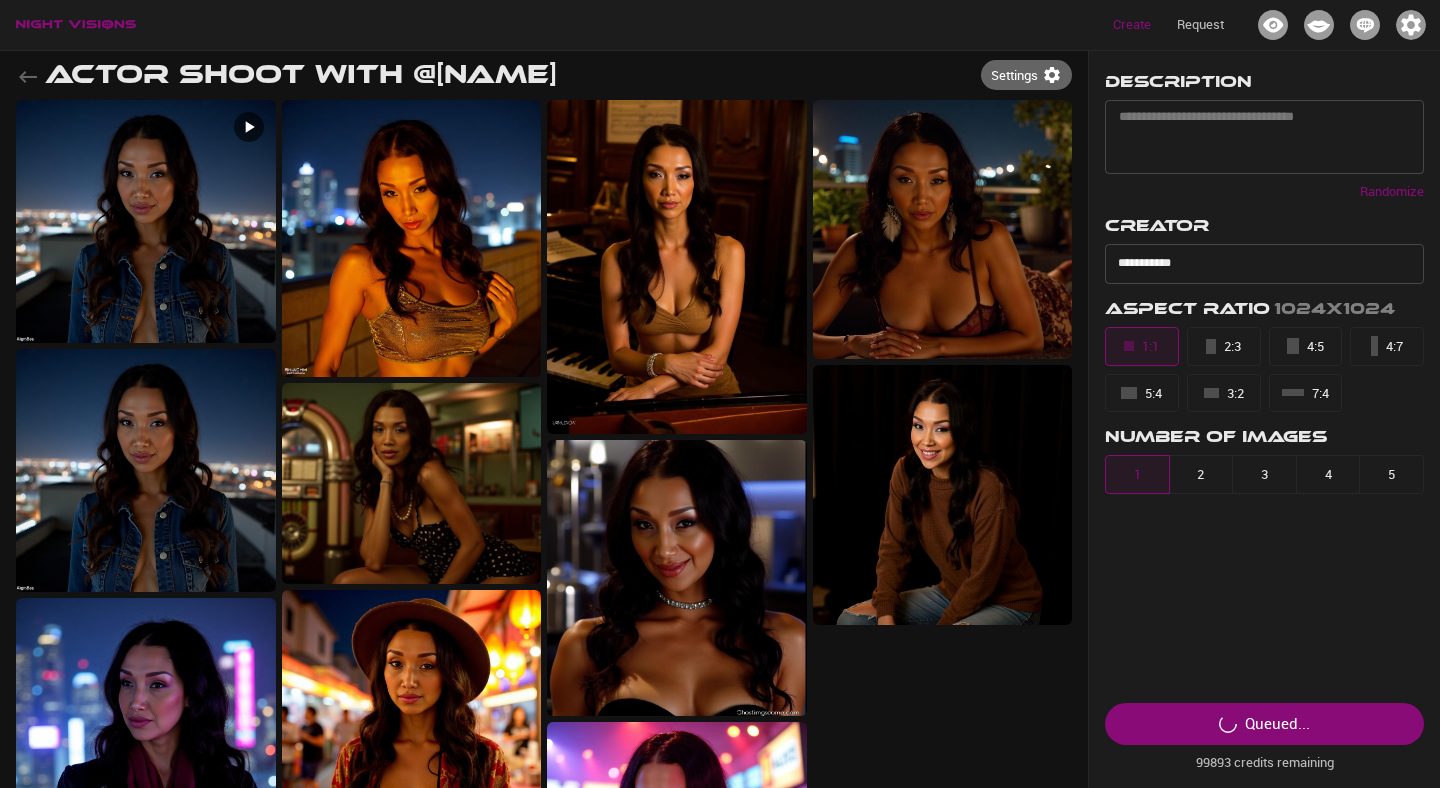 type on "**********" 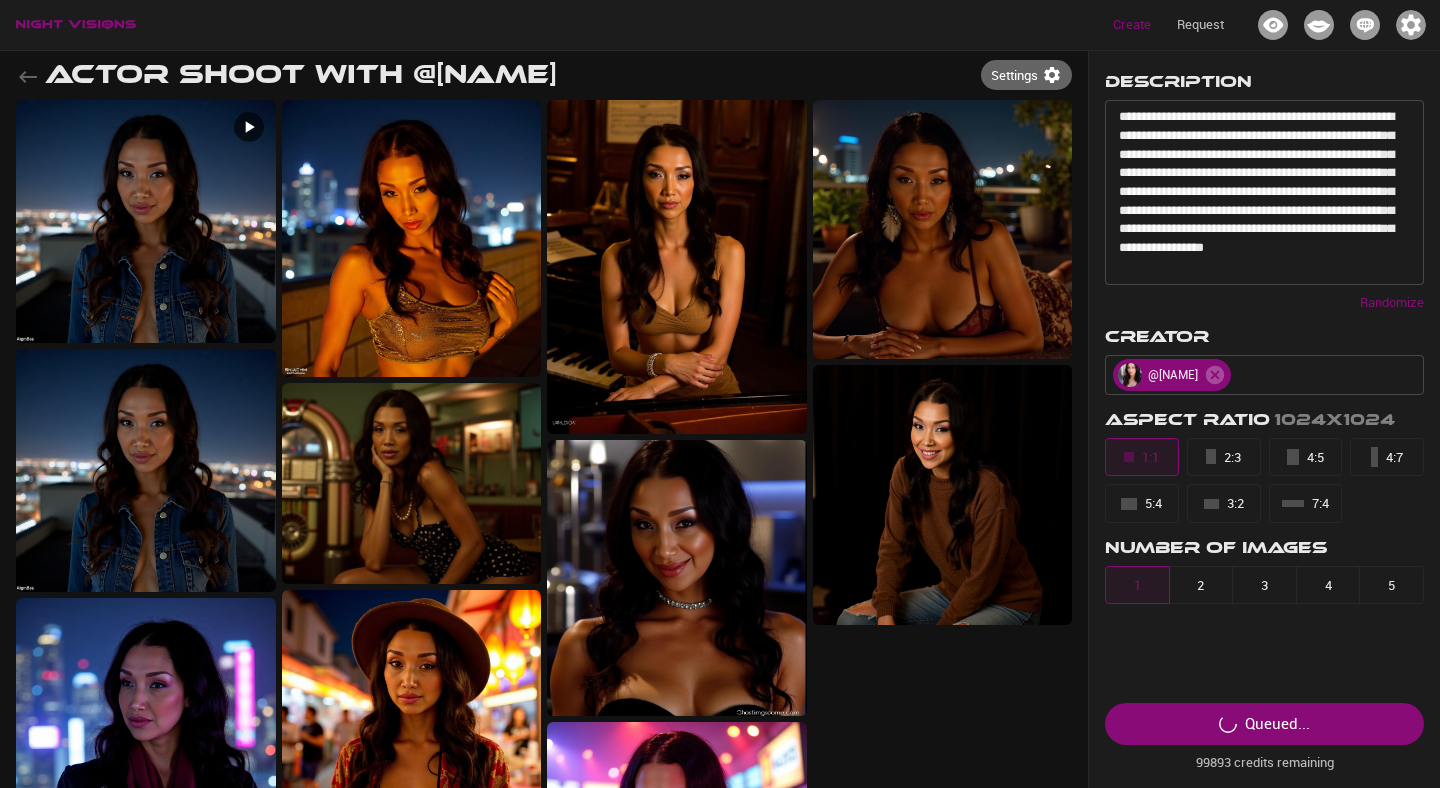 click 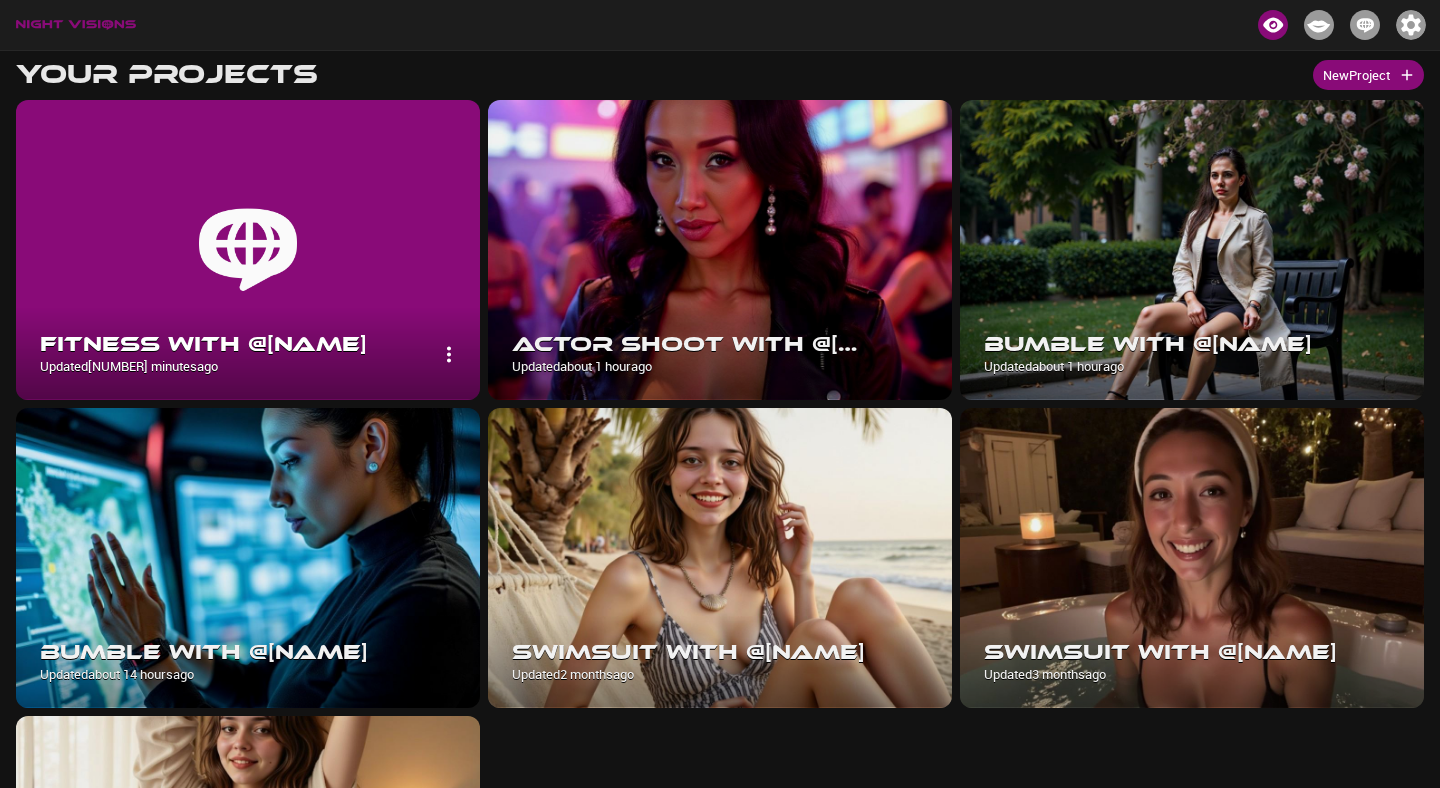 click at bounding box center (248, 250) 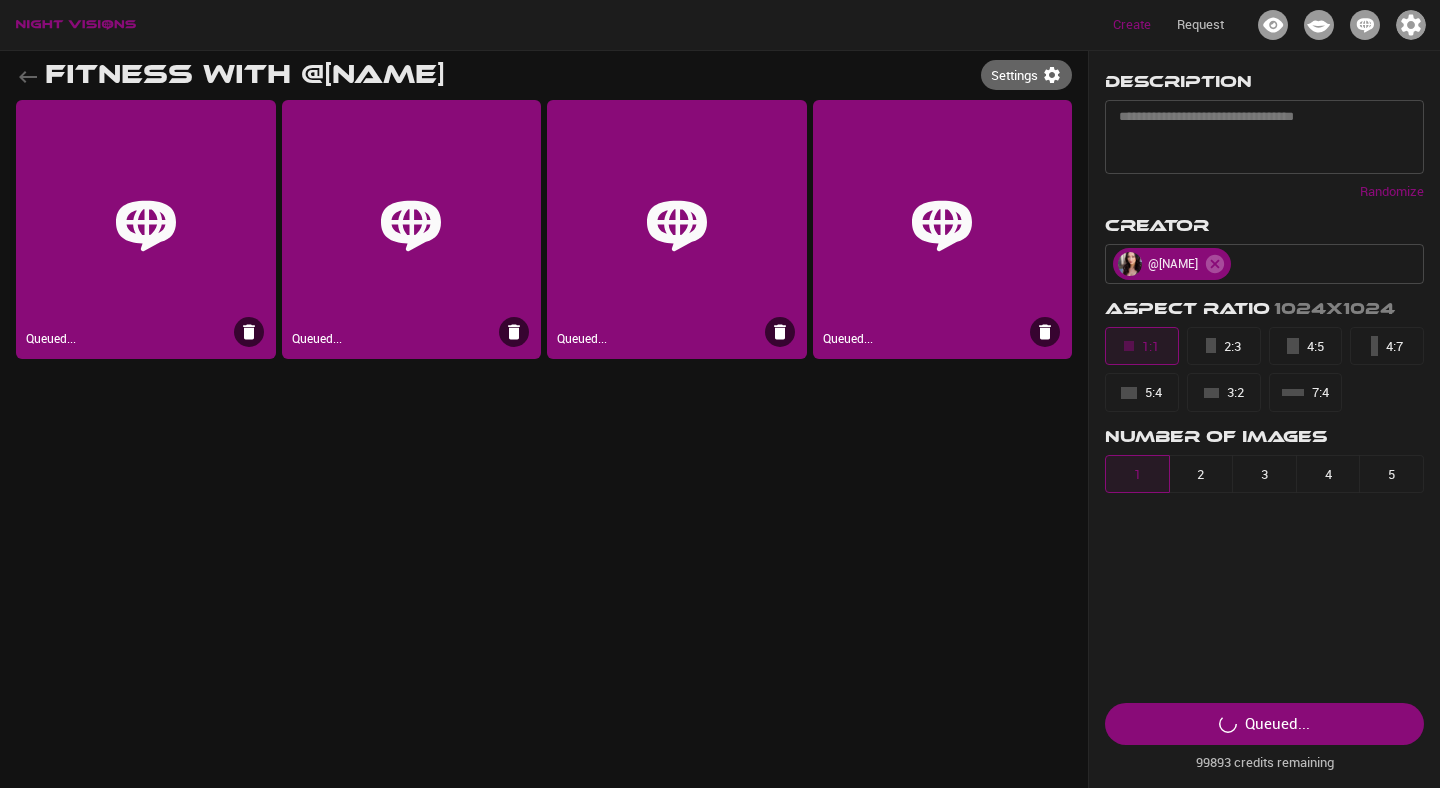 type on "**********" 